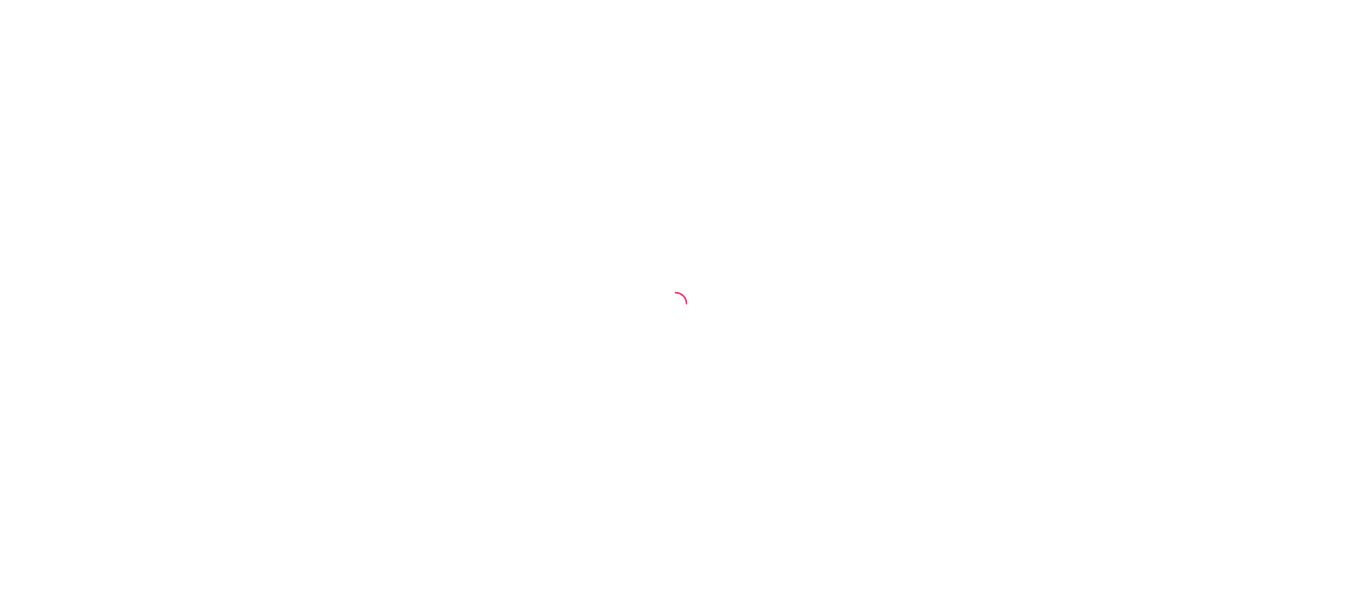 scroll, scrollTop: 0, scrollLeft: 0, axis: both 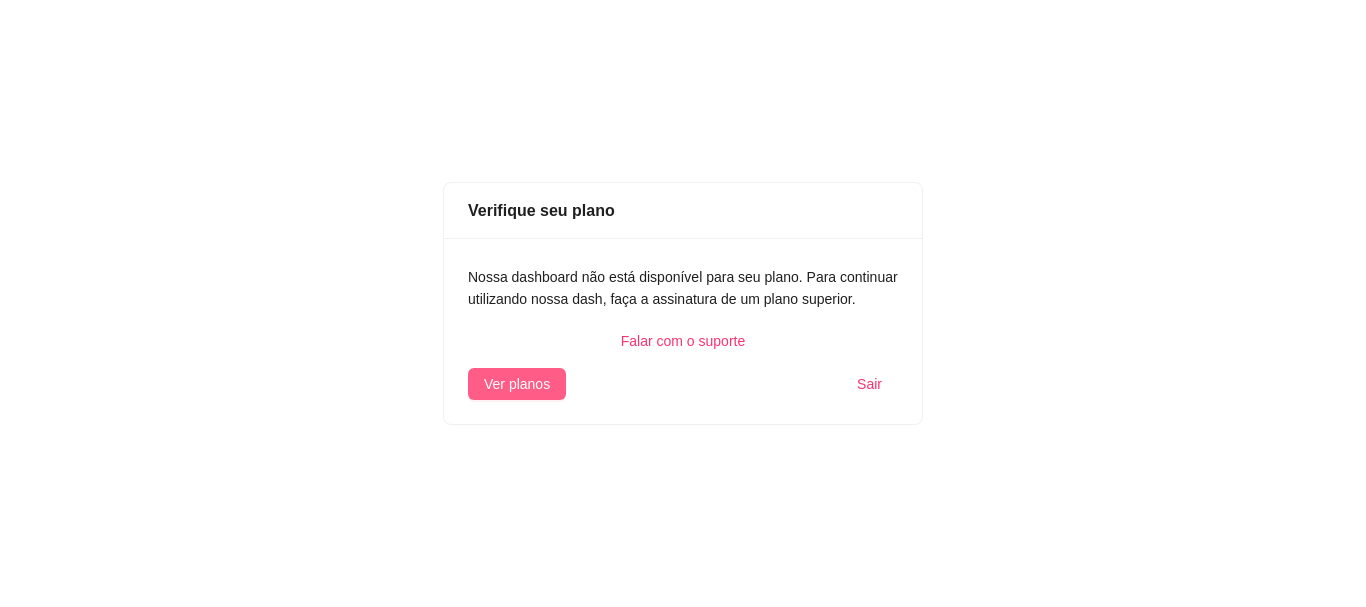 click on "Ver planos" at bounding box center (517, 384) 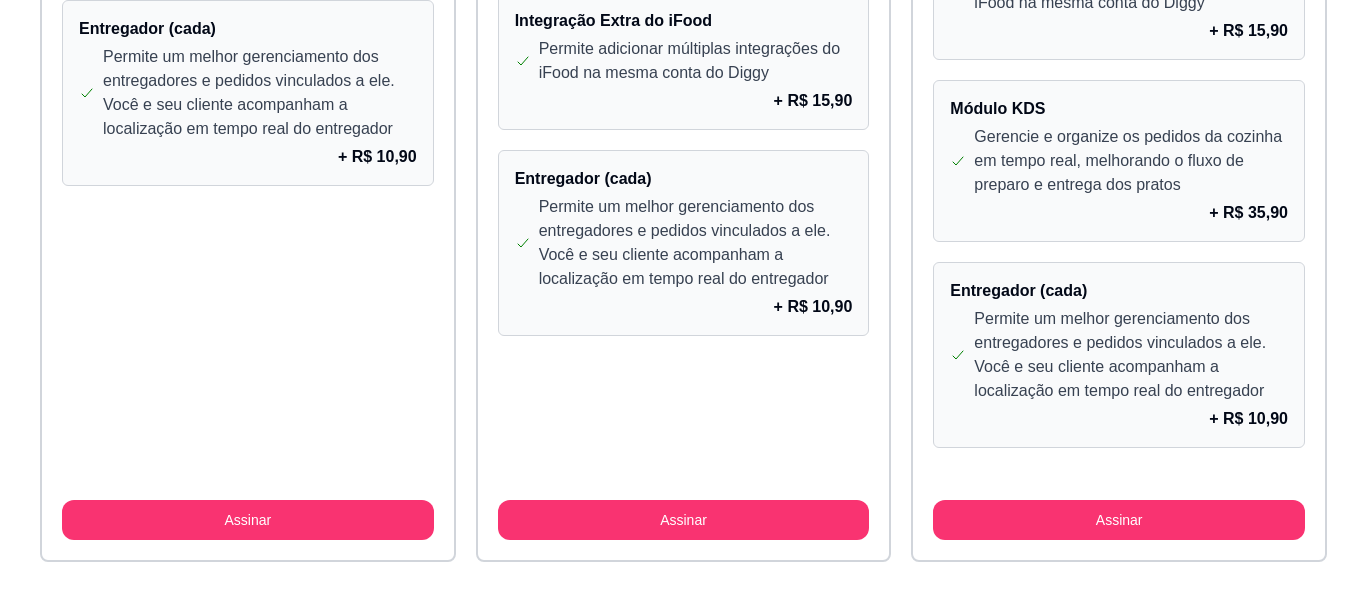 scroll, scrollTop: 1919, scrollLeft: 0, axis: vertical 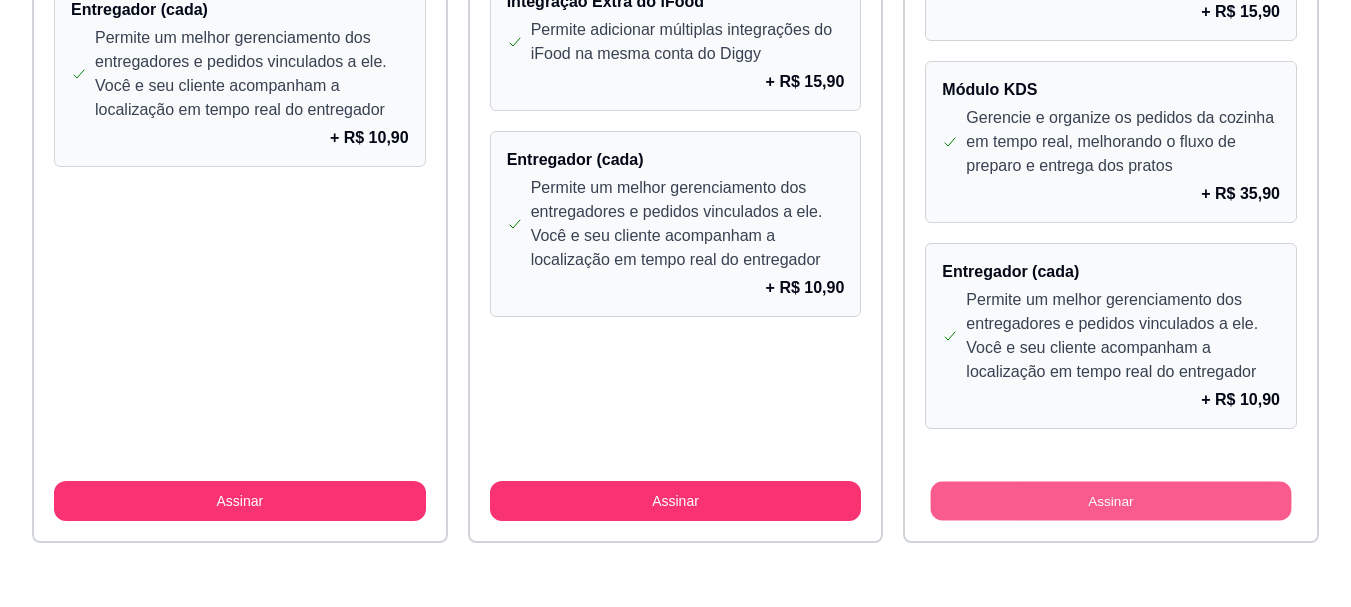 click on "Assinar" at bounding box center (1111, 501) 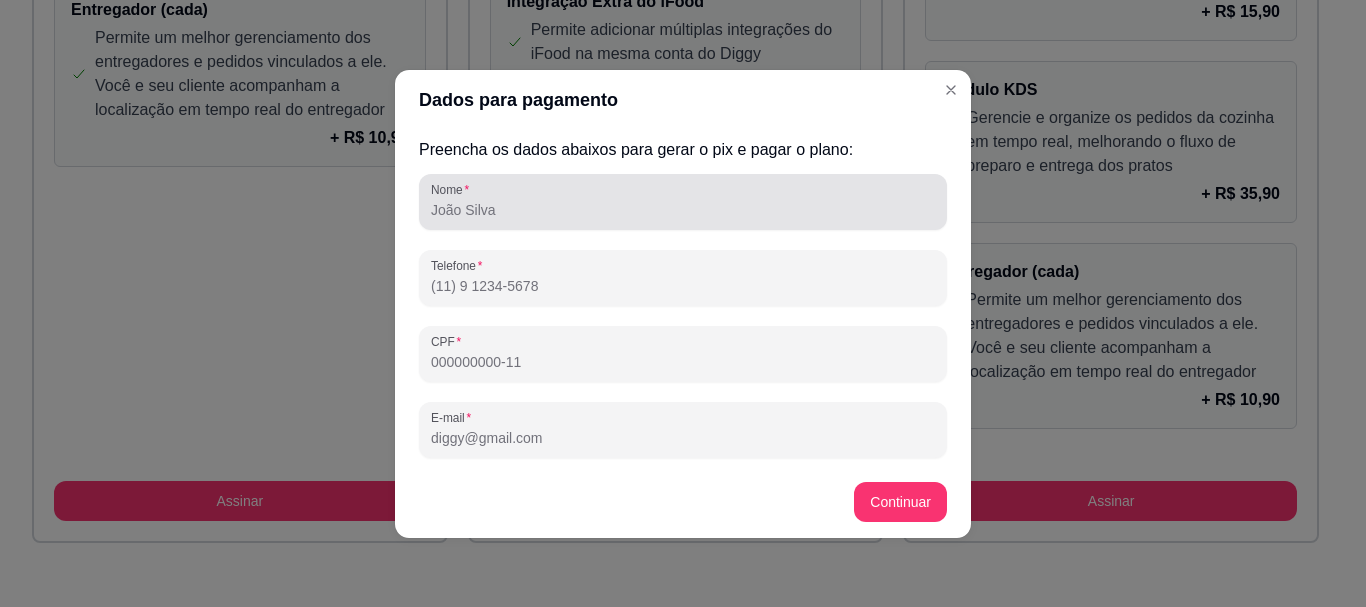 click on "Nome" at bounding box center (683, 210) 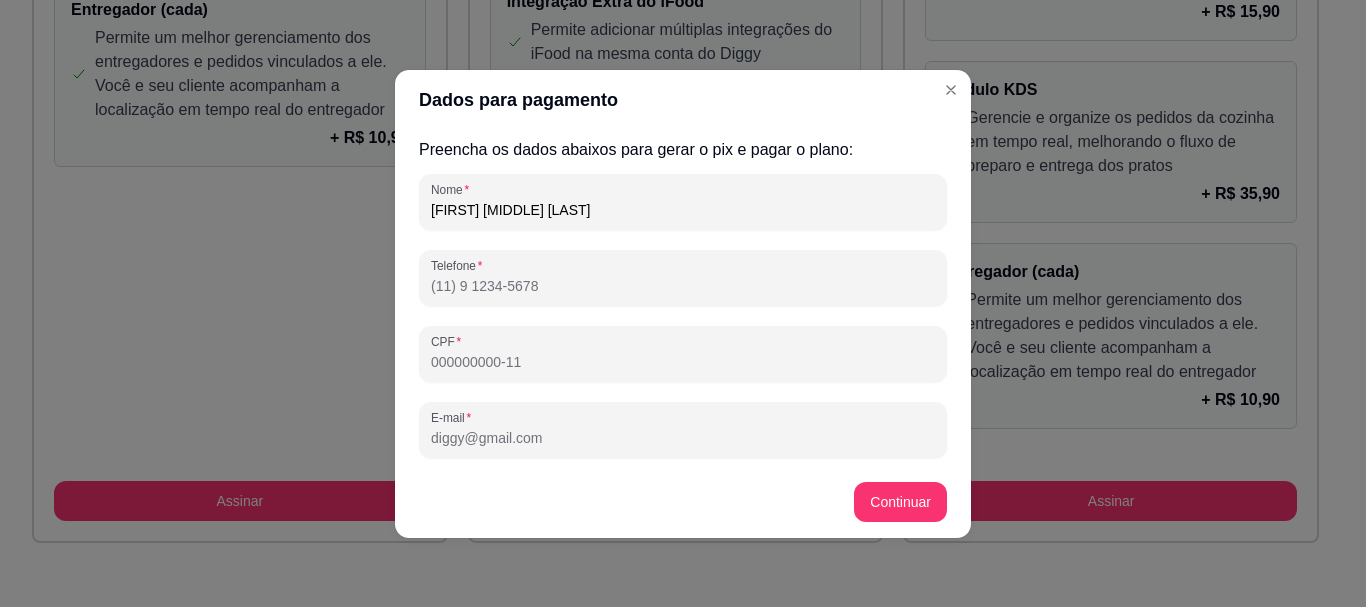 type on "sidney petronio de oliveira" 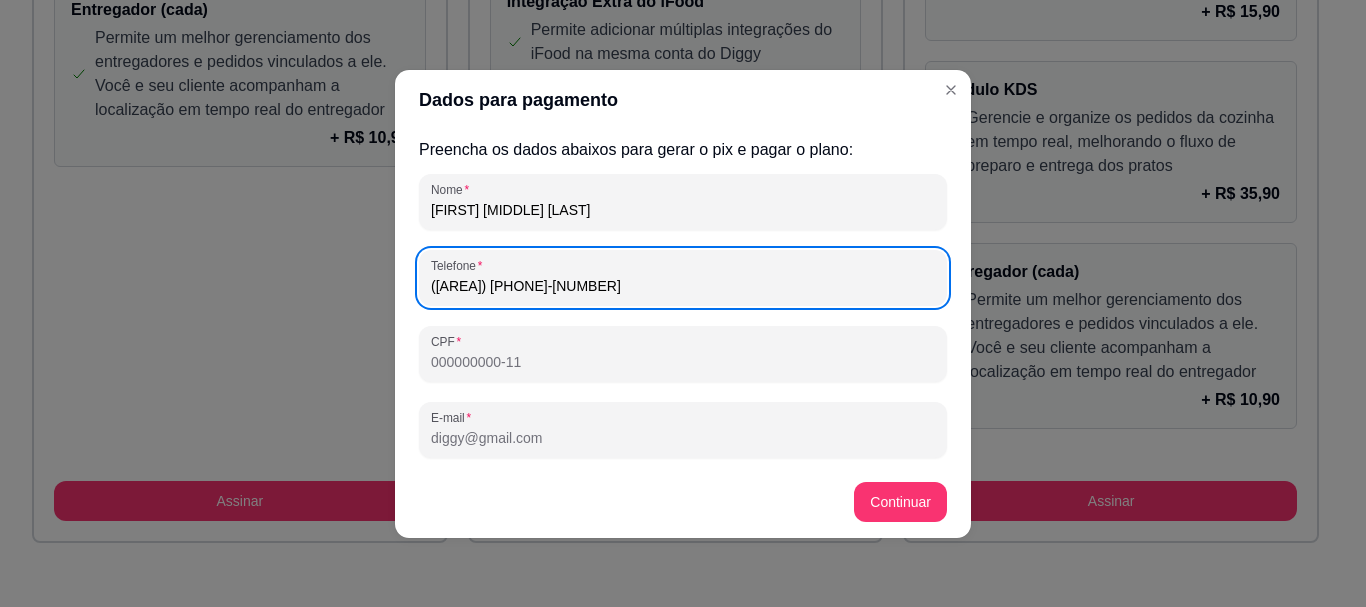 type on "(31) 9 8473-4165" 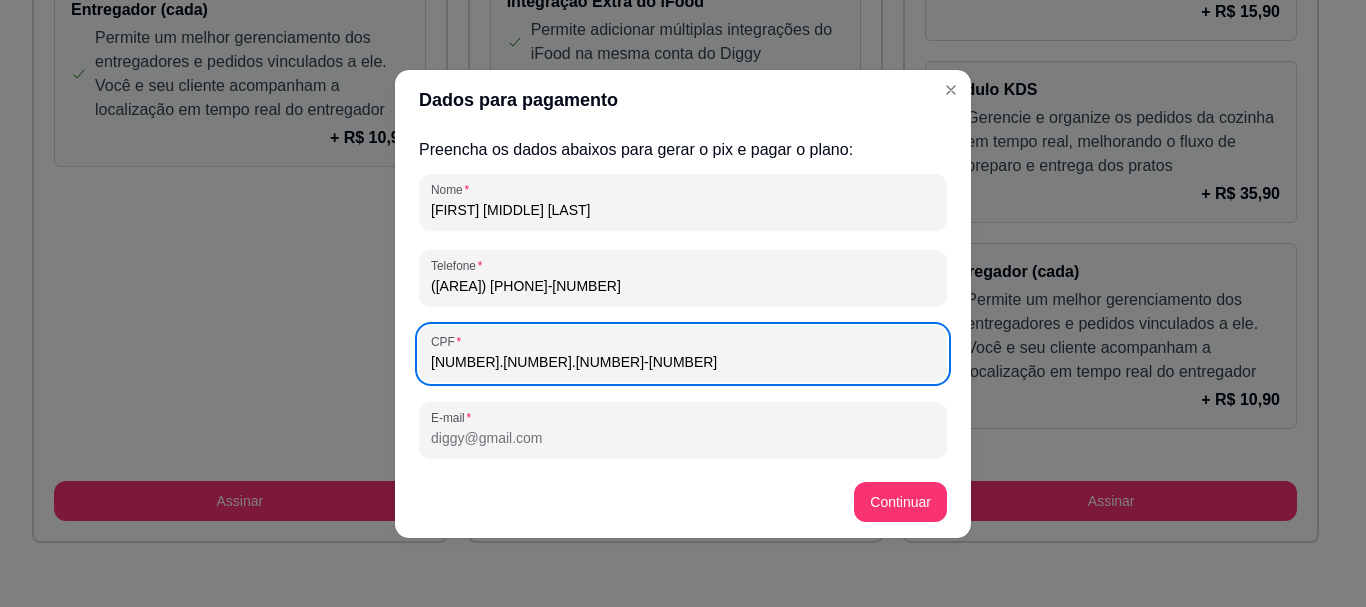 type on "104.669.016-74" 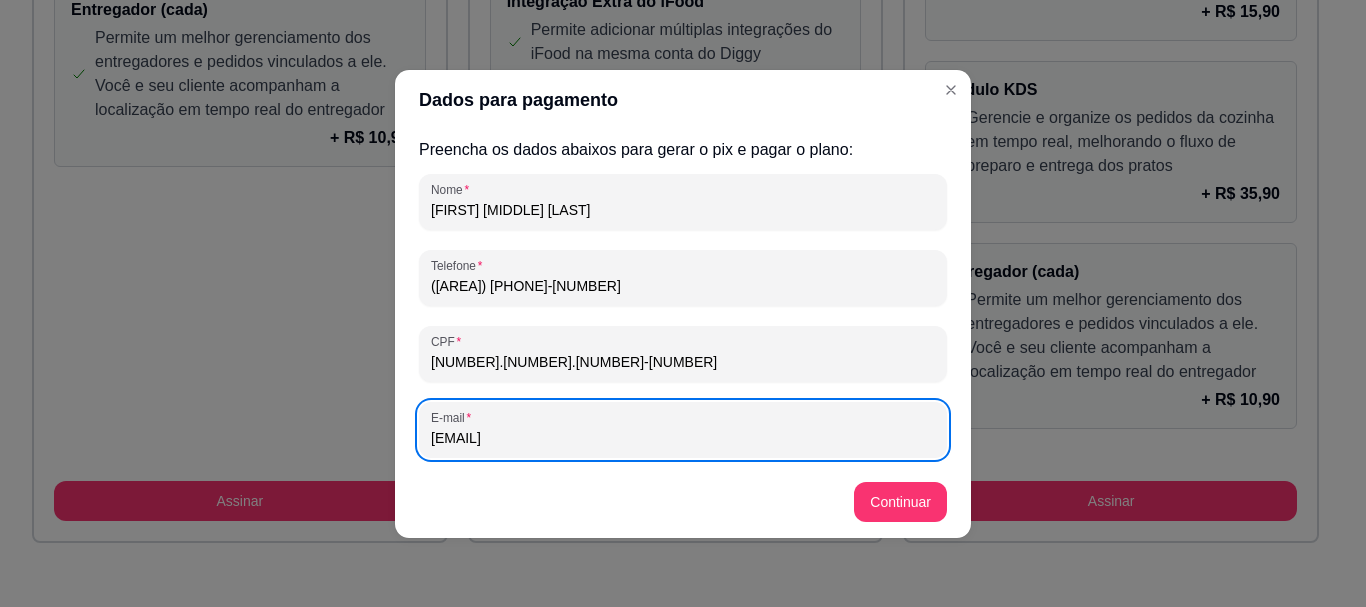 type on "sidneypetroniooliveira@gmail.com" 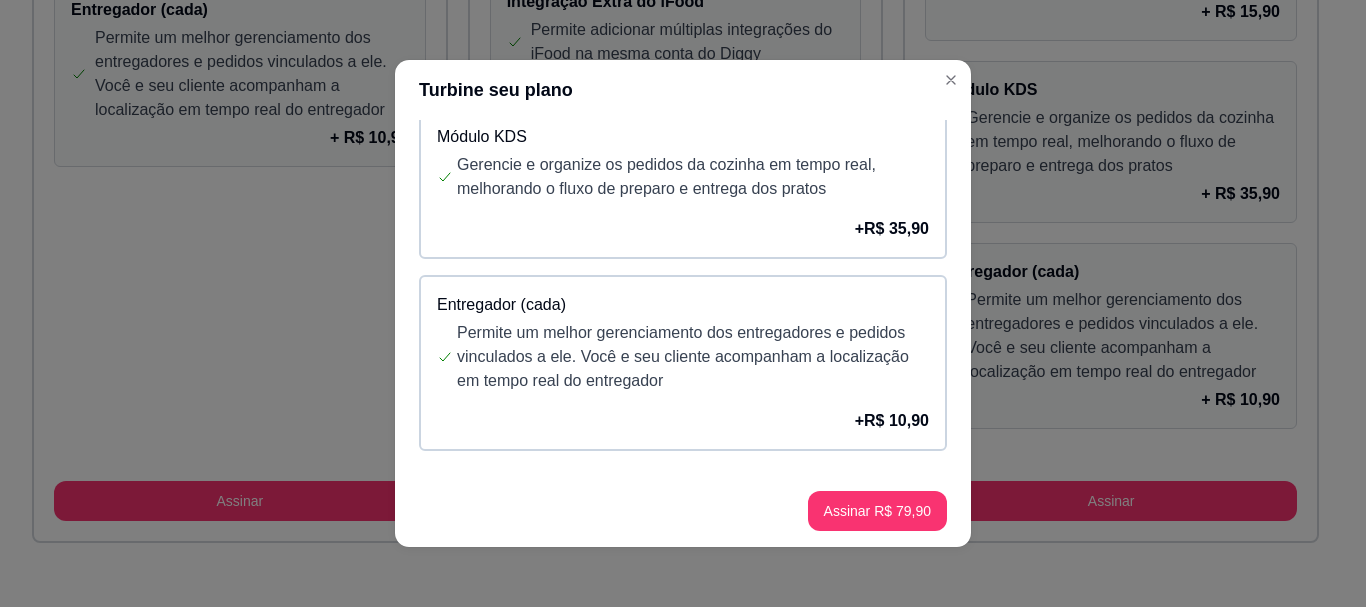 scroll, scrollTop: 1111, scrollLeft: 0, axis: vertical 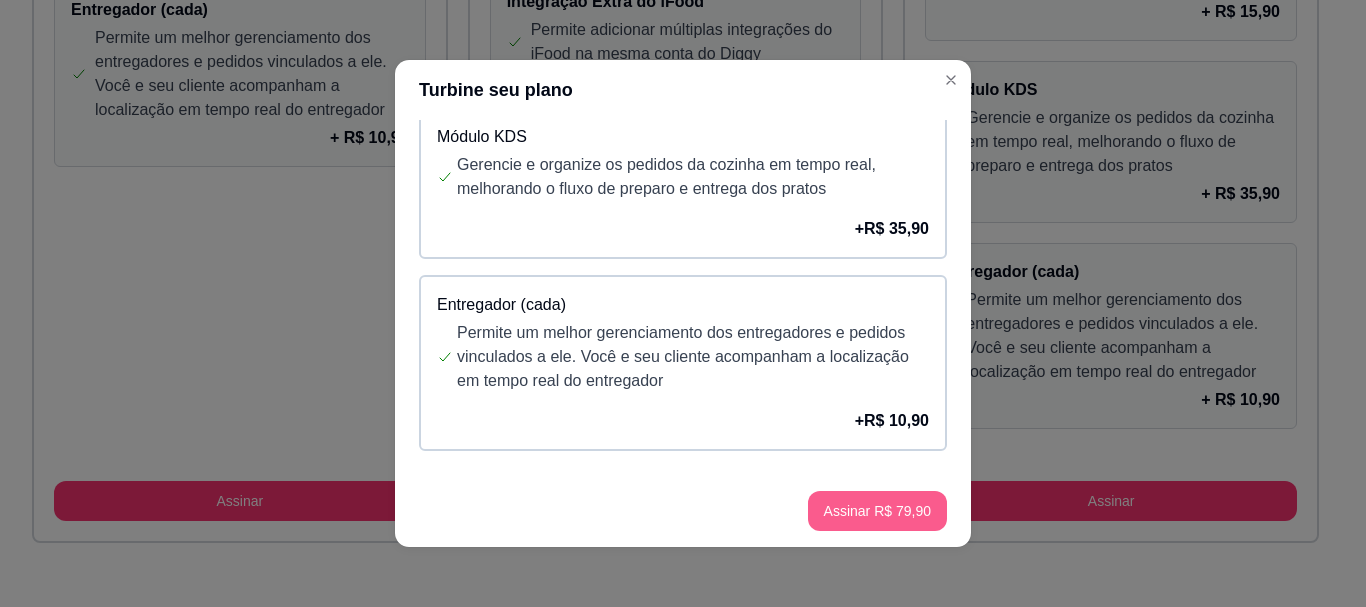 click on "Assinar   R$ 79,90" at bounding box center [877, 511] 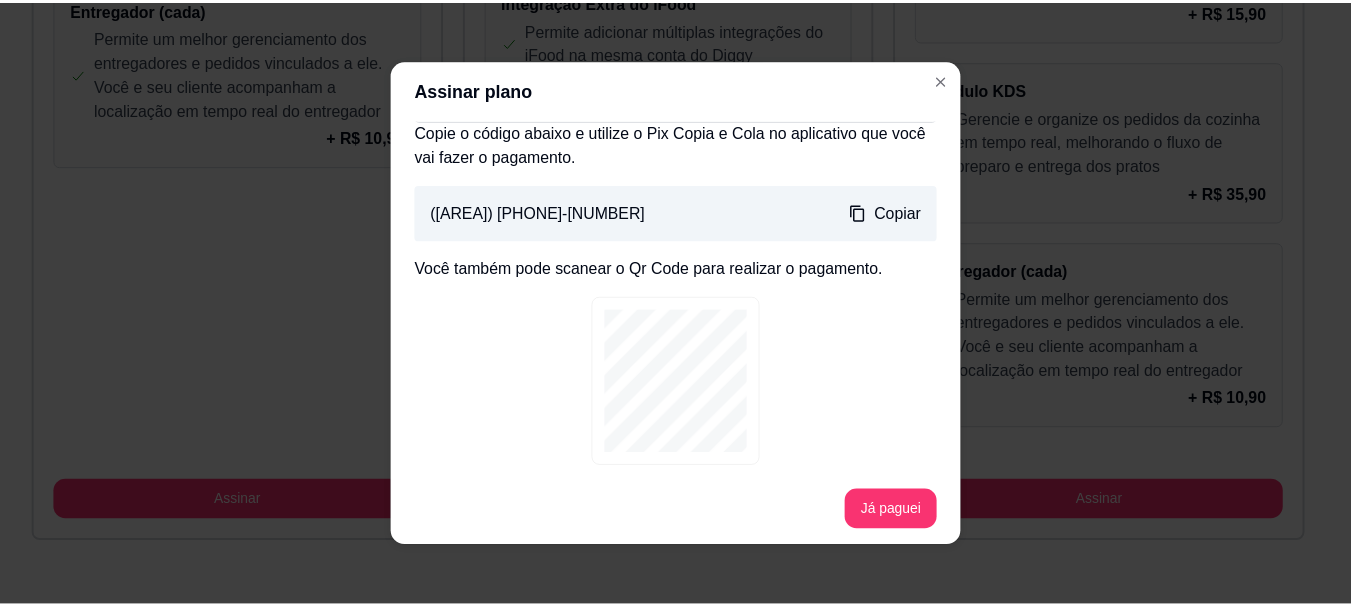 scroll, scrollTop: 312, scrollLeft: 0, axis: vertical 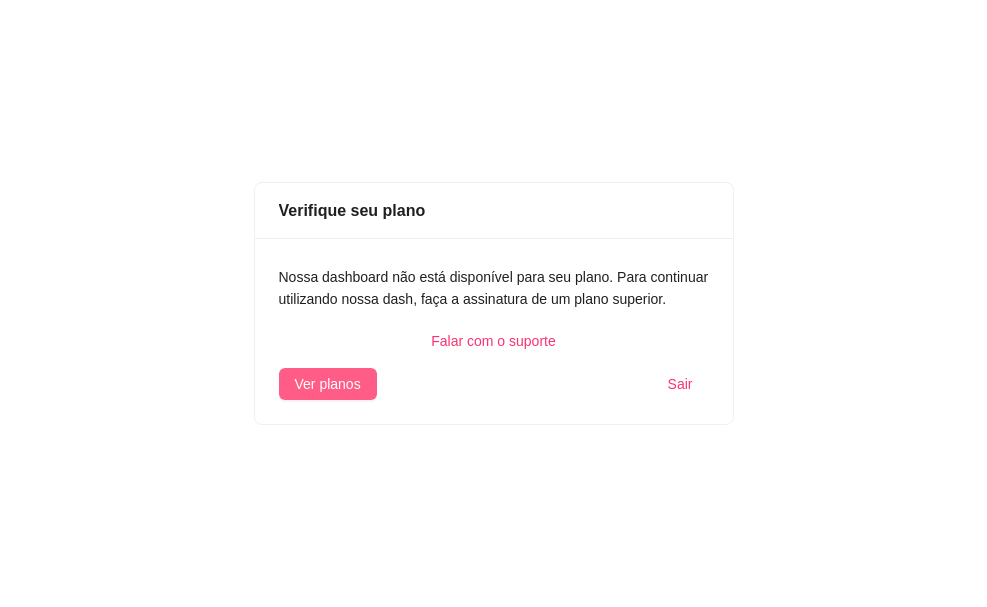 click on "Ver planos" at bounding box center [328, 384] 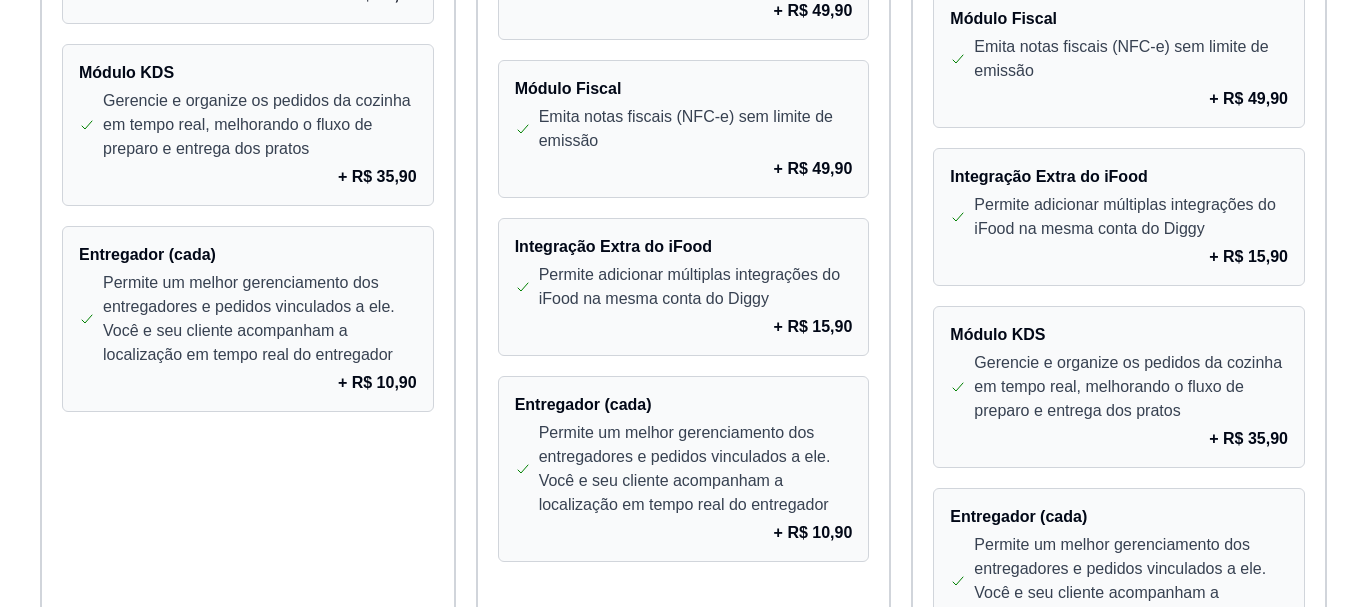 scroll, scrollTop: 1919, scrollLeft: 0, axis: vertical 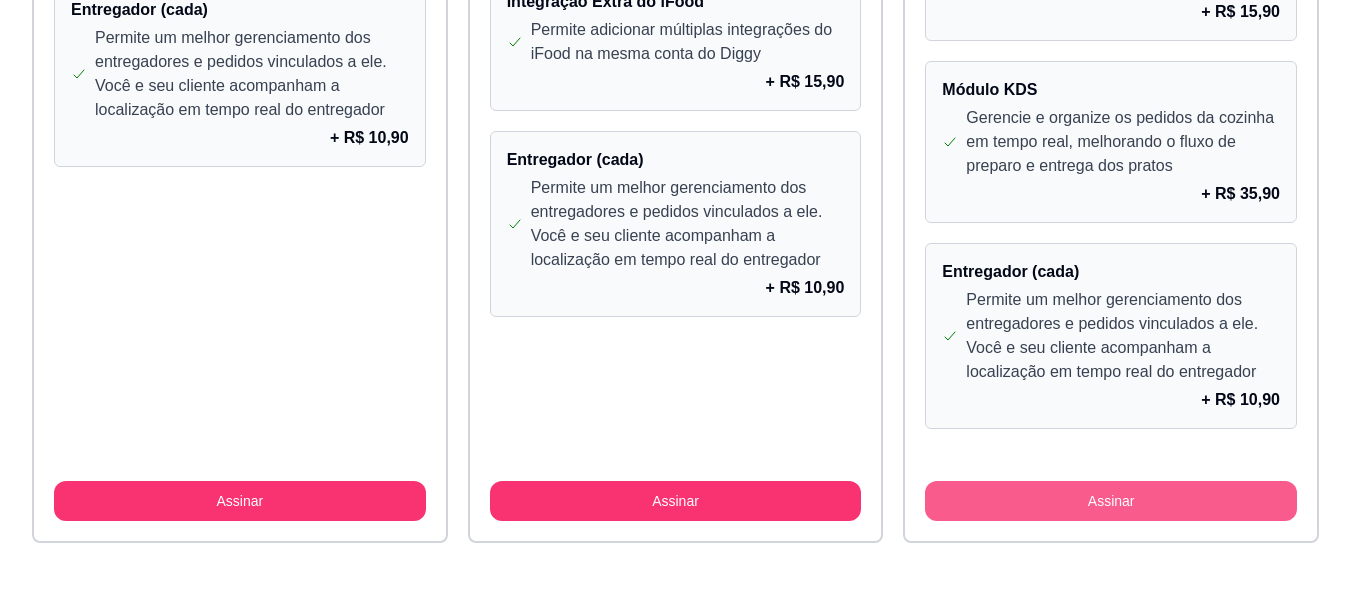 click on "Assinar" at bounding box center [1111, 501] 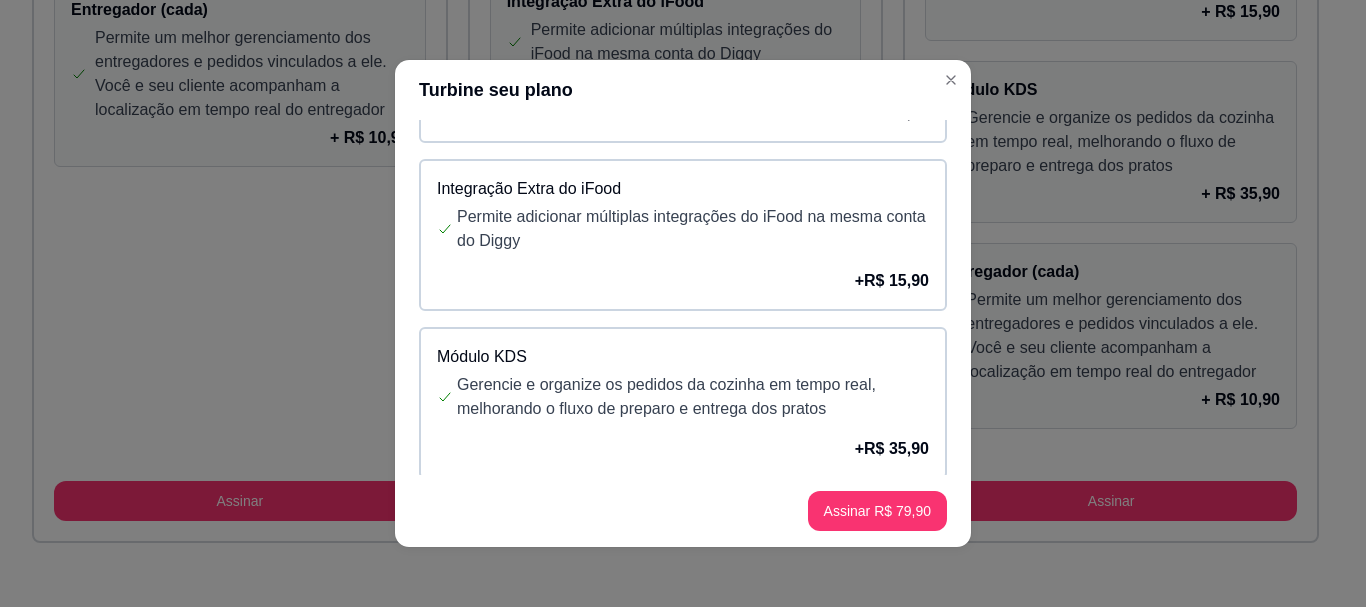 scroll, scrollTop: 1111, scrollLeft: 0, axis: vertical 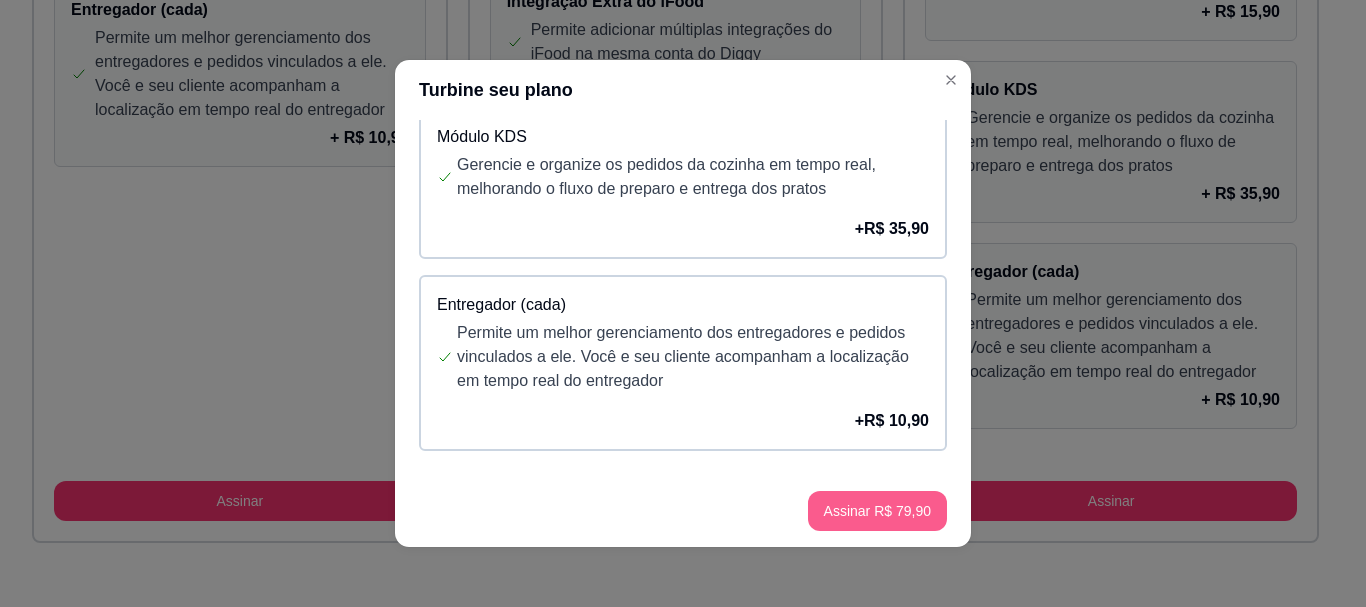 click on "Assinar   R$ 79,90" at bounding box center (877, 511) 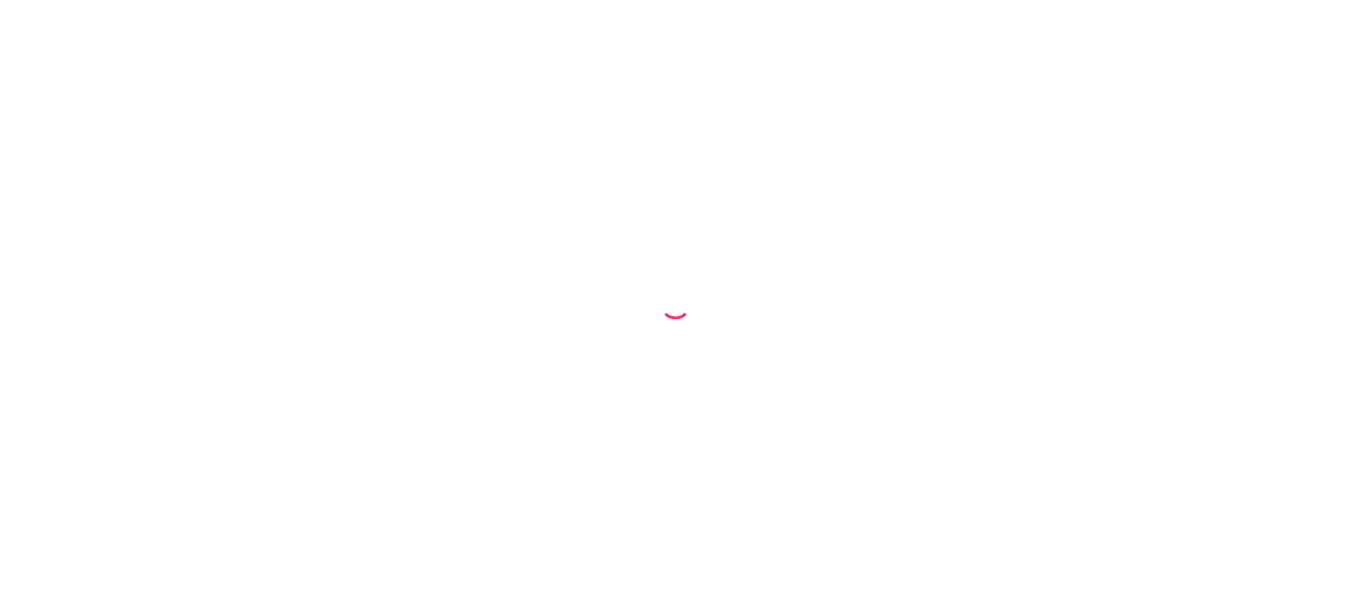 scroll, scrollTop: 0, scrollLeft: 0, axis: both 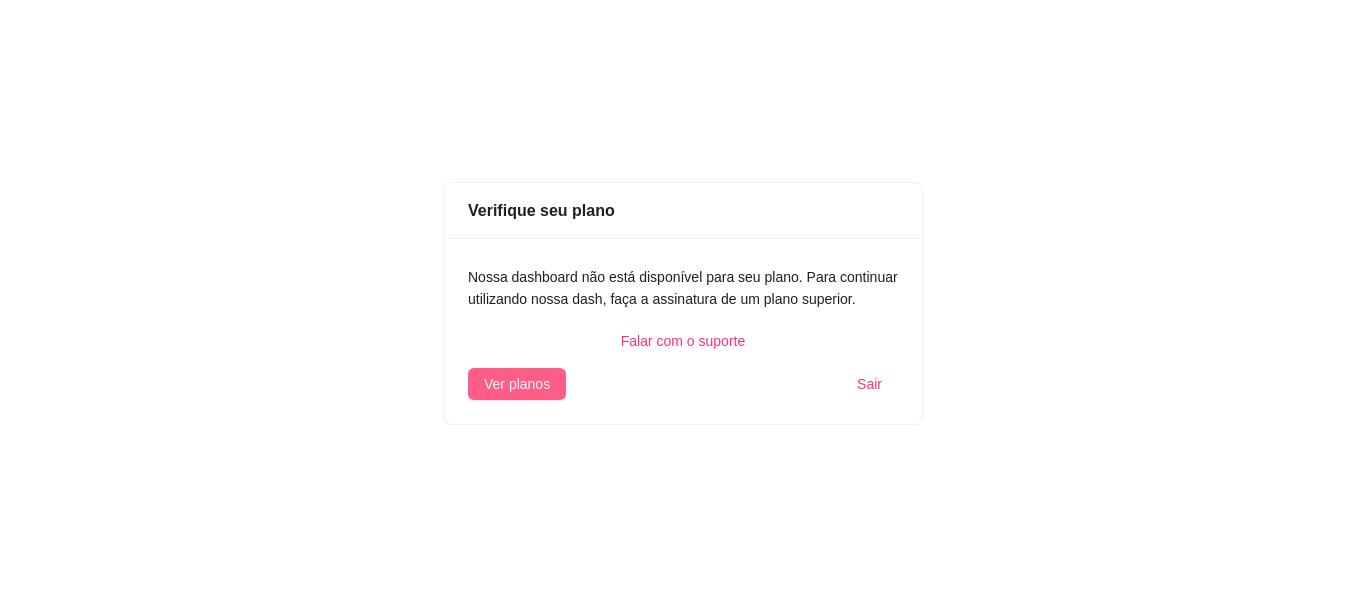click on "Ver planos" at bounding box center (517, 384) 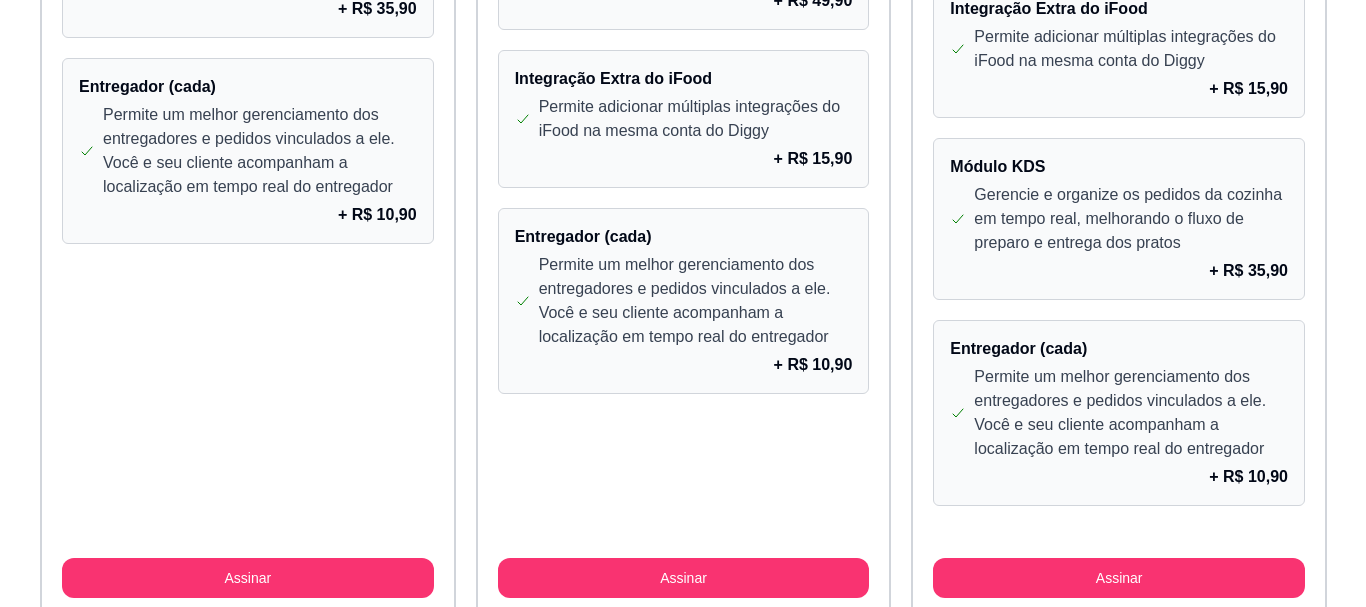 scroll, scrollTop: 1919, scrollLeft: 0, axis: vertical 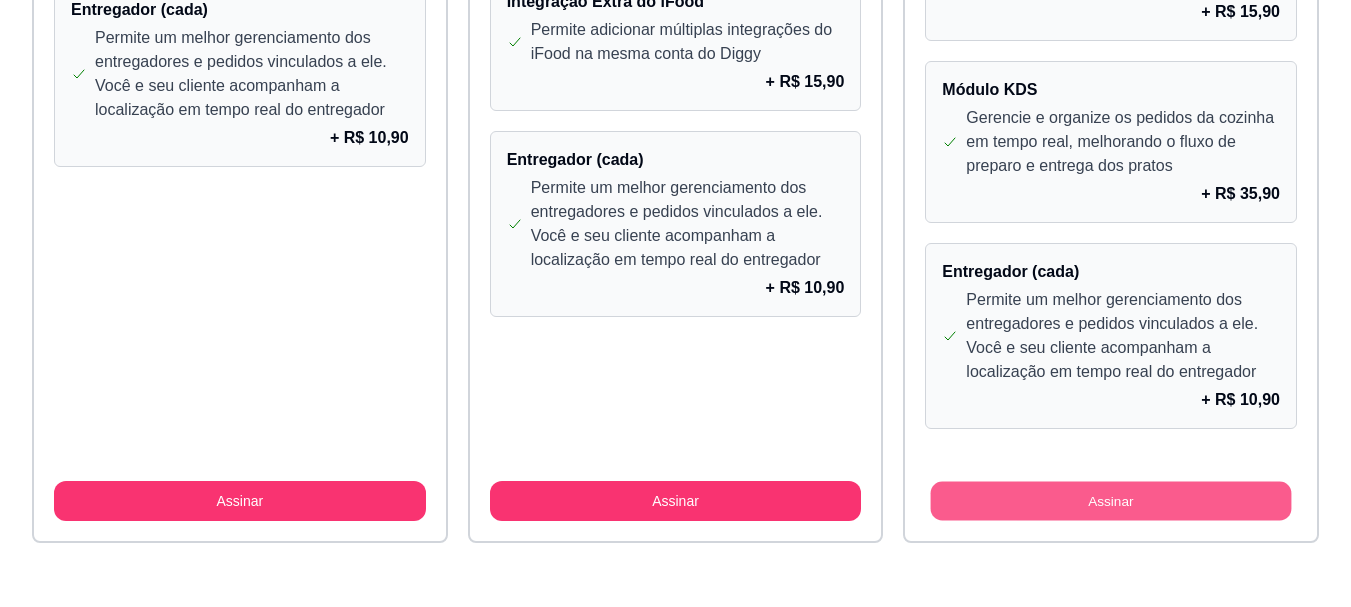 click on "Assinar" at bounding box center (1111, 501) 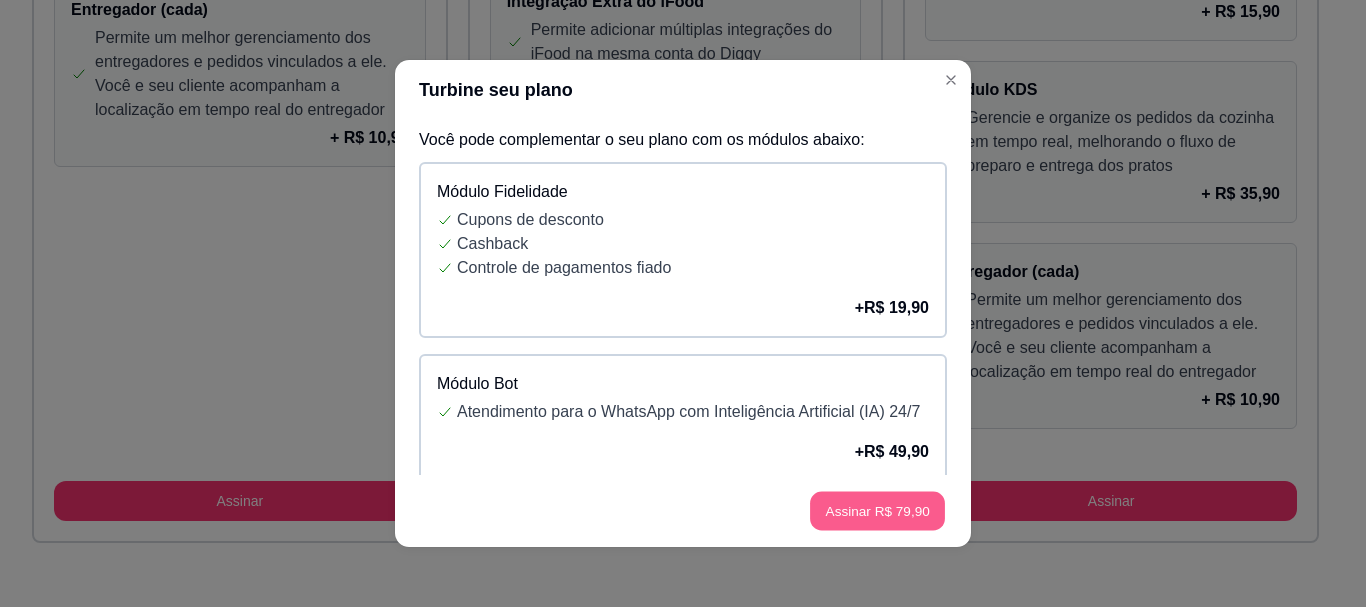 click on "Assinar   R$ 79,90" at bounding box center (877, 511) 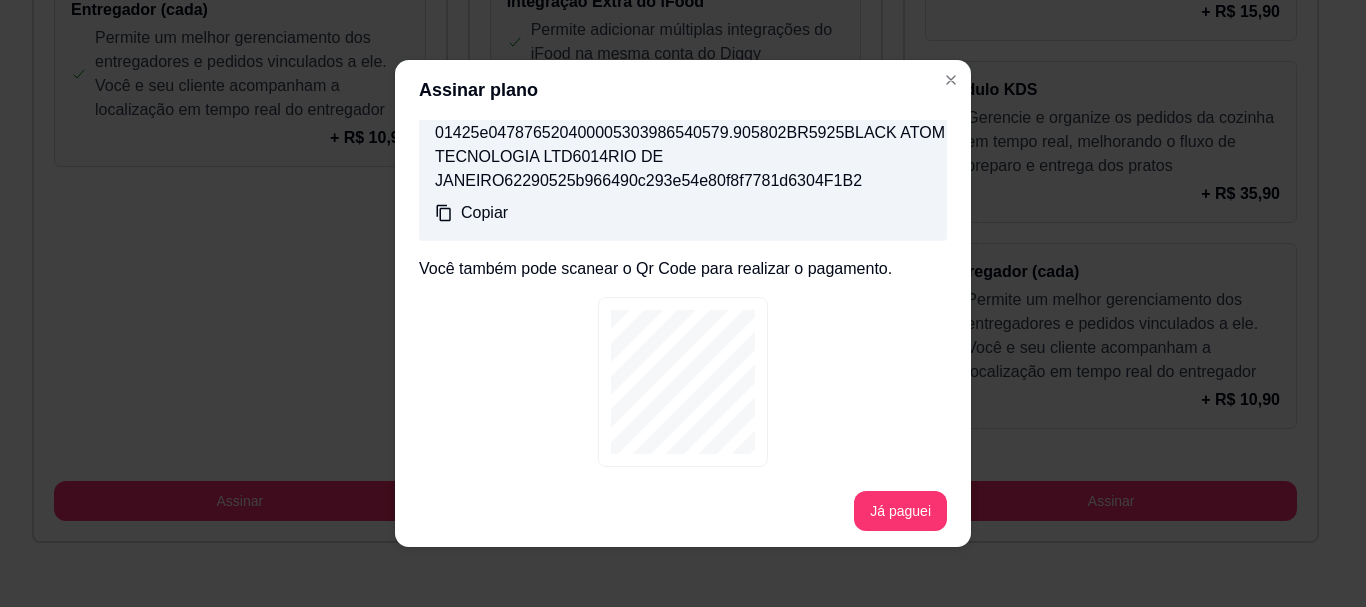 scroll, scrollTop: 312, scrollLeft: 0, axis: vertical 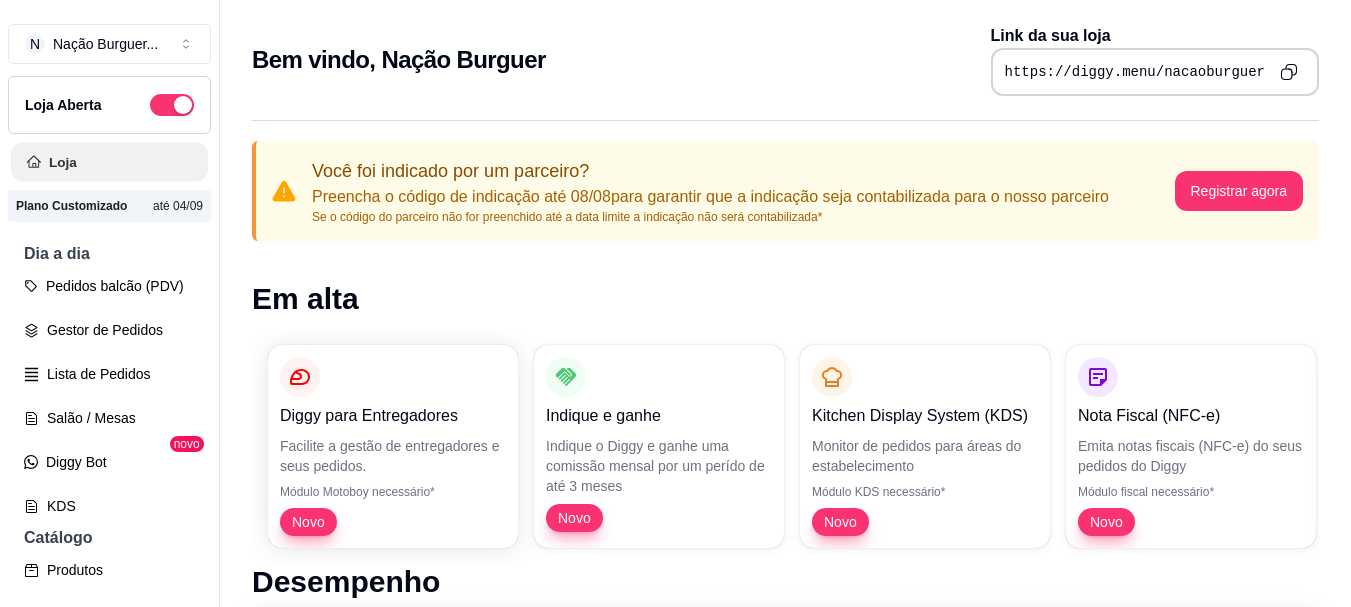 click on "Loja" at bounding box center [109, 162] 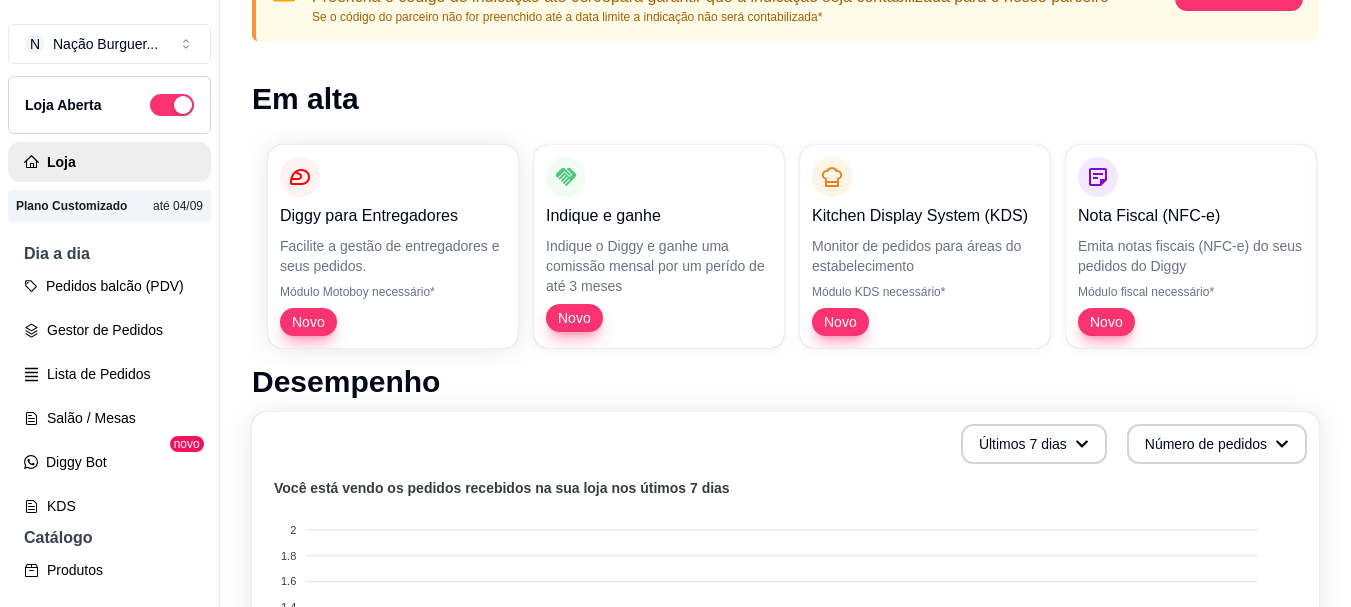 scroll, scrollTop: 0, scrollLeft: 0, axis: both 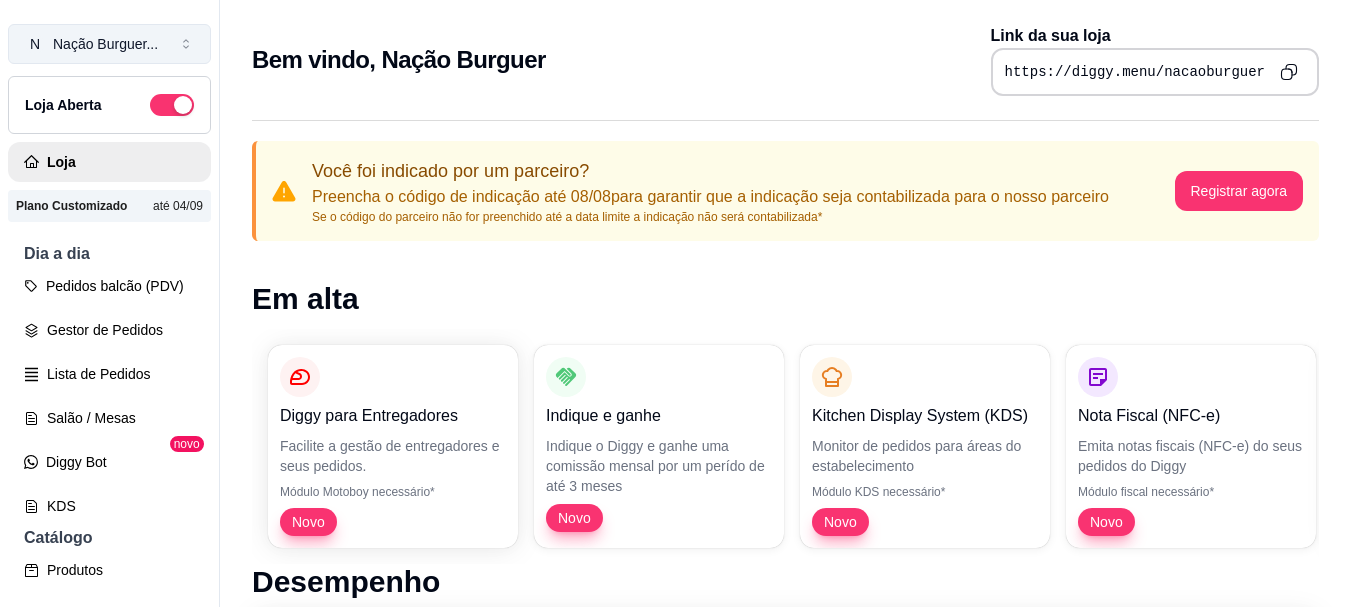 click on "Nação Burguer ..." at bounding box center (105, 44) 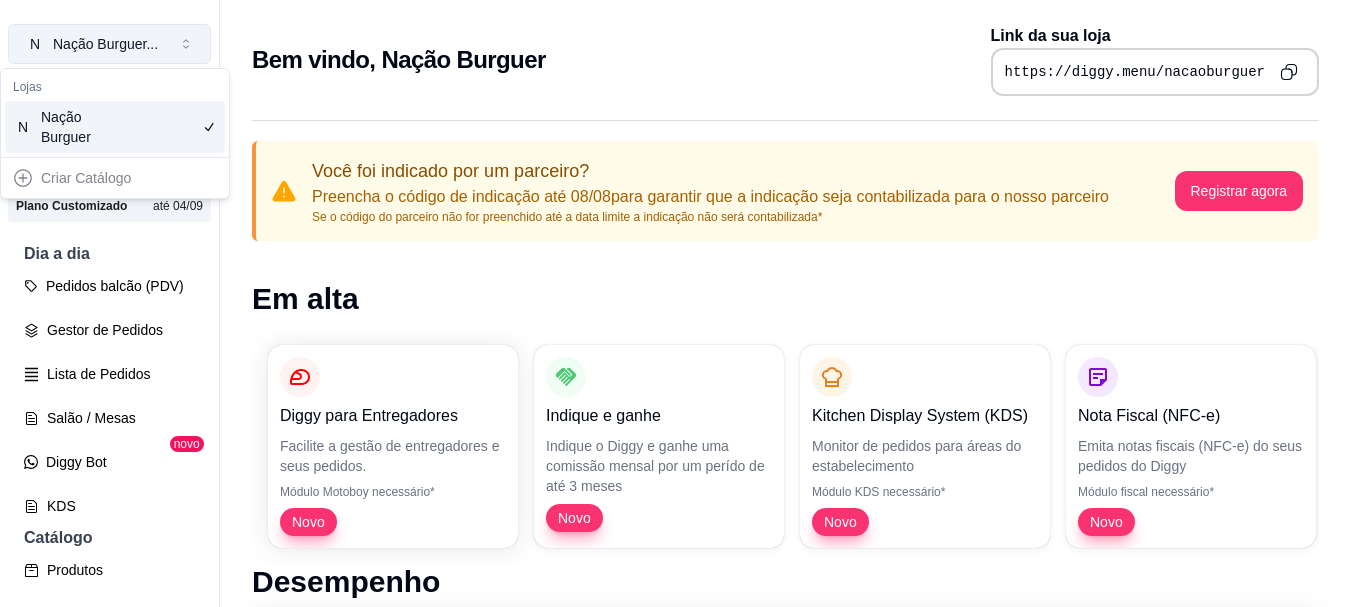 click 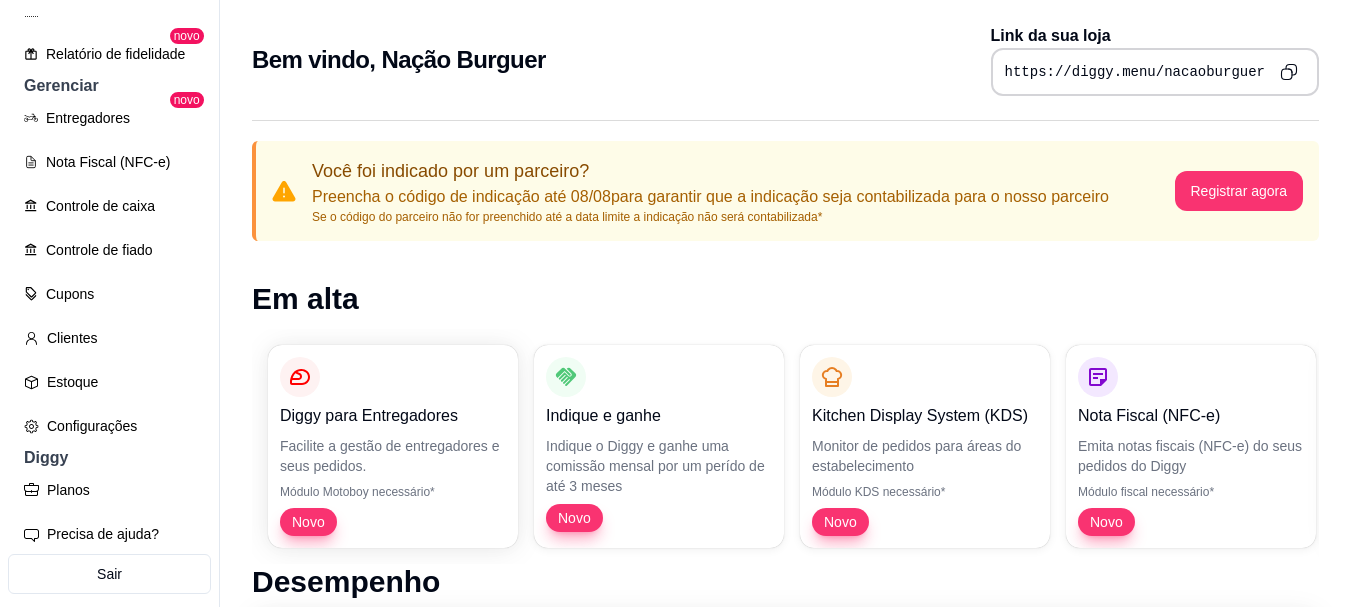 scroll, scrollTop: 807, scrollLeft: 0, axis: vertical 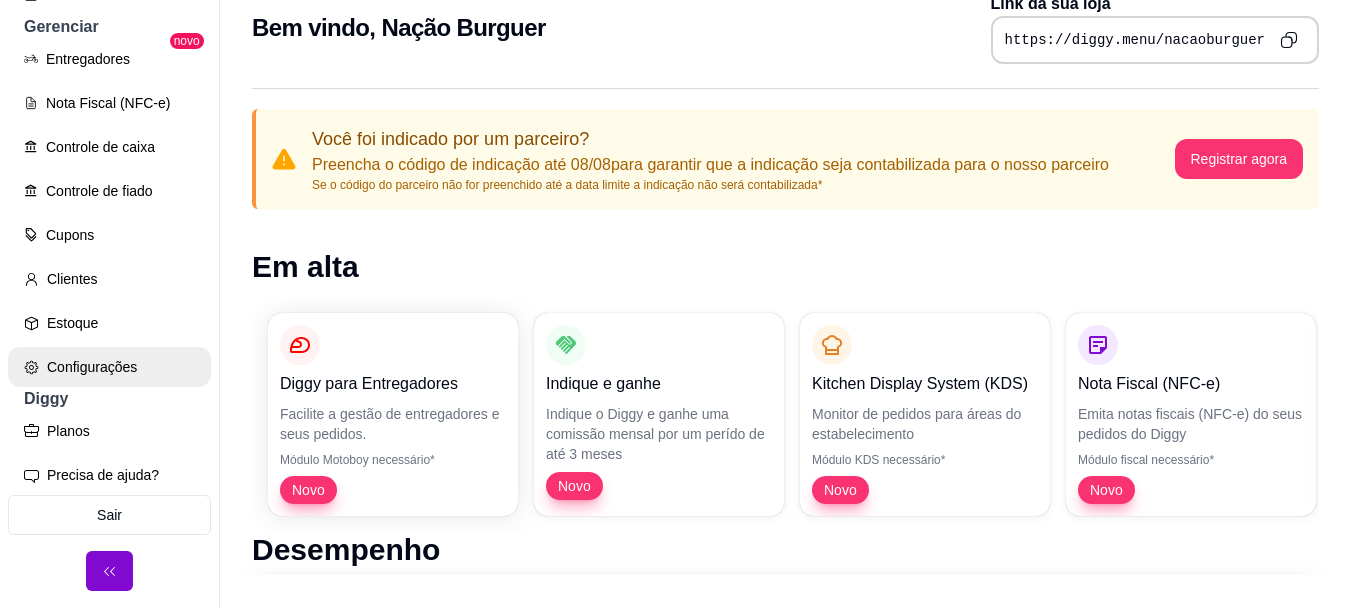 click on "Configurações" at bounding box center (109, 367) 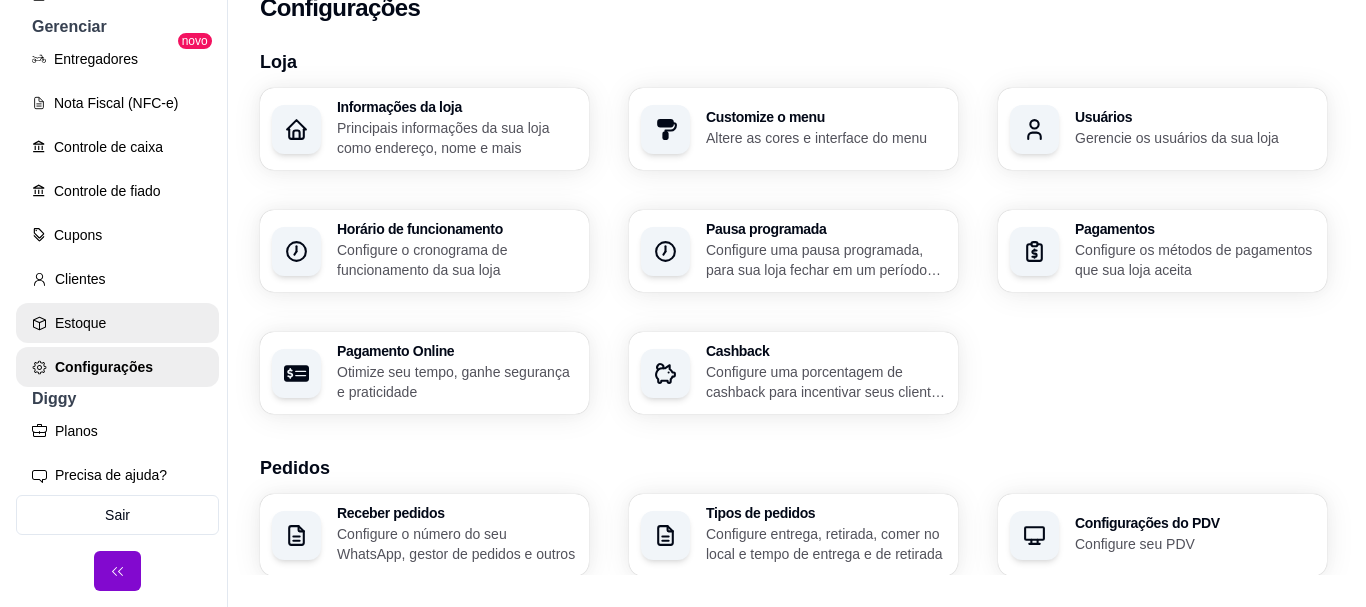 scroll, scrollTop: 0, scrollLeft: 0, axis: both 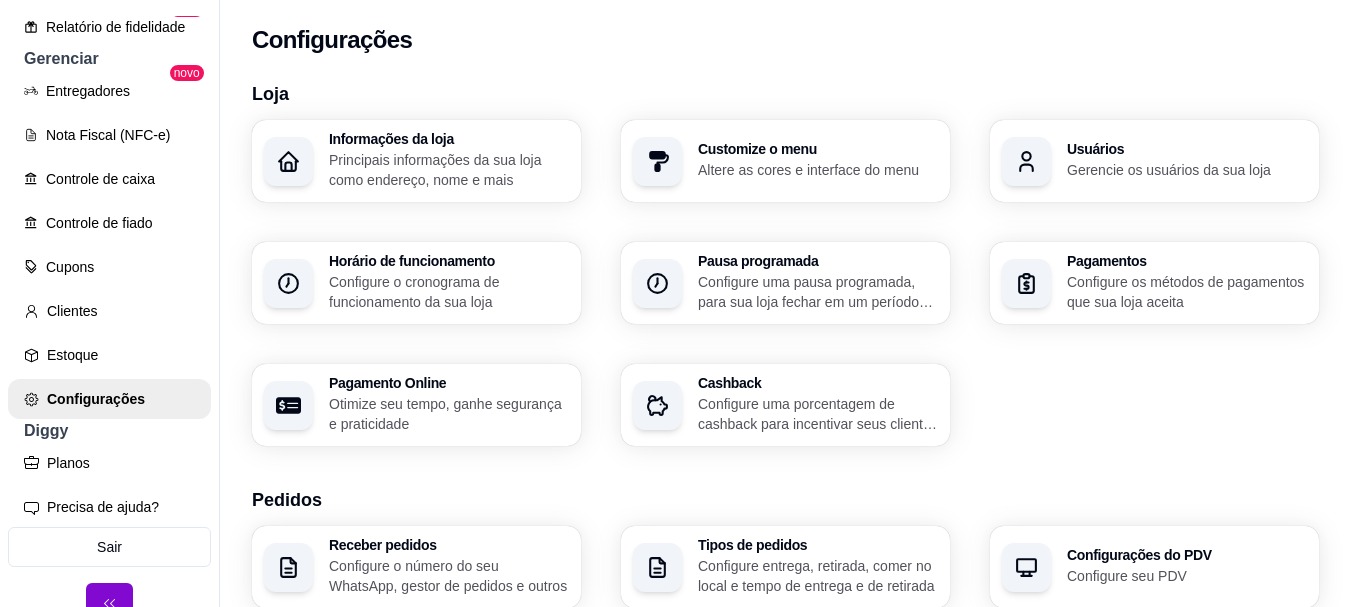 click on "Principais informações da sua loja como endereço, nome e mais" at bounding box center [449, 170] 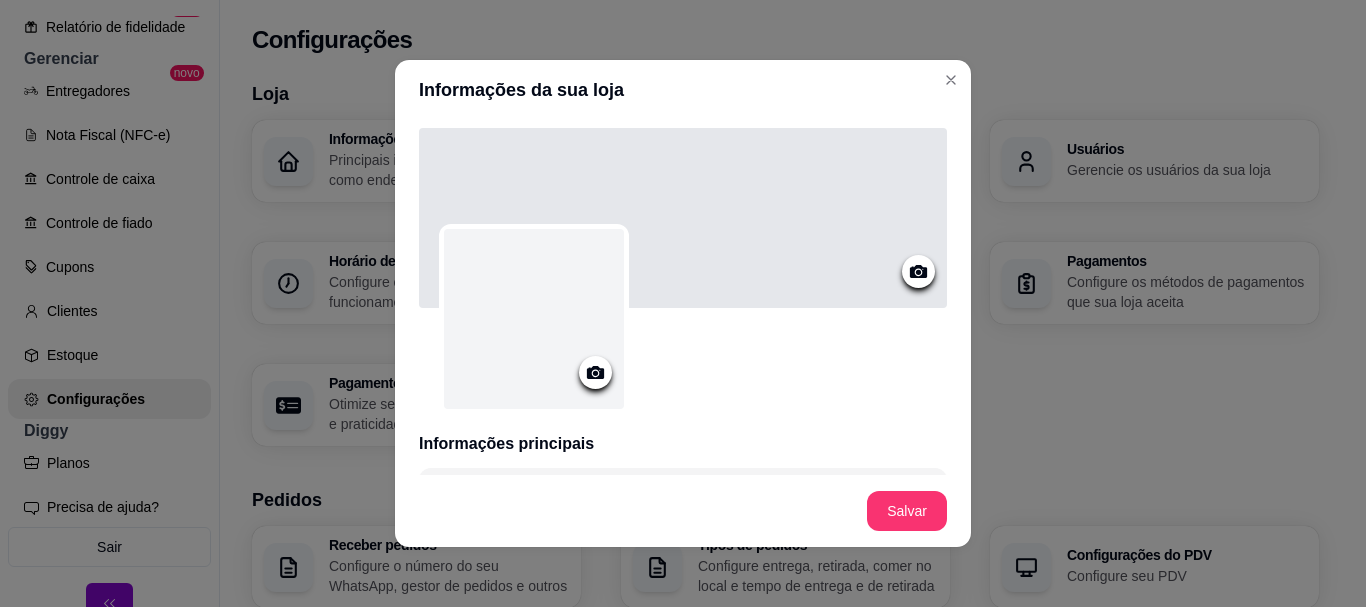 click 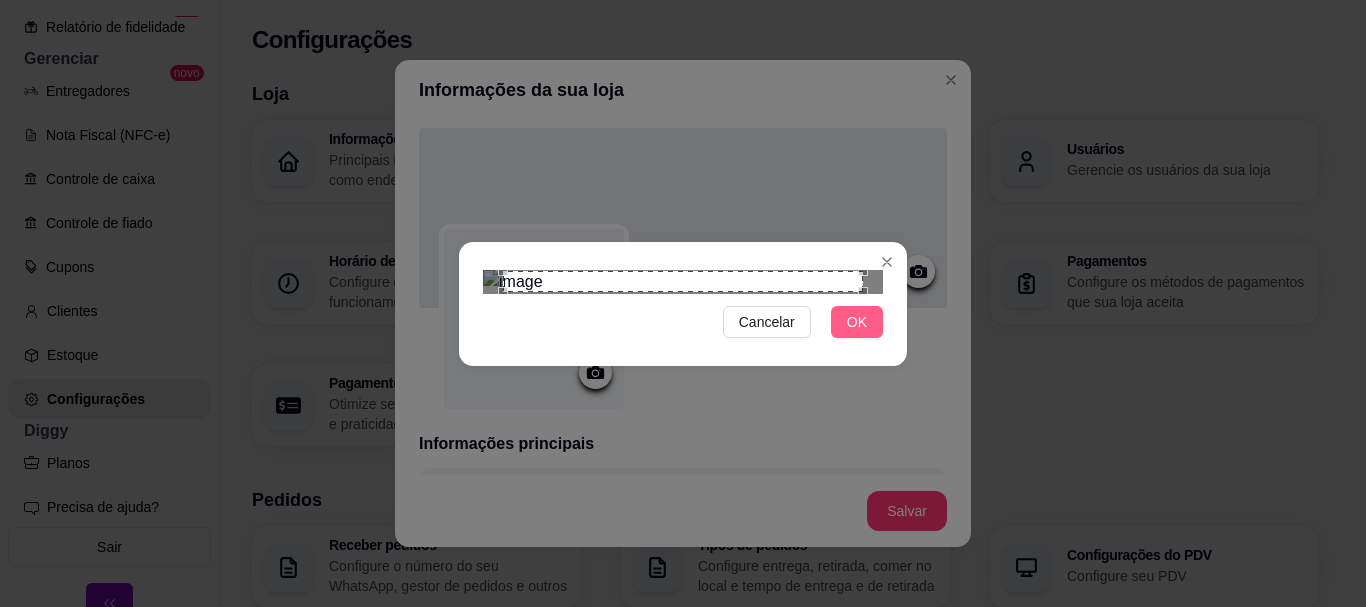 click on "OK" at bounding box center (857, 322) 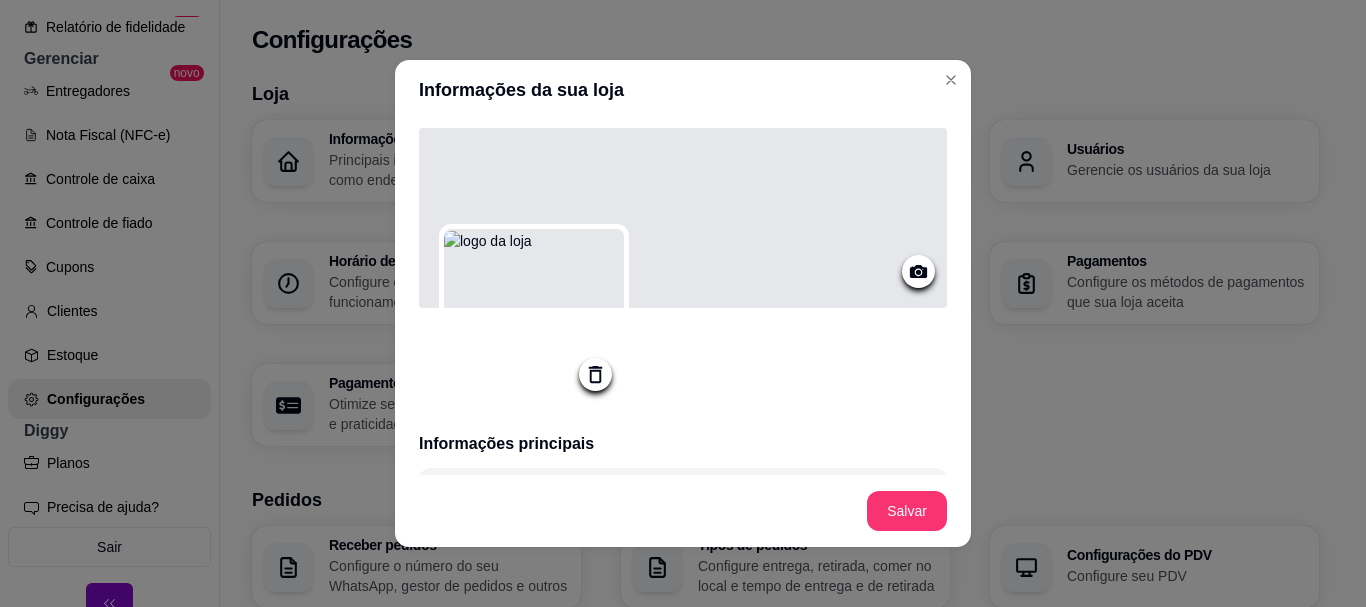 click 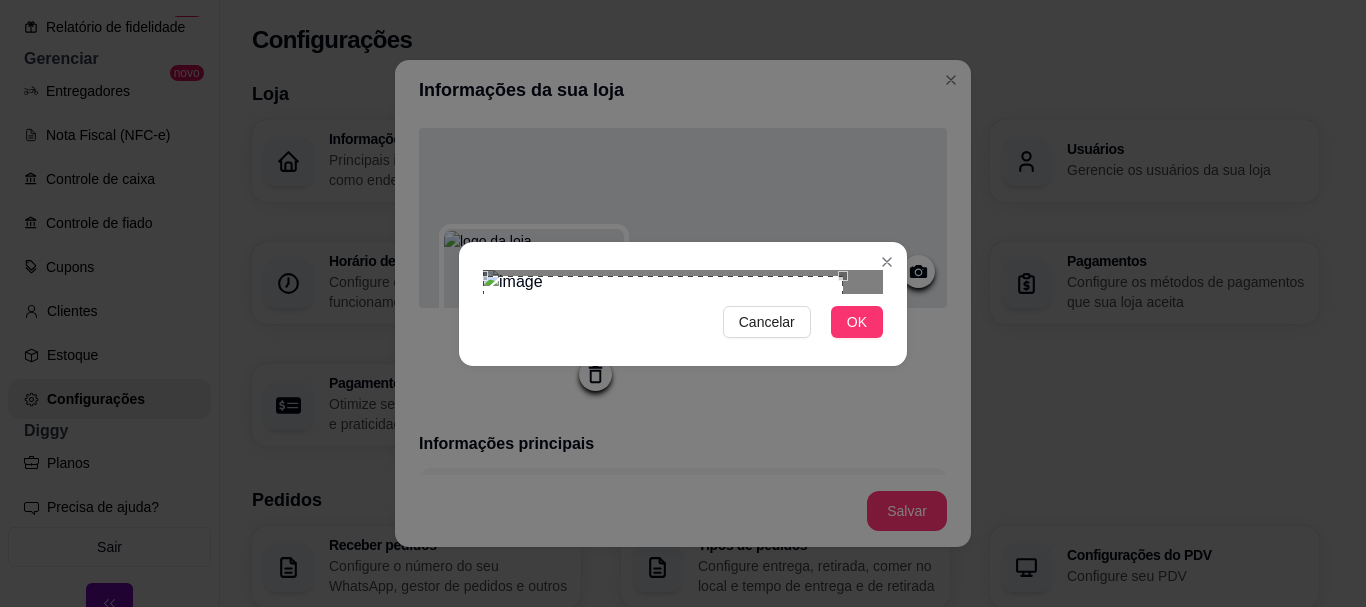 click at bounding box center [663, 336] 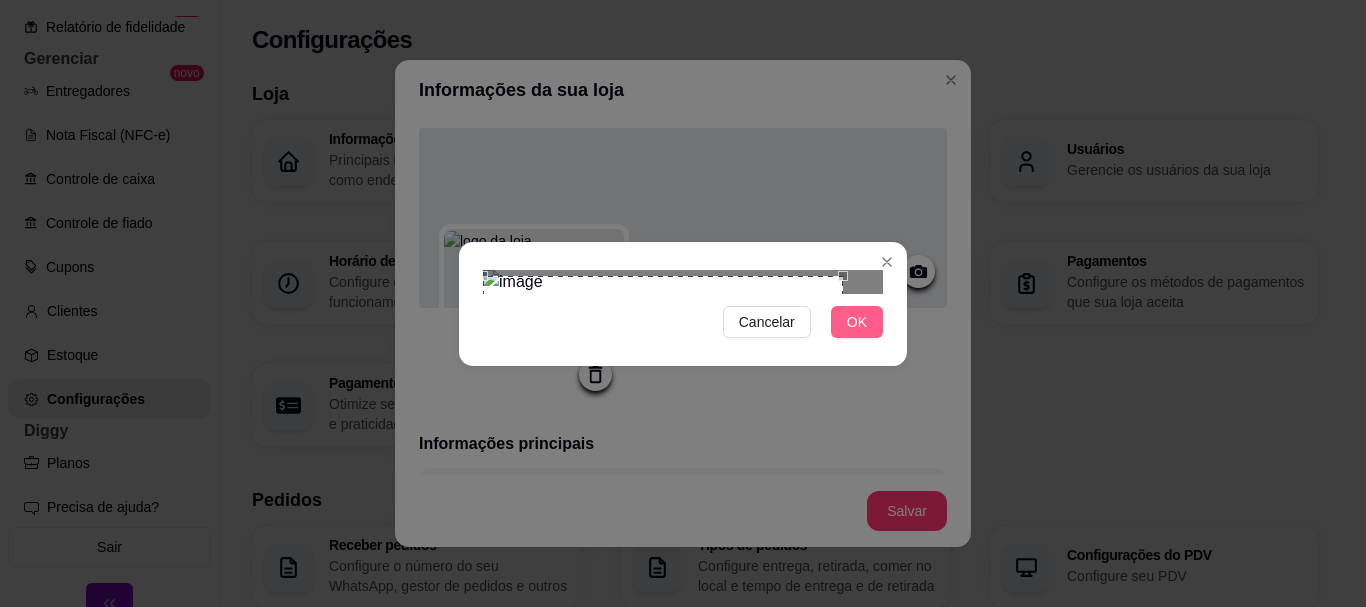click on "OK" at bounding box center [857, 322] 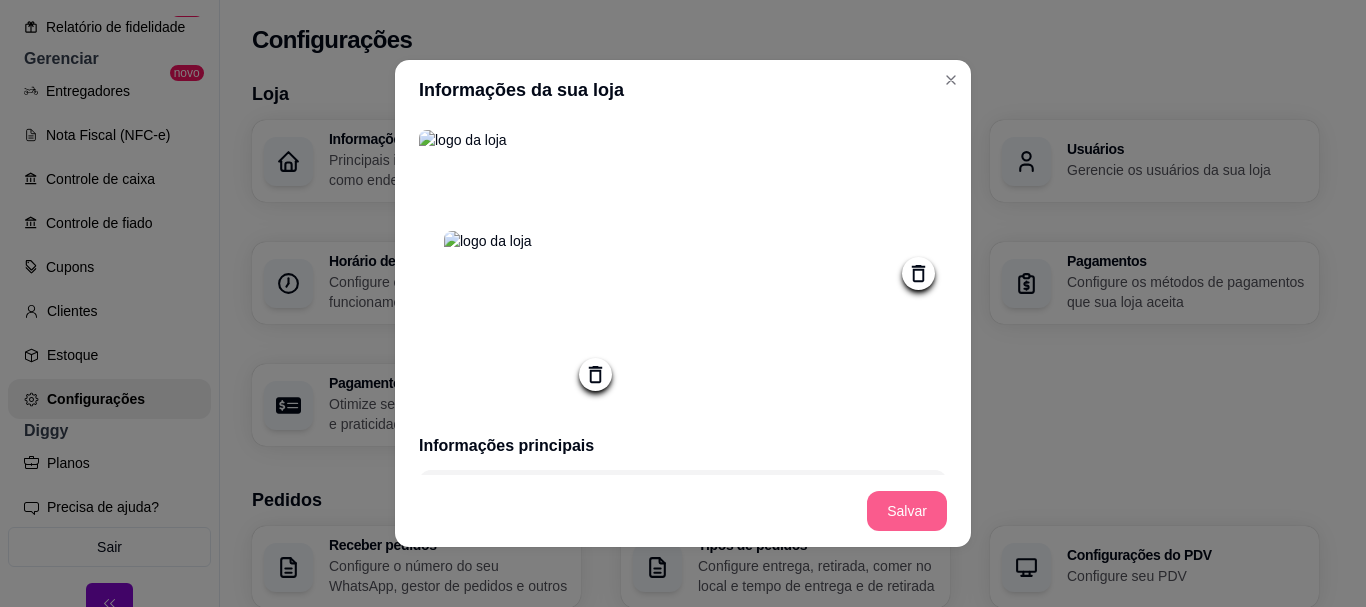 click on "Salvar" at bounding box center (907, 511) 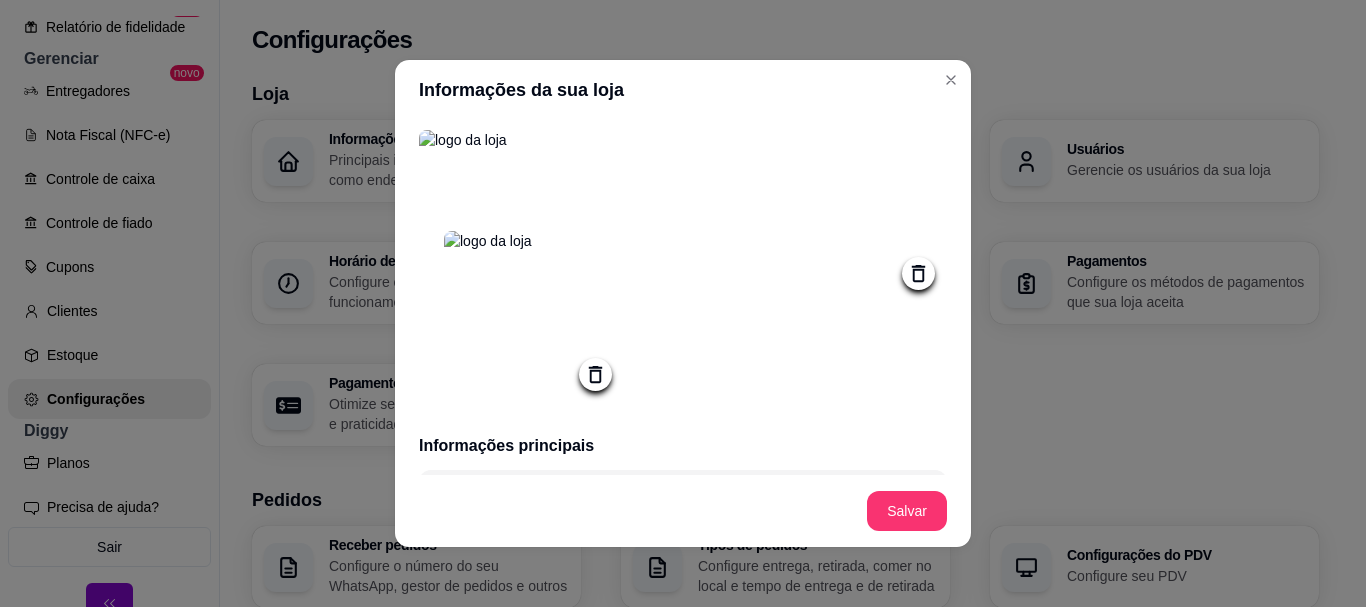 click on "Informações principais" at bounding box center [683, 446] 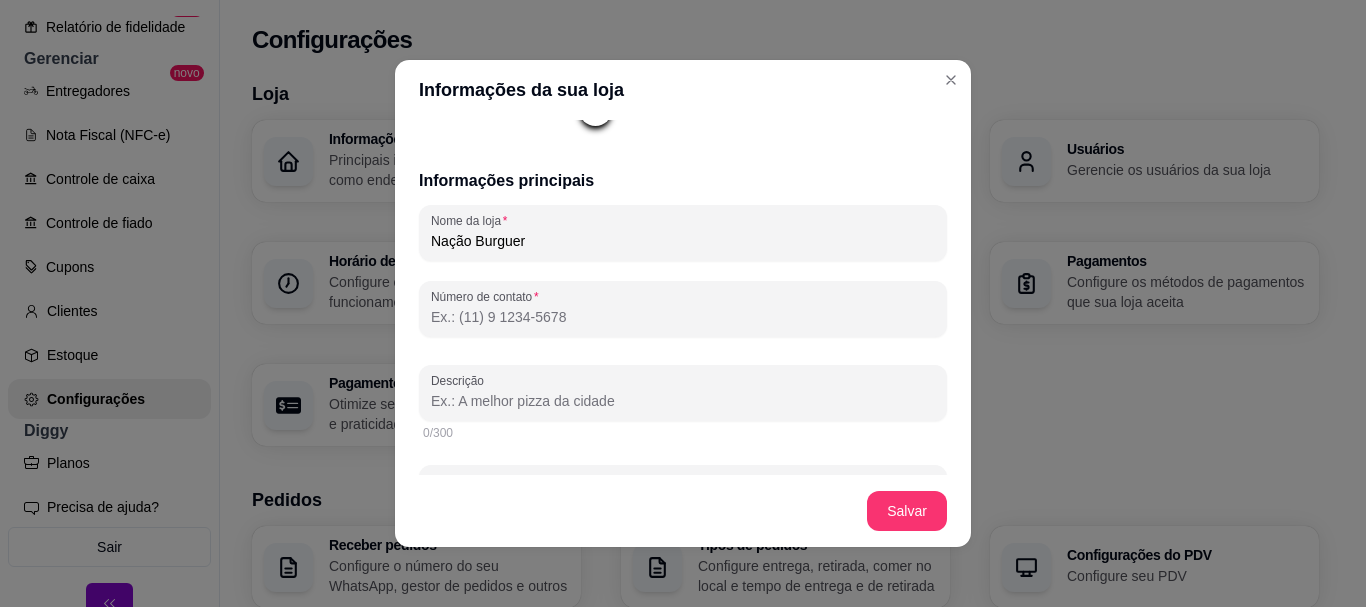 scroll, scrollTop: 300, scrollLeft: 0, axis: vertical 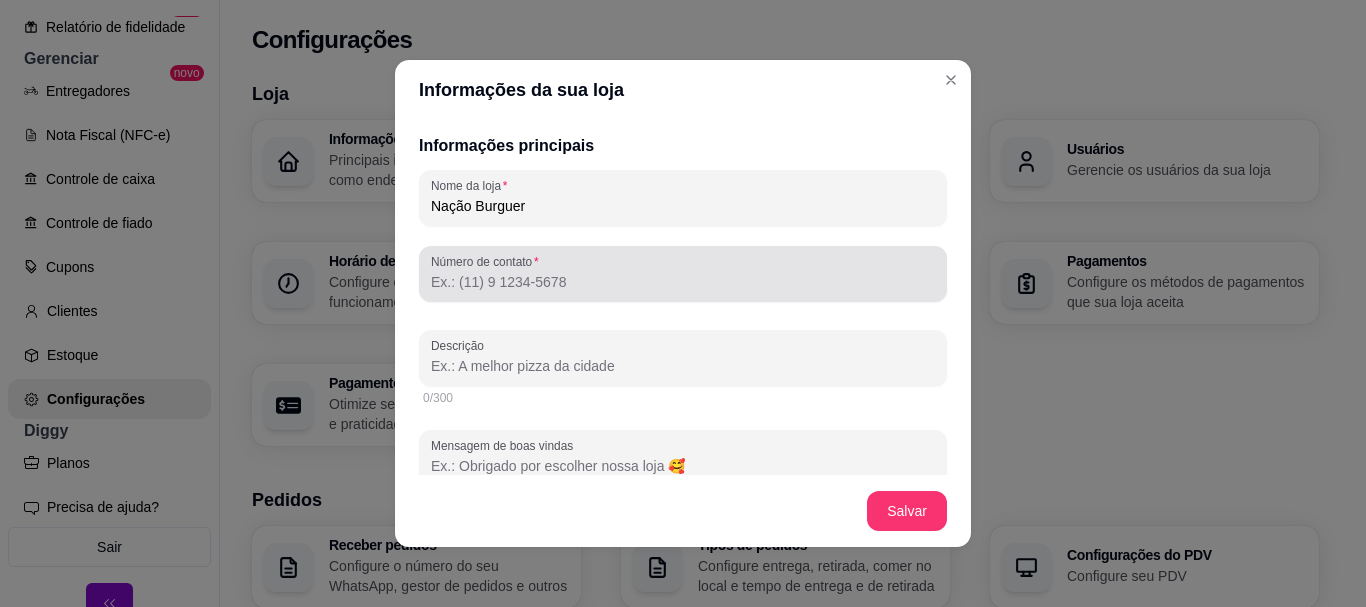 click at bounding box center (683, 274) 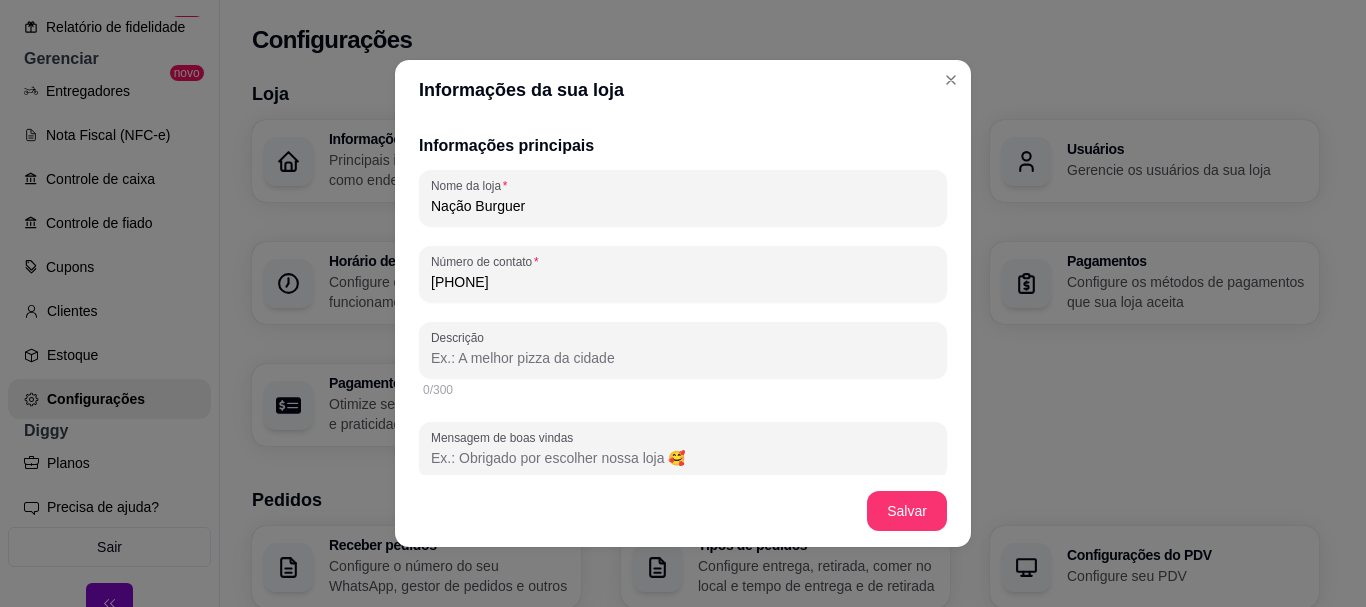 type on "(31) 9 9237-4784" 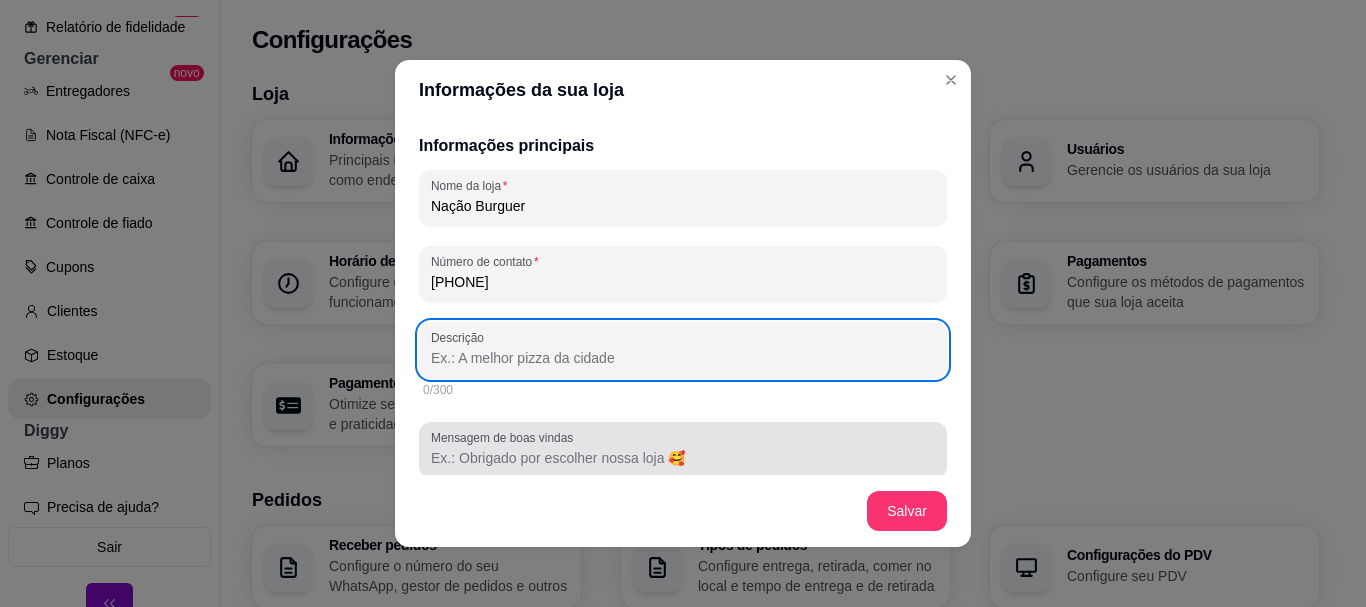 click on "Mensagem de boas vindas" at bounding box center (683, 458) 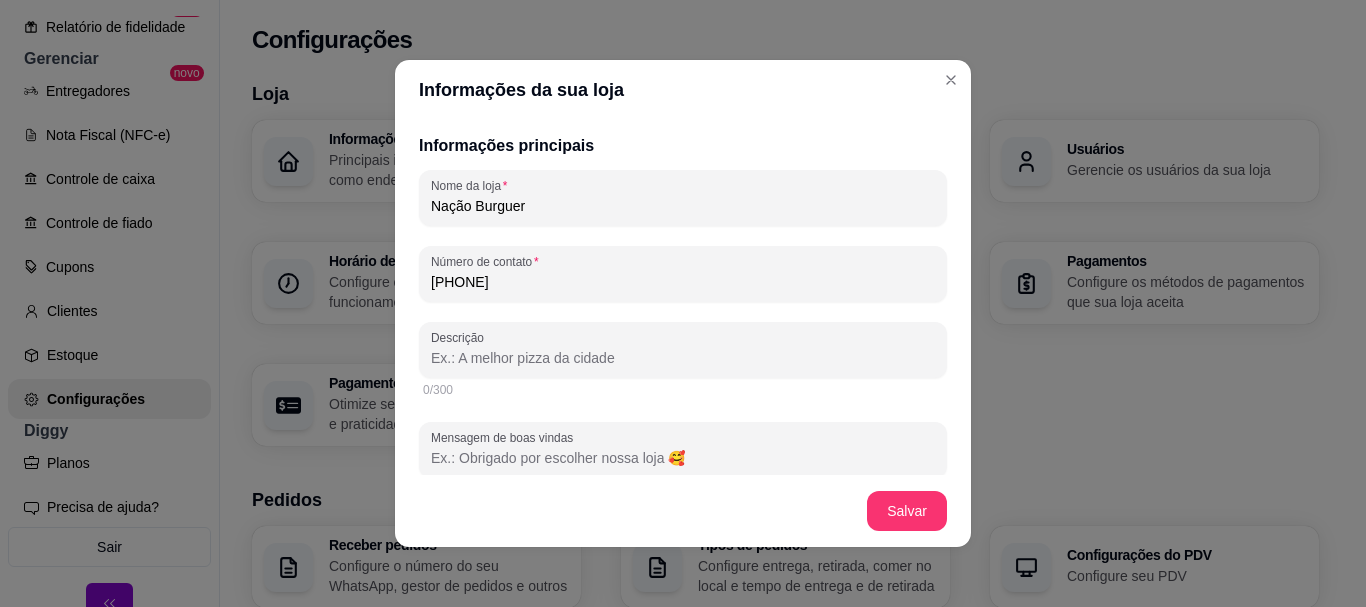 type on "o" 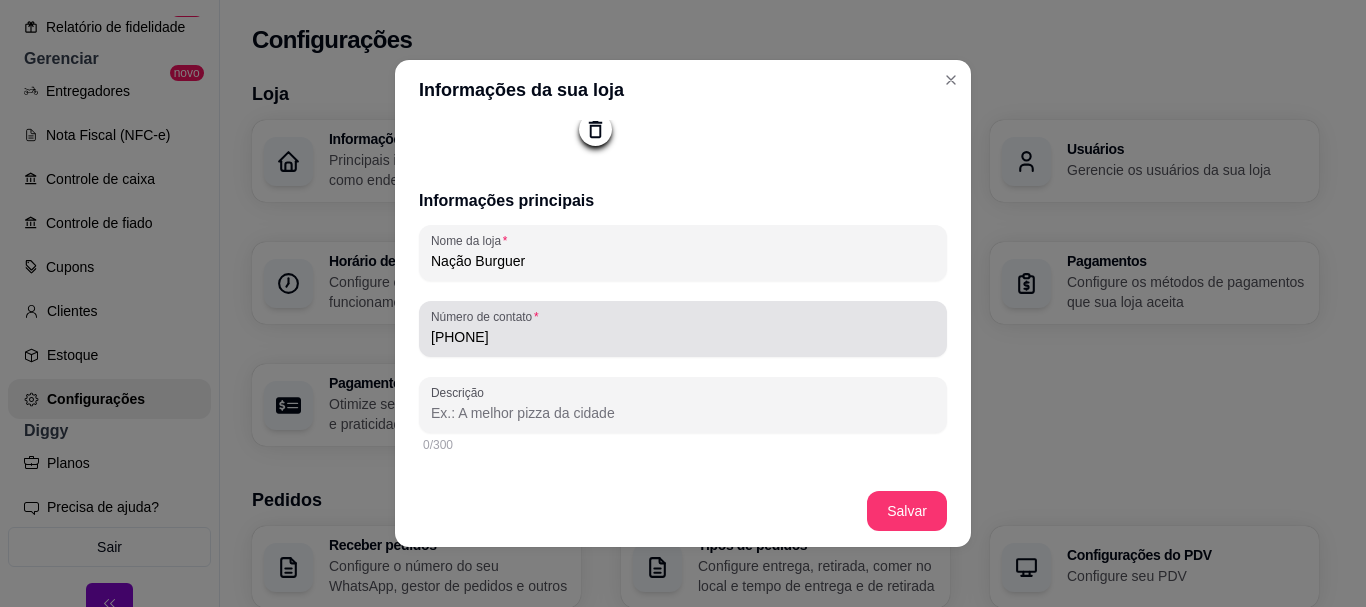 scroll, scrollTop: 200, scrollLeft: 0, axis: vertical 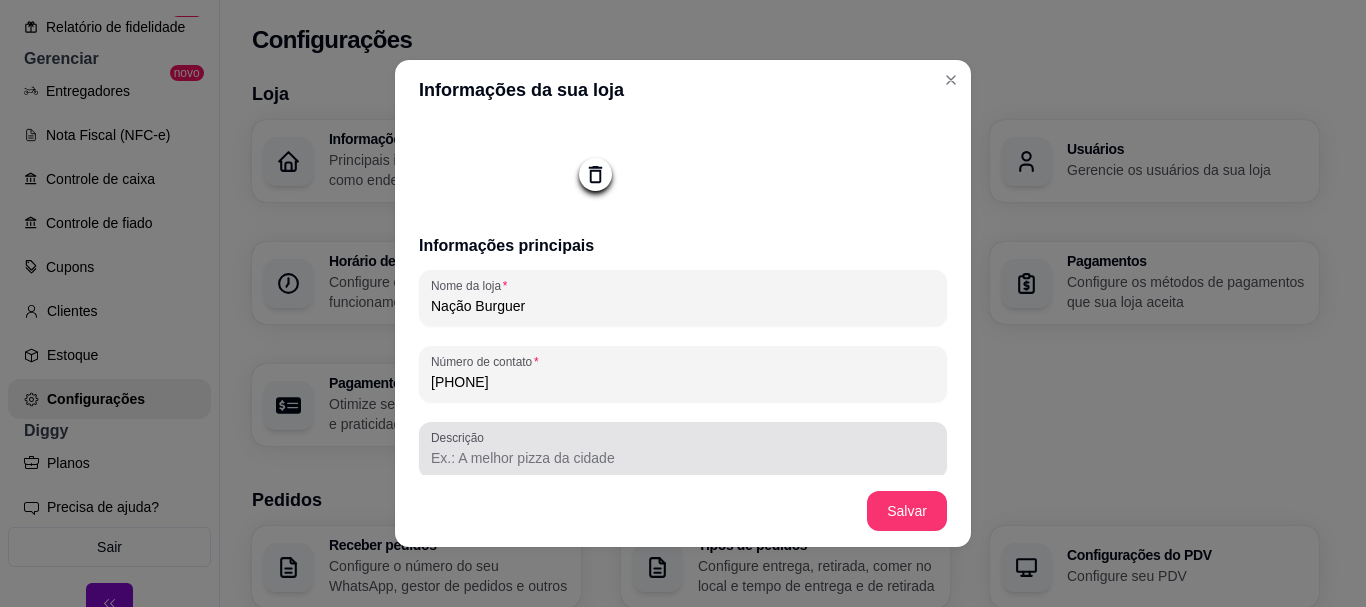 type on "Obrigado pela preferencia !" 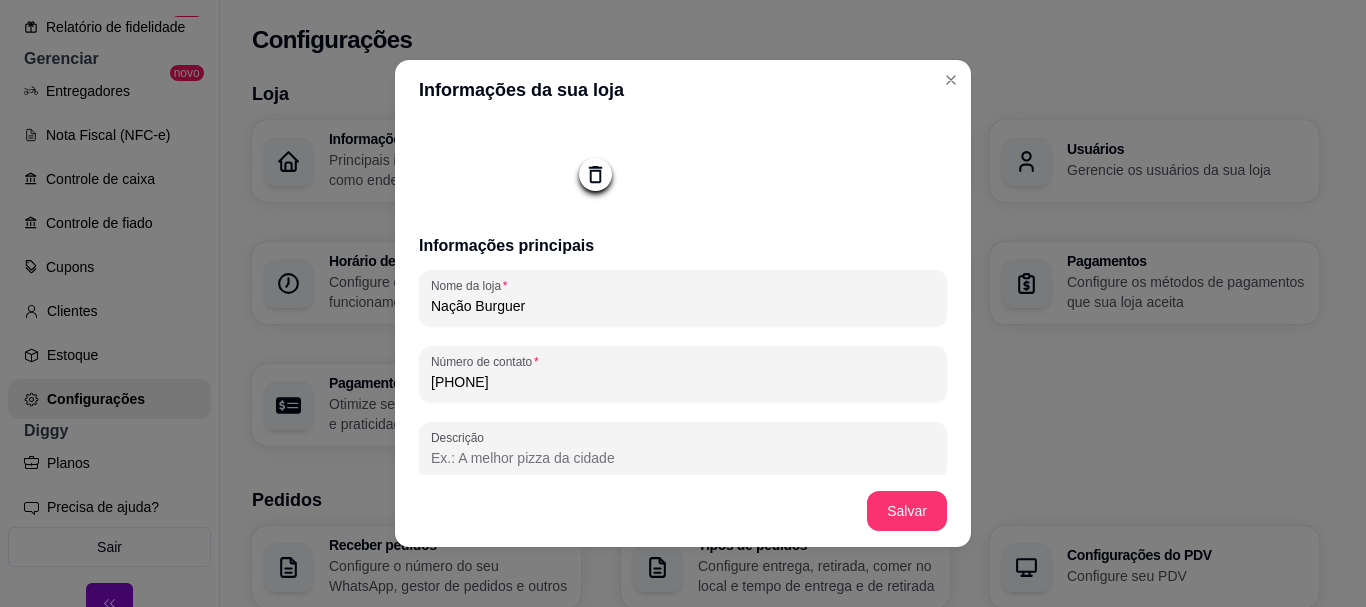 click on "Descrição" at bounding box center (683, 458) 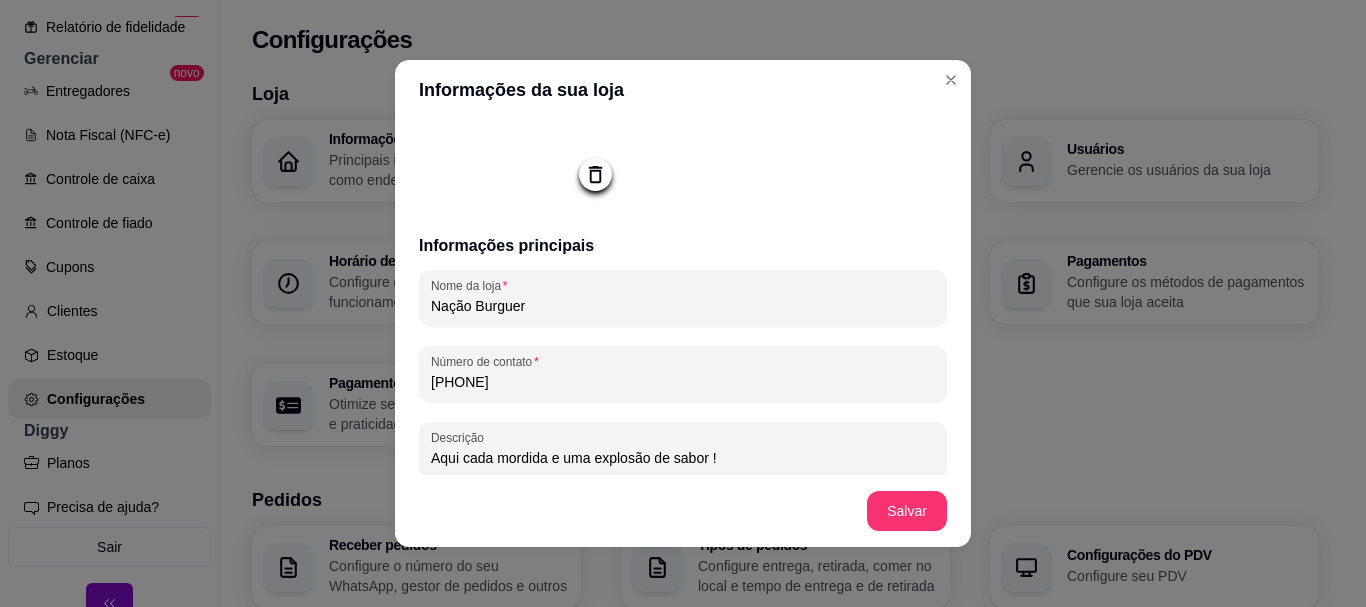 drag, startPoint x: 549, startPoint y: 462, endPoint x: 554, endPoint y: 488, distance: 26.476404 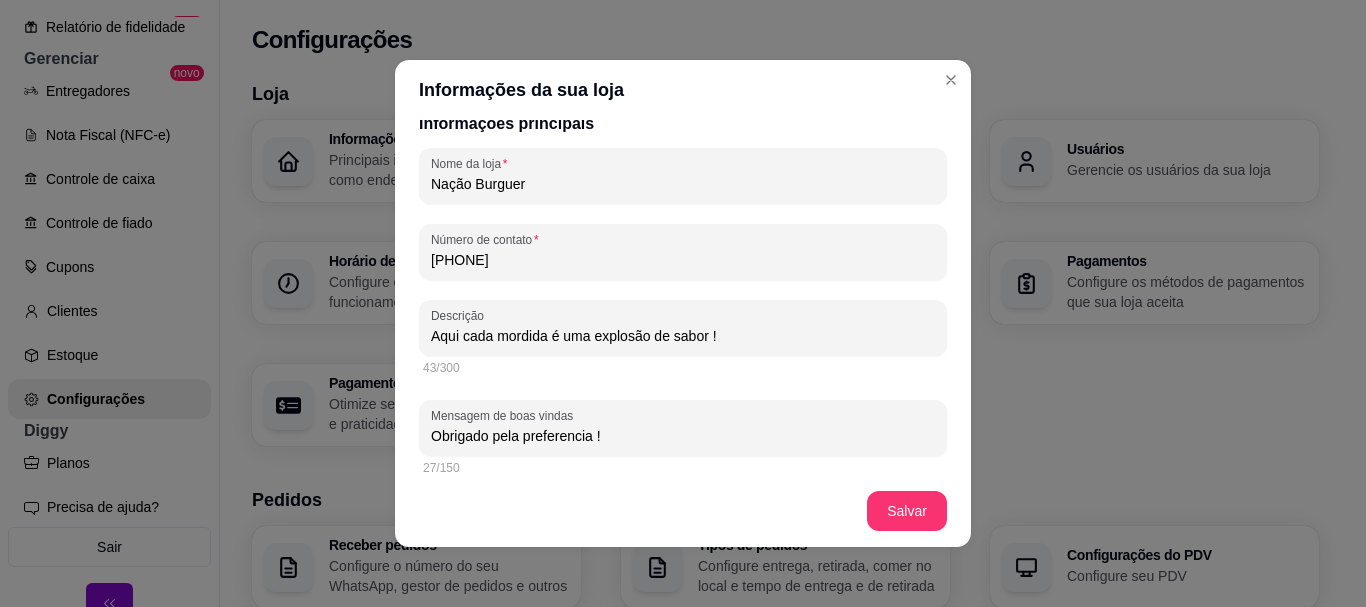 scroll, scrollTop: 400, scrollLeft: 0, axis: vertical 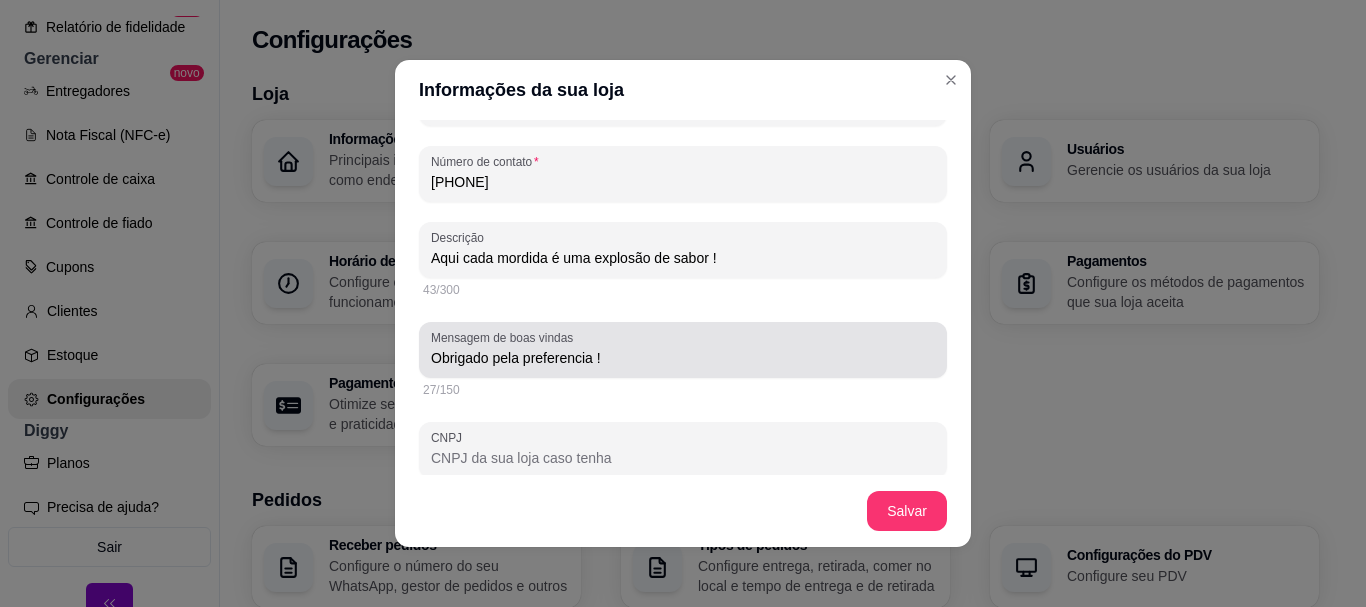 type on "Aqui cada mordida é uma explosão de sabor !" 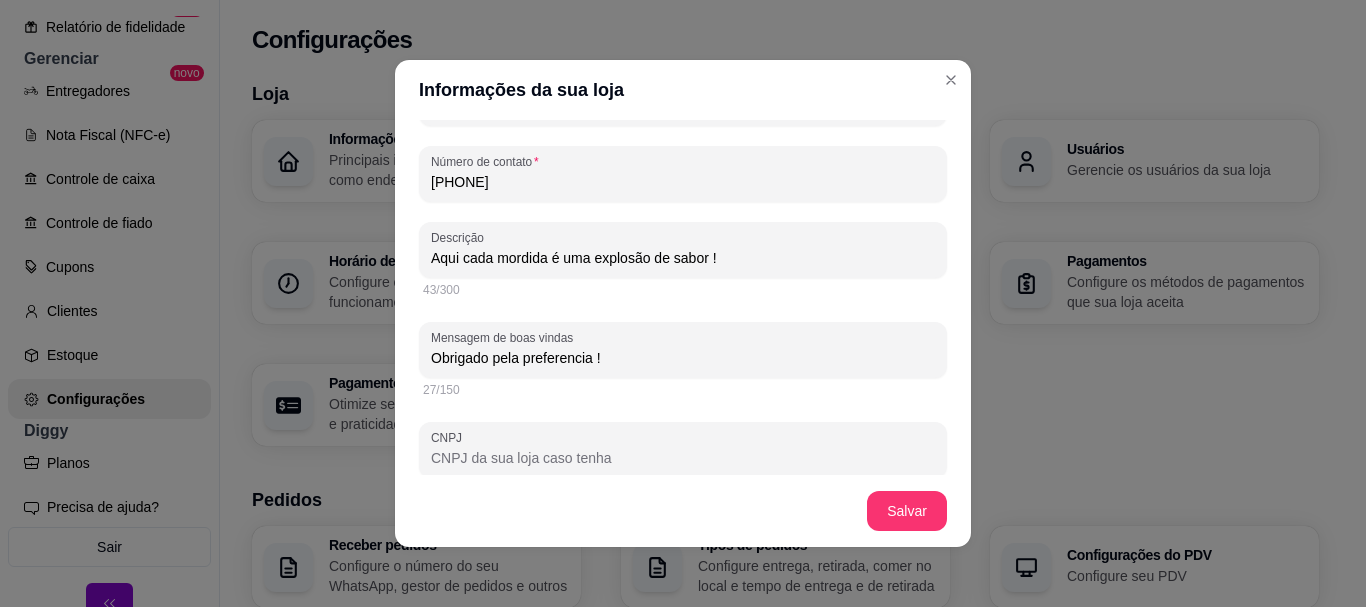 drag, startPoint x: 566, startPoint y: 358, endPoint x: 708, endPoint y: 414, distance: 152.64337 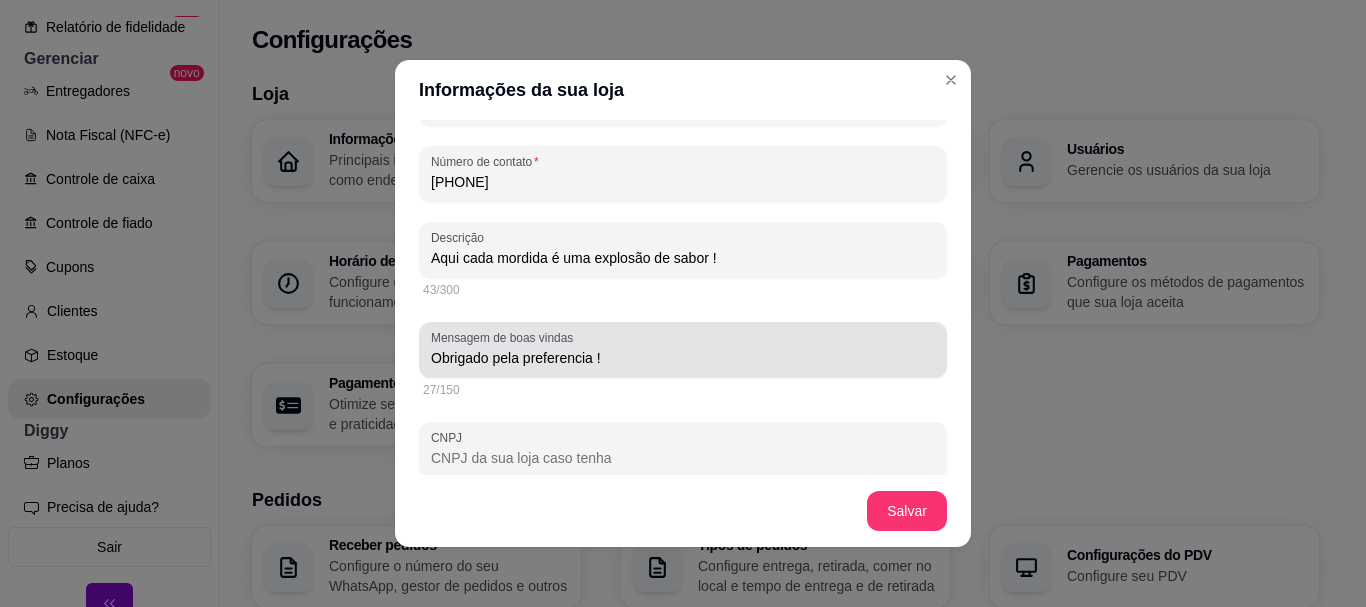 click on "Obrigado pela preferencia !" at bounding box center [683, 358] 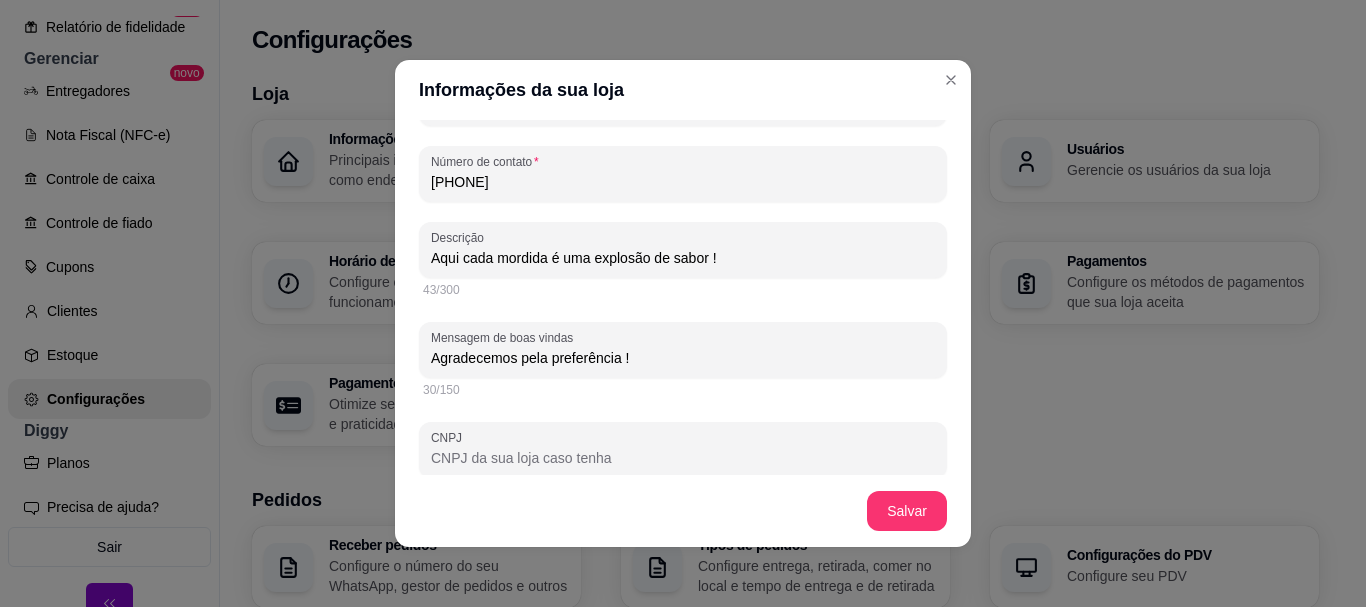 click on "Agradecemos pela preferencia !" at bounding box center [683, 358] 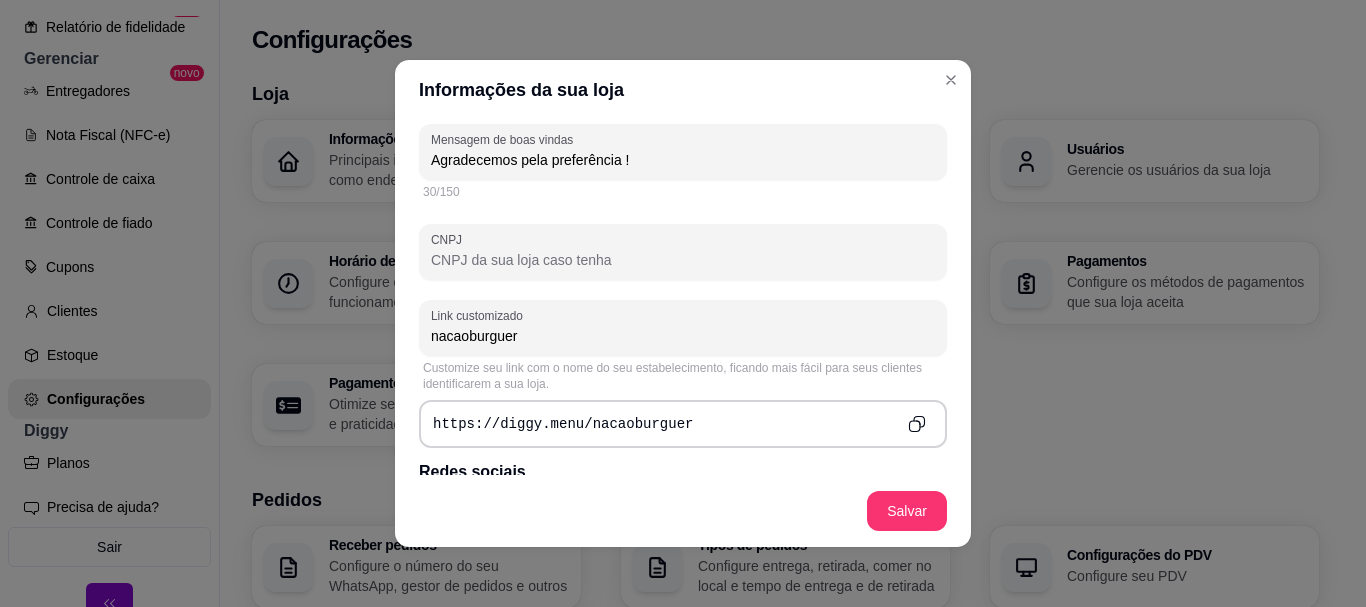 scroll, scrollTop: 600, scrollLeft: 0, axis: vertical 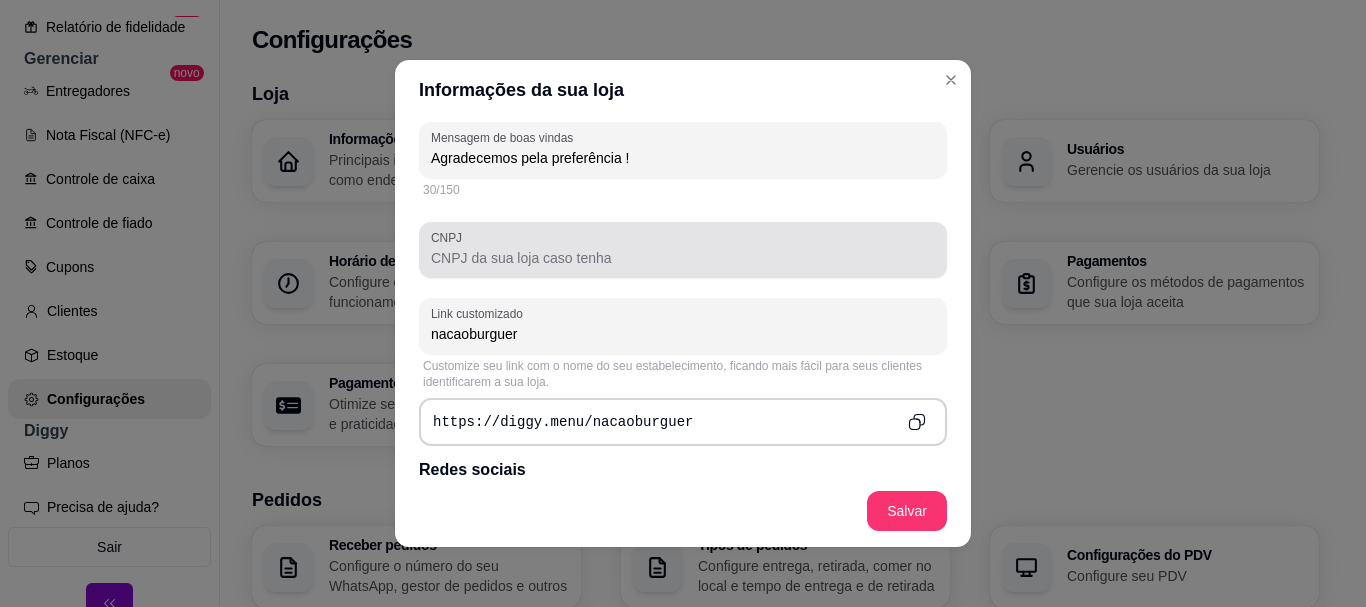 type on "Agradecemos pela preferência !" 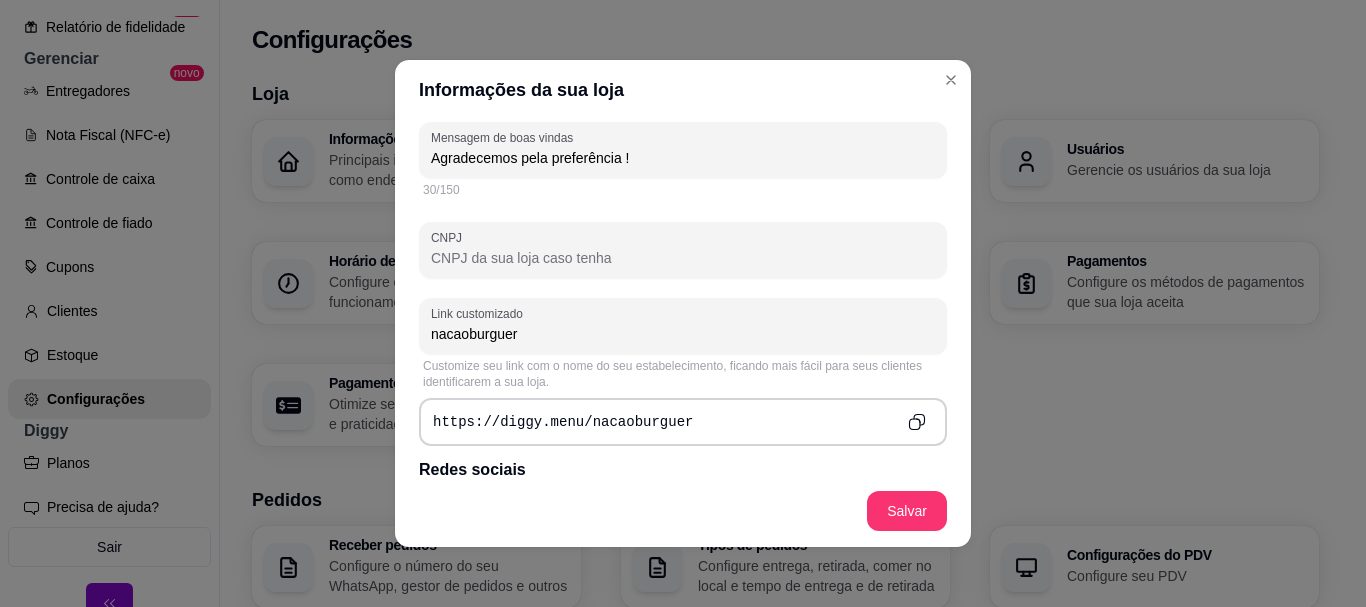 click on "CNPJ" at bounding box center [683, 258] 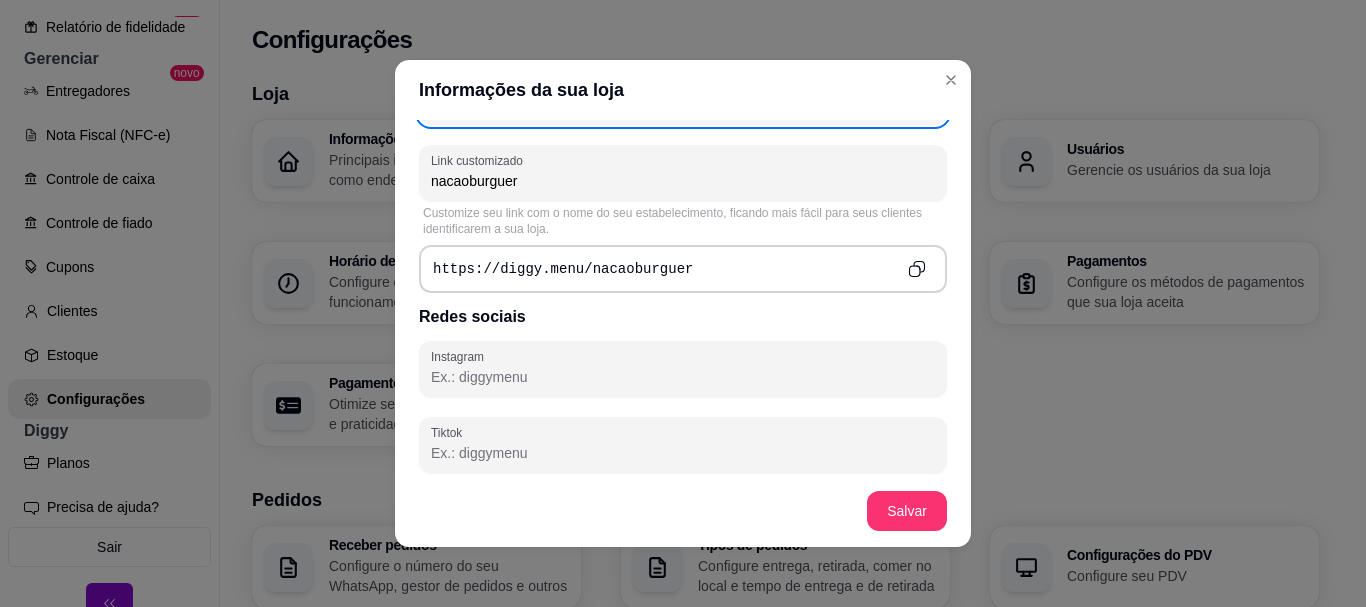 scroll, scrollTop: 800, scrollLeft: 0, axis: vertical 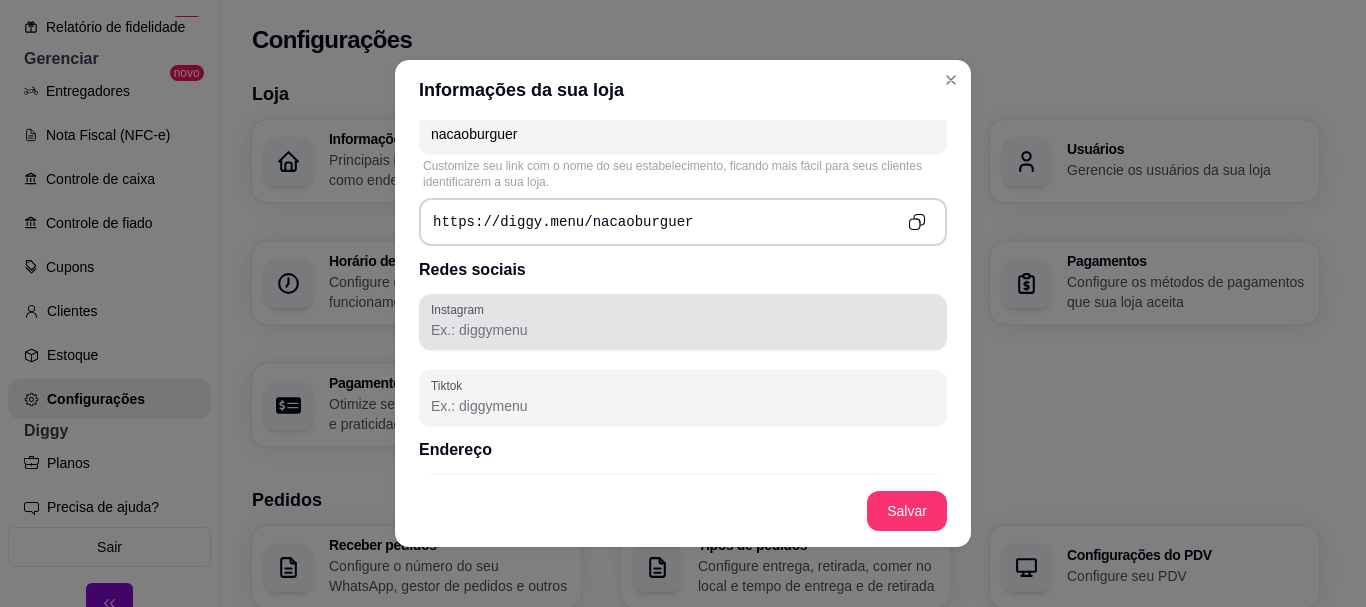 type on "62.026.838/0001-01" 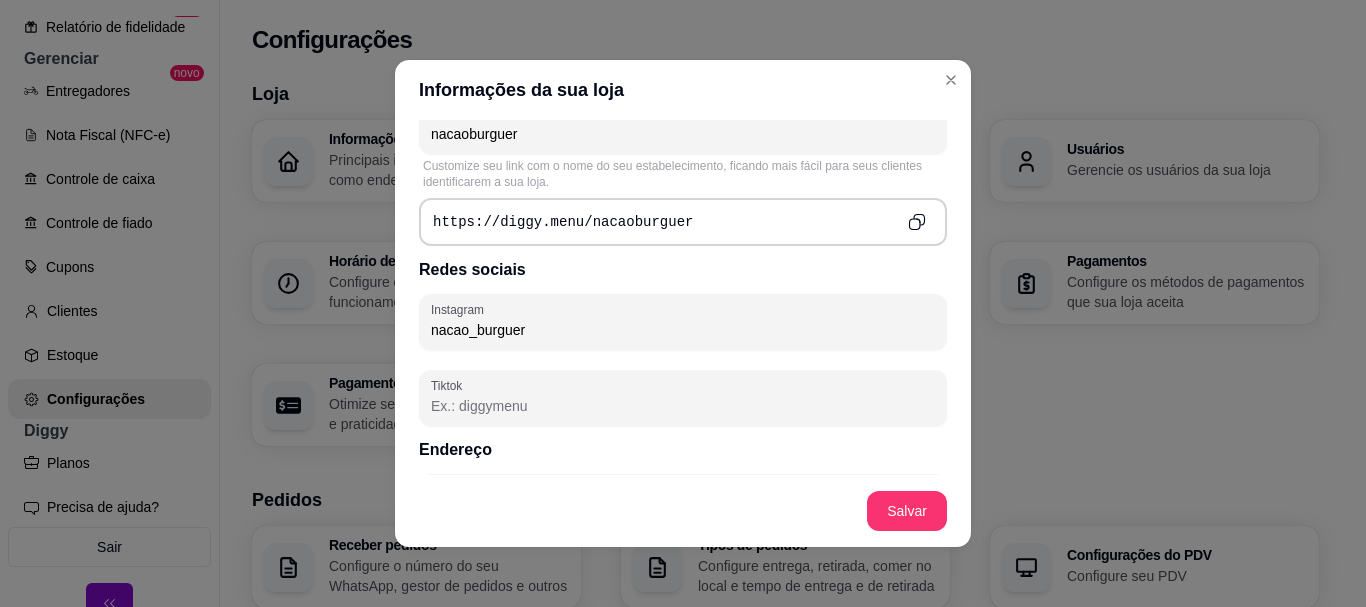 type on "nacao_burguer" 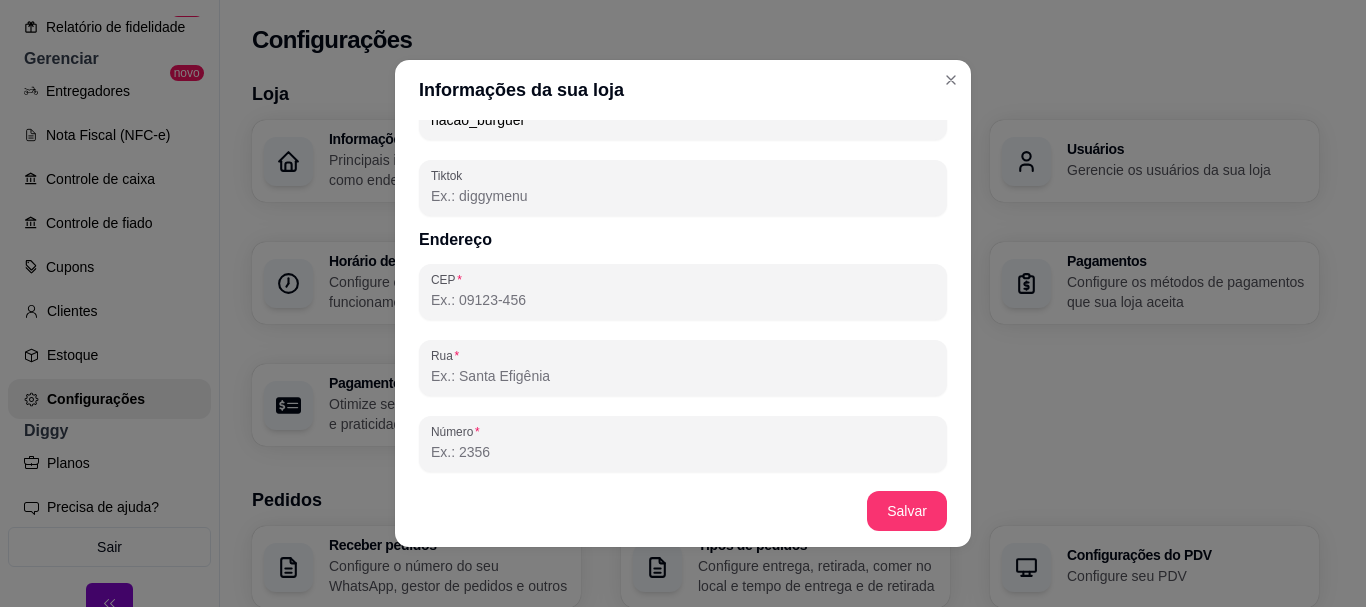 scroll, scrollTop: 1100, scrollLeft: 0, axis: vertical 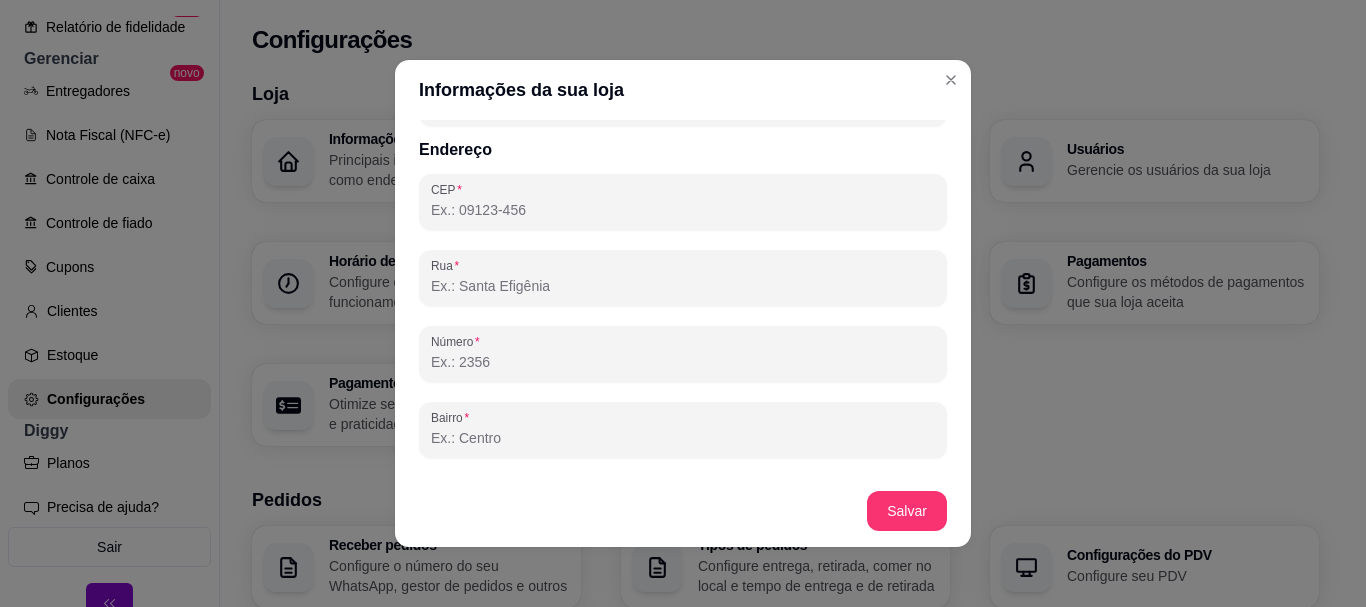 click on "CEP" at bounding box center (683, 210) 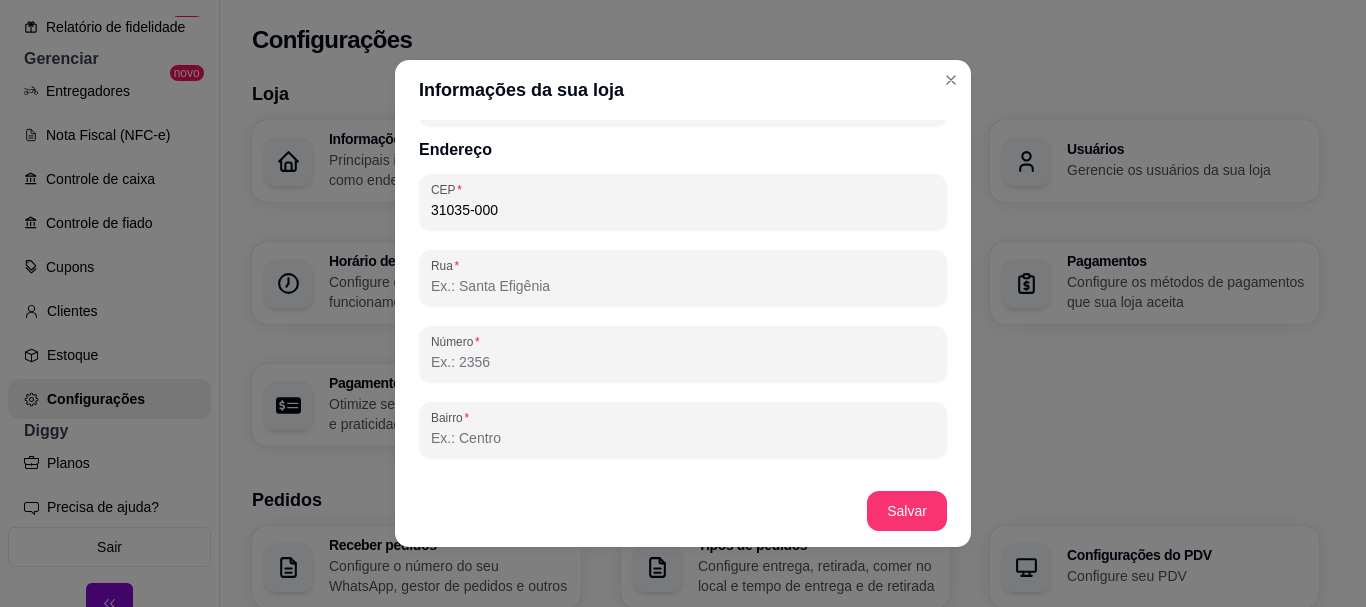 type on "31035-000" 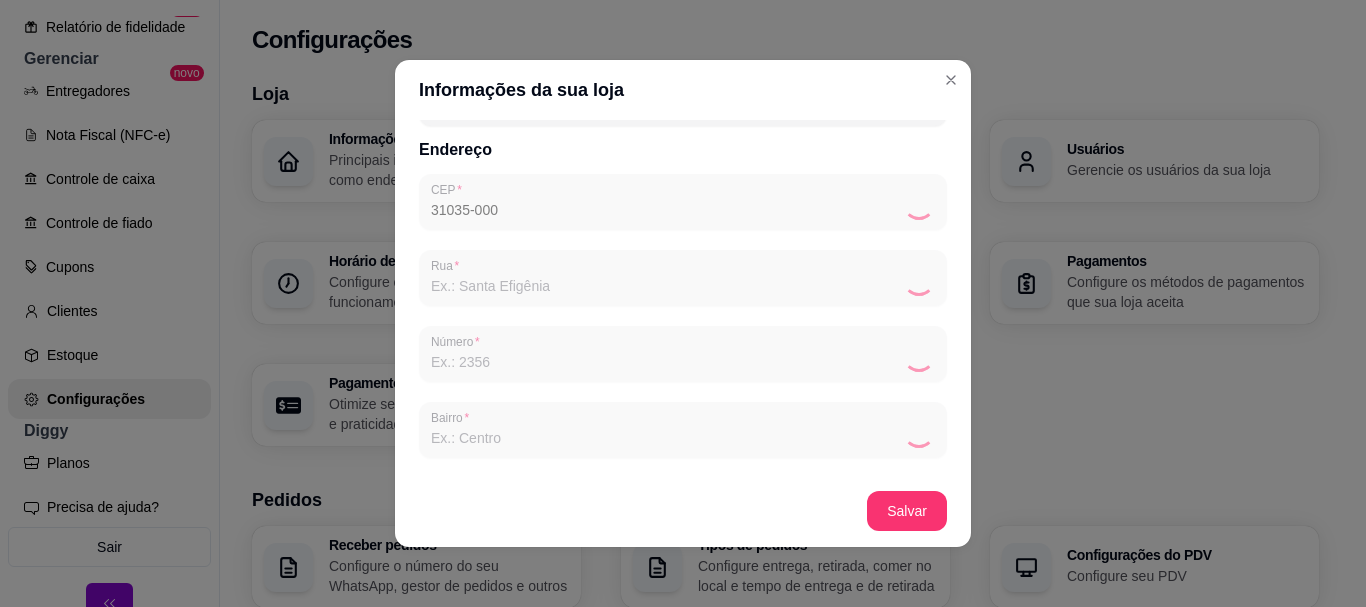 type on "Rua Bolonha" 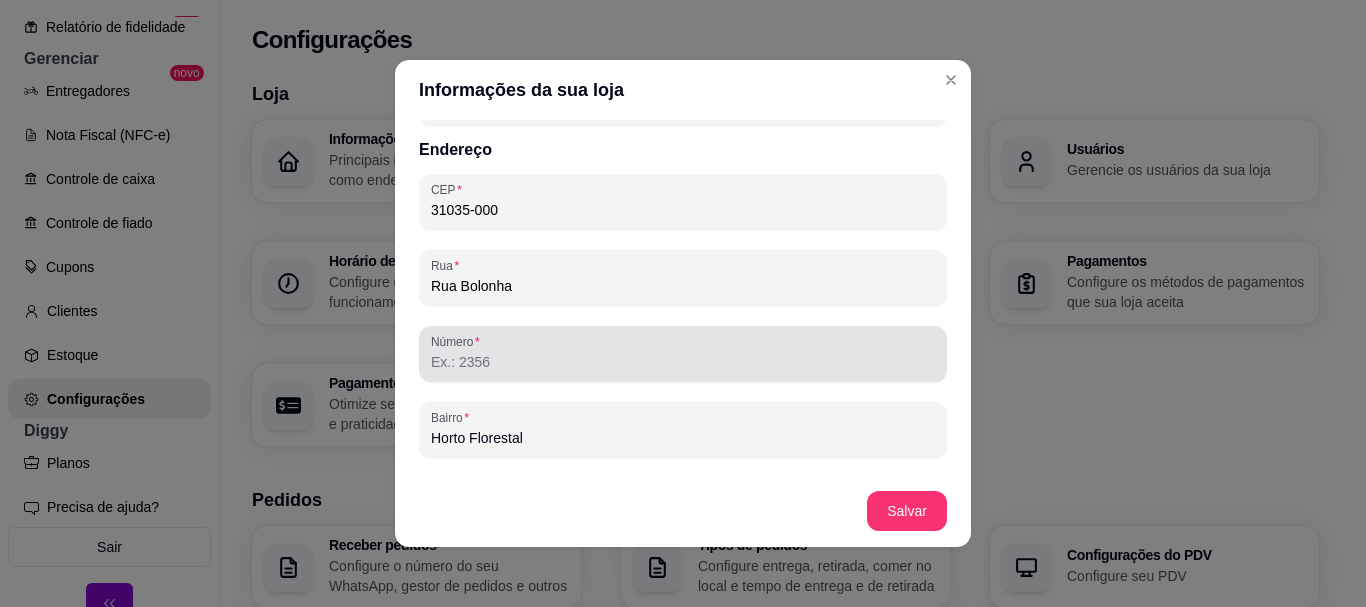 click at bounding box center (683, 354) 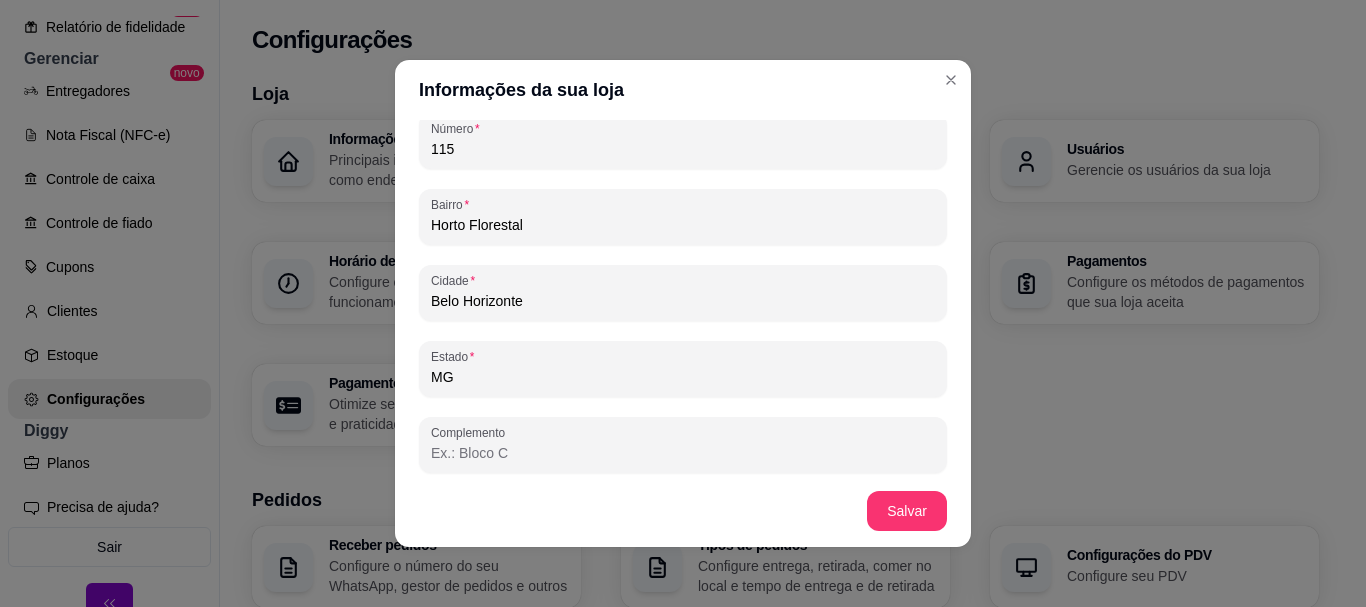 scroll, scrollTop: 1323, scrollLeft: 0, axis: vertical 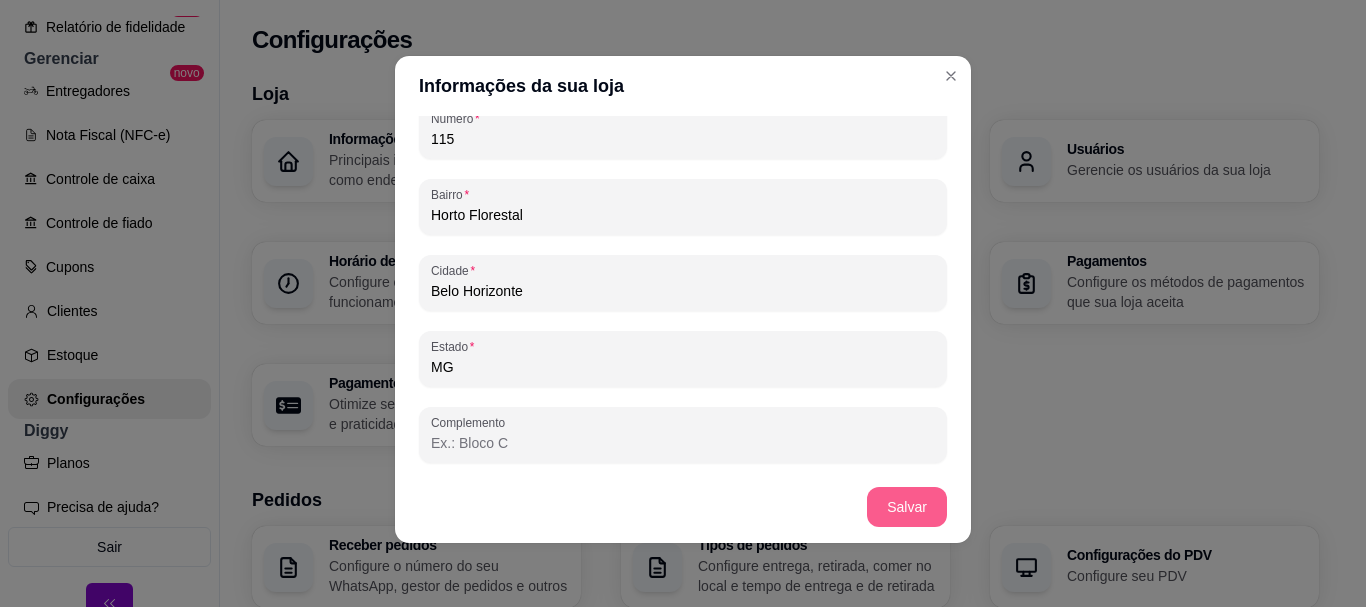 type on "115" 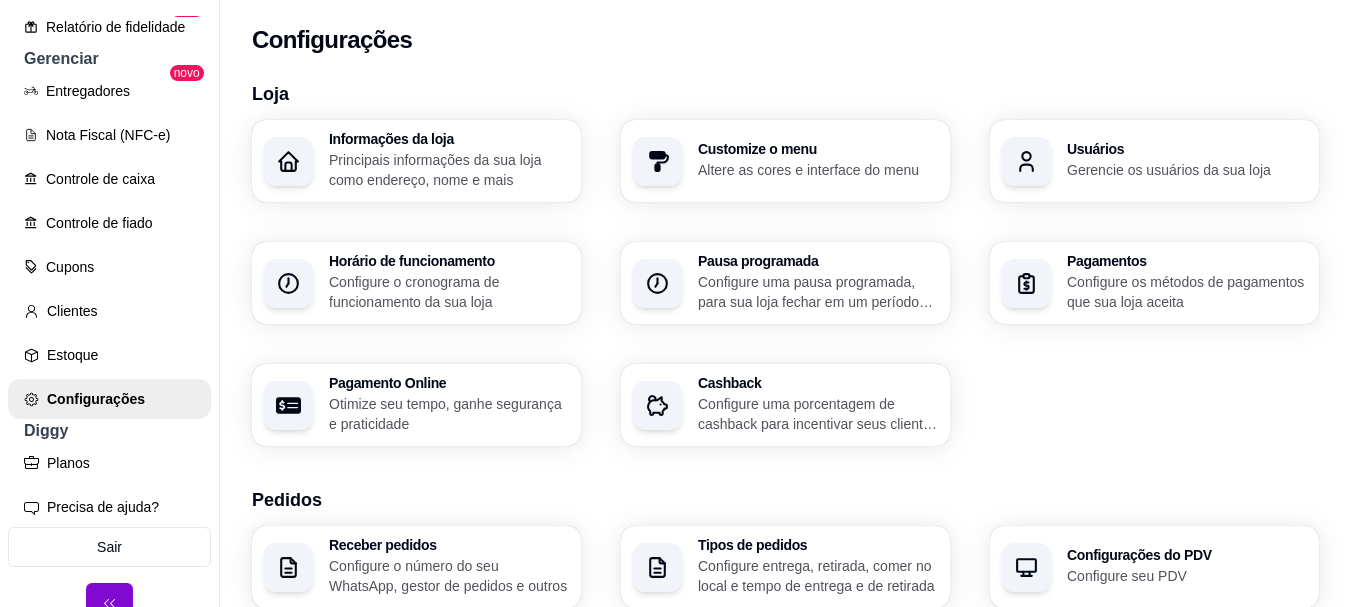 click on "Configure o cronograma de funcionamento da sua loja" at bounding box center [449, 292] 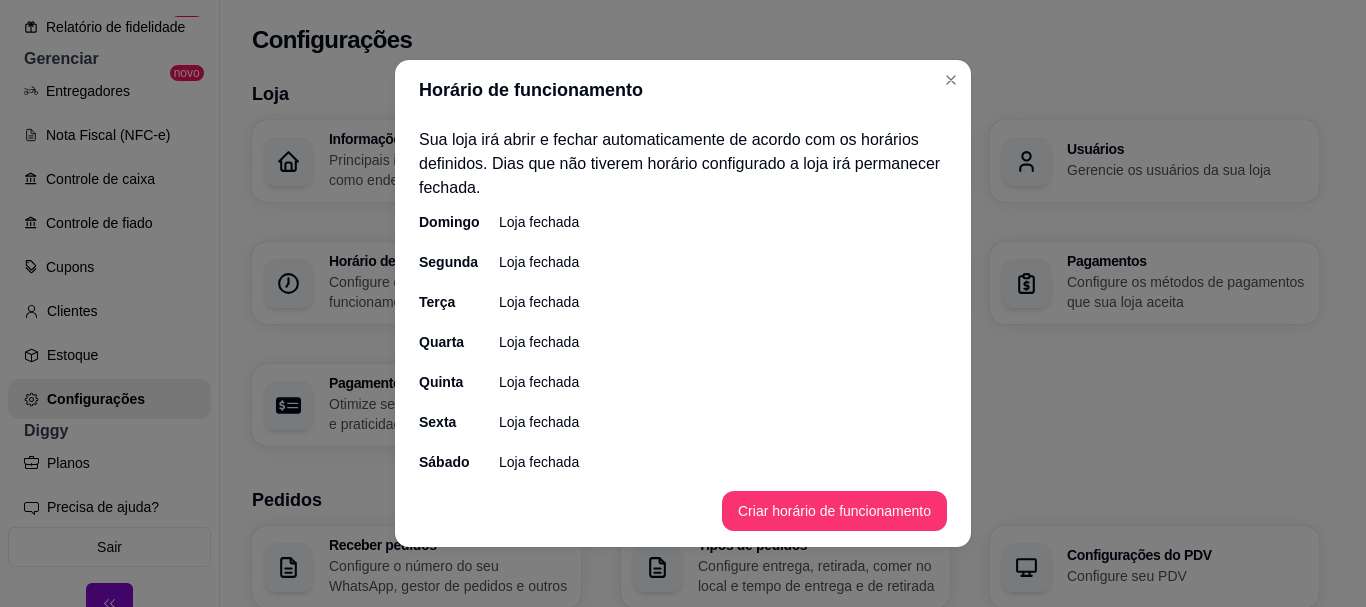 click on "Loja fechada" at bounding box center (539, 222) 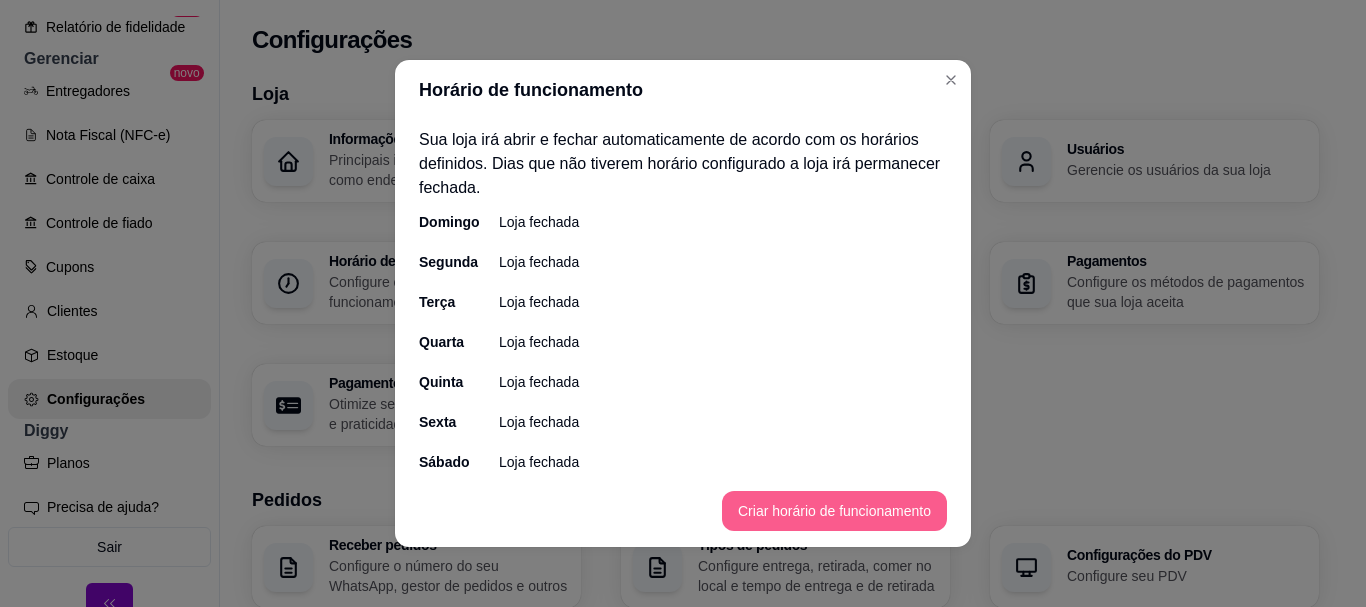 click on "Criar horário de funcionamento" at bounding box center [834, 511] 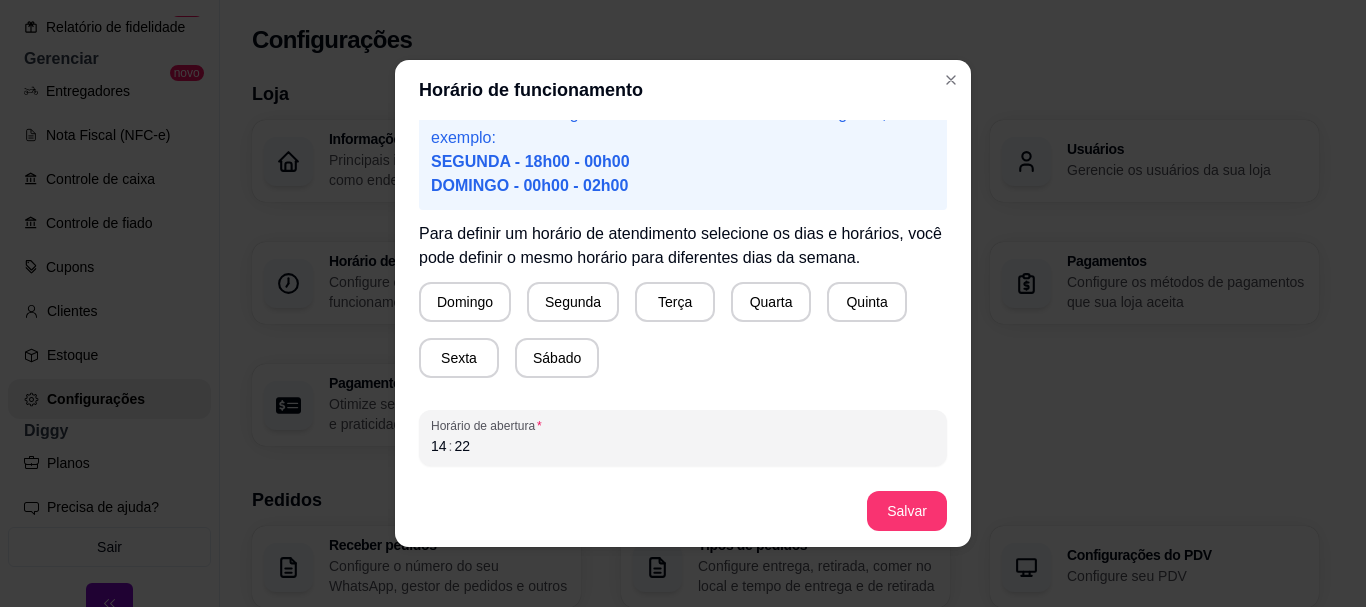 scroll, scrollTop: 100, scrollLeft: 0, axis: vertical 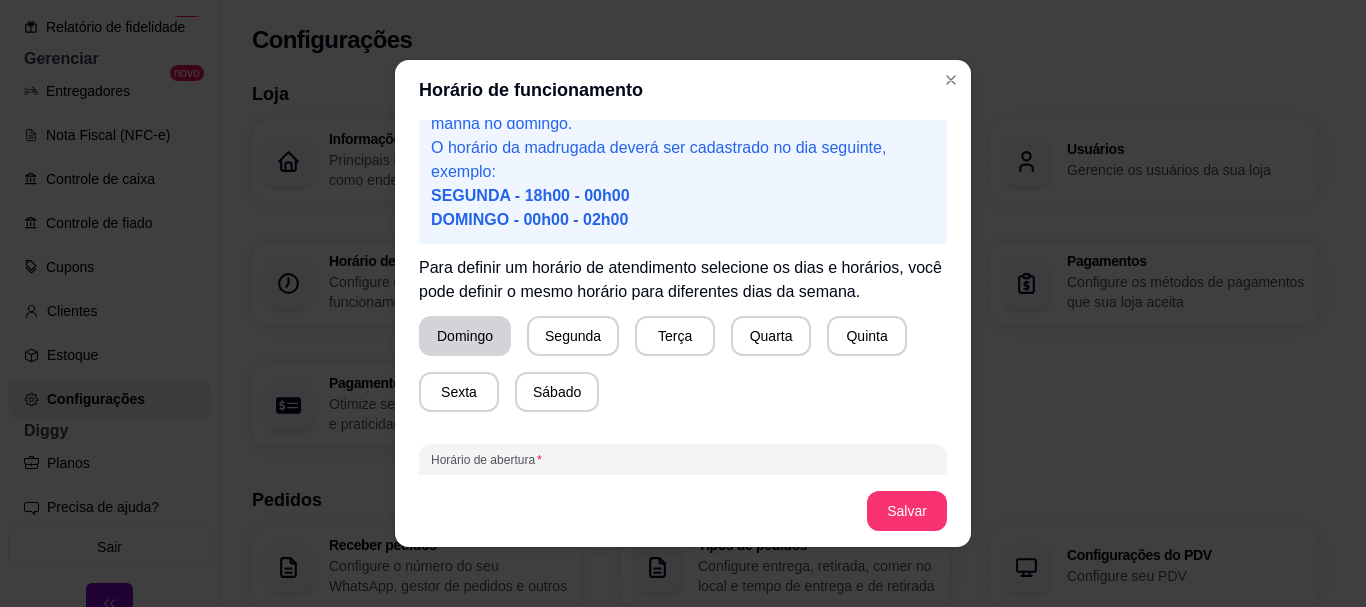 click on "Domingo" at bounding box center [465, 336] 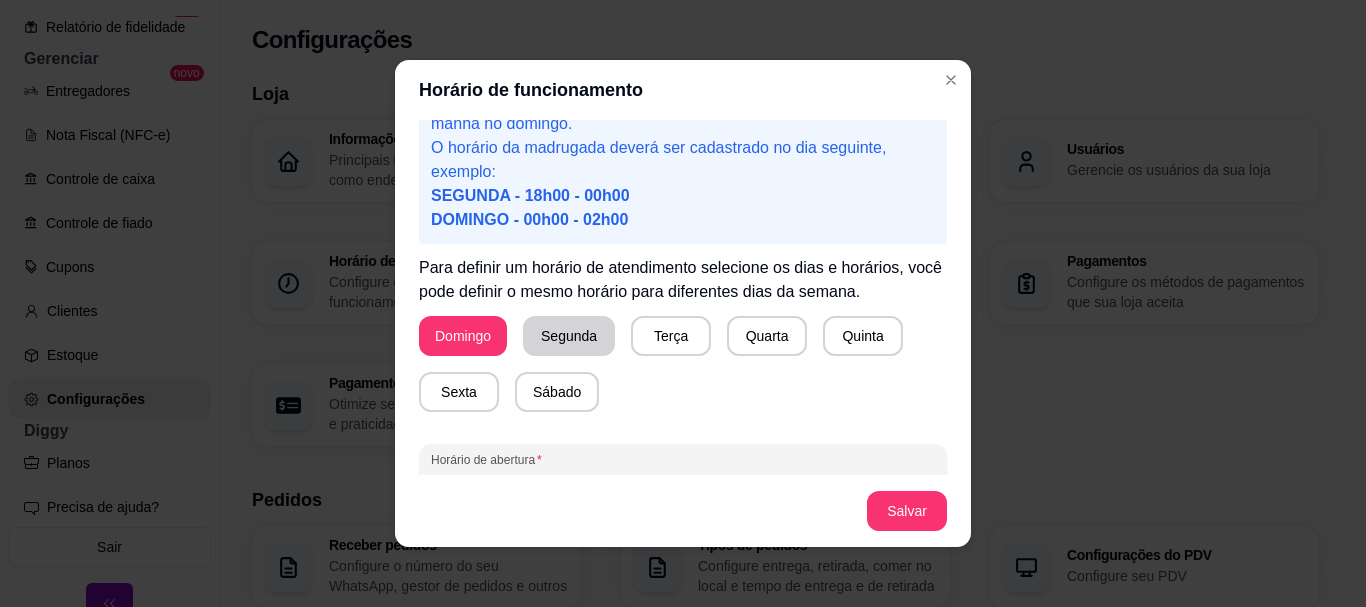 click on "Segunda" at bounding box center [569, 336] 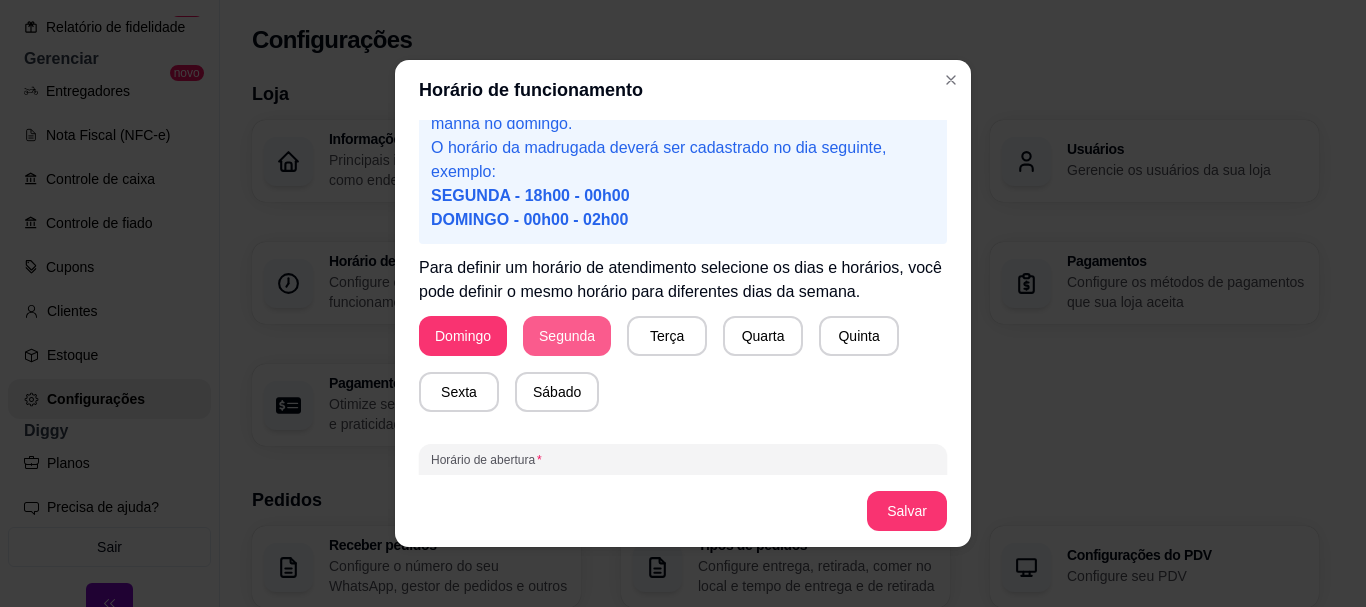 click on "Segunda" at bounding box center (567, 336) 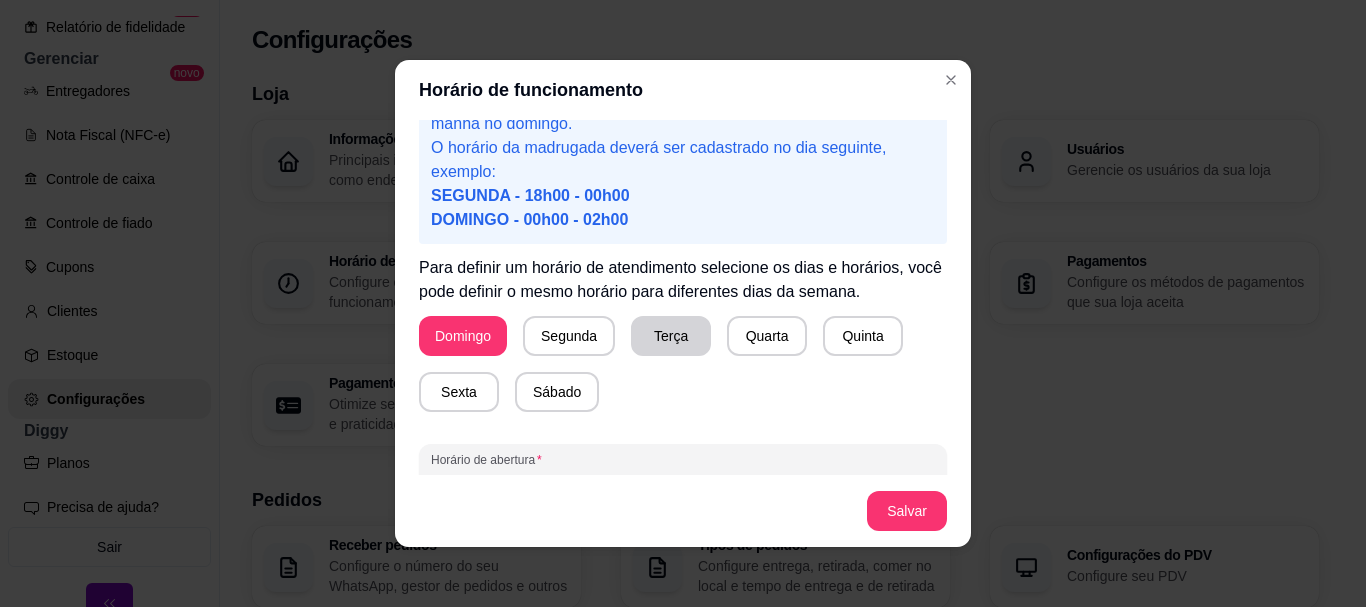 click on "Terça" at bounding box center (671, 336) 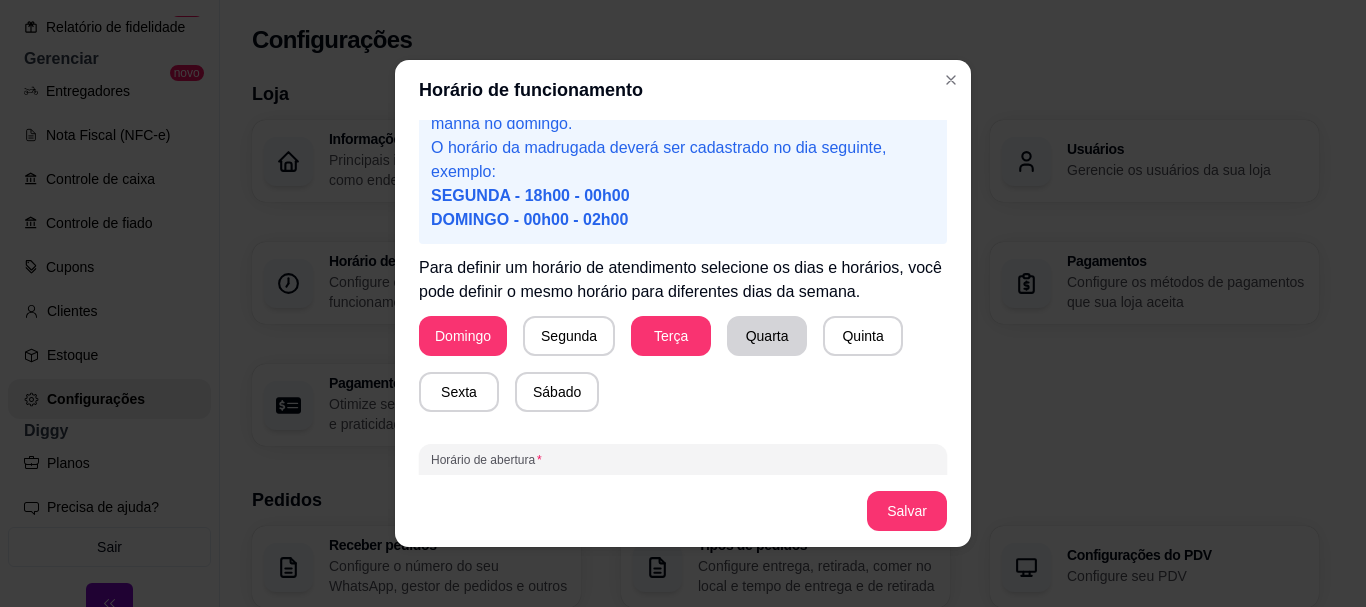 click on "Quarta" at bounding box center [767, 336] 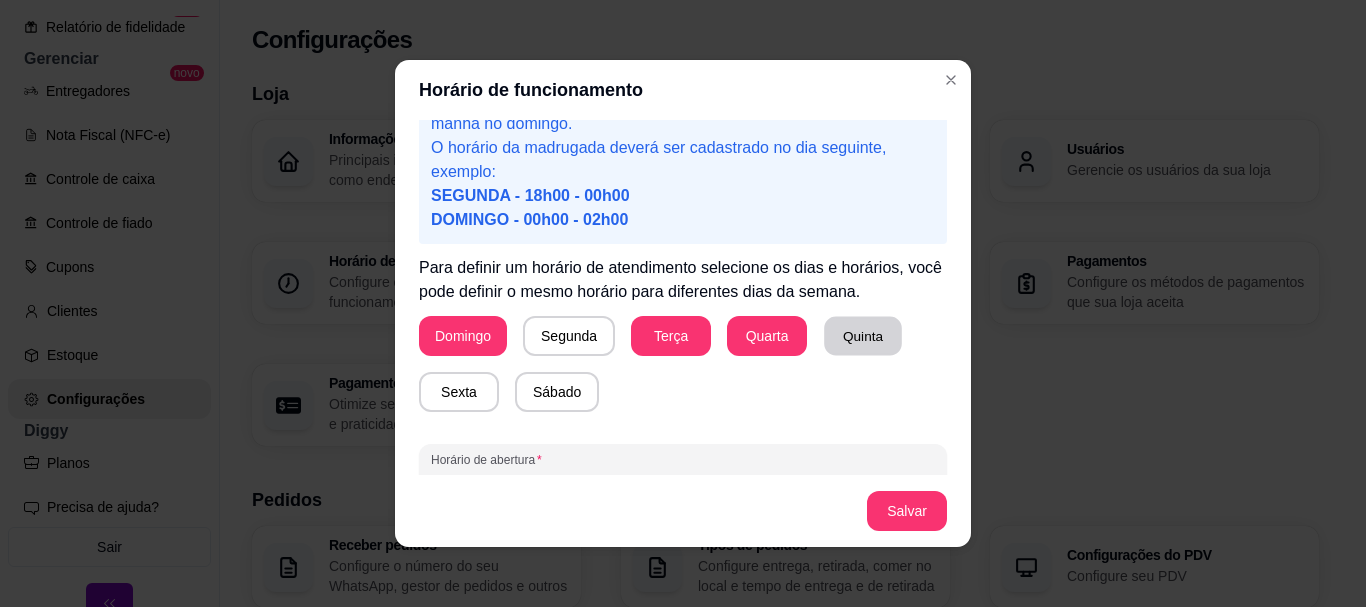 click on "Quinta" at bounding box center (863, 336) 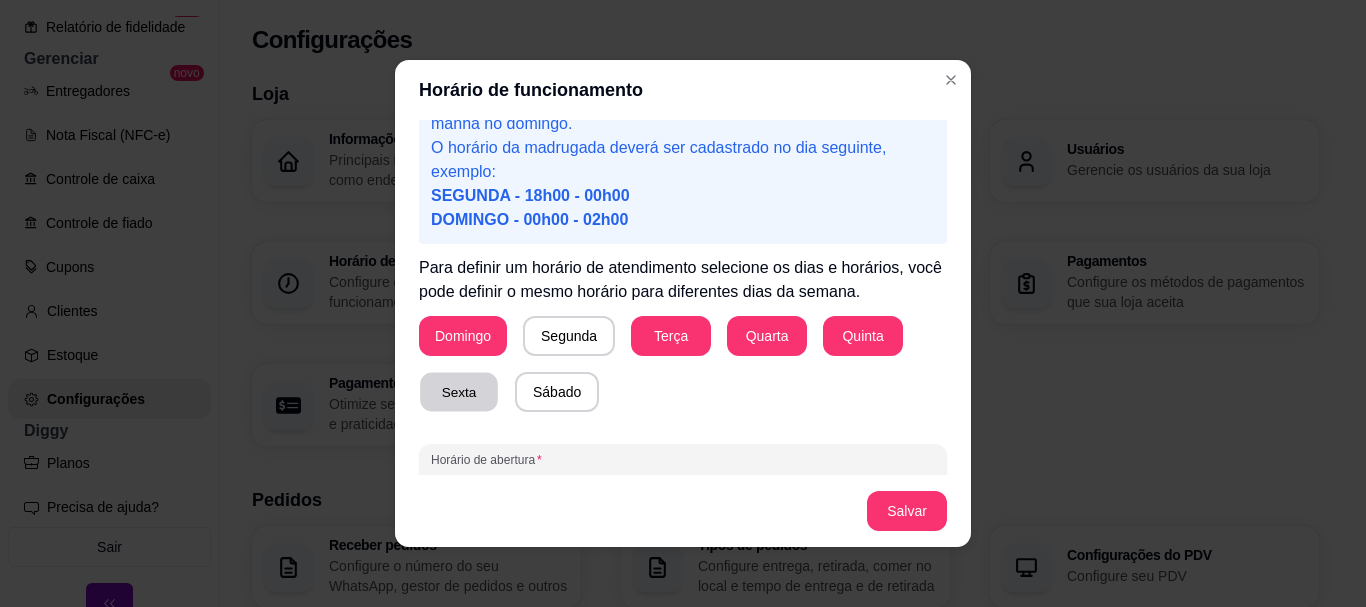 click on "Sexta" at bounding box center [459, 392] 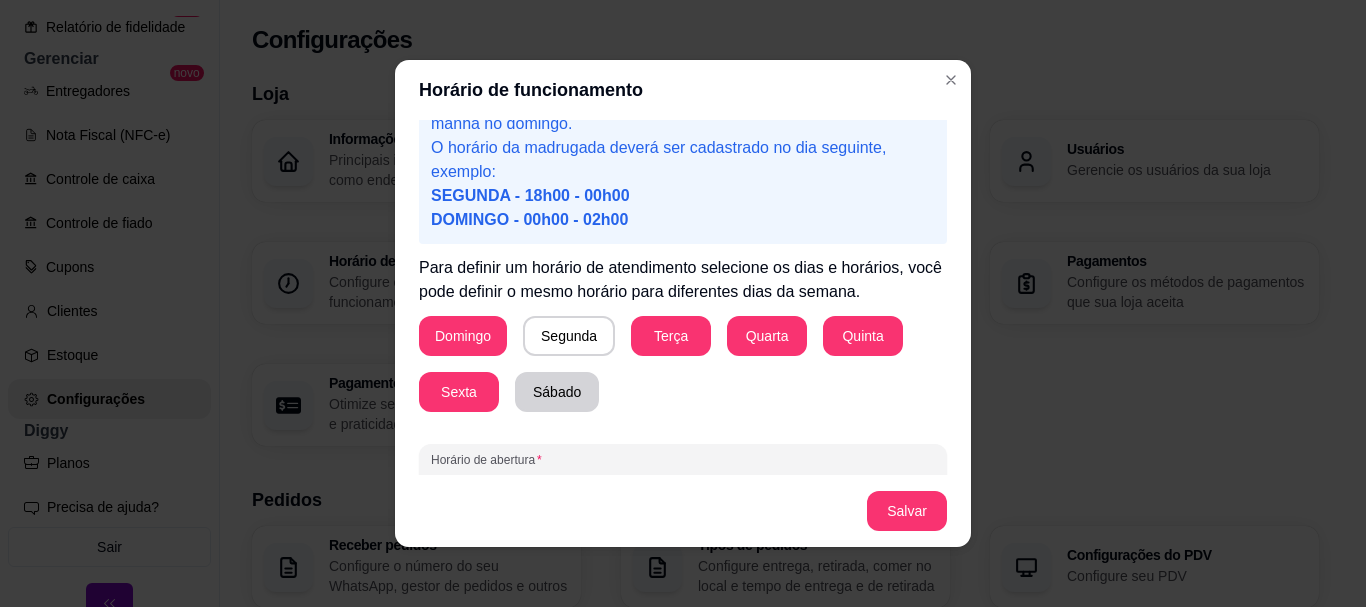 click on "Sábado" at bounding box center [557, 392] 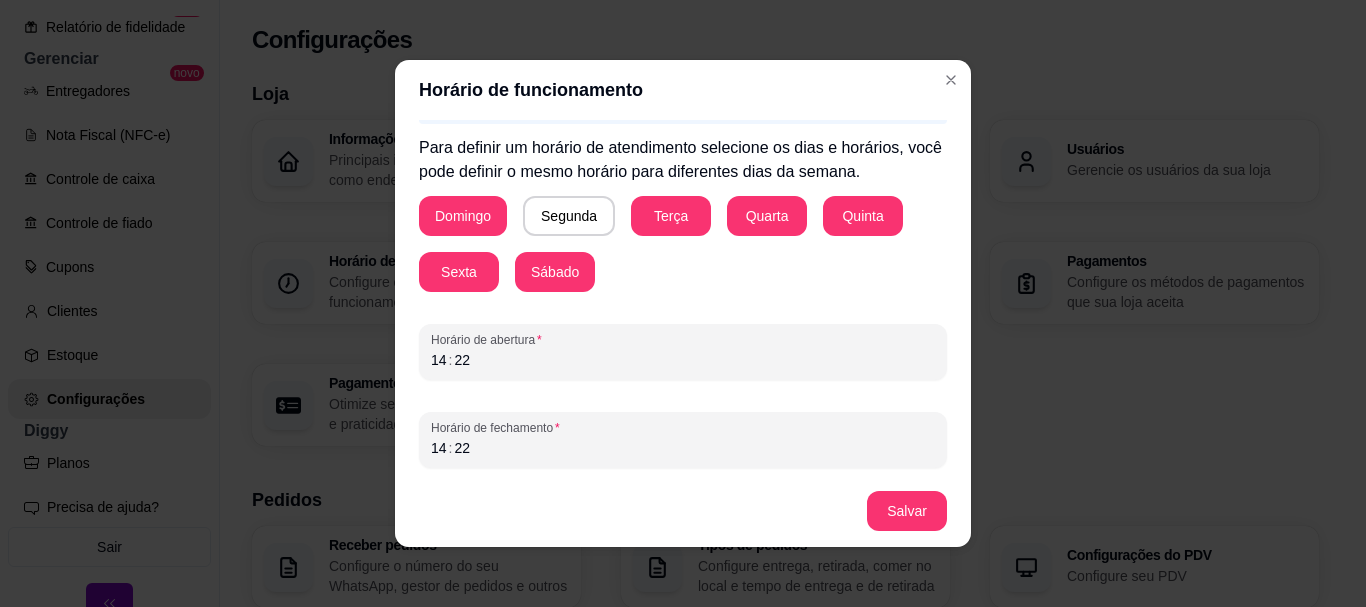 scroll, scrollTop: 221, scrollLeft: 0, axis: vertical 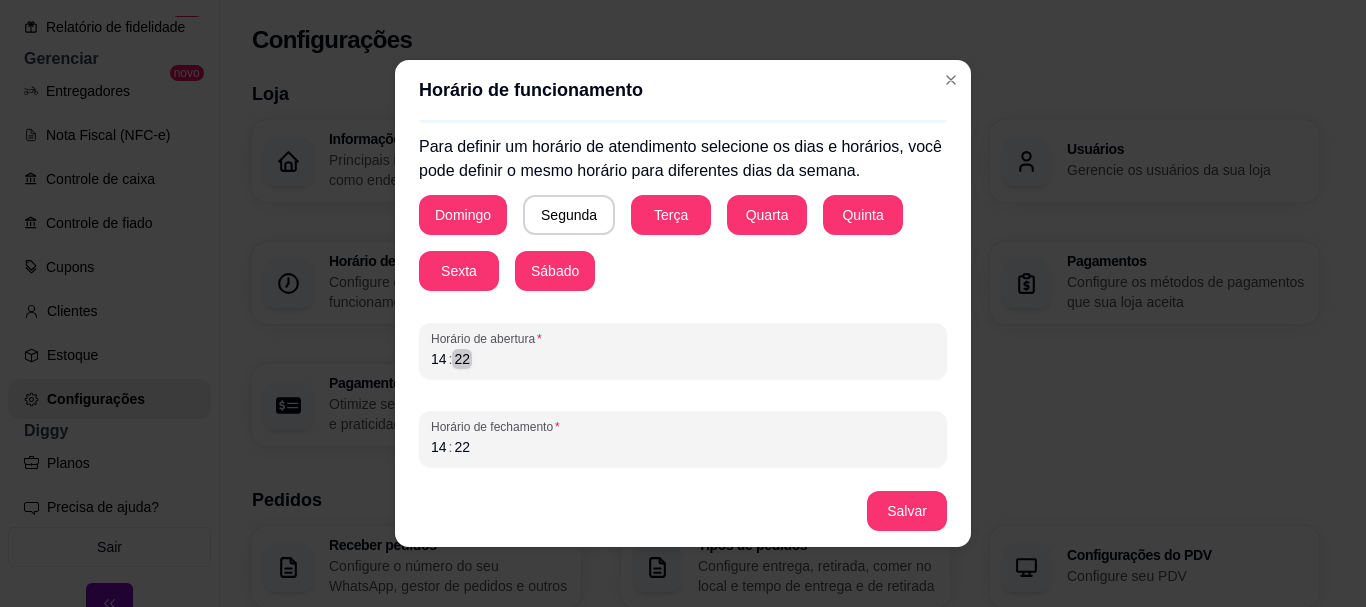 click on "14 : 22" at bounding box center (683, 359) 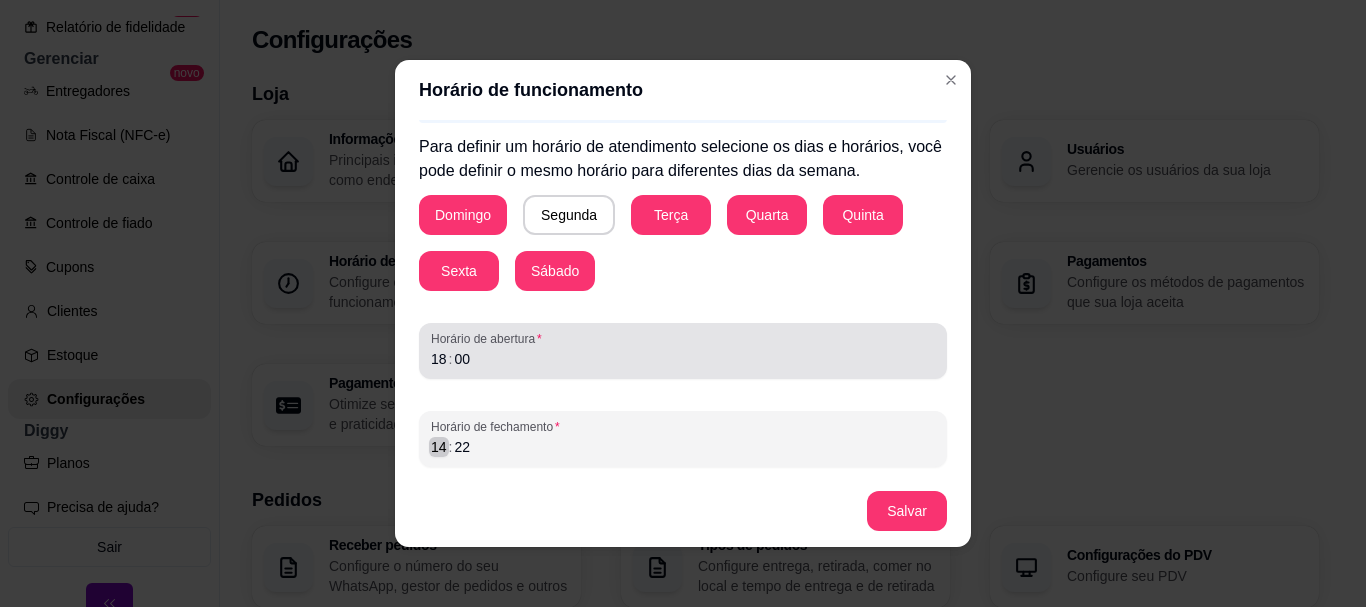 scroll, scrollTop: 4, scrollLeft: 0, axis: vertical 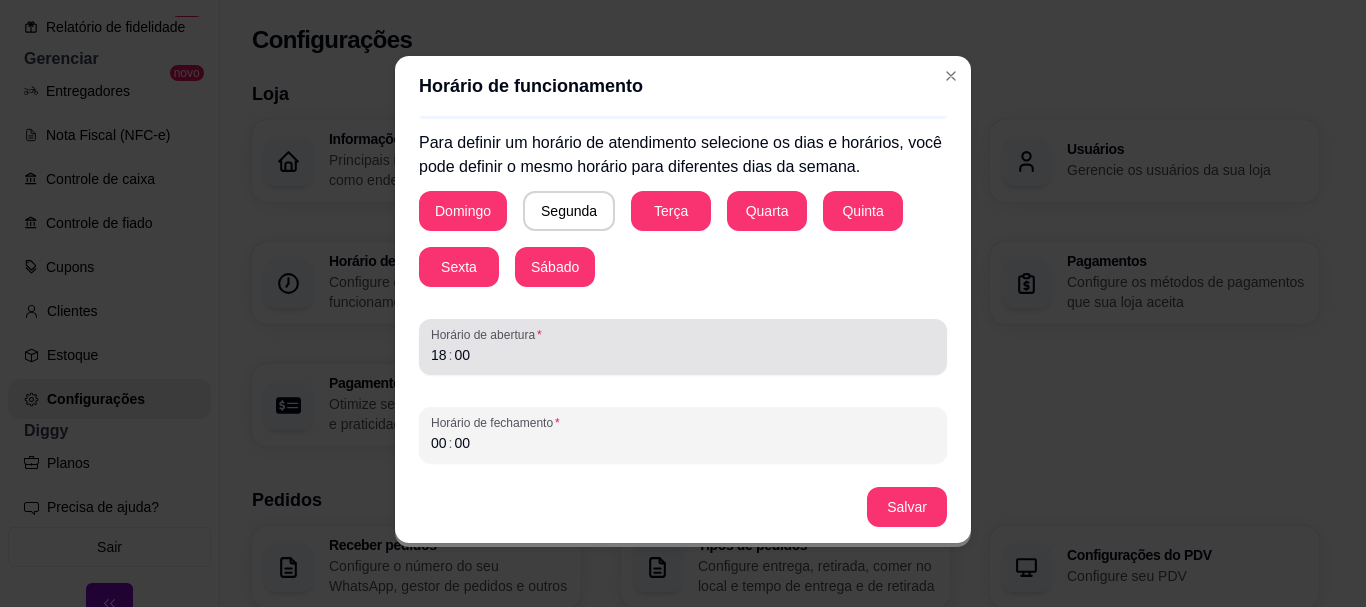 type 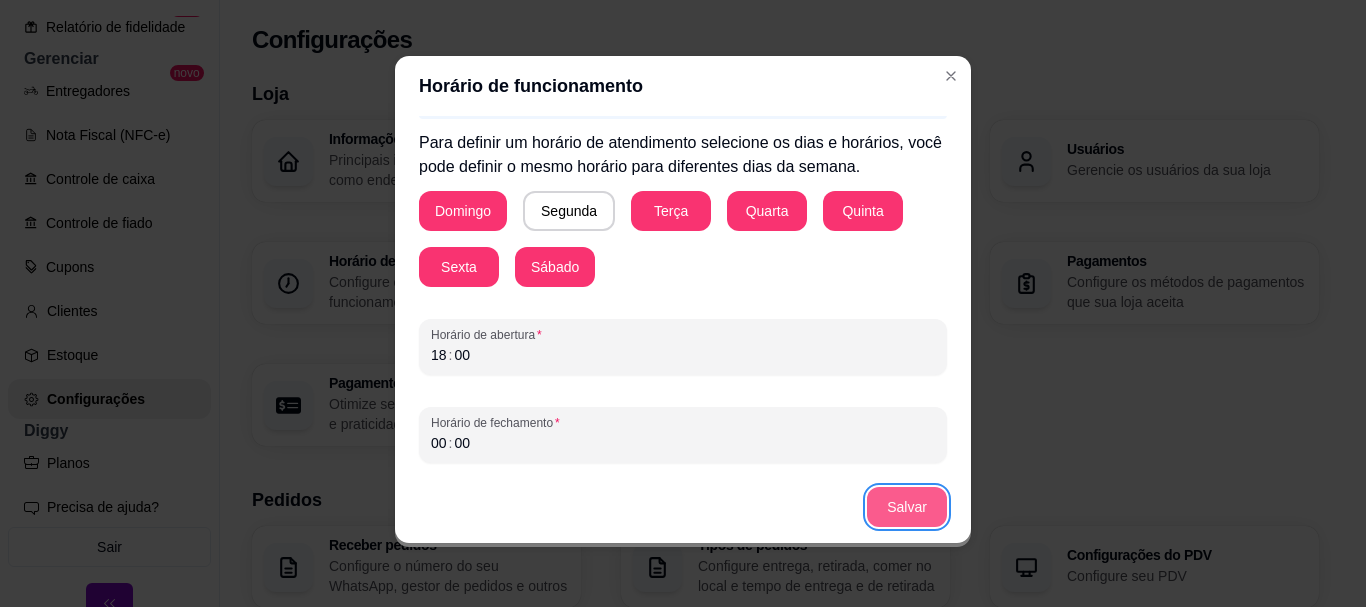 click on "Salvar" at bounding box center (907, 507) 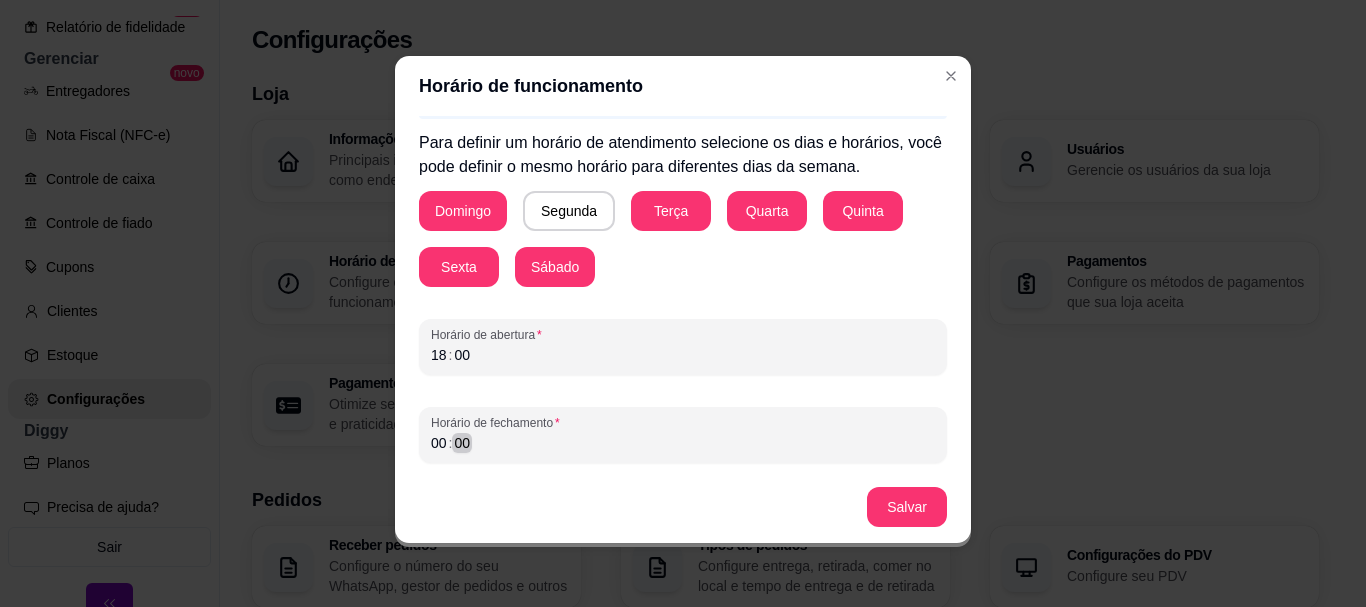 click on "00 : 00" at bounding box center (683, 443) 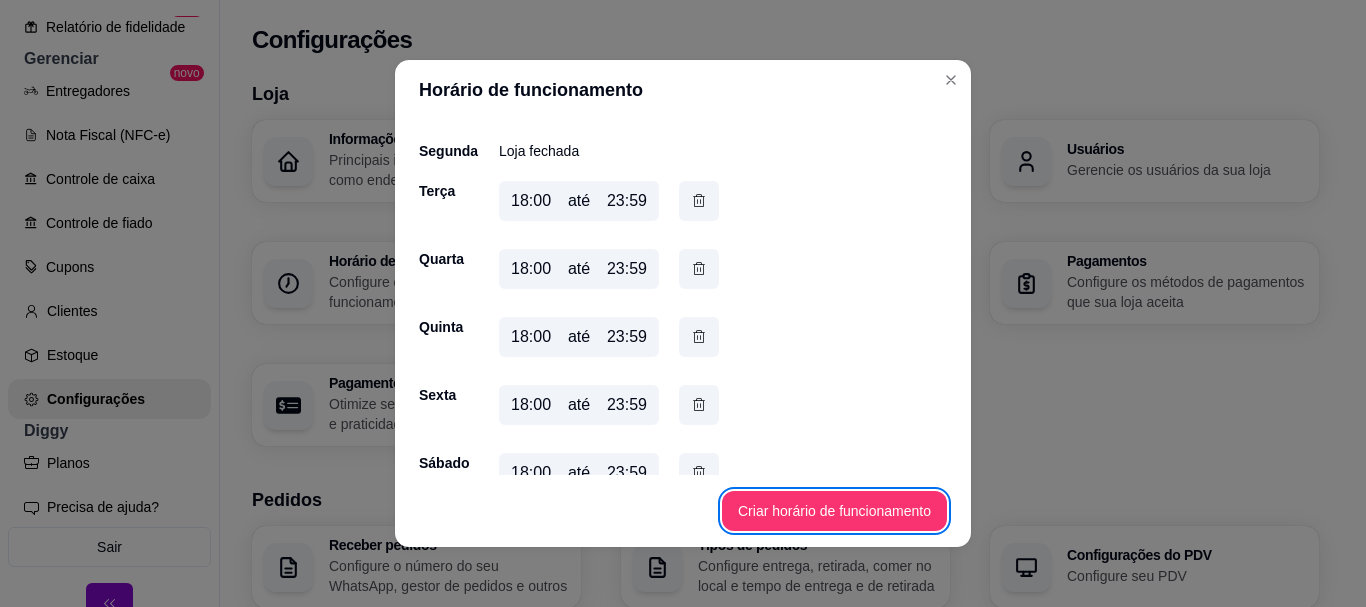 scroll, scrollTop: 173, scrollLeft: 0, axis: vertical 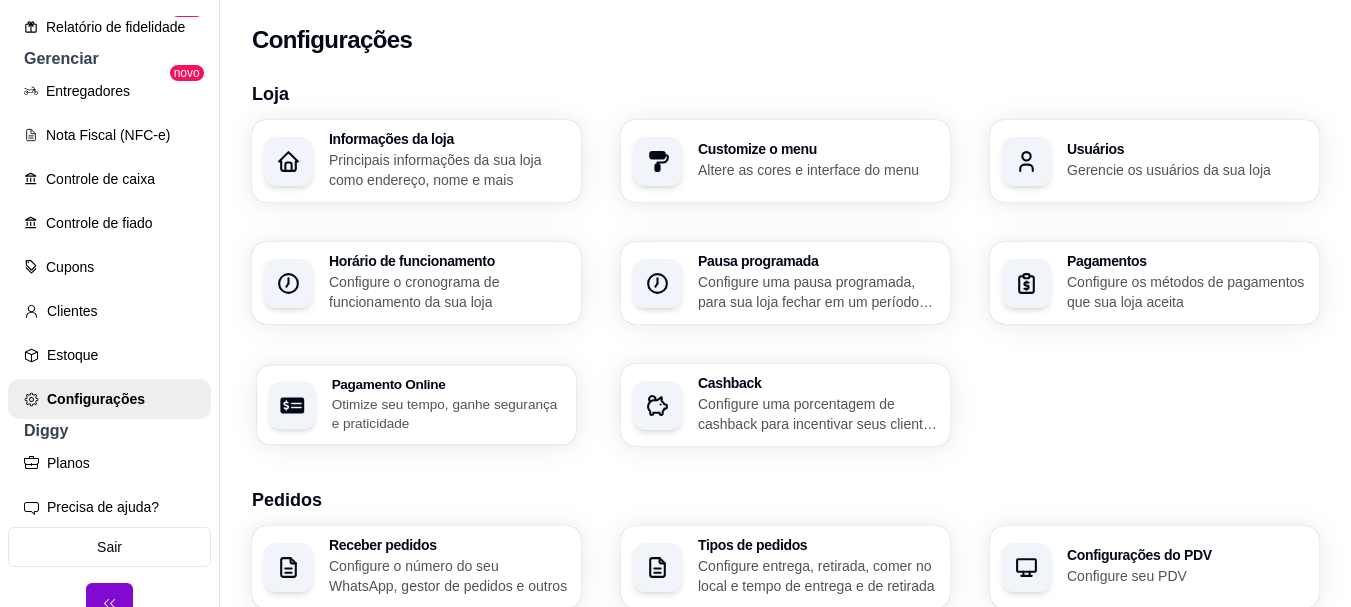click on "Otimize seu tempo, ganhe segurança e praticidade" at bounding box center [448, 413] 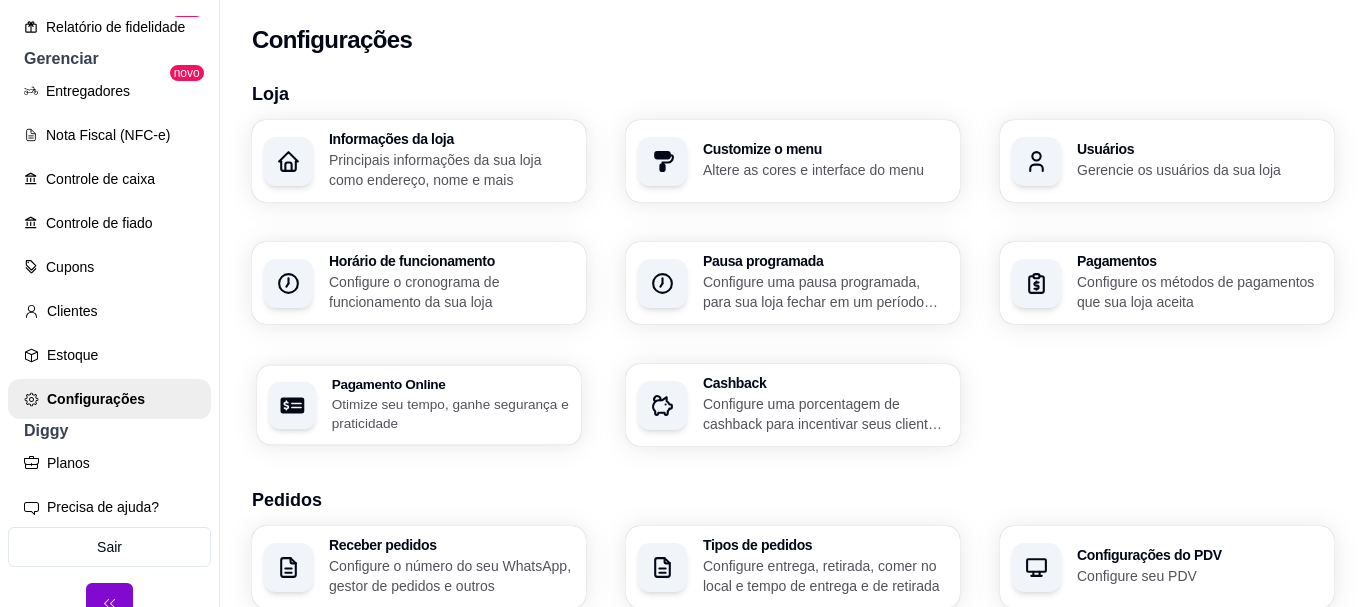 select on "4.98" 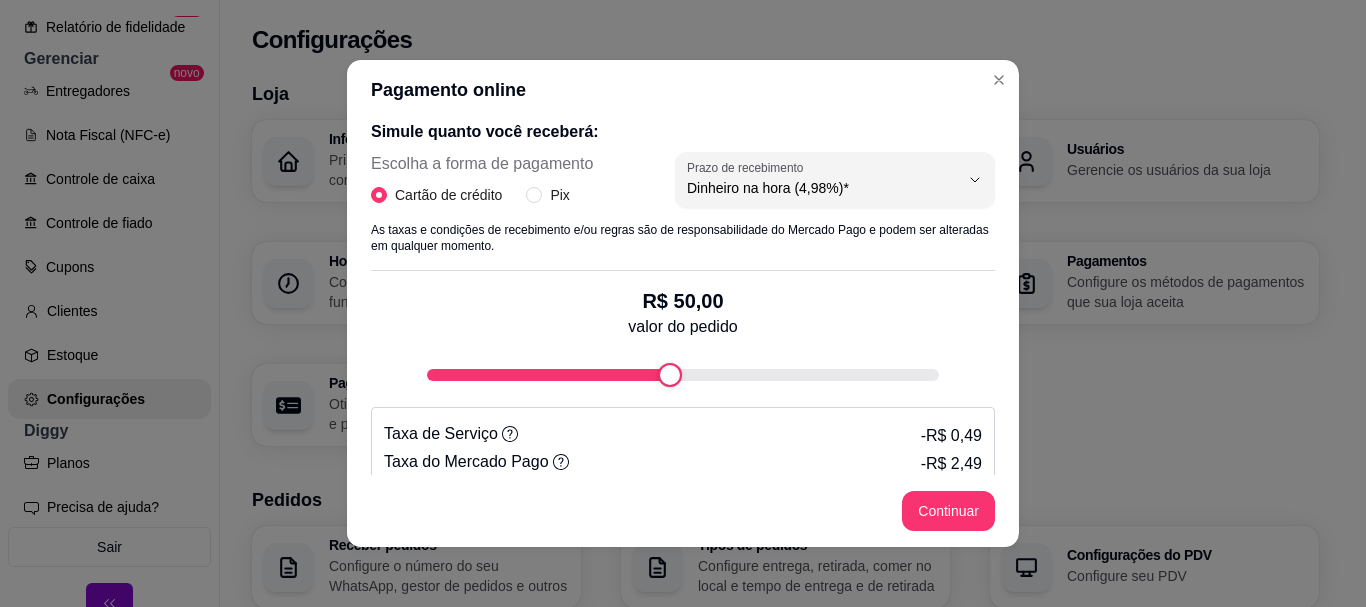 scroll, scrollTop: 300, scrollLeft: 0, axis: vertical 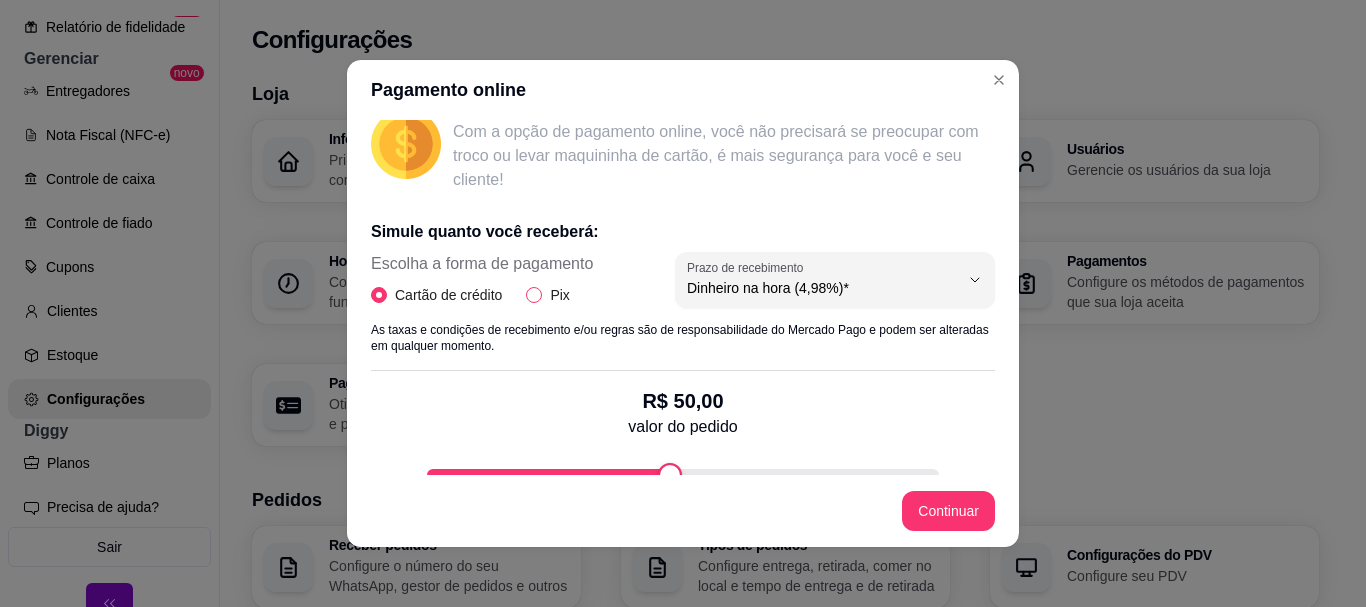 click on "Pix" at bounding box center (559, 295) 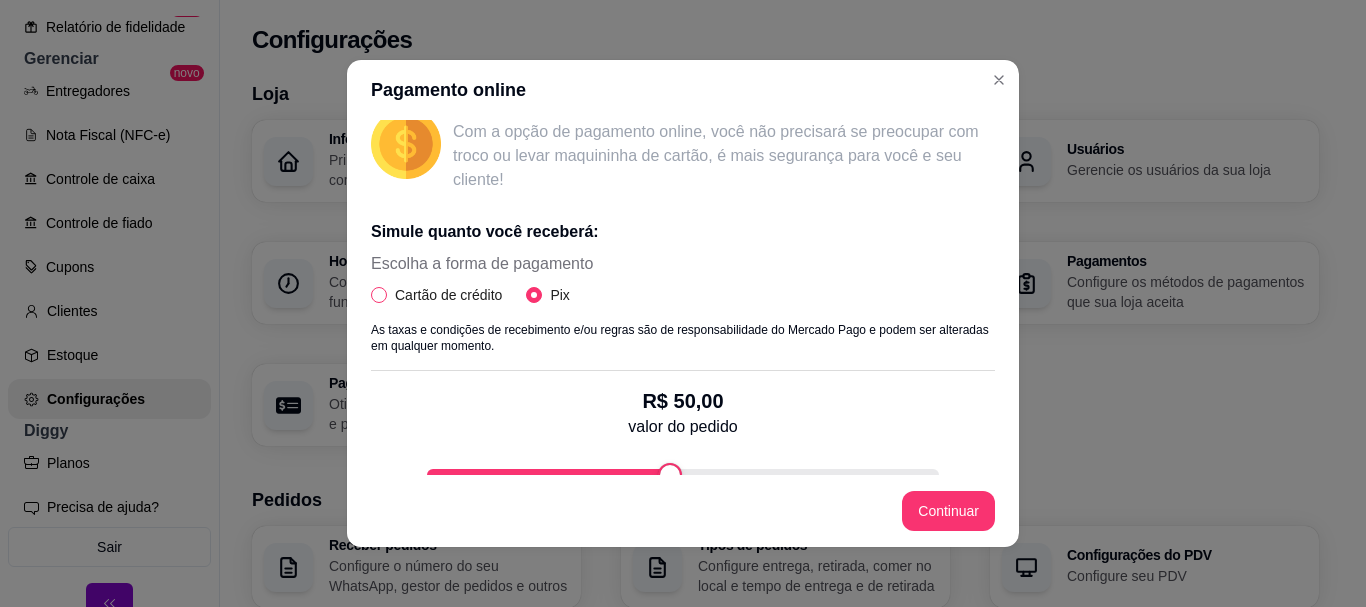 click on "Cartão de crédito" at bounding box center [448, 295] 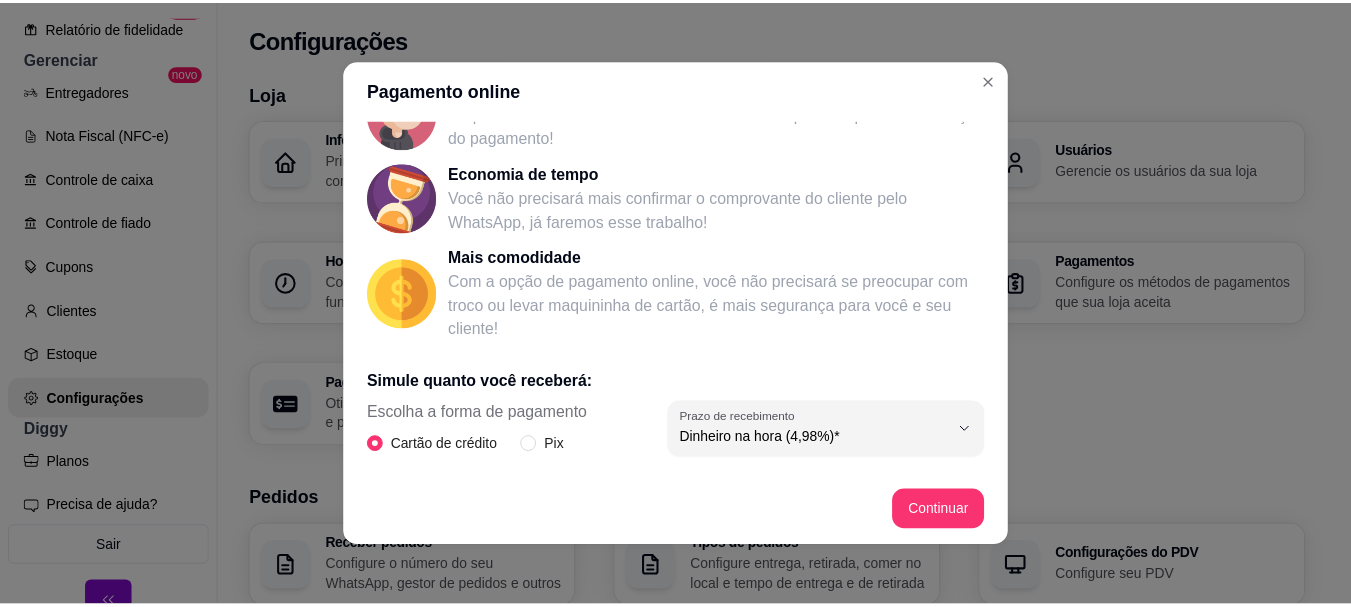 scroll, scrollTop: 0, scrollLeft: 0, axis: both 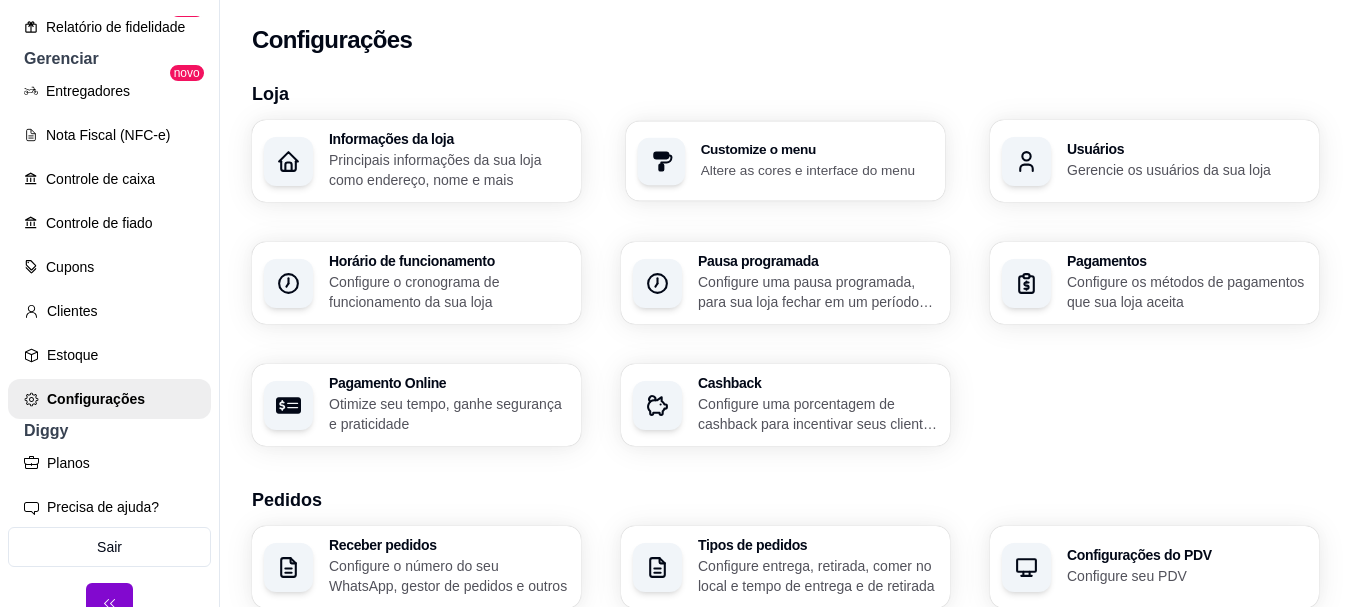 click on "Altere as cores e interface do menu" at bounding box center [817, 169] 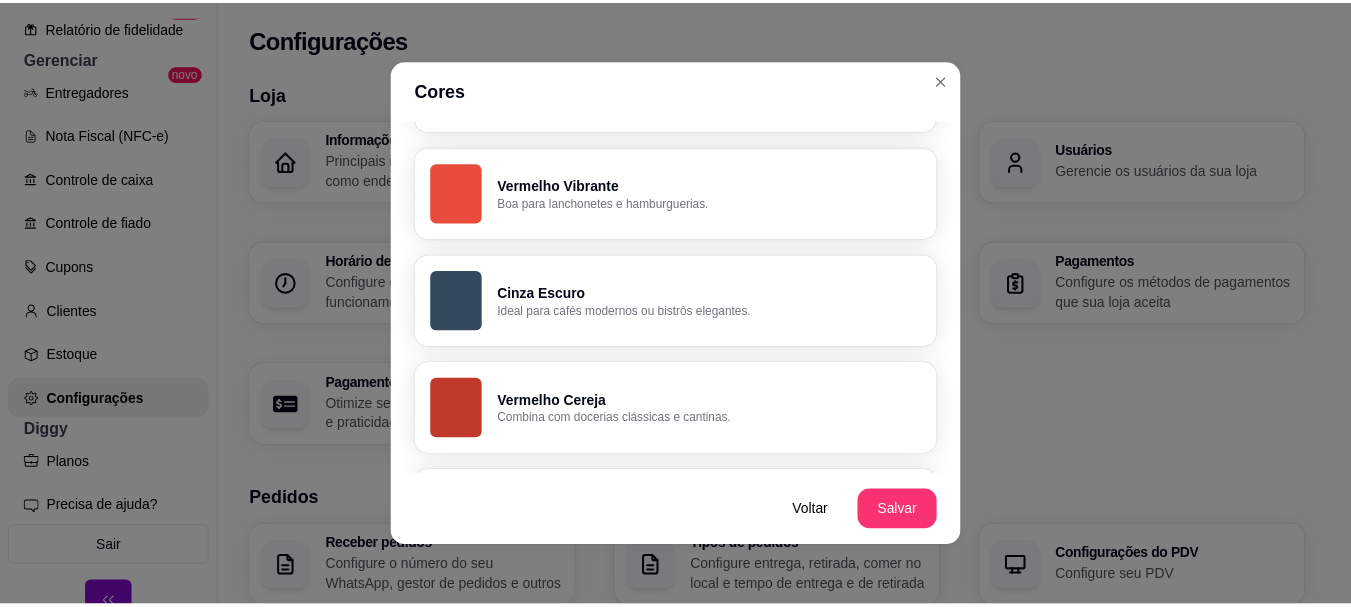 scroll, scrollTop: 300, scrollLeft: 0, axis: vertical 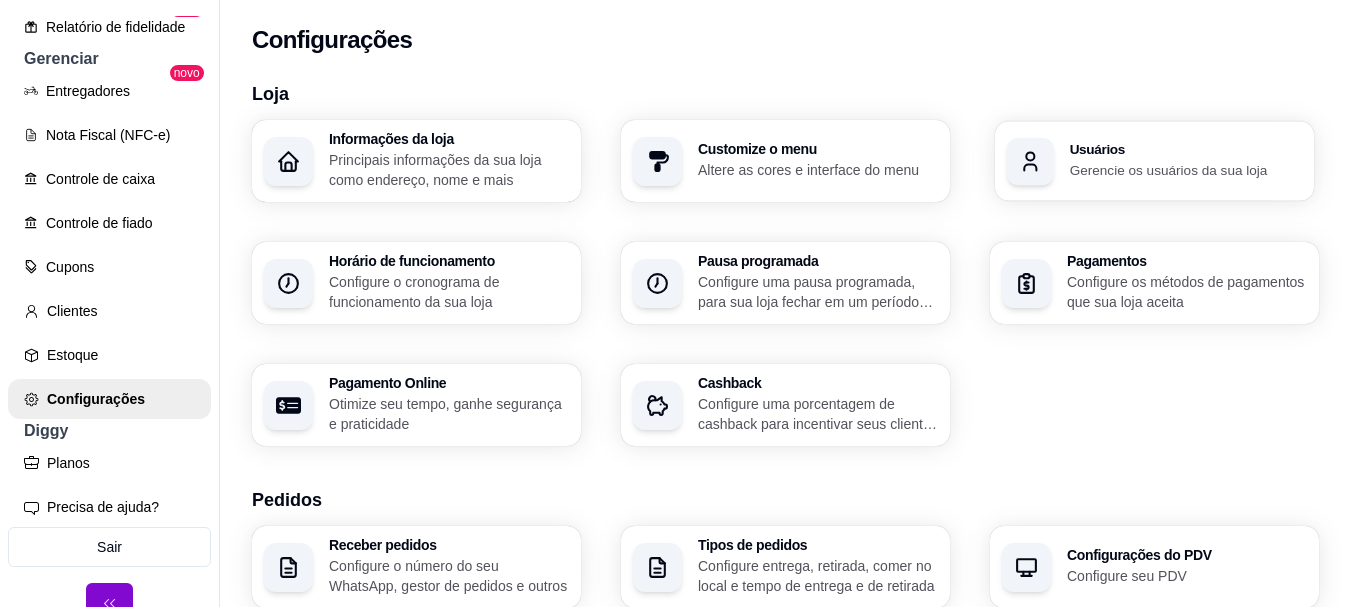 click on "Usuários" at bounding box center (1186, 150) 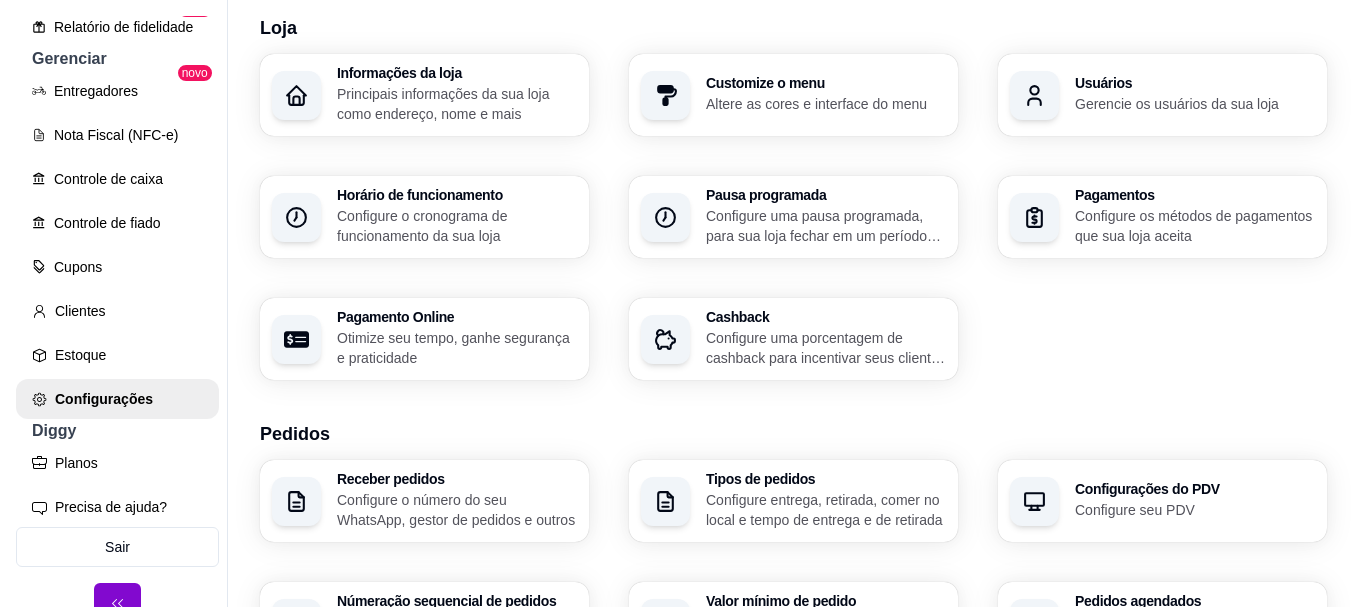 scroll, scrollTop: 100, scrollLeft: 0, axis: vertical 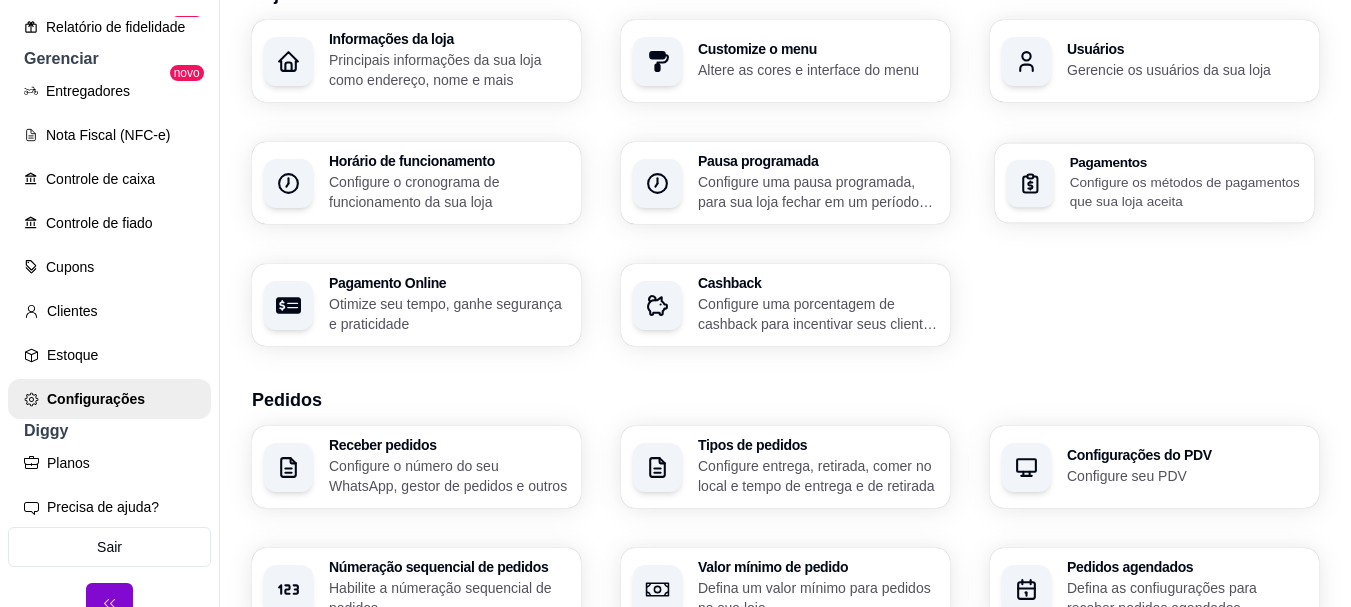 click on "Configure os métodos de pagamentos que sua loja aceita" at bounding box center (1186, 191) 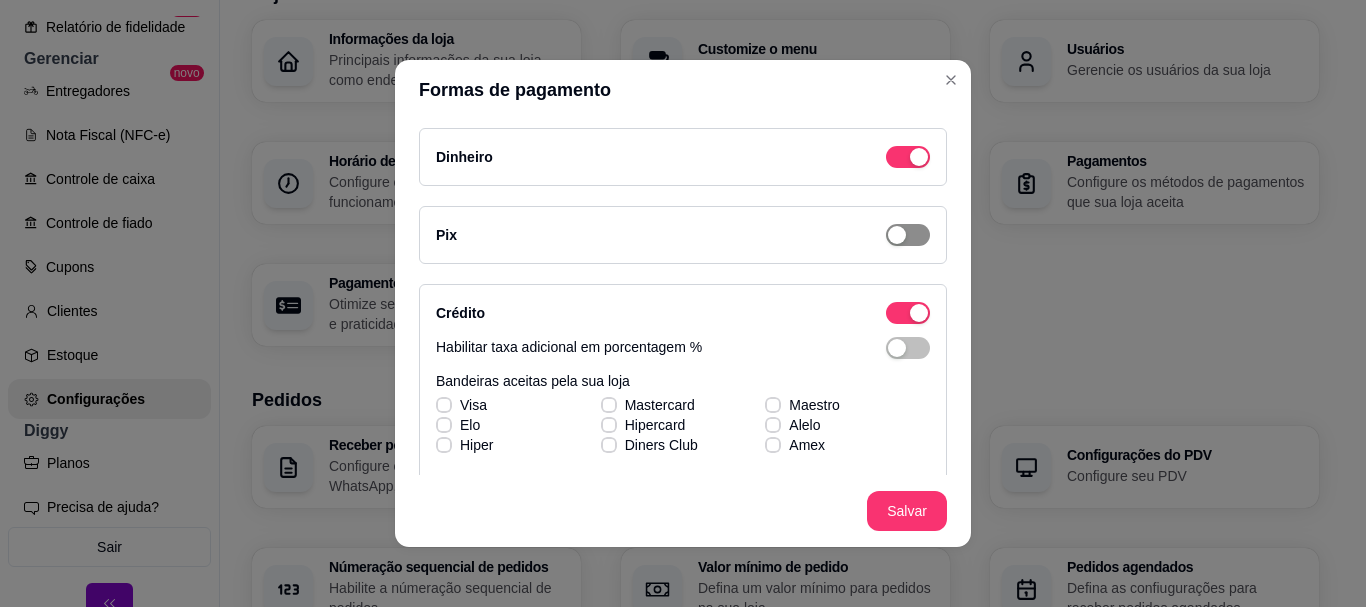 click at bounding box center (919, 157) 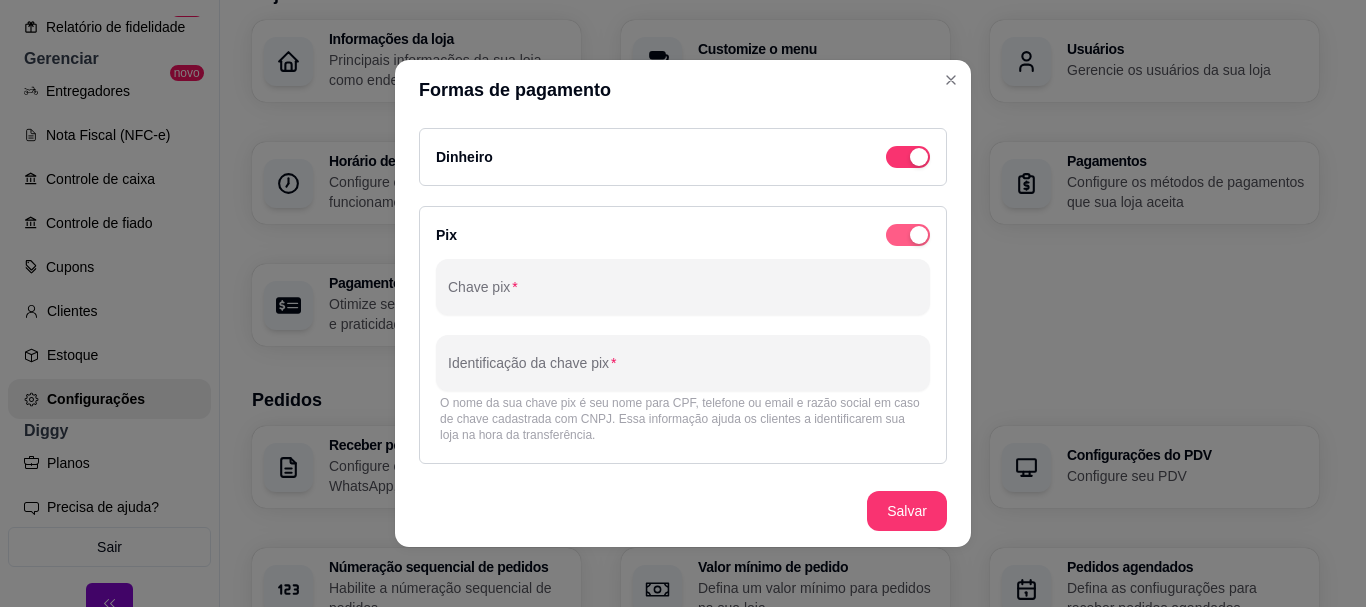 click at bounding box center (919, 235) 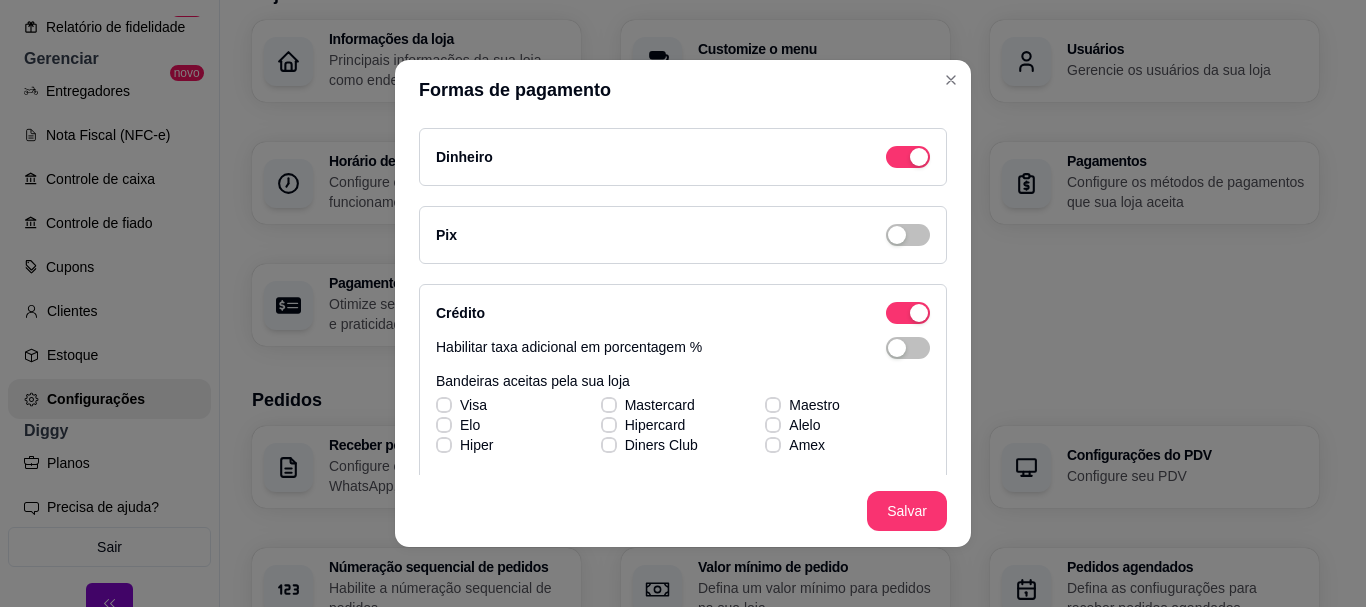 scroll, scrollTop: 100, scrollLeft: 0, axis: vertical 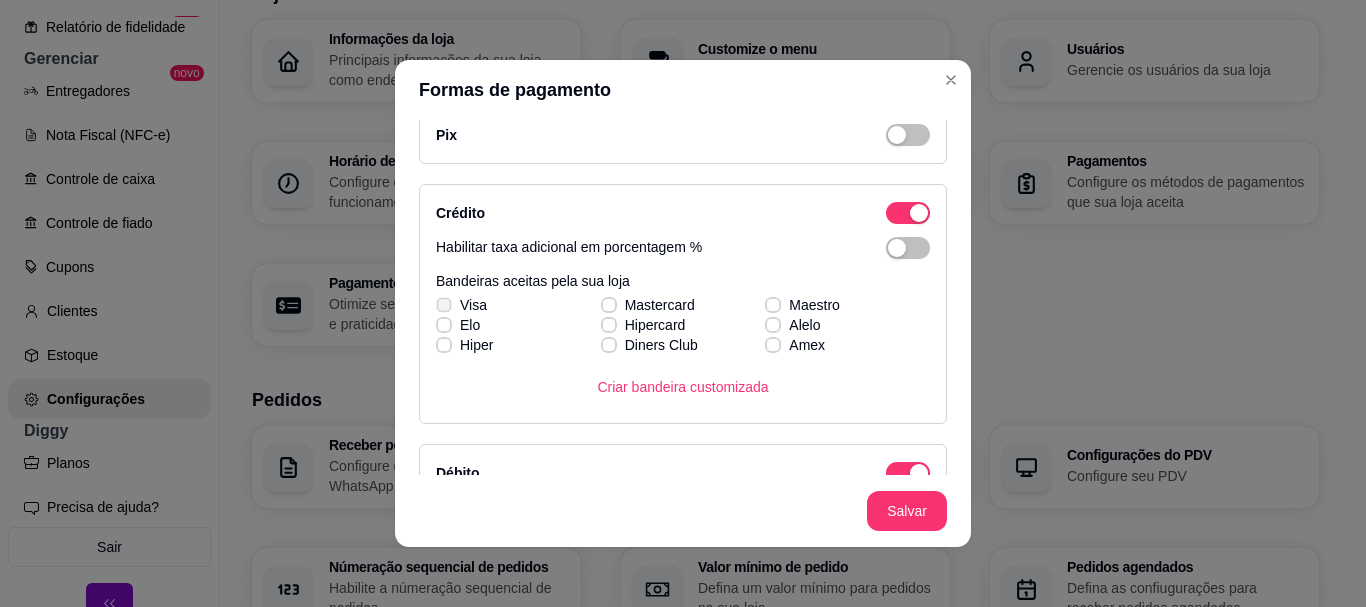 click on "Visa" at bounding box center [461, 305] 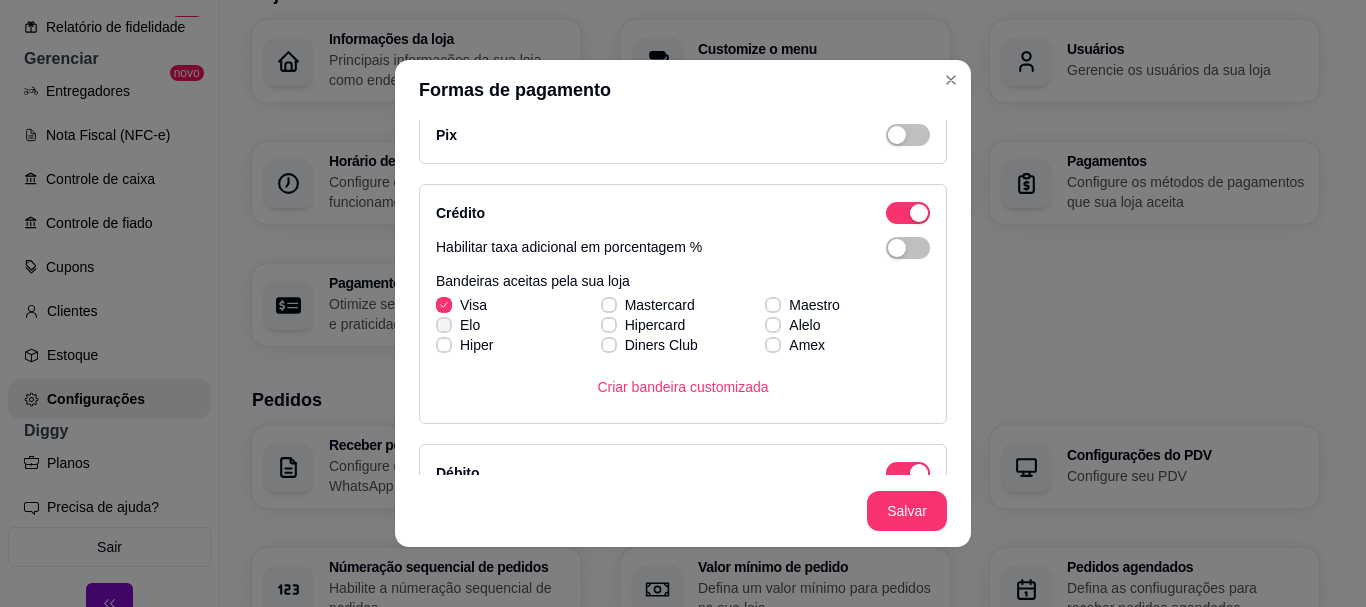 click 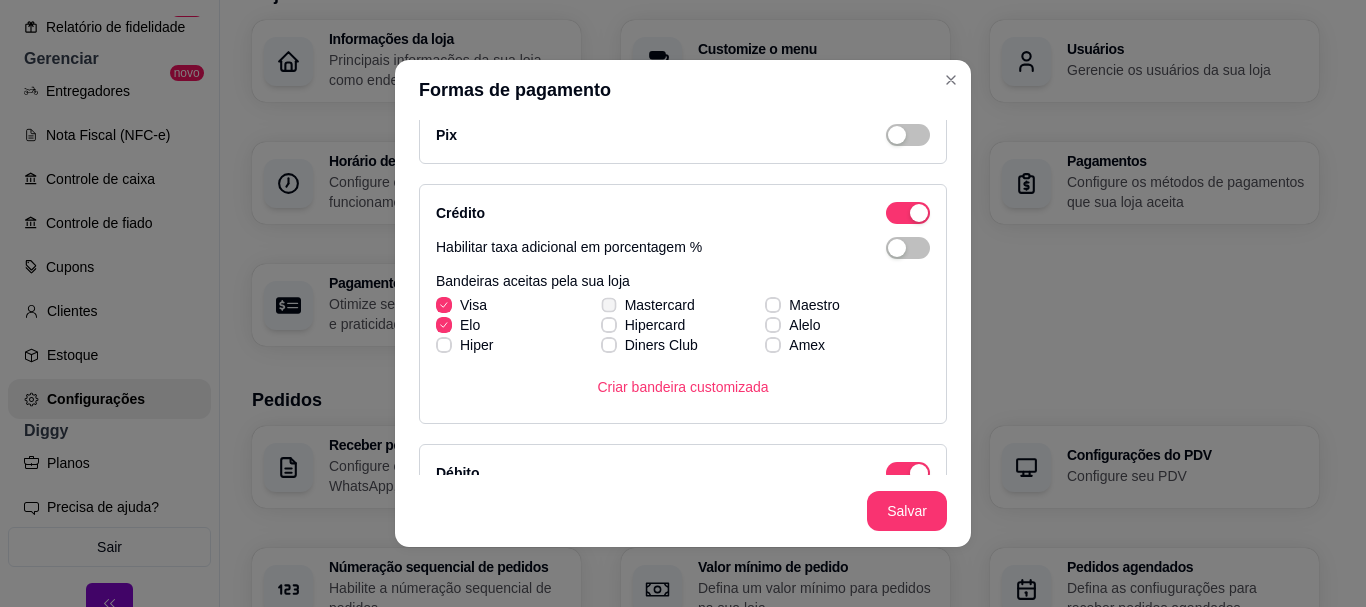 click on "Mastercard" at bounding box center (648, 305) 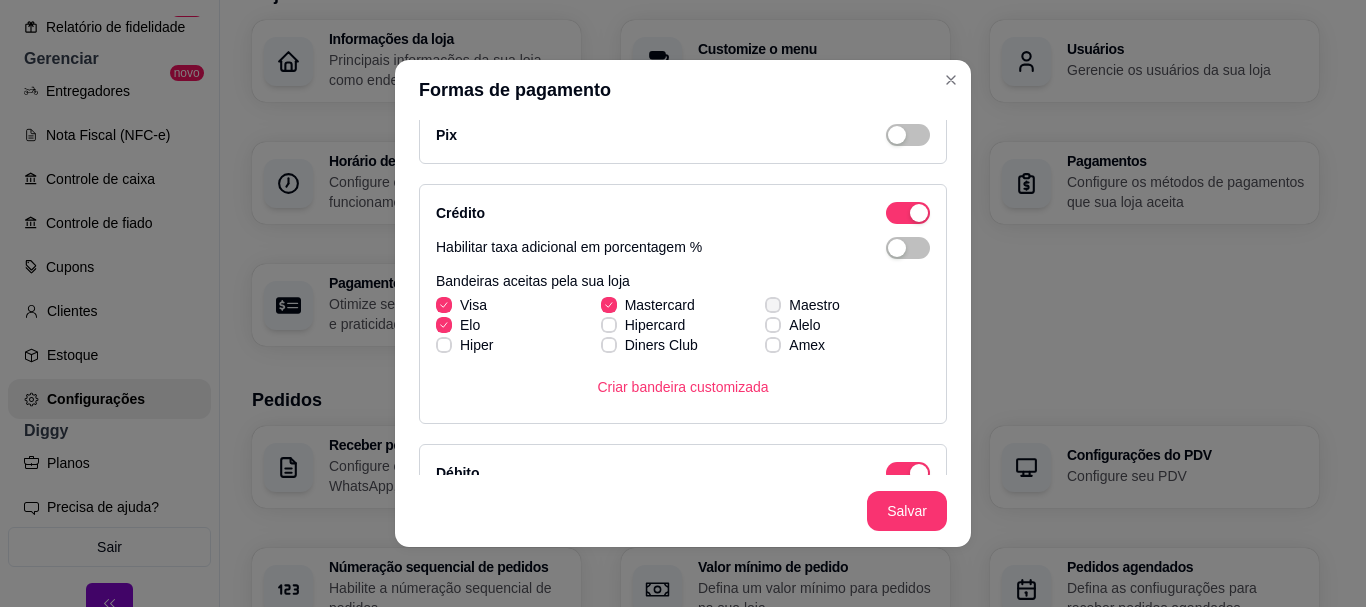 click at bounding box center (773, 305) 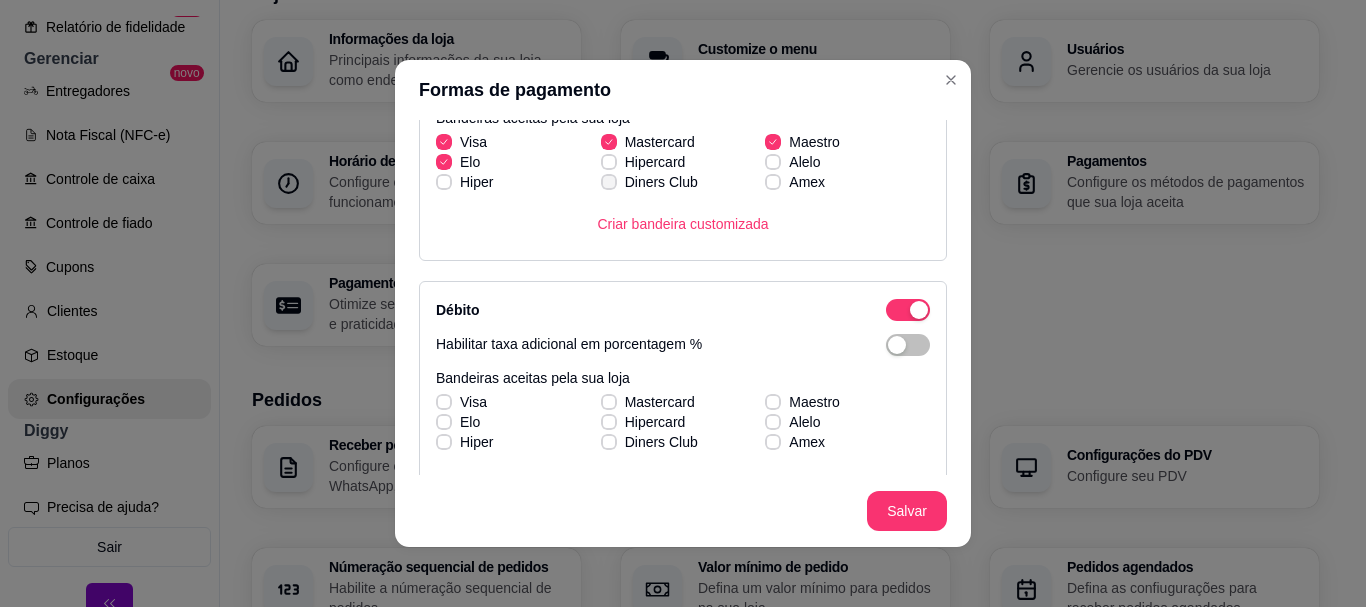 scroll, scrollTop: 300, scrollLeft: 0, axis: vertical 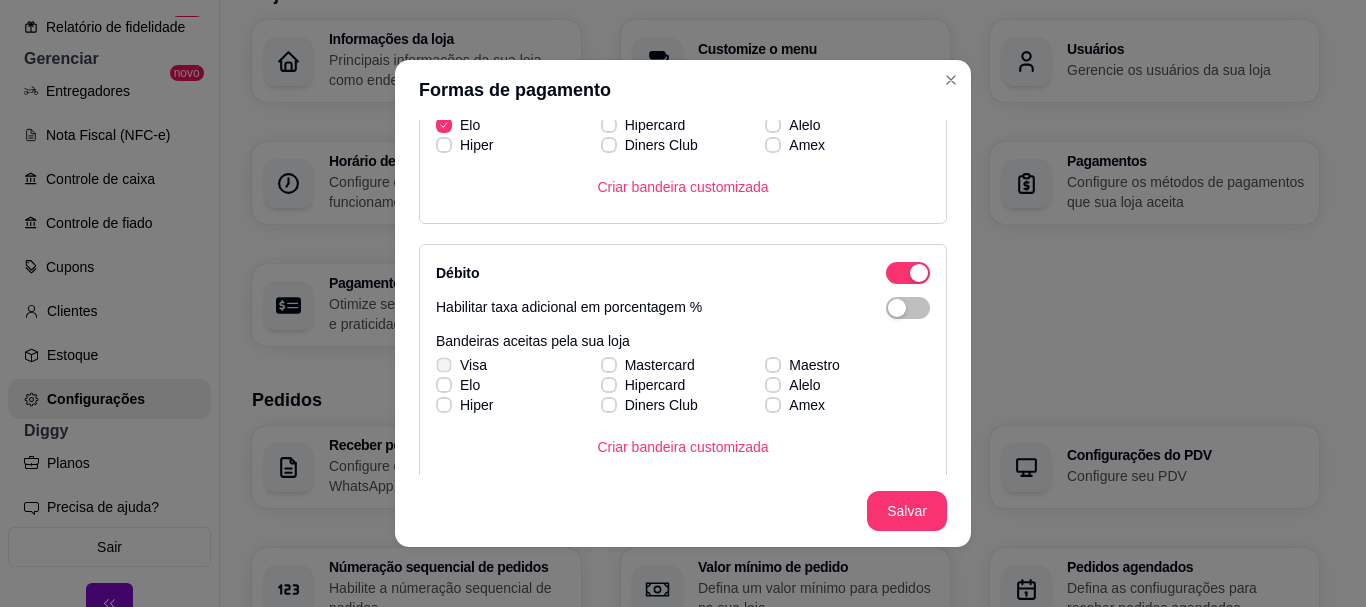 click 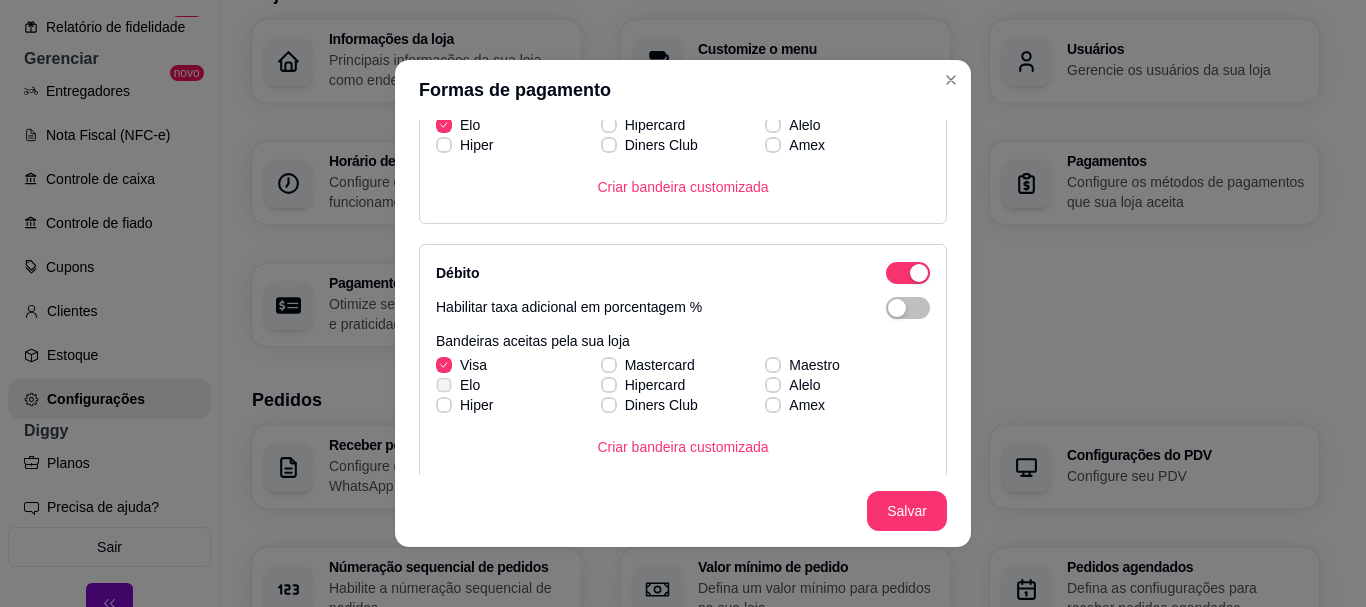 click 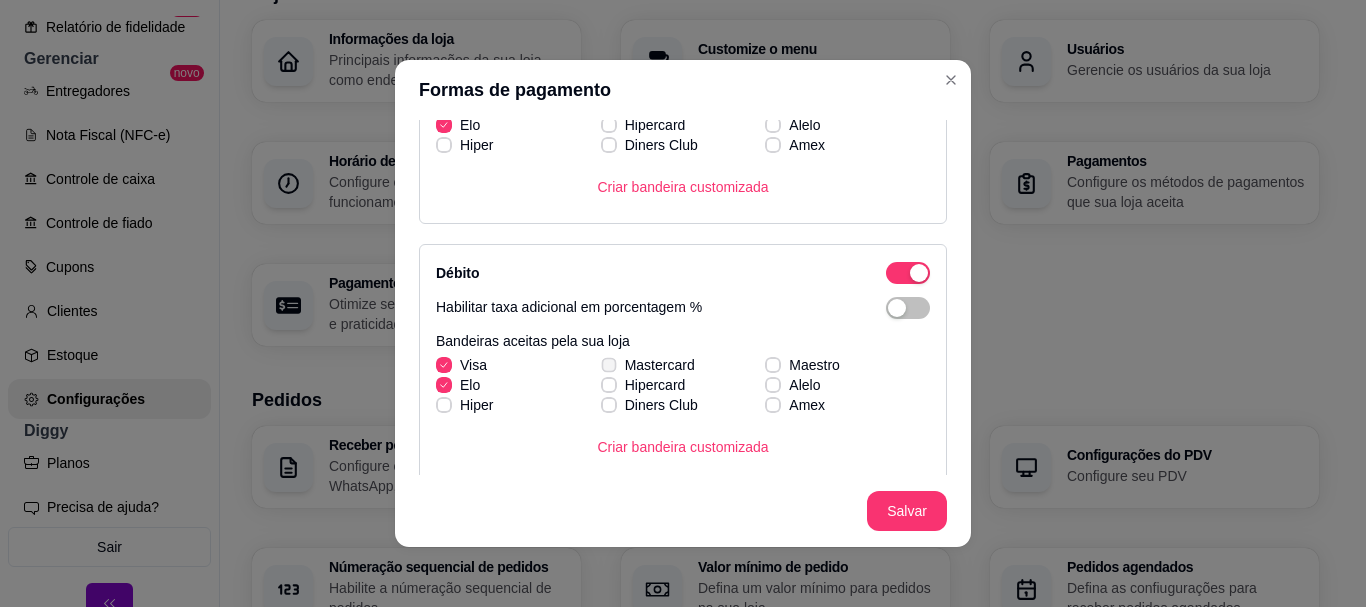 click 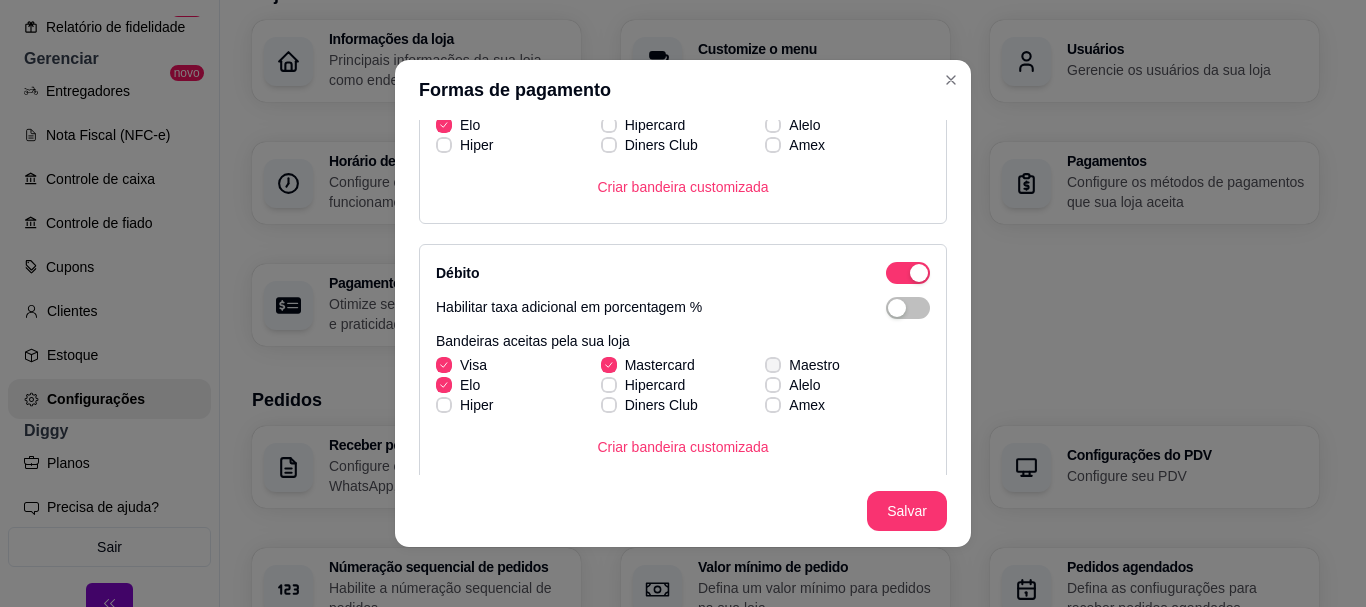 click at bounding box center (773, 365) 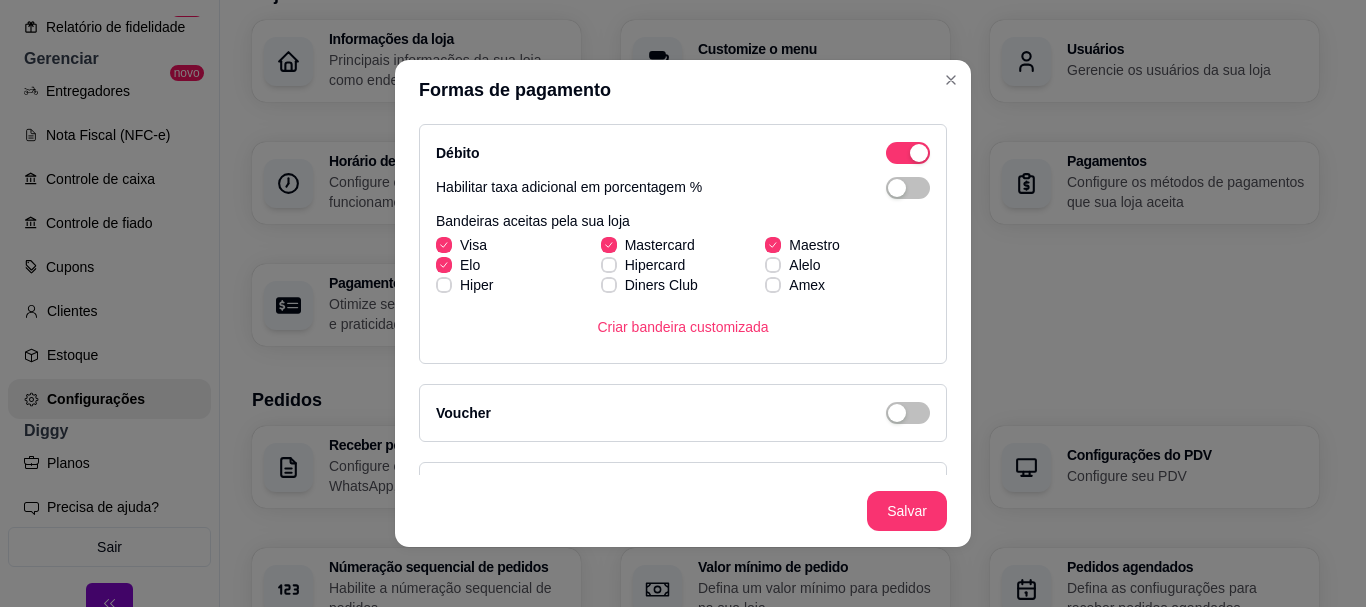 scroll, scrollTop: 473, scrollLeft: 0, axis: vertical 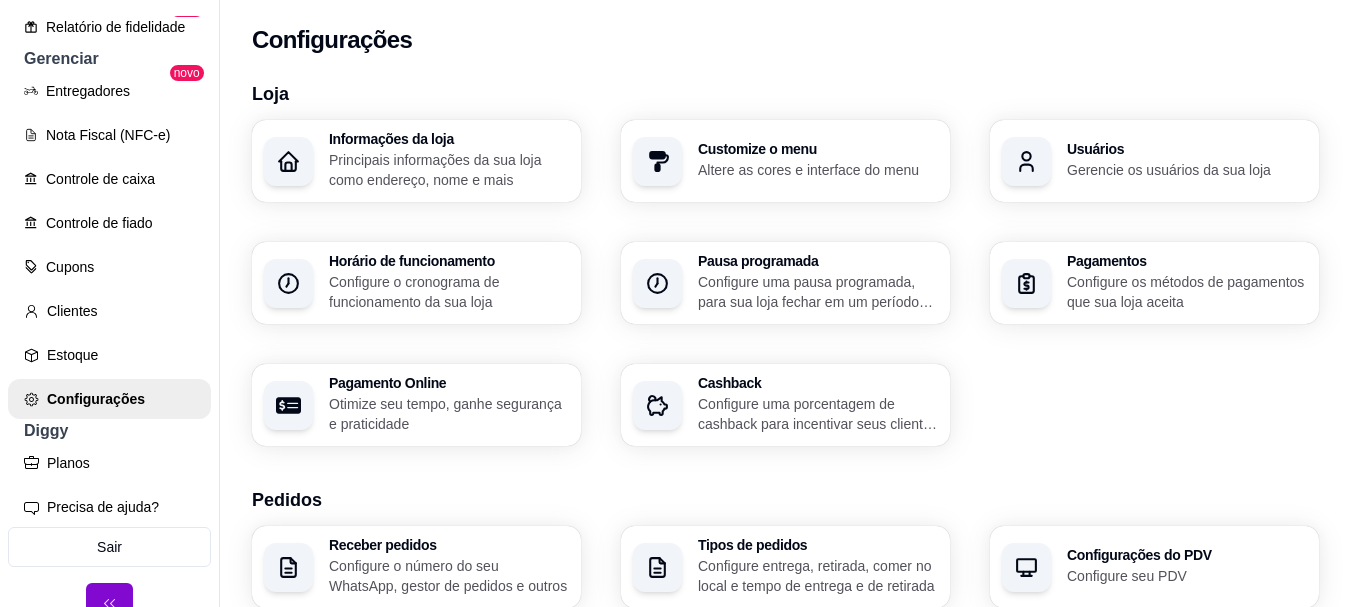 click on "Configure os métodos de pagamentos que sua loja aceita" at bounding box center [1187, 292] 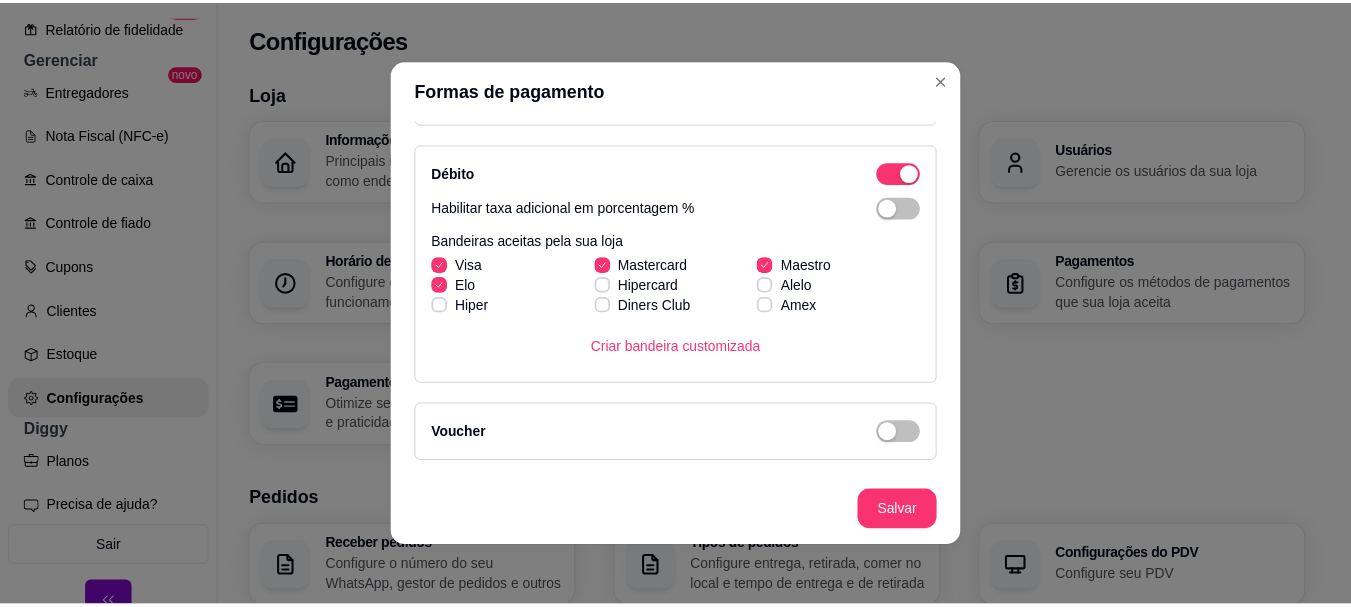 scroll, scrollTop: 473, scrollLeft: 0, axis: vertical 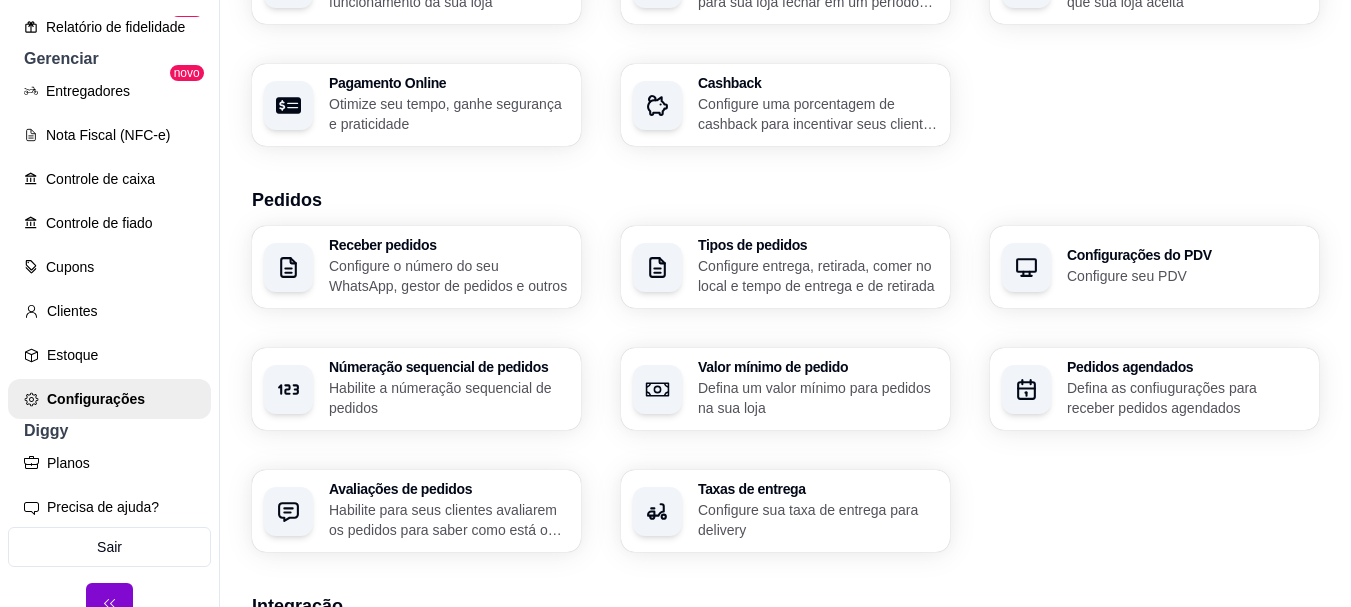 click on "Configure o número do seu WhatsApp, gestor de pedidos e outros" at bounding box center [449, 276] 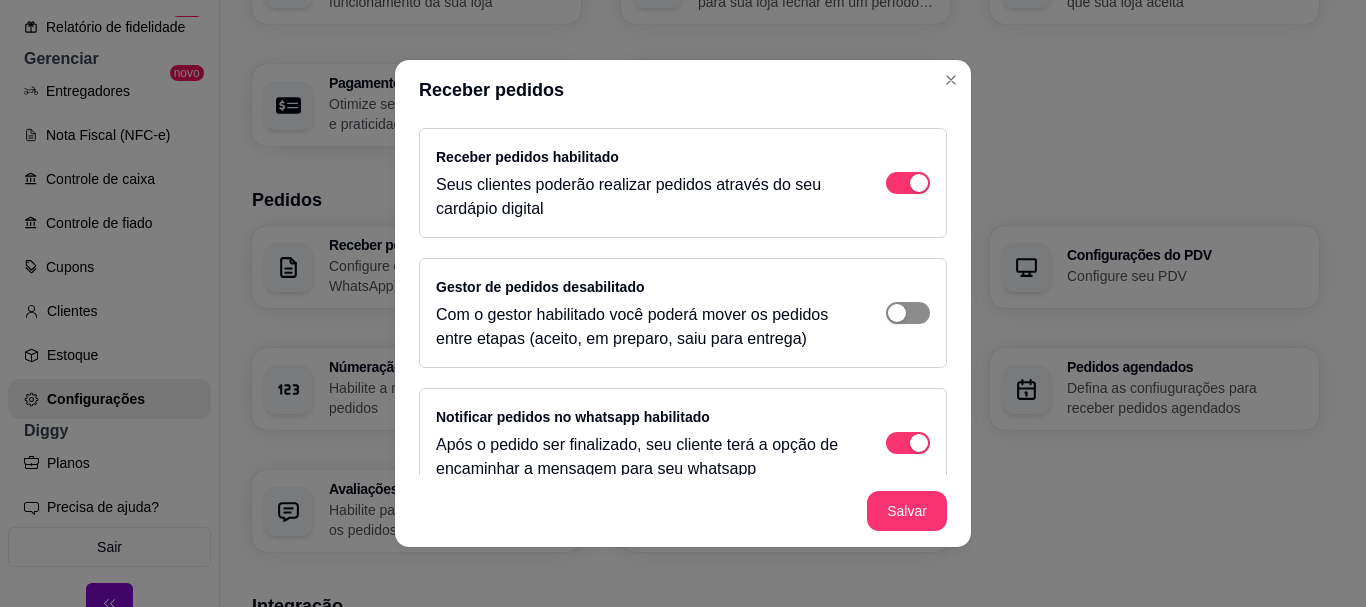 click at bounding box center [919, 183] 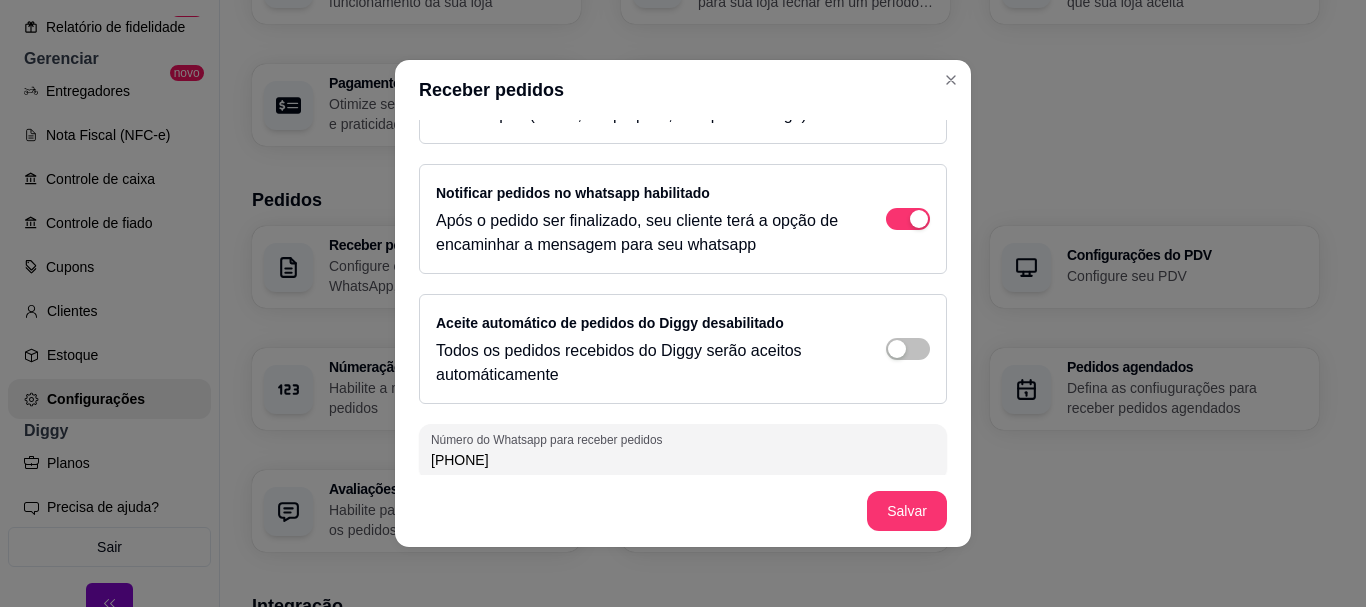 scroll, scrollTop: 237, scrollLeft: 0, axis: vertical 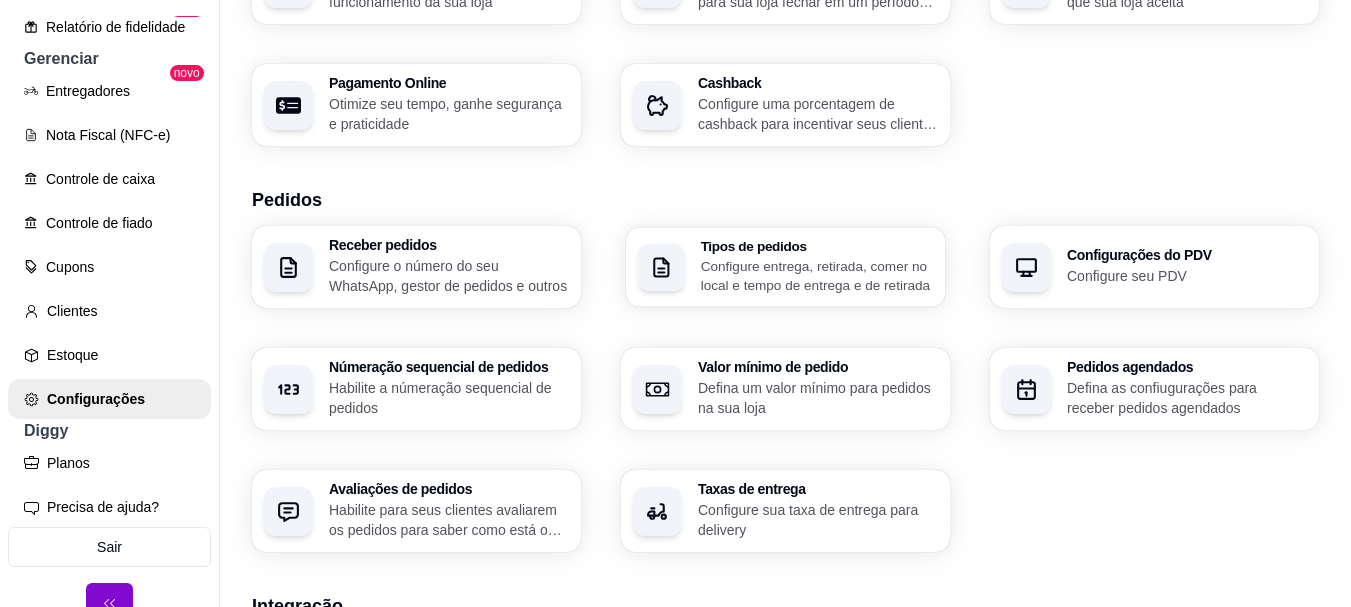 click on "Tipos de pedidos Configure entrega, retirada, comer no local e tempo de entrega e de retirada" at bounding box center (817, 267) 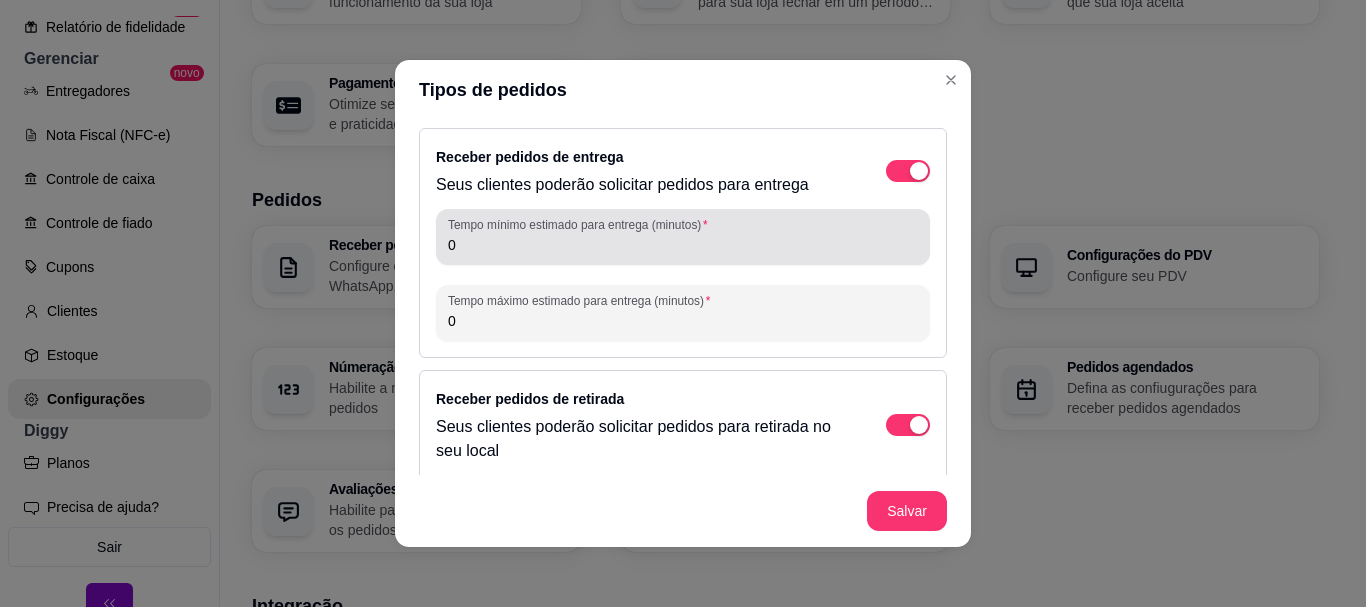 click on "0" at bounding box center (683, 245) 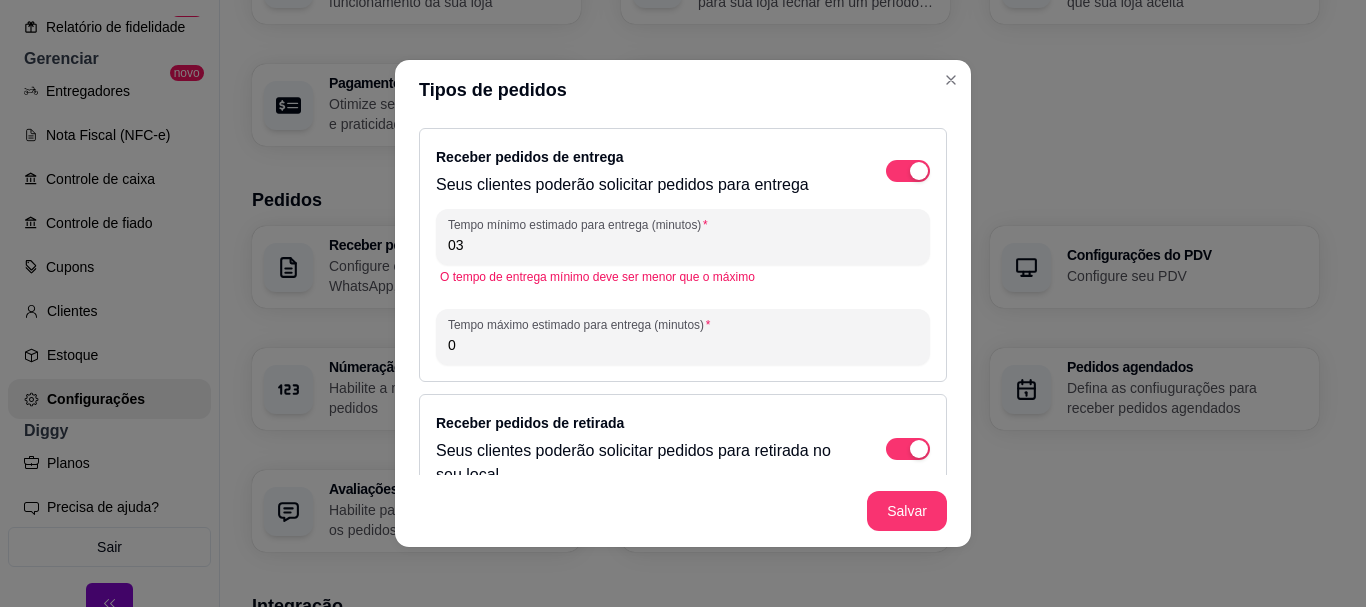 type on "0" 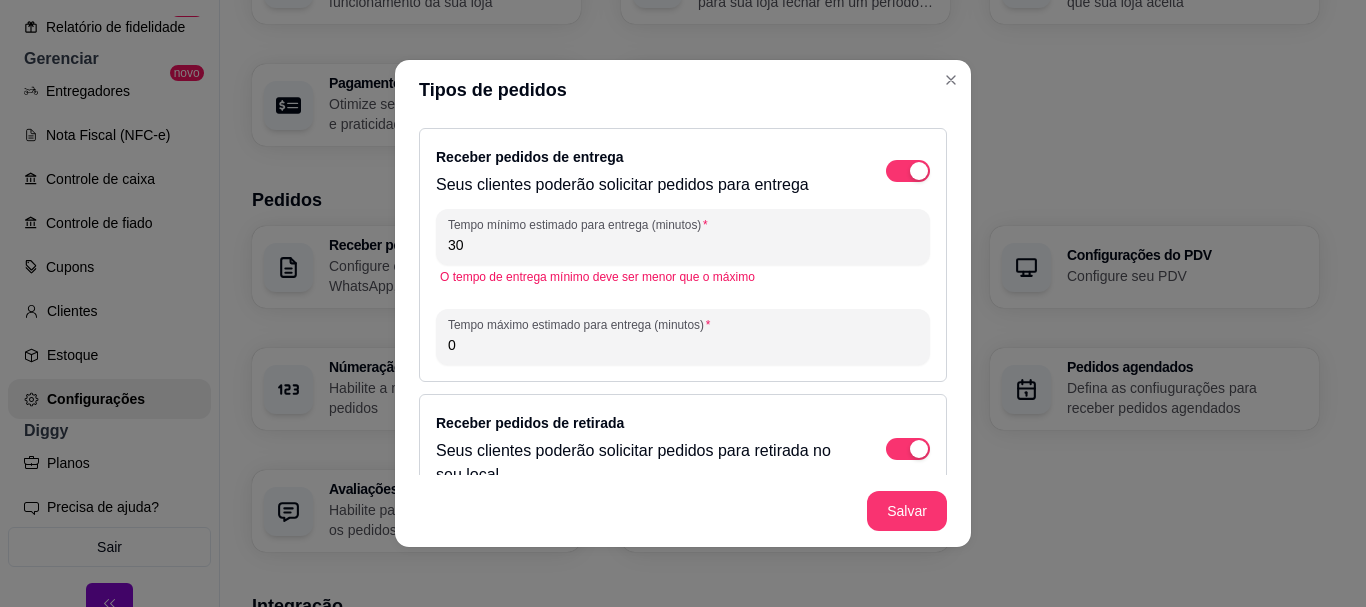 type on "30" 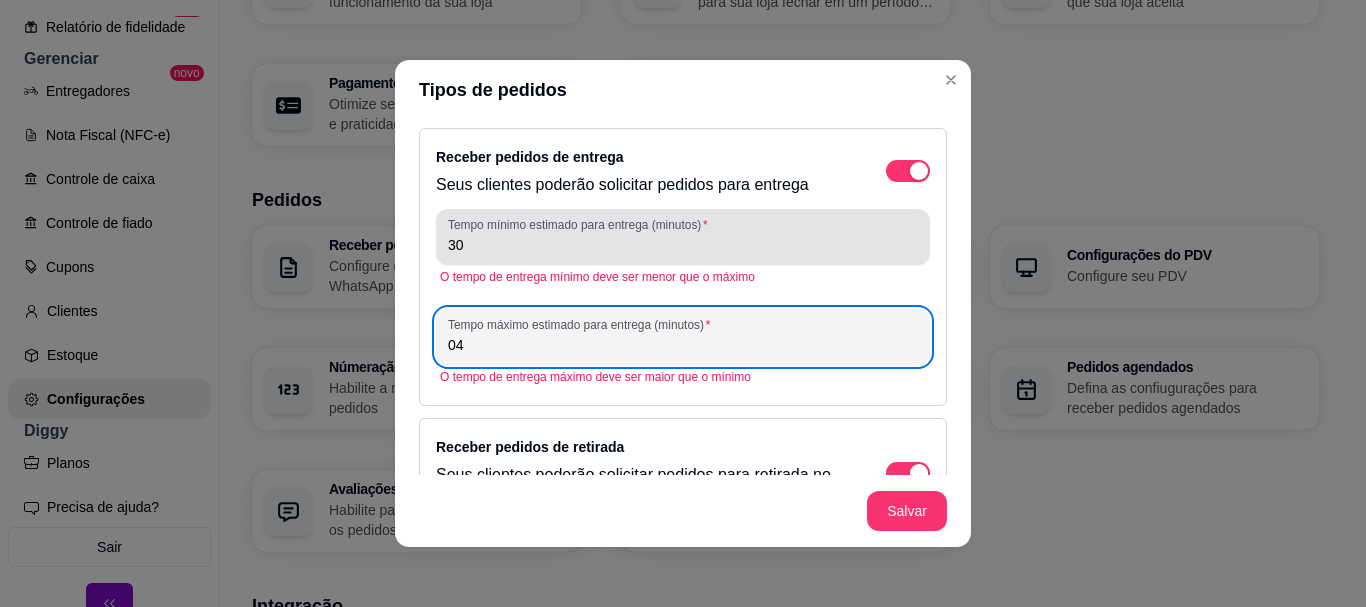 type on "0" 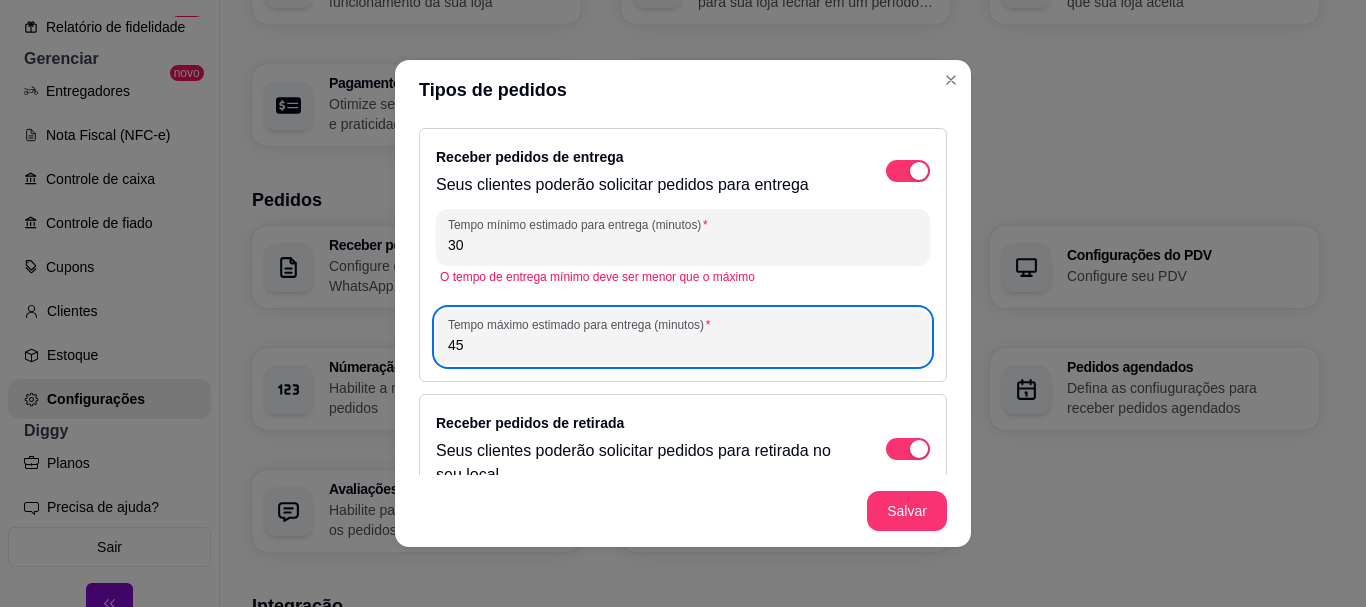 type on "45" 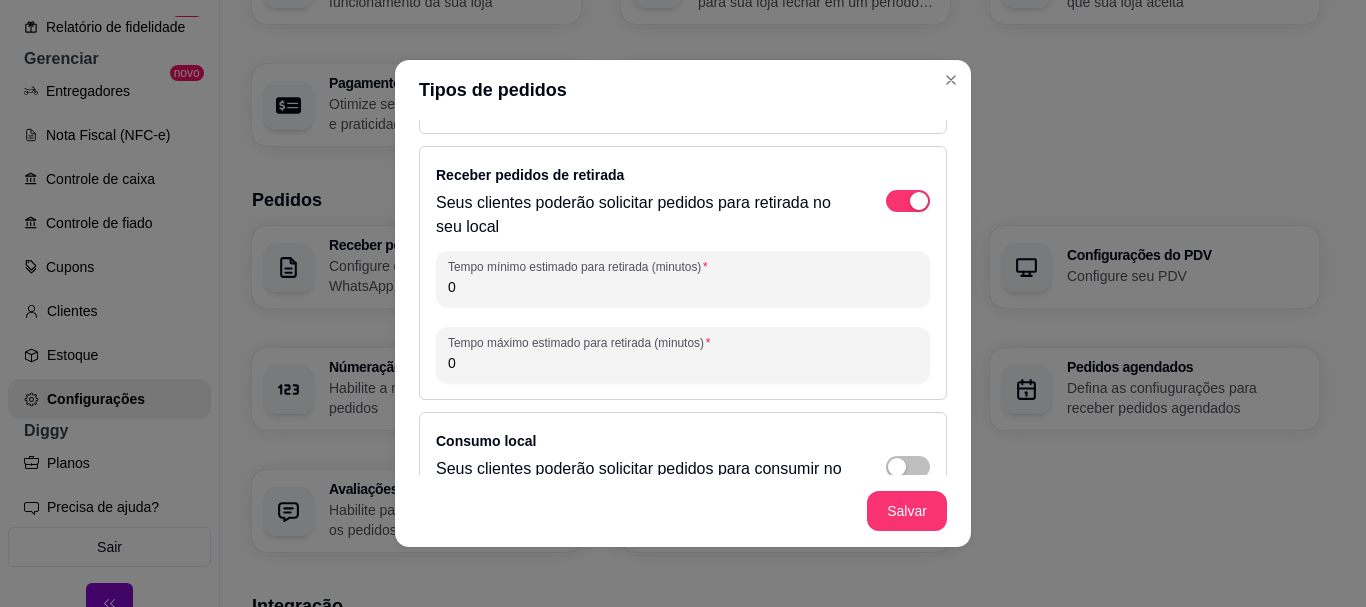 scroll, scrollTop: 200, scrollLeft: 0, axis: vertical 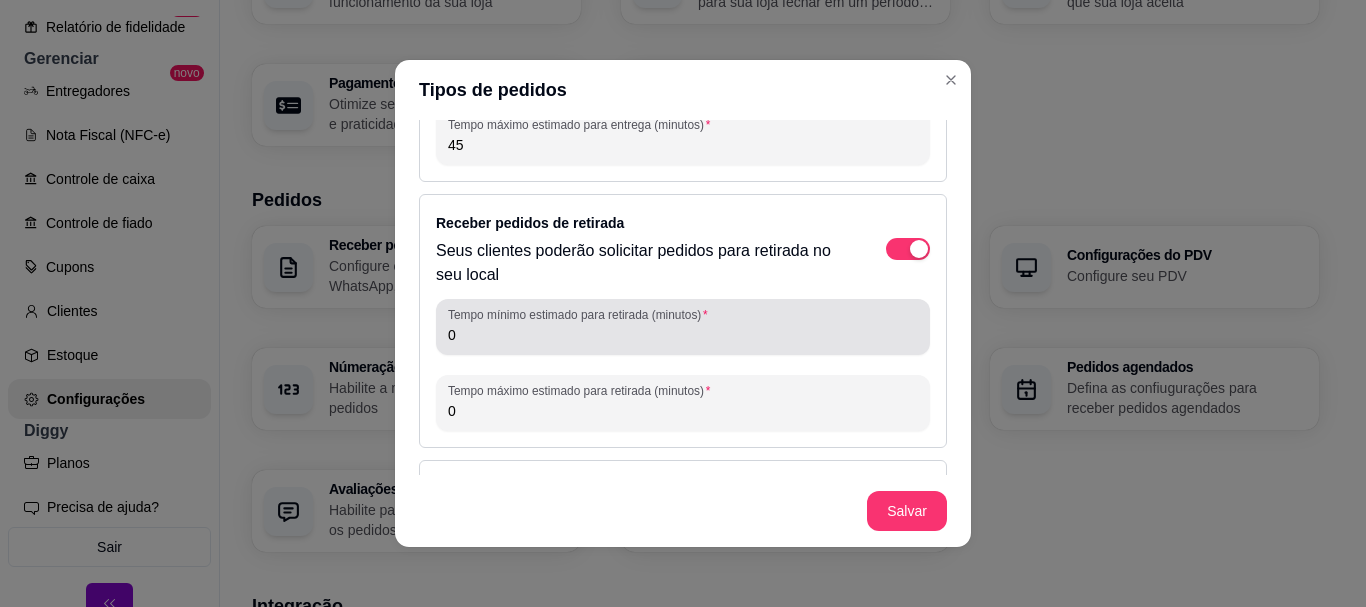 click on "Tempo mínimo estimado para retirada (minutos)" at bounding box center [581, 314] 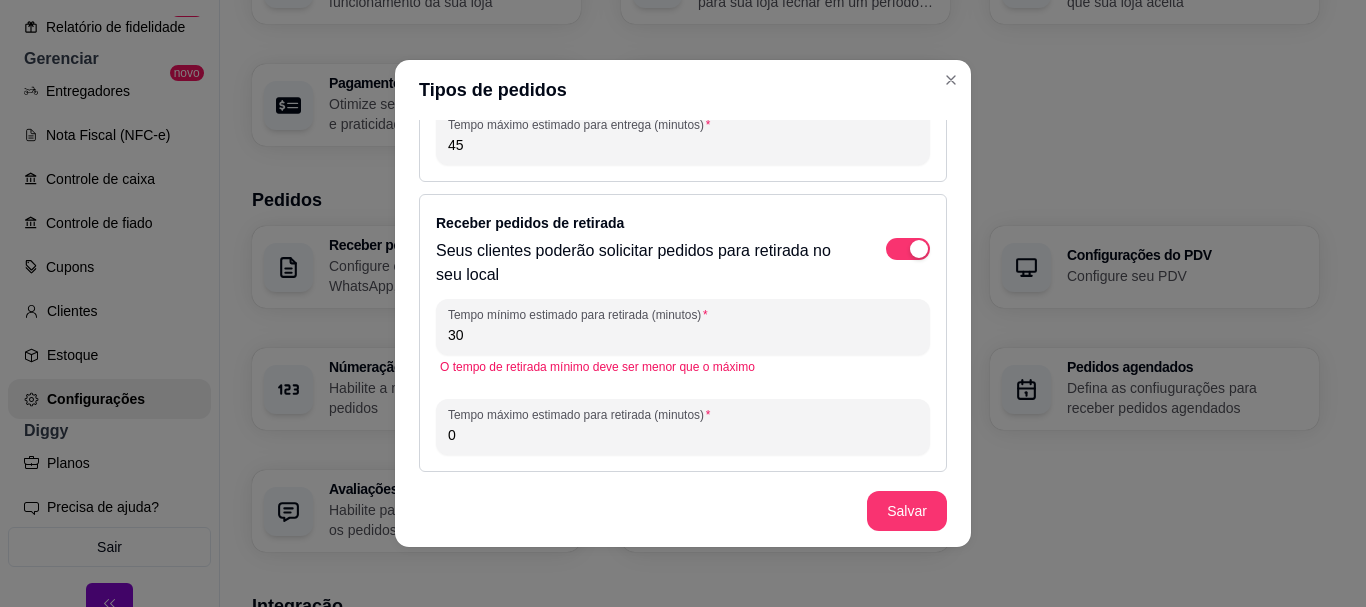 type on "30" 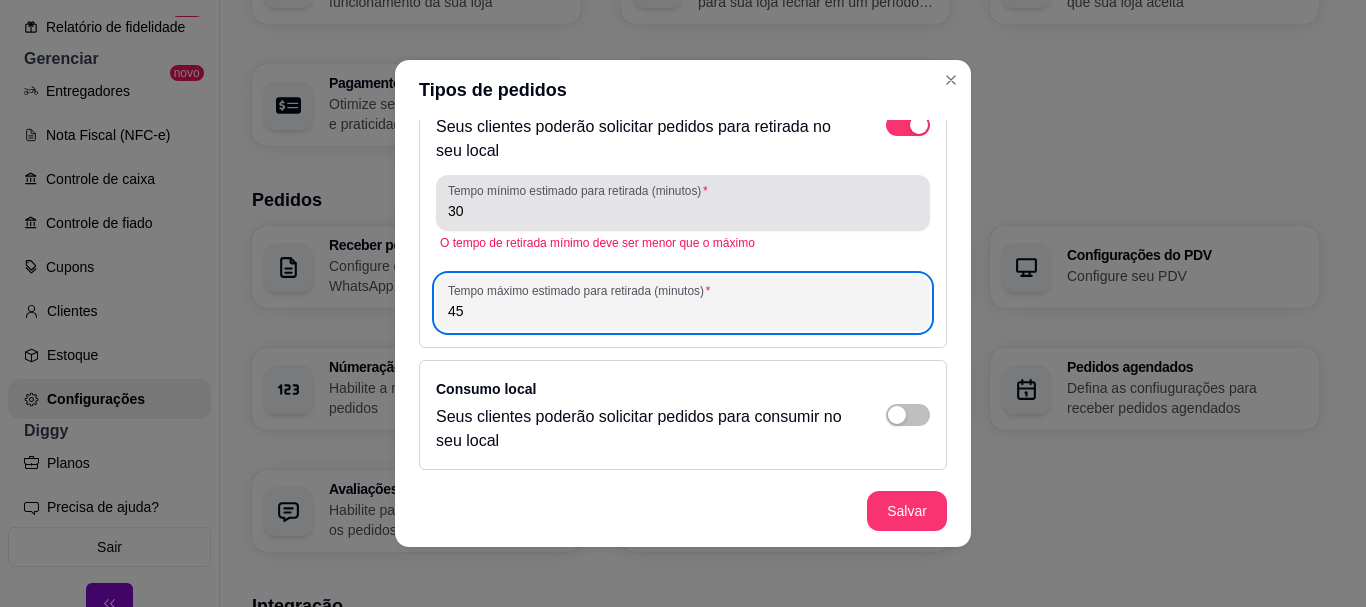 scroll, scrollTop: 327, scrollLeft: 0, axis: vertical 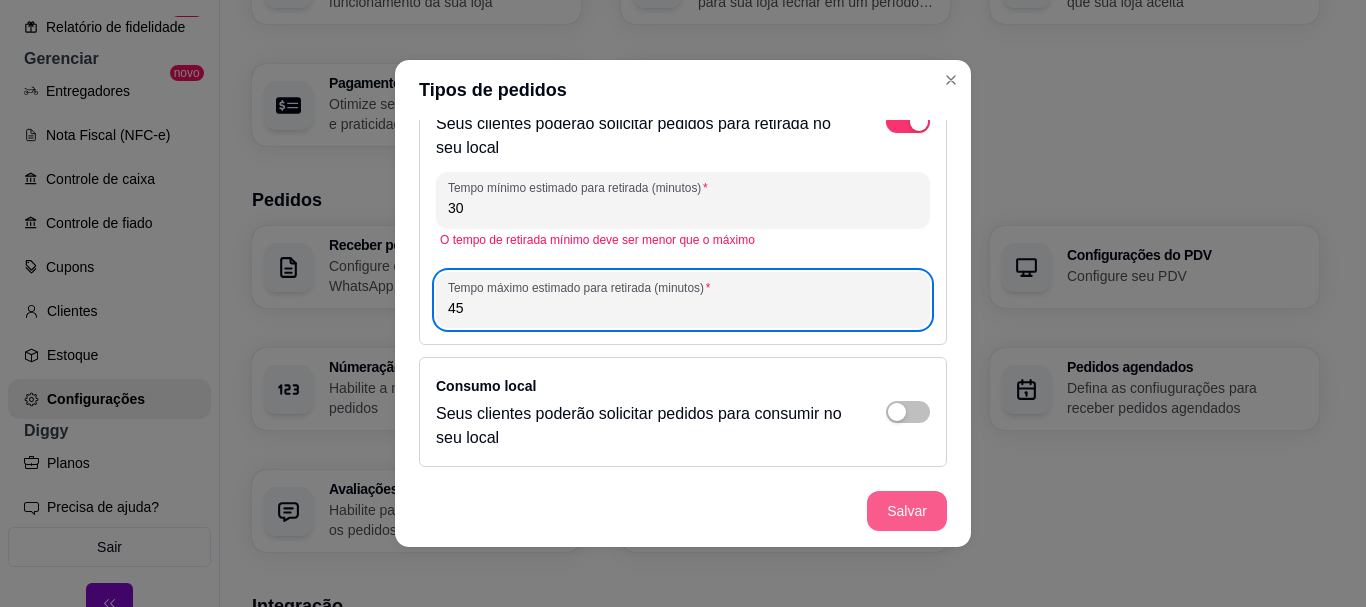 type on "45" 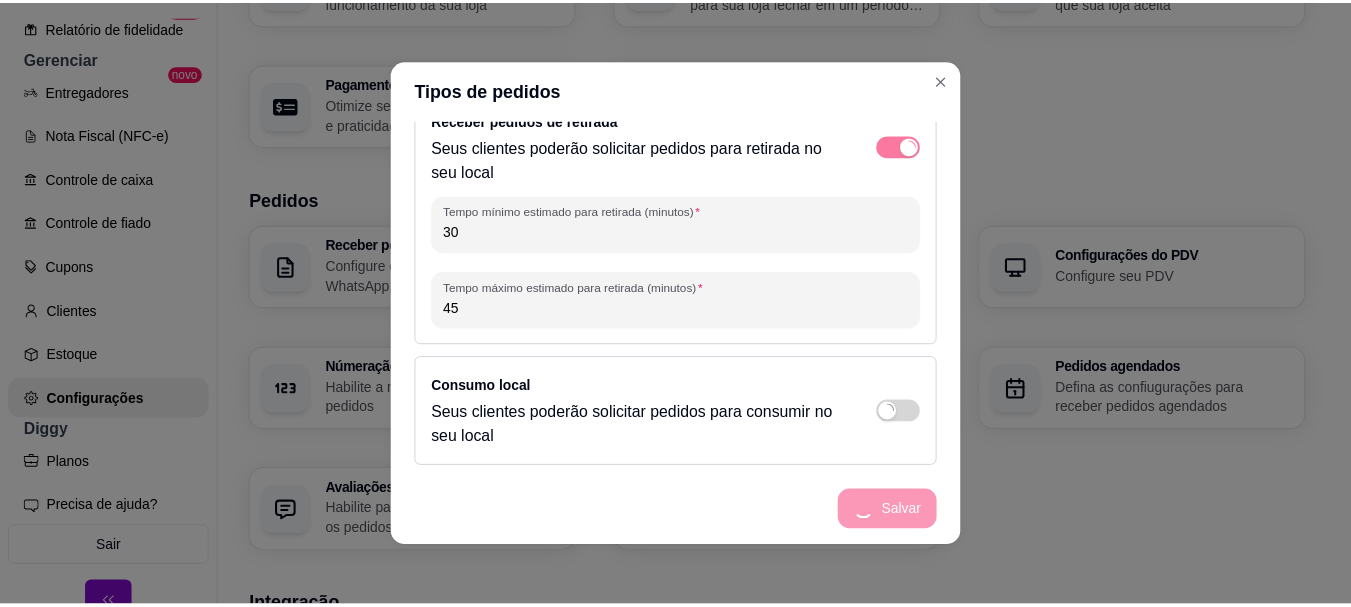 scroll, scrollTop: 279, scrollLeft: 0, axis: vertical 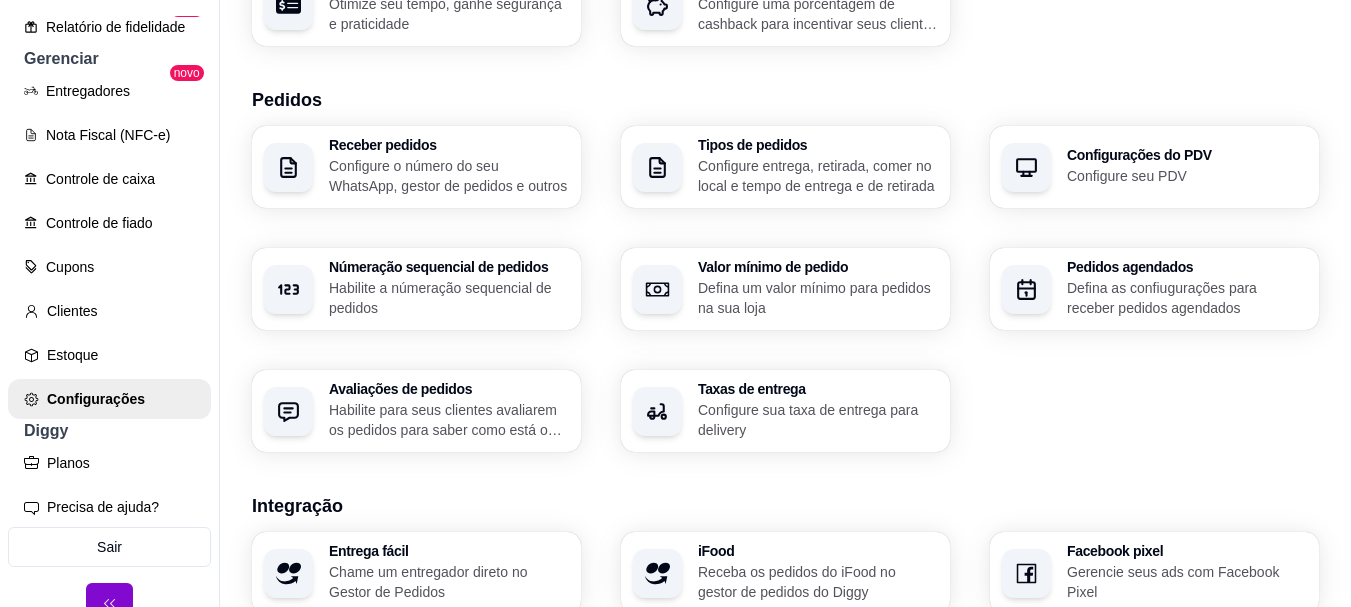 click on "Configurações do PDV" at bounding box center [1187, 155] 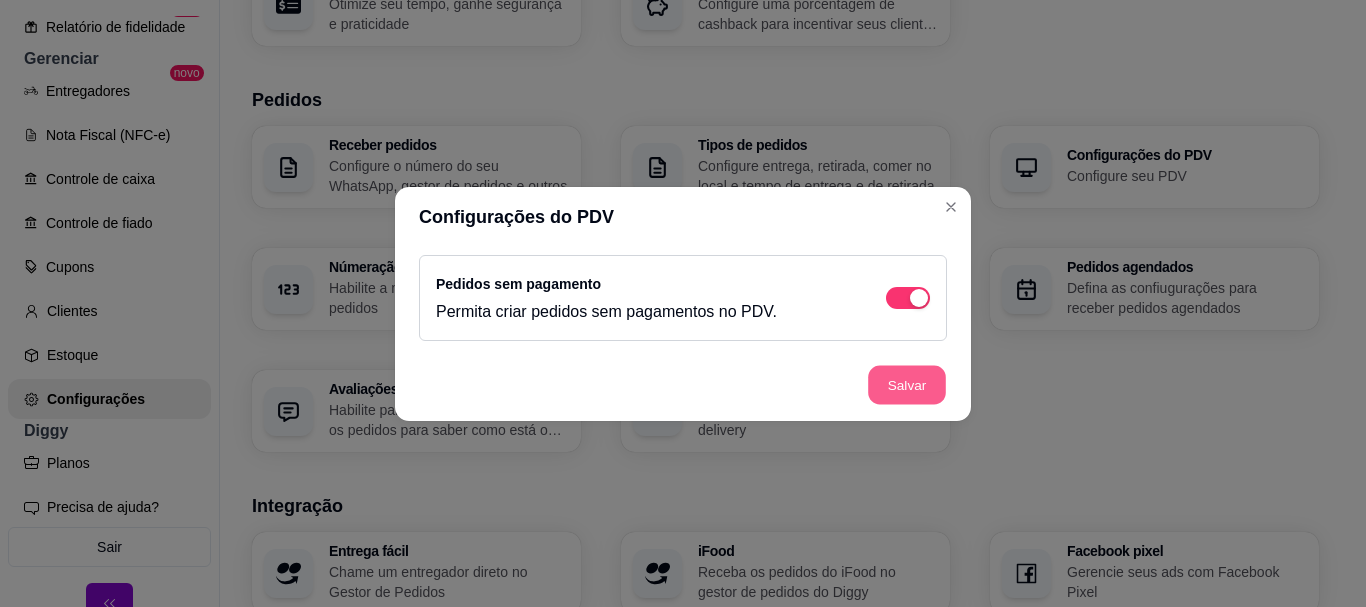 click on "Salvar" at bounding box center (907, 384) 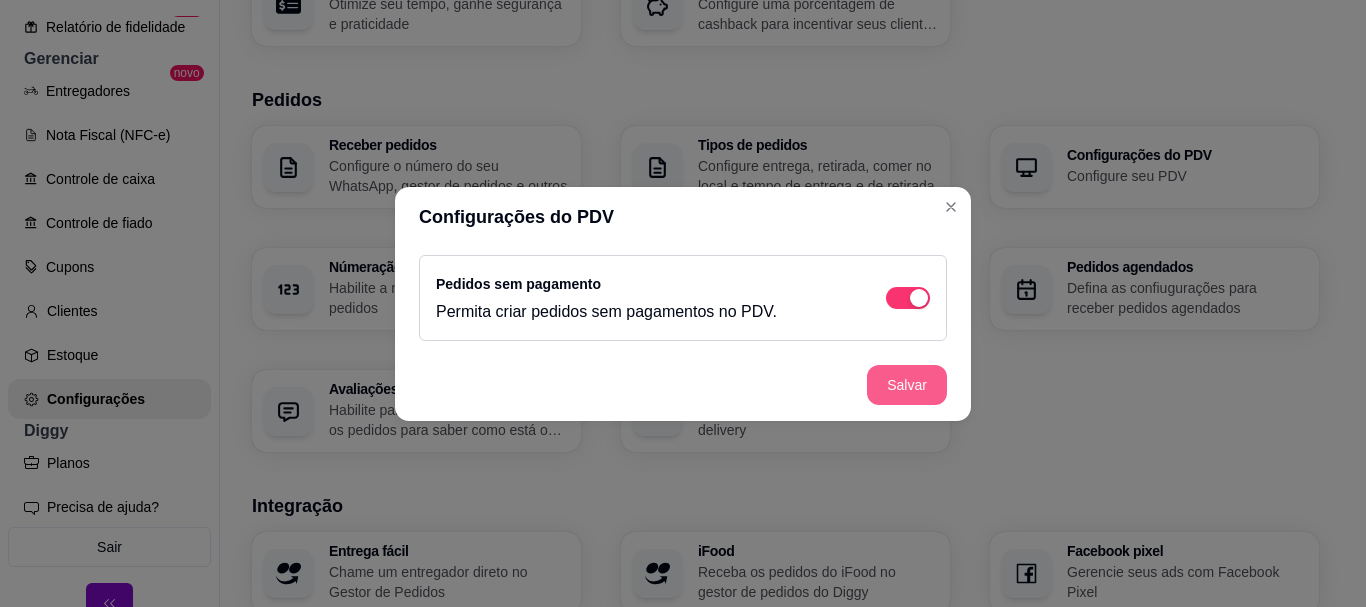 click on "Salvar" at bounding box center (907, 385) 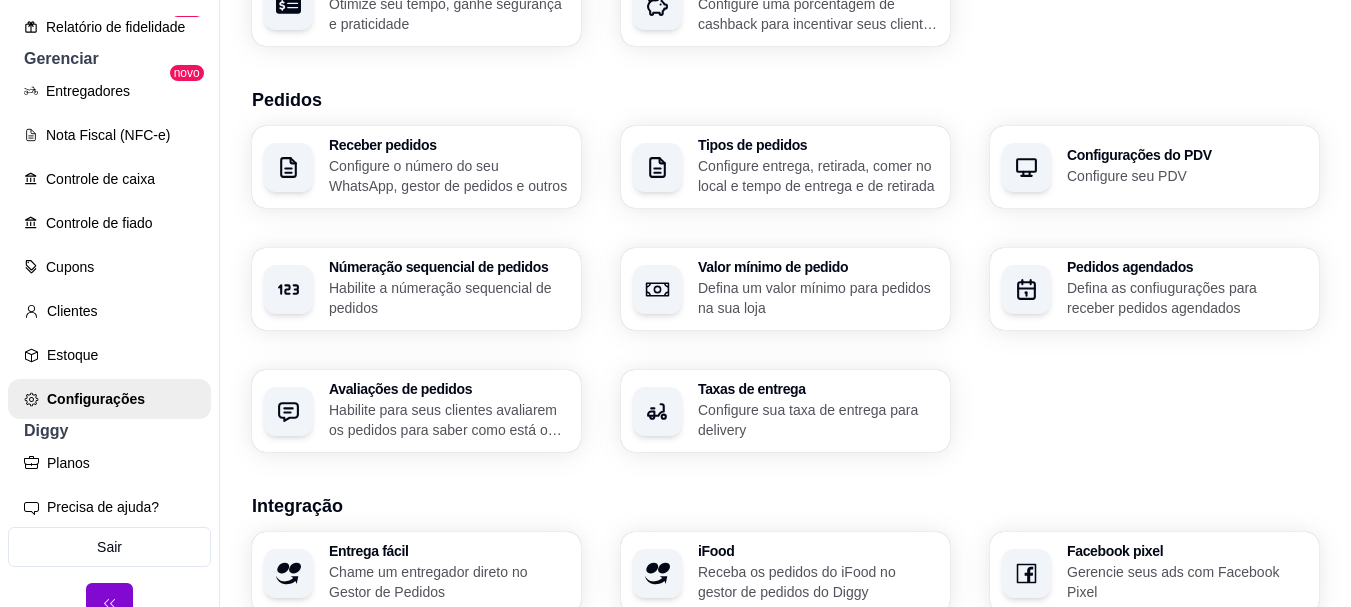 click on "Númeração sequencial de pedidos Habilite a númeração sequencial de pedidos" at bounding box center (449, 289) 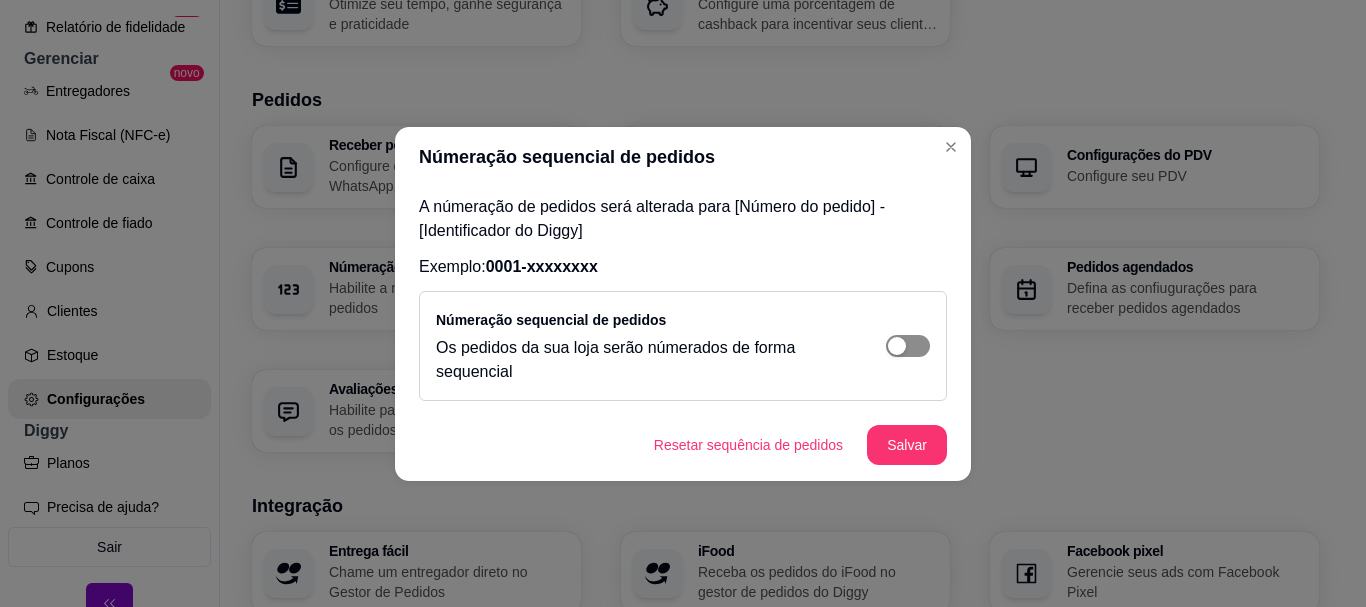 click at bounding box center (897, 346) 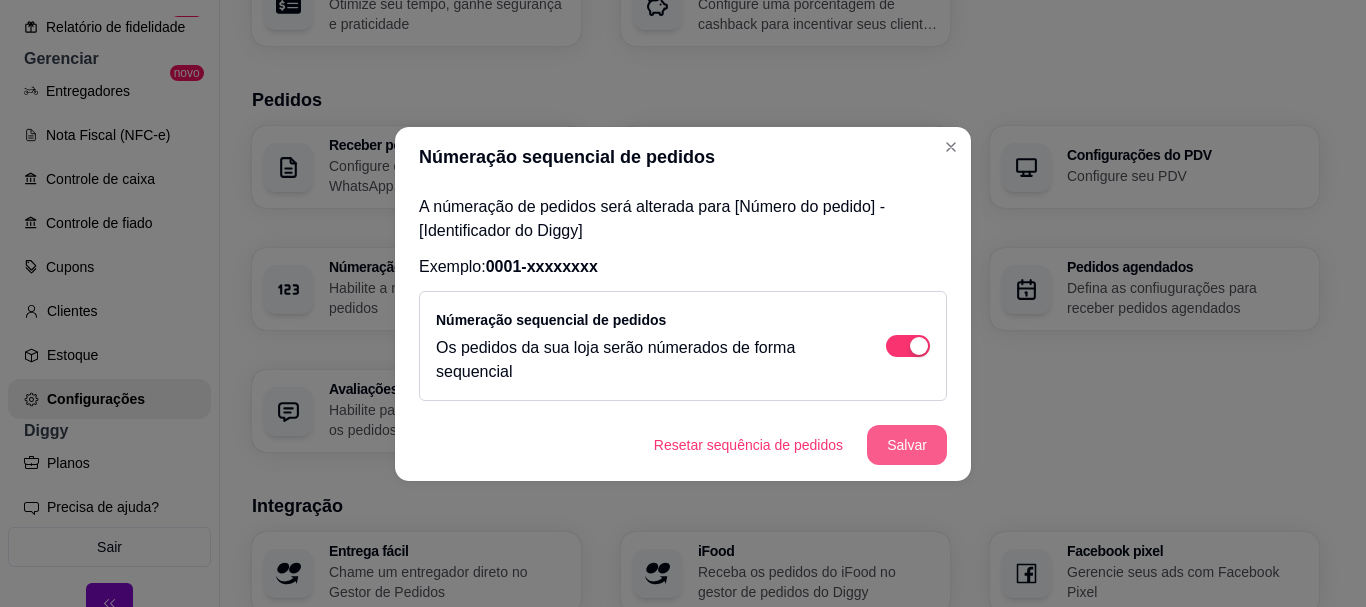 click on "Salvar" at bounding box center (907, 445) 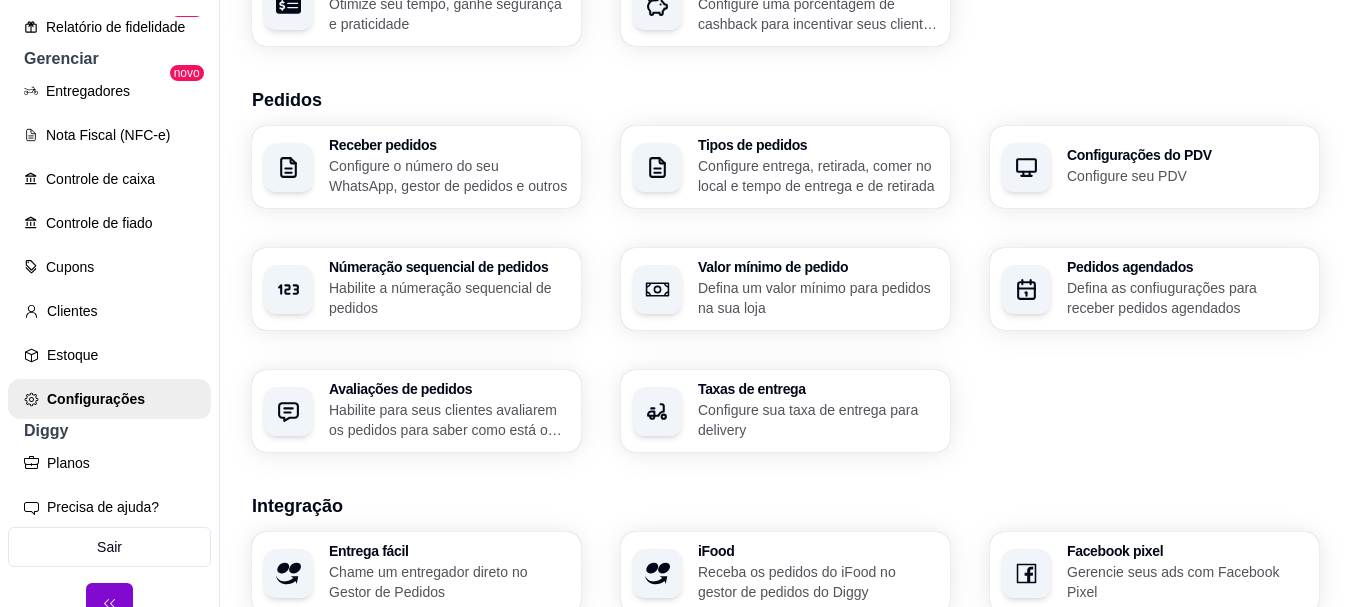 click on "Habilite a númeração sequencial de pedidos" at bounding box center [449, 298] 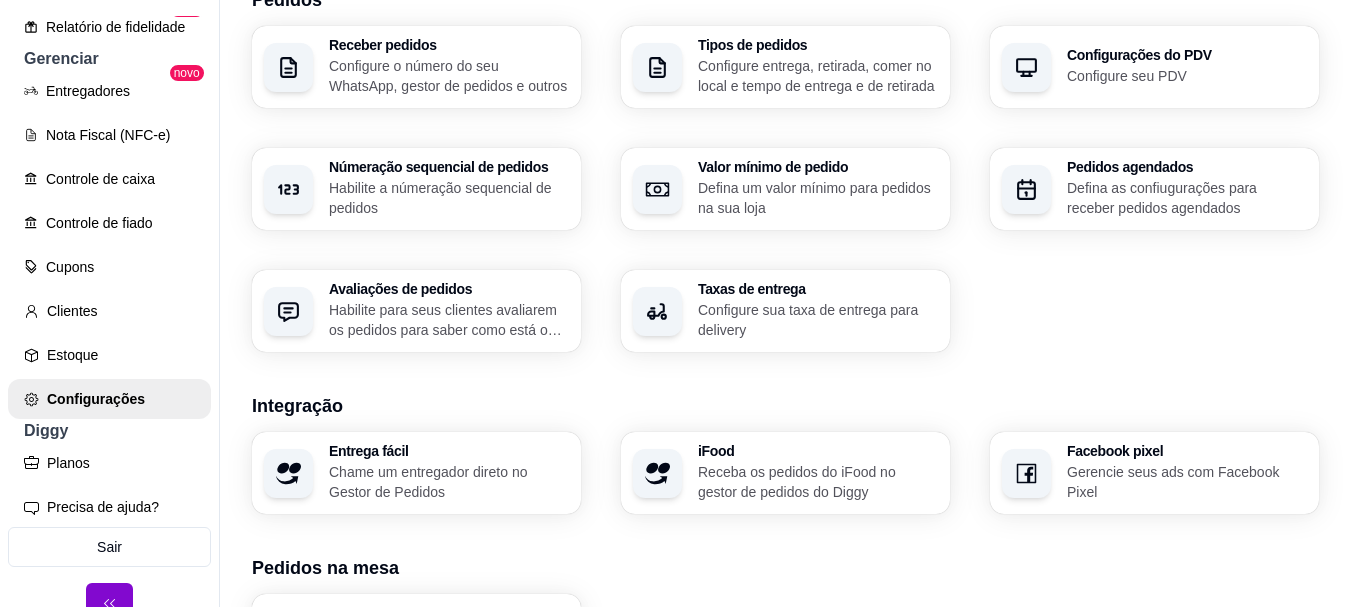 click on "Pedidos agendados Defina as confiugurações para receber pedidos agendados" at bounding box center [1187, 189] 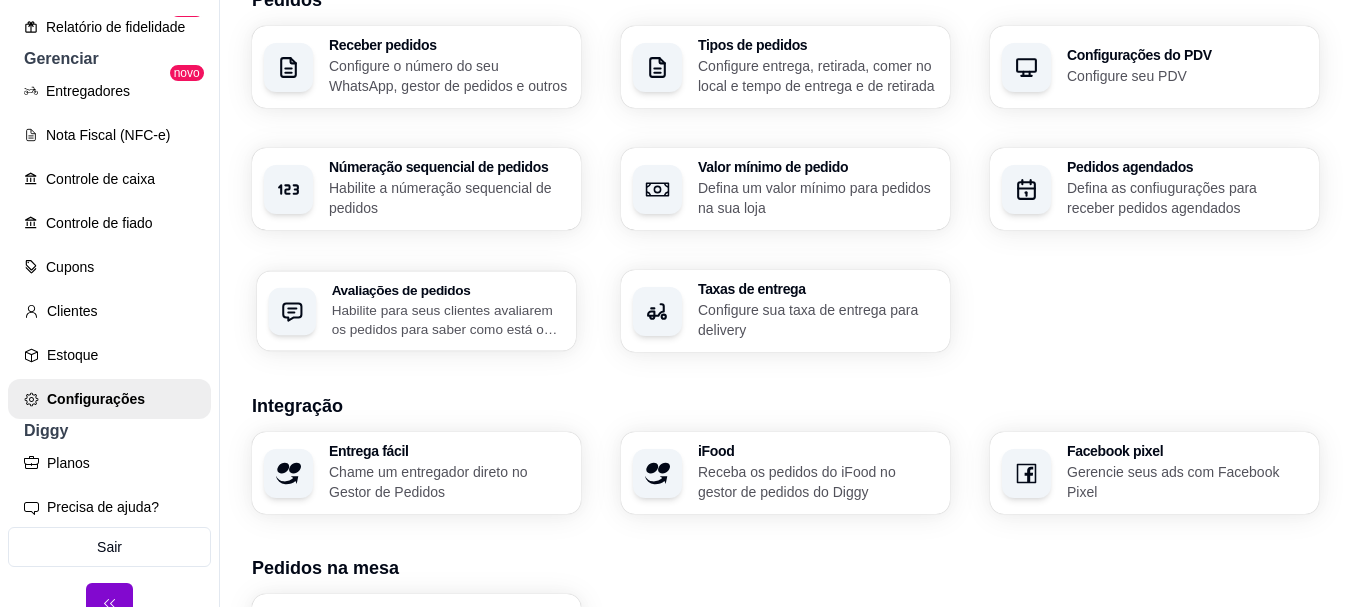 click on "Habilite para seus clientes avaliarem os pedidos para saber como está o feedback da sua loja" at bounding box center [448, 319] 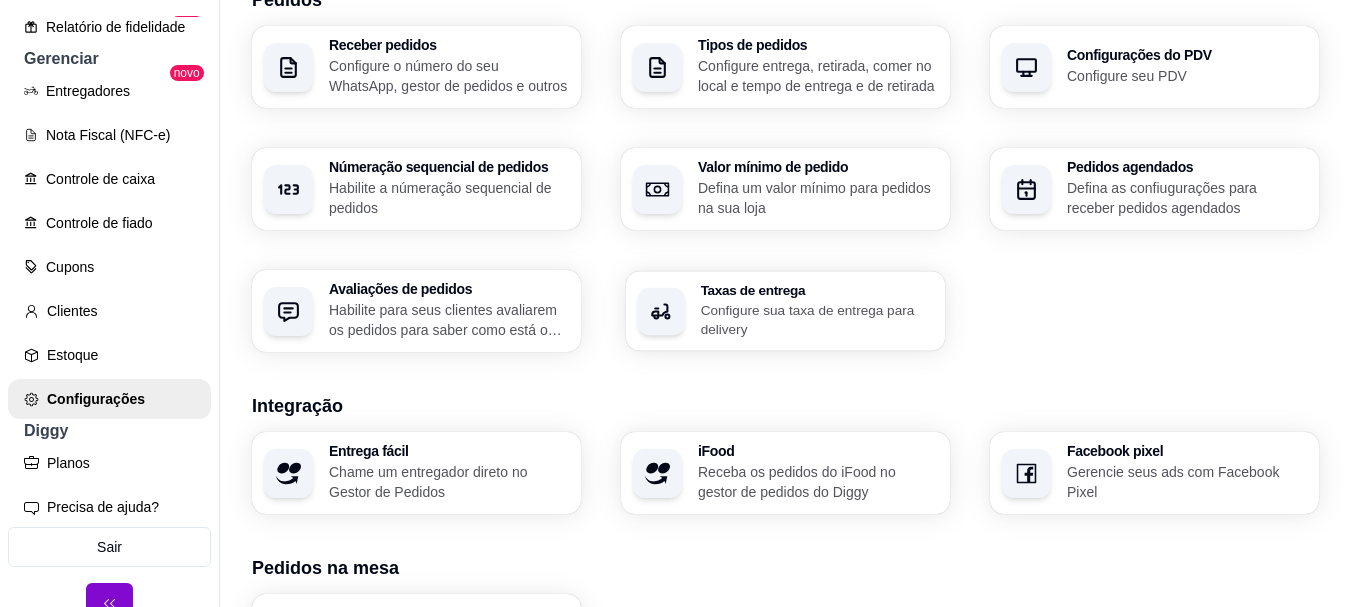 click on "Configure sua taxa de entrega para delivery" at bounding box center (817, 319) 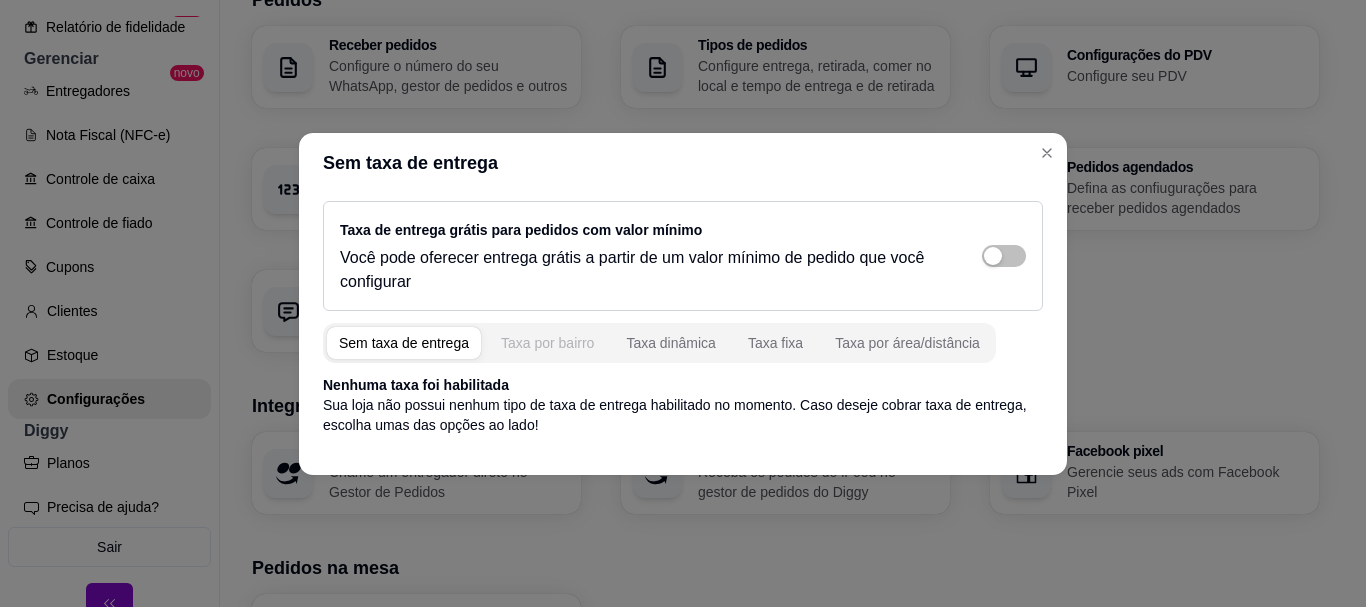 click on "Taxa por bairro" at bounding box center [547, 343] 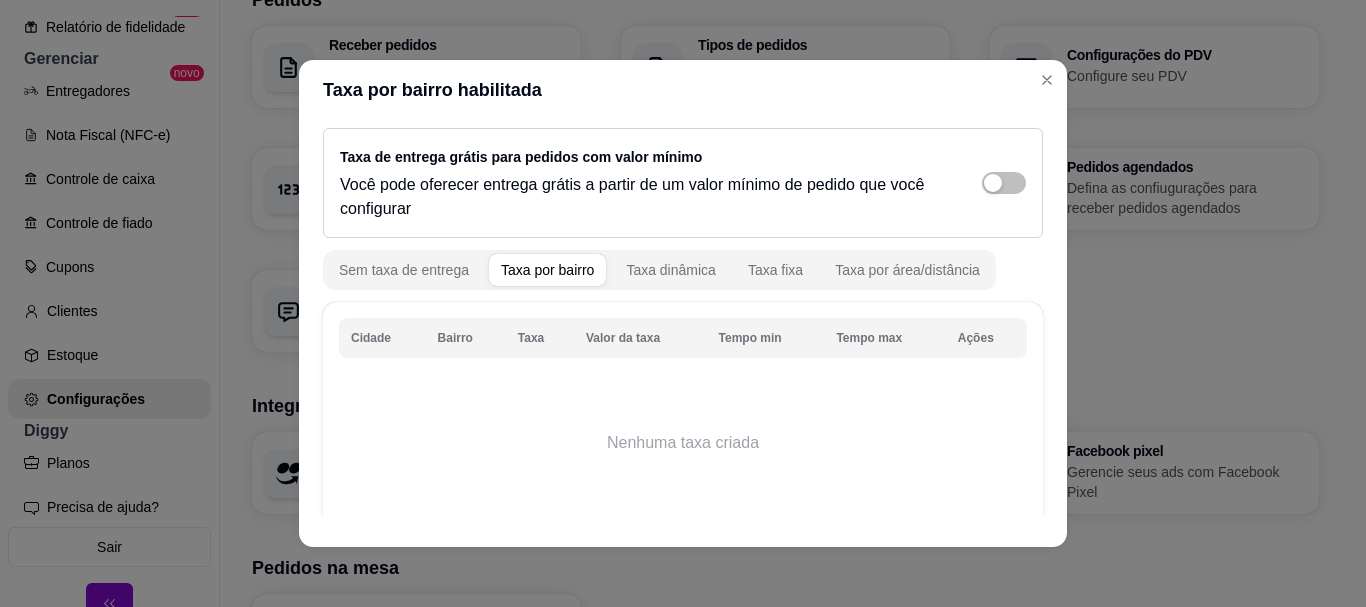 click on "Taxa por bairro" at bounding box center [547, 270] 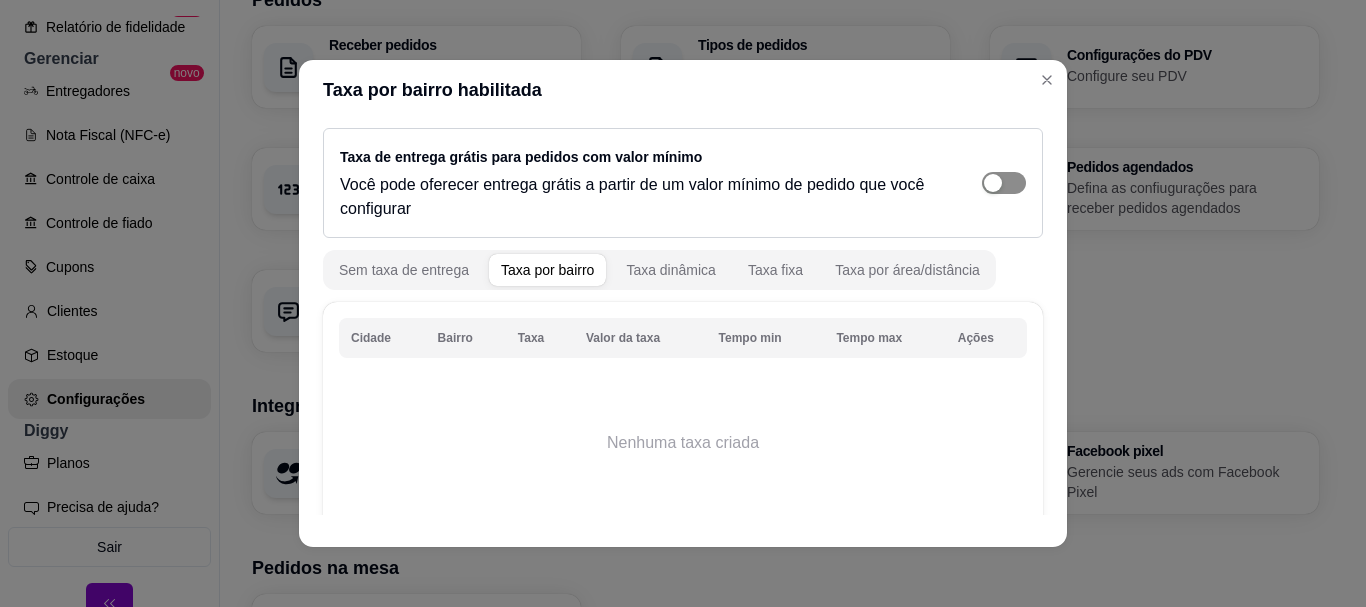 click at bounding box center (993, 183) 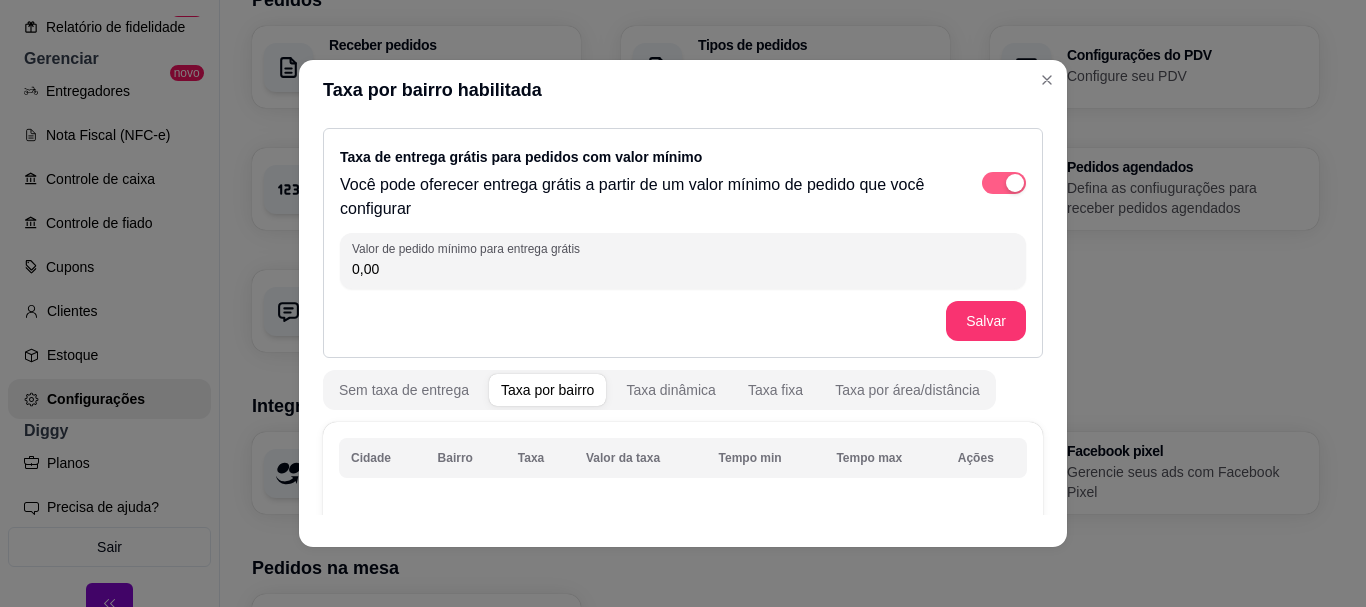 click at bounding box center [1015, 183] 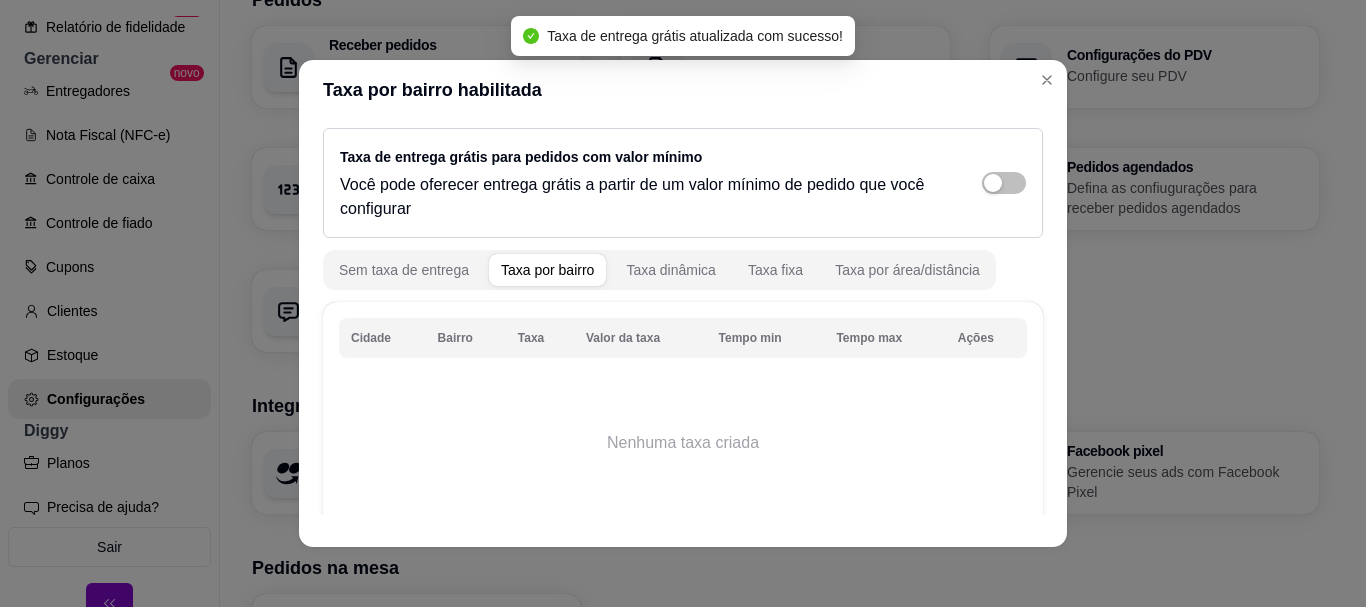 click on "Taxa por bairro" at bounding box center (547, 270) 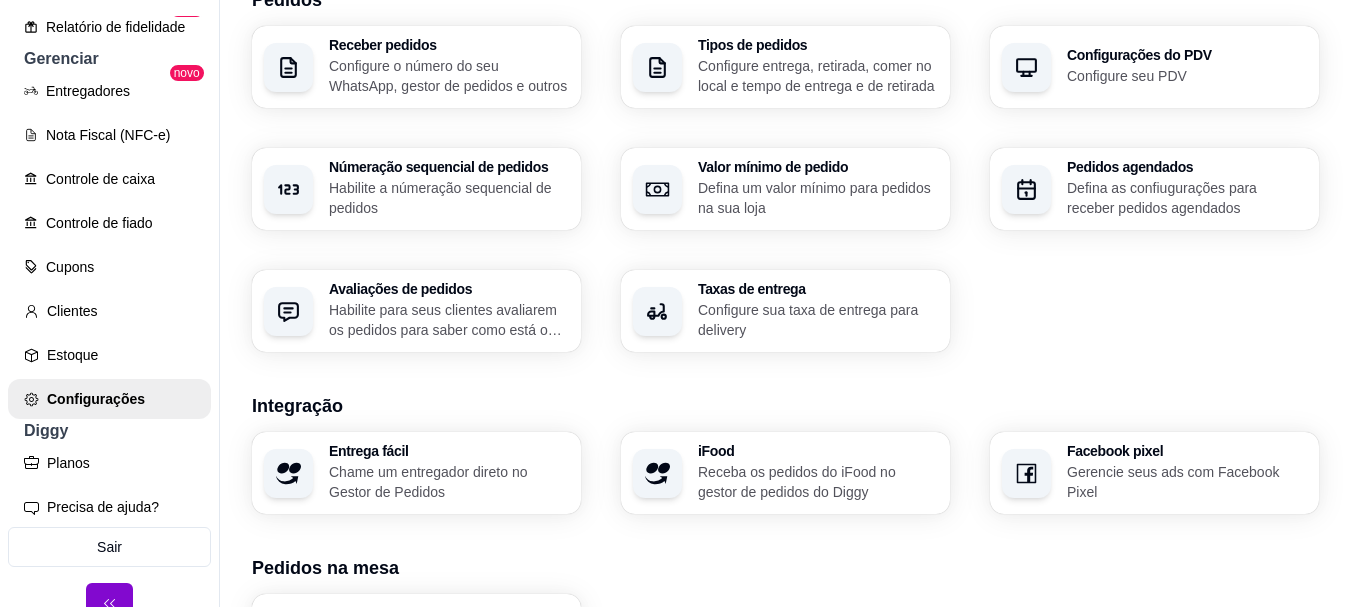 click on "Taxas de entrega" at bounding box center [818, 289] 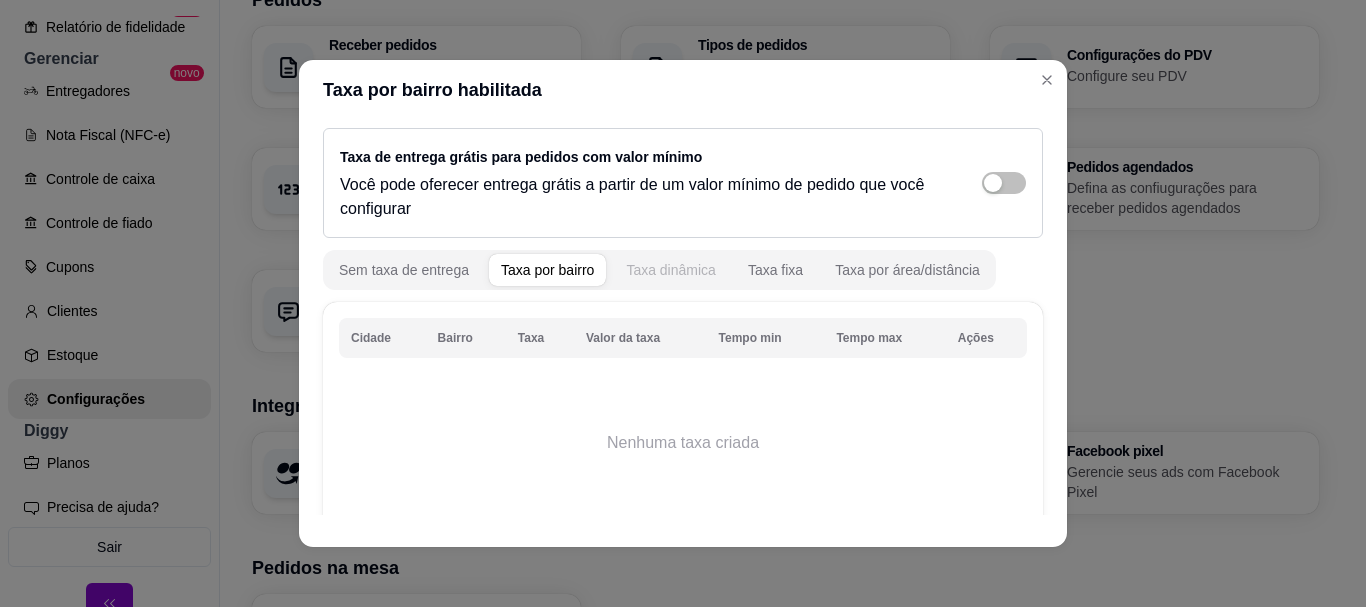 click on "Taxa dinâmica" at bounding box center (671, 270) 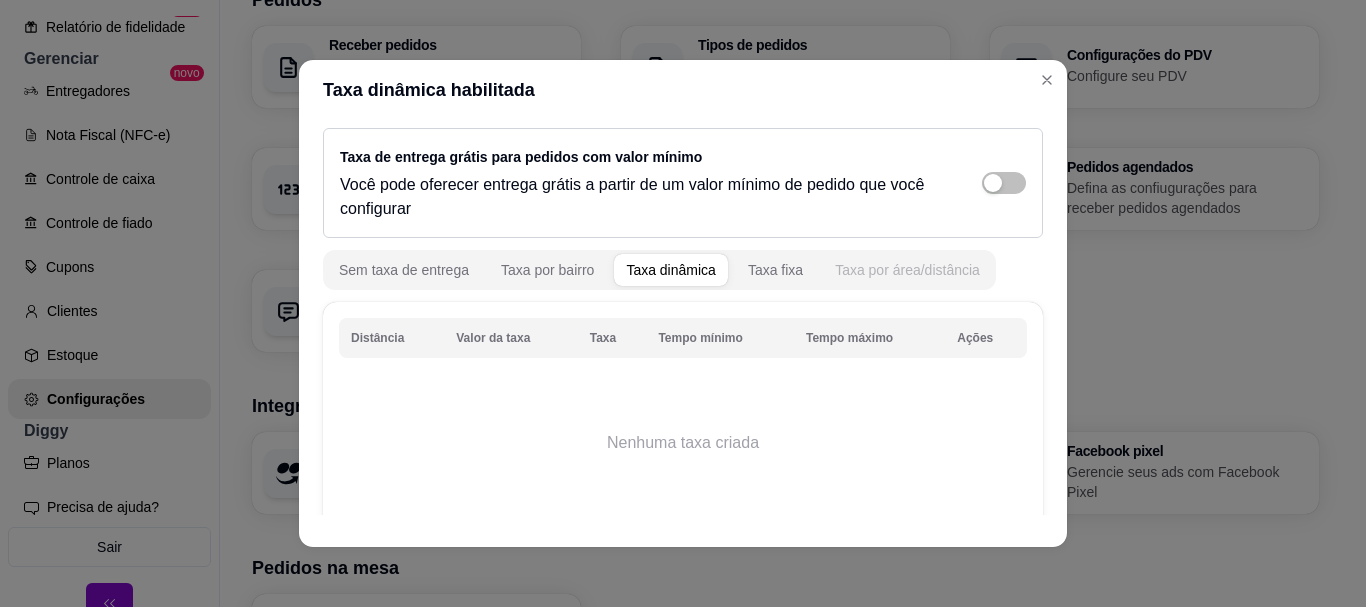 click on "Taxa por área/distância" at bounding box center (907, 270) 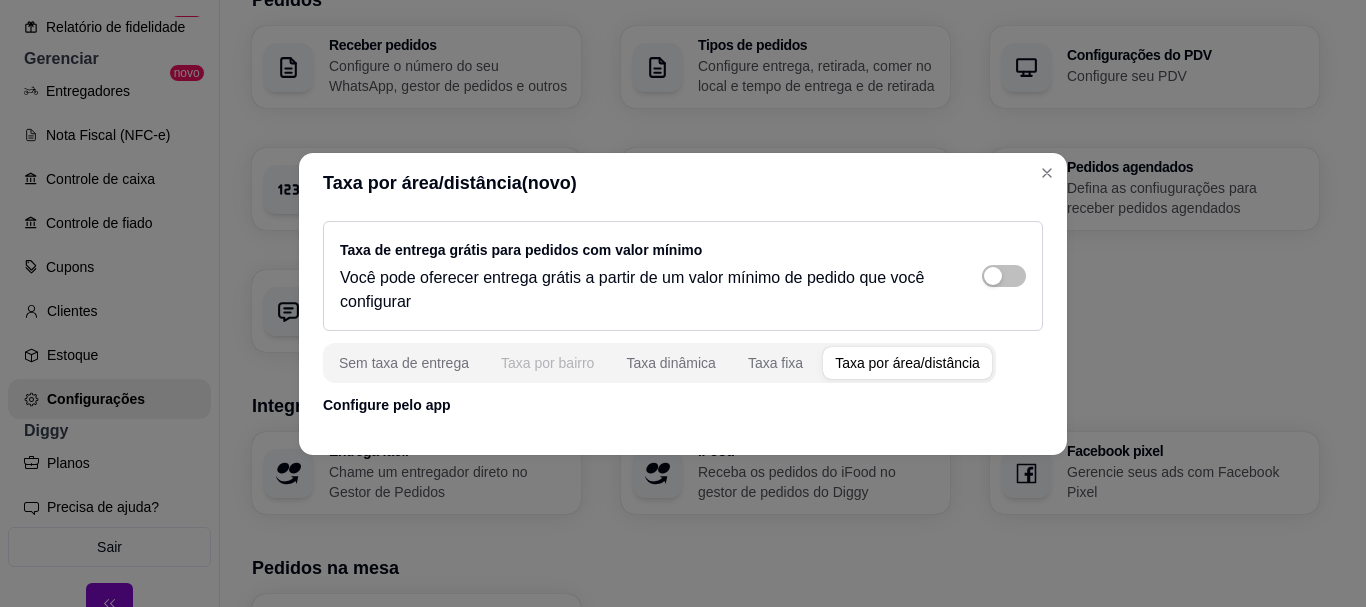 click on "Taxa por bairro" at bounding box center (547, 363) 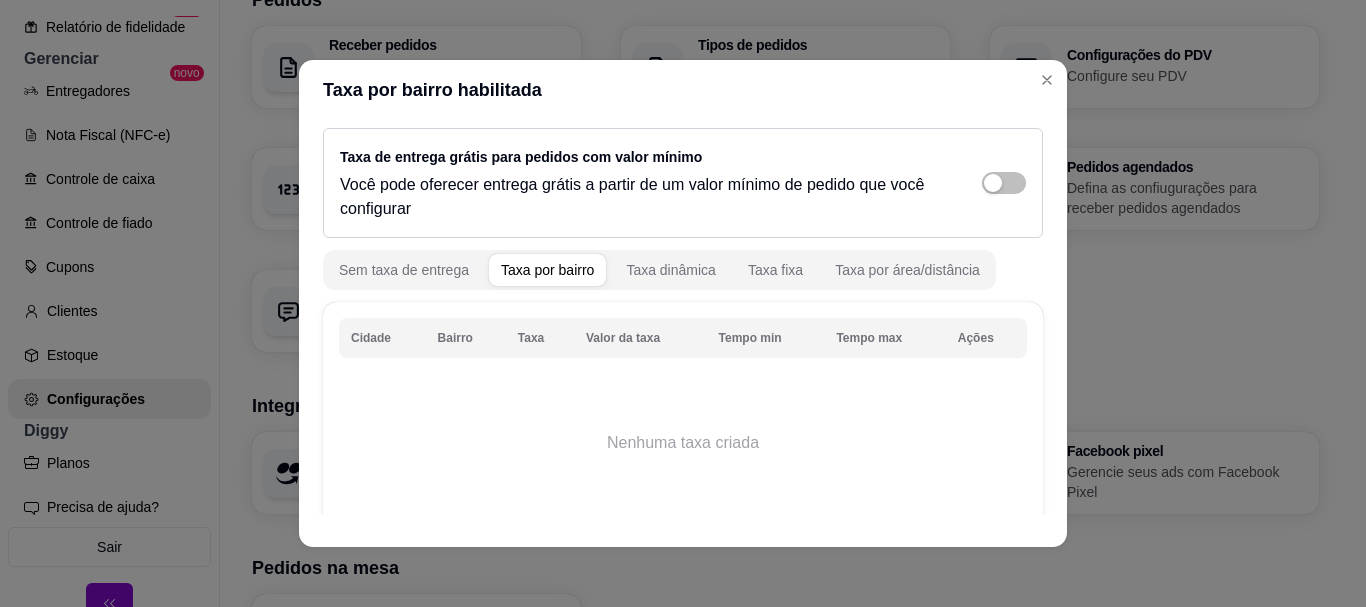 click on "Taxa por bairro" at bounding box center (547, 270) 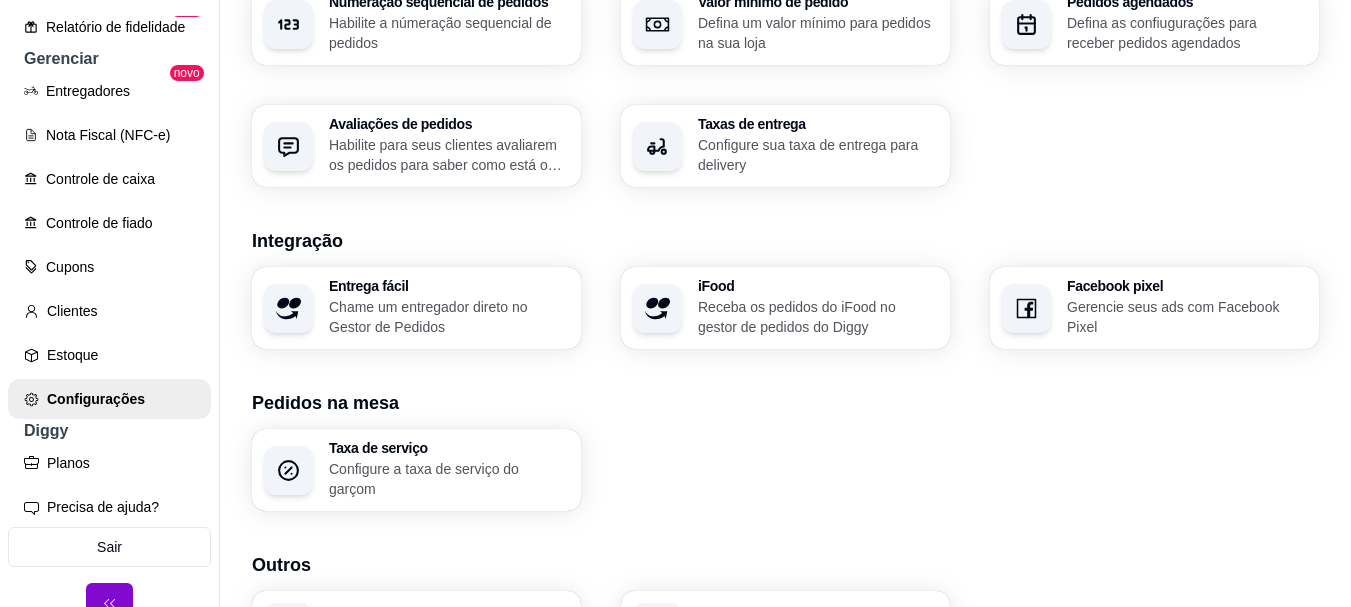 scroll, scrollTop: 700, scrollLeft: 0, axis: vertical 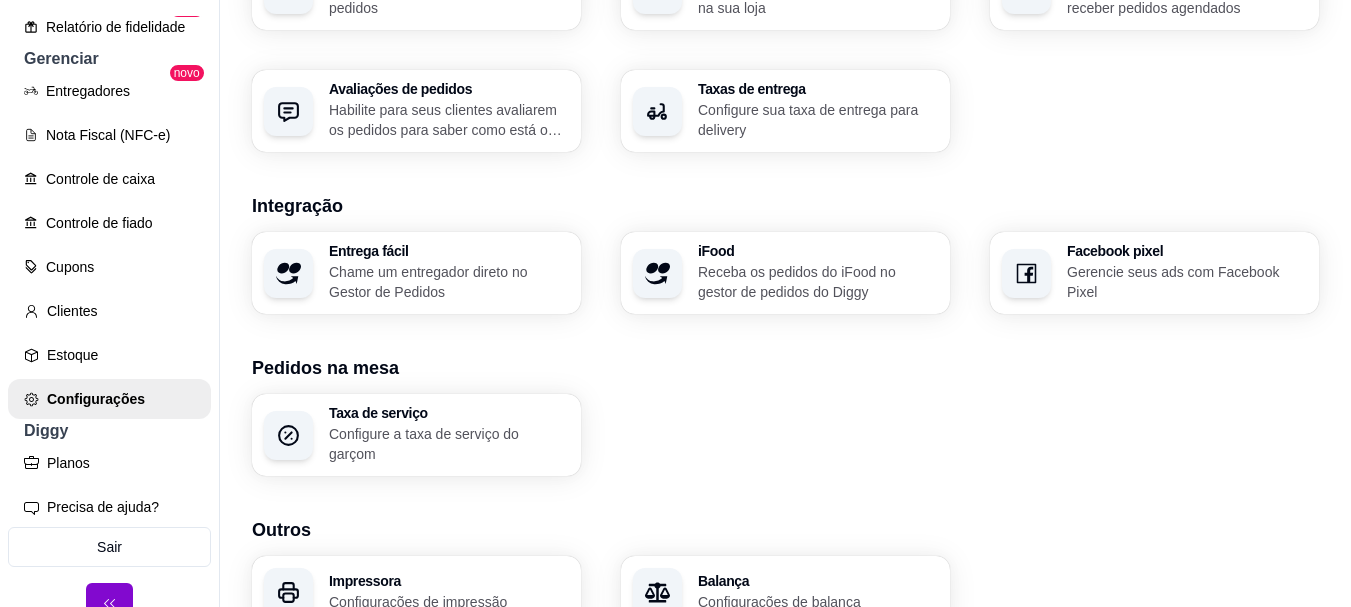 click on "Receba os pedidos do iFood no gestor de pedidos do Diggy" at bounding box center [818, 282] 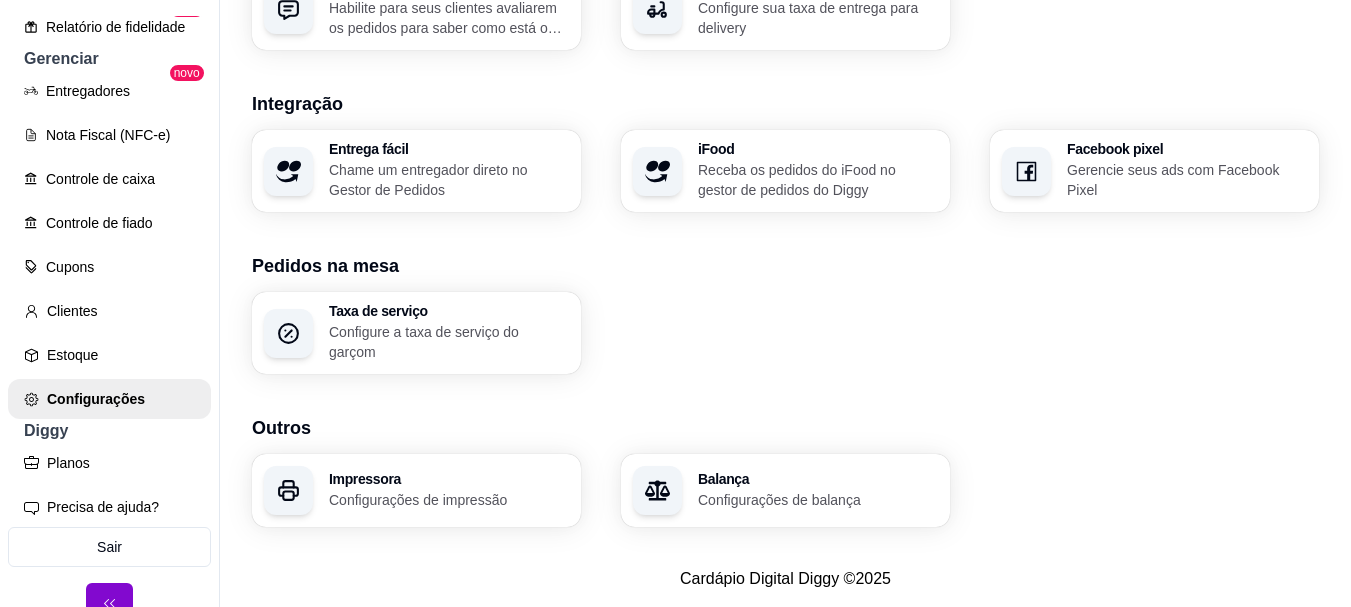 scroll, scrollTop: 817, scrollLeft: 0, axis: vertical 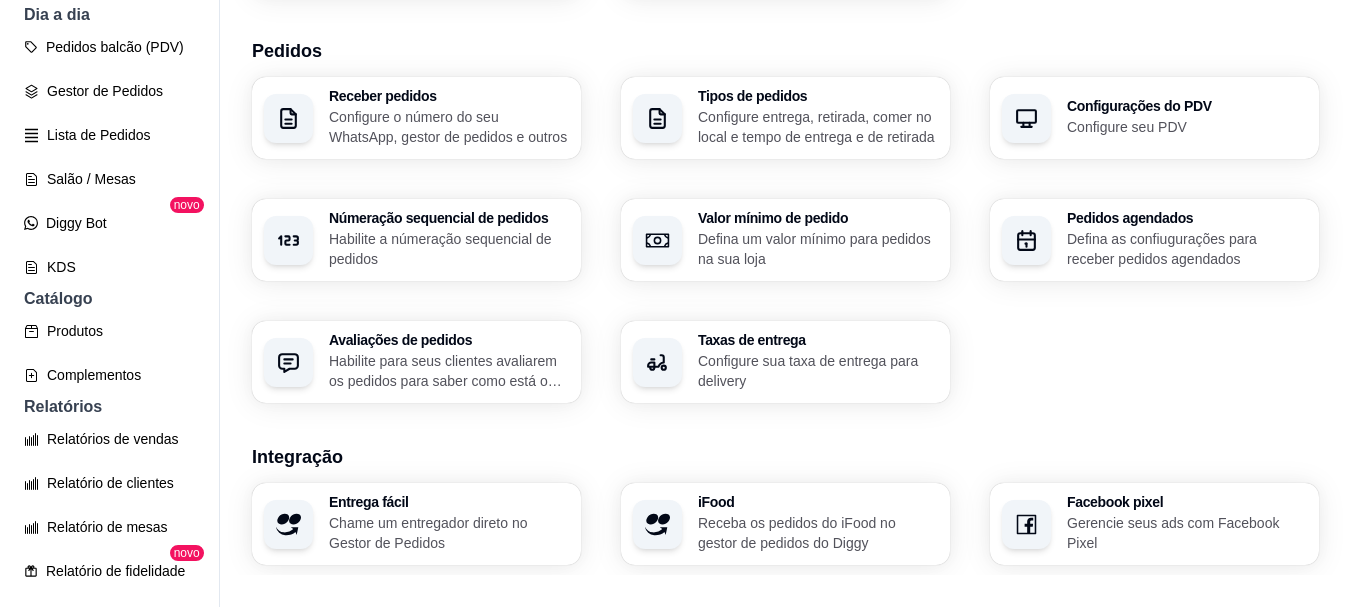 click on "Taxas de entrega" at bounding box center [818, 340] 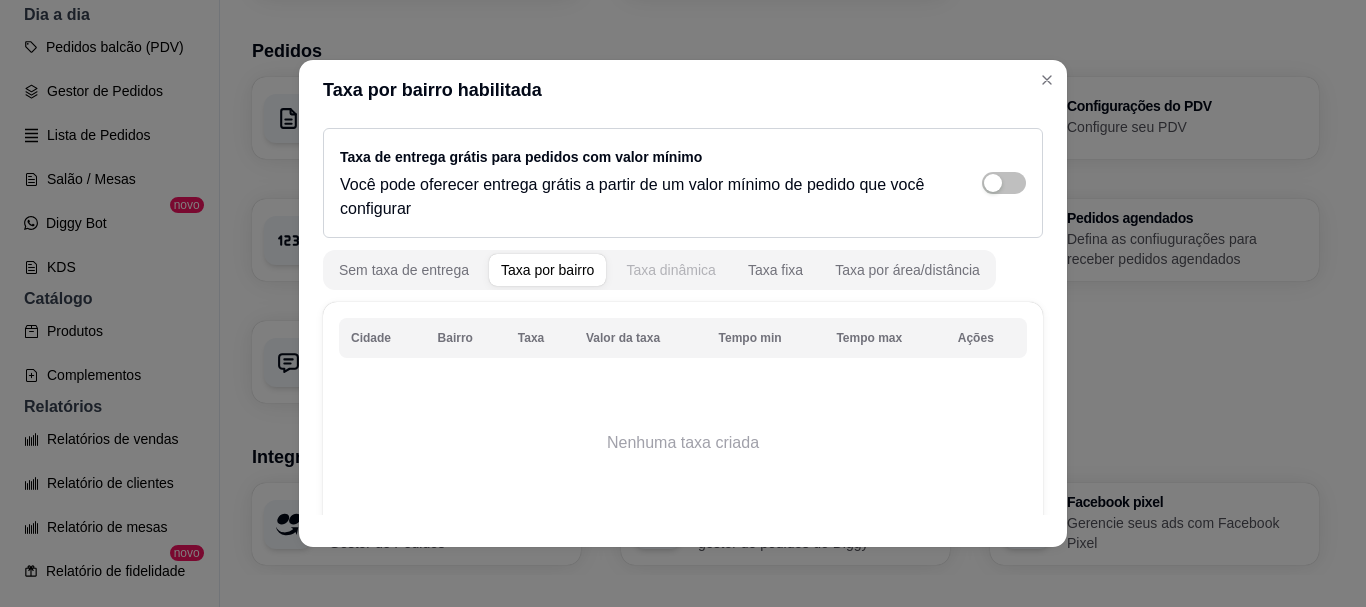 click on "Taxa dinâmica" at bounding box center (671, 270) 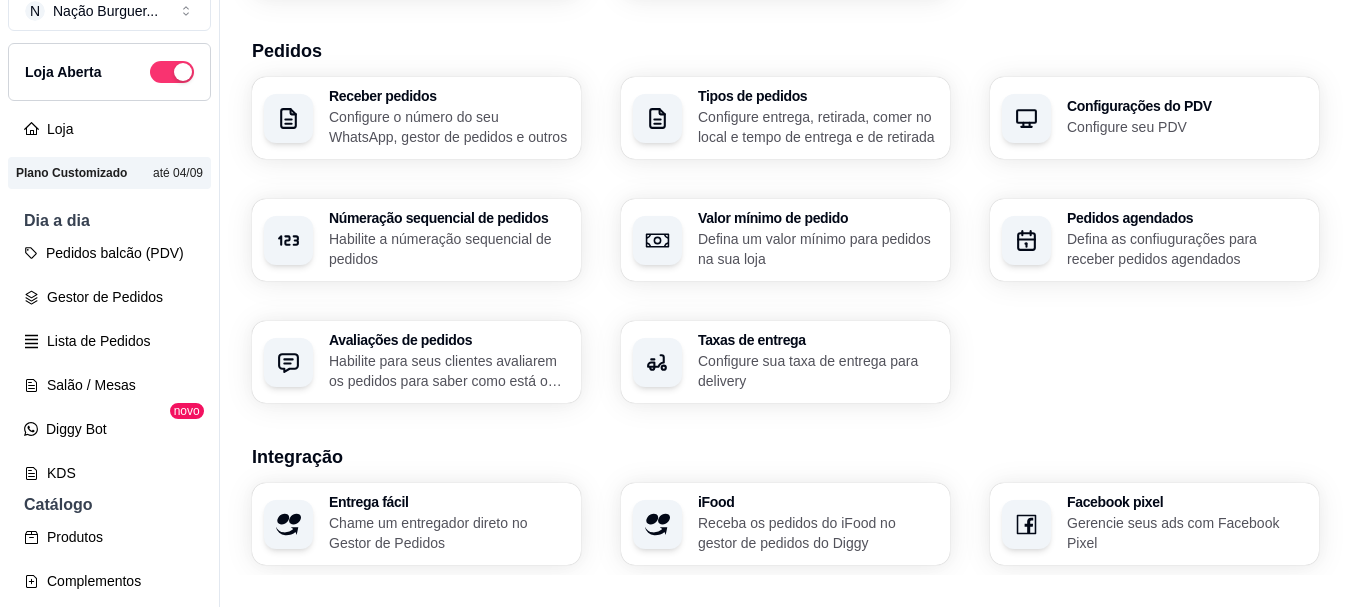 scroll, scrollTop: 0, scrollLeft: 0, axis: both 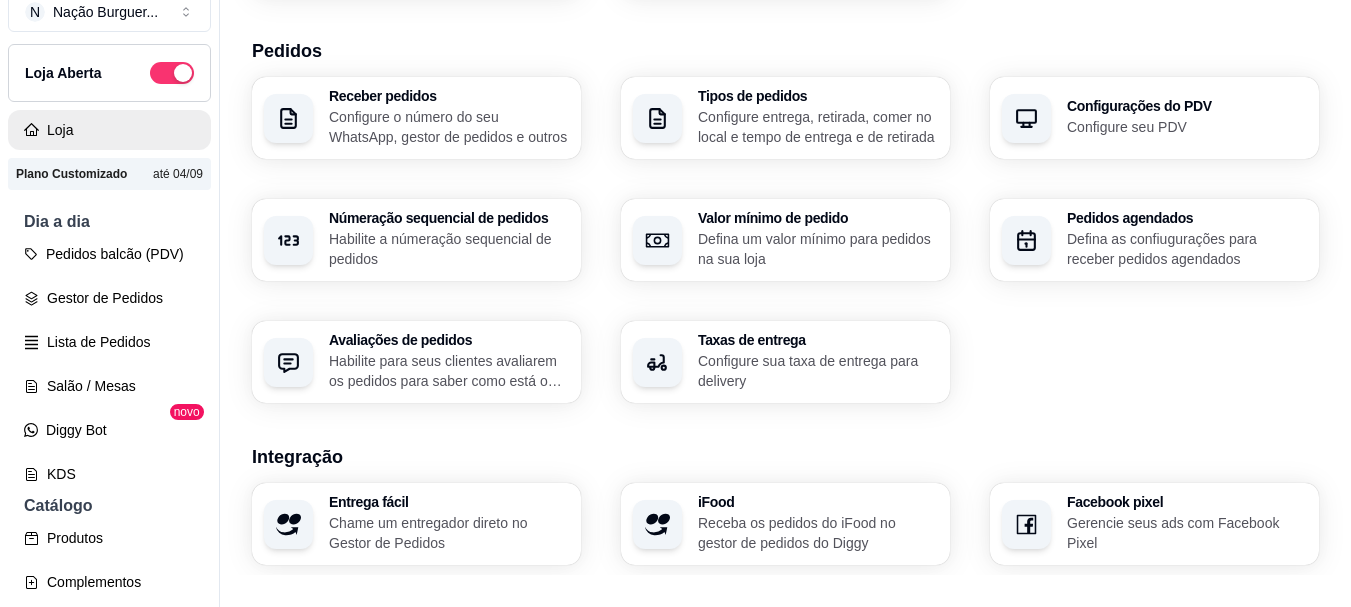 click on "Loja" at bounding box center [109, 130] 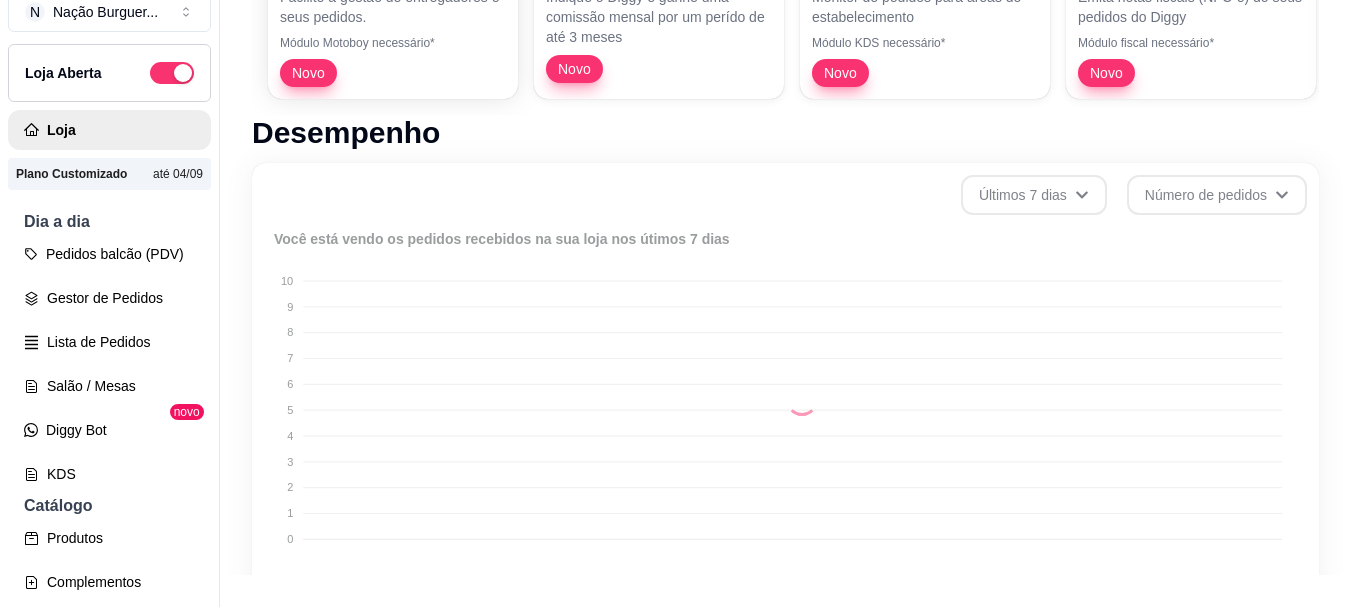 scroll, scrollTop: 0, scrollLeft: 0, axis: both 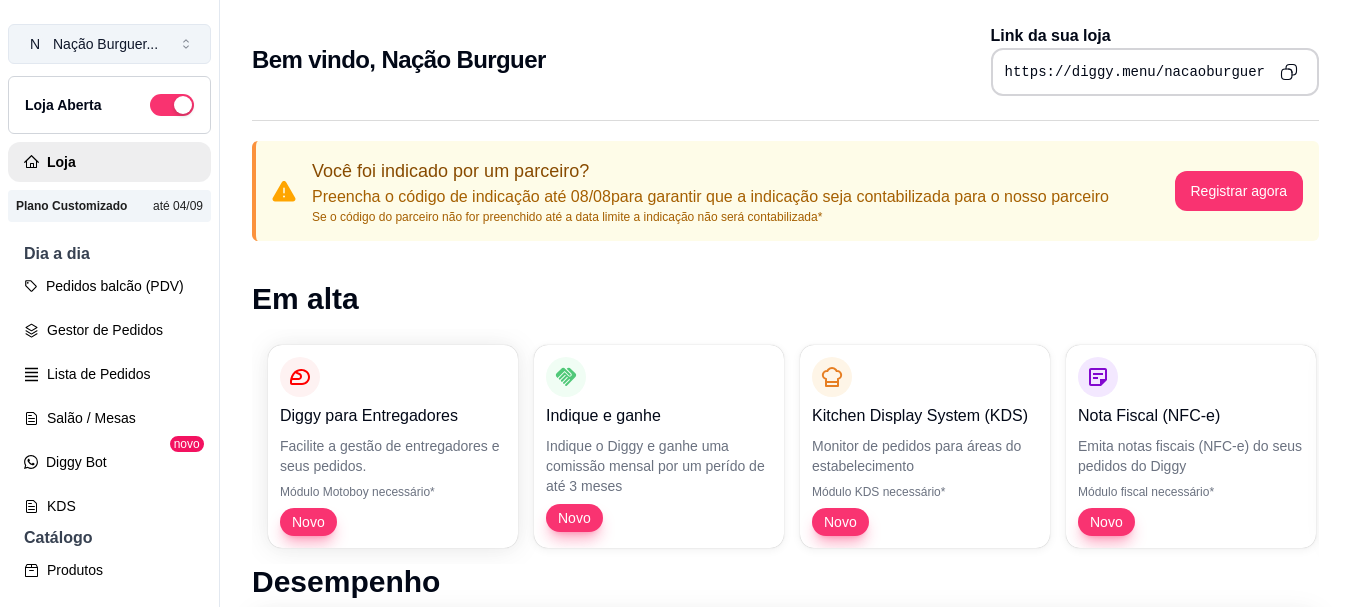 click on "Nação Burguer ..." at bounding box center [105, 44] 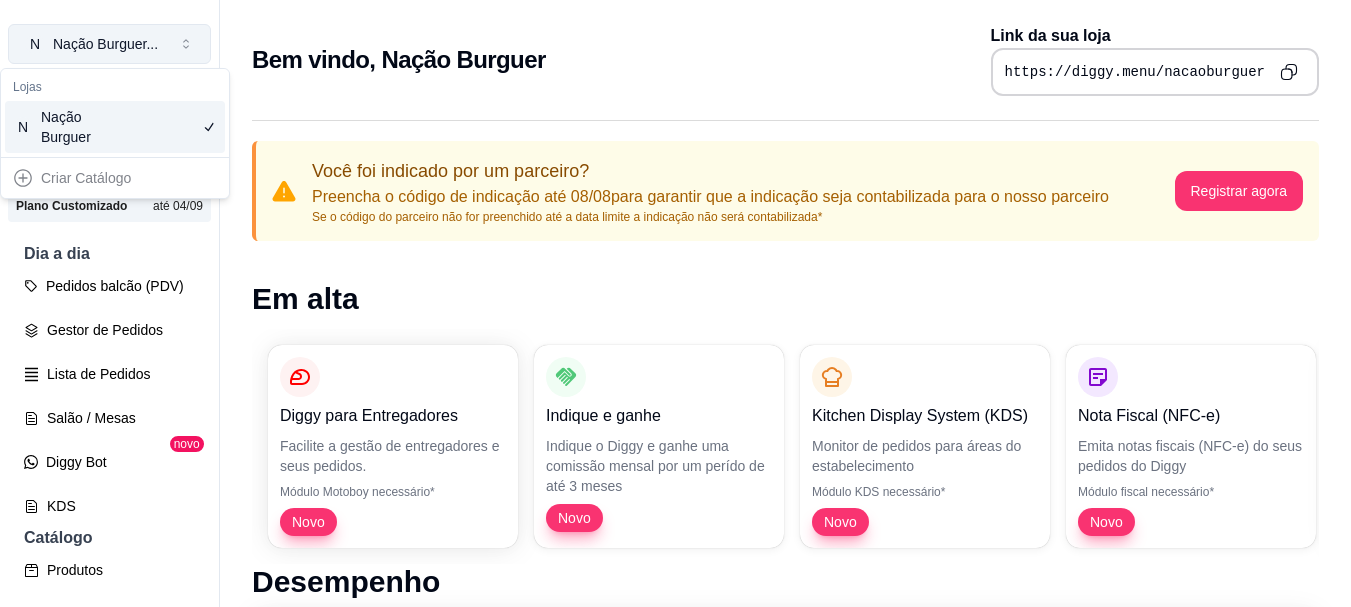 click on "Nação Burguer ..." at bounding box center [105, 44] 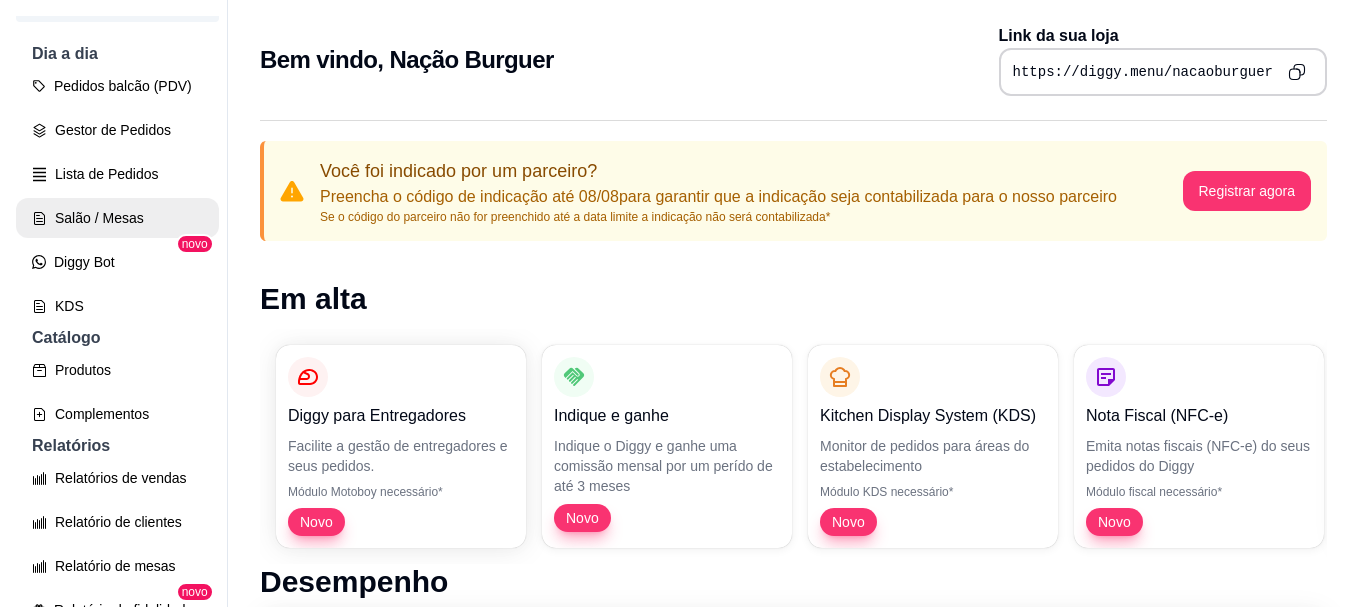 scroll, scrollTop: 300, scrollLeft: 0, axis: vertical 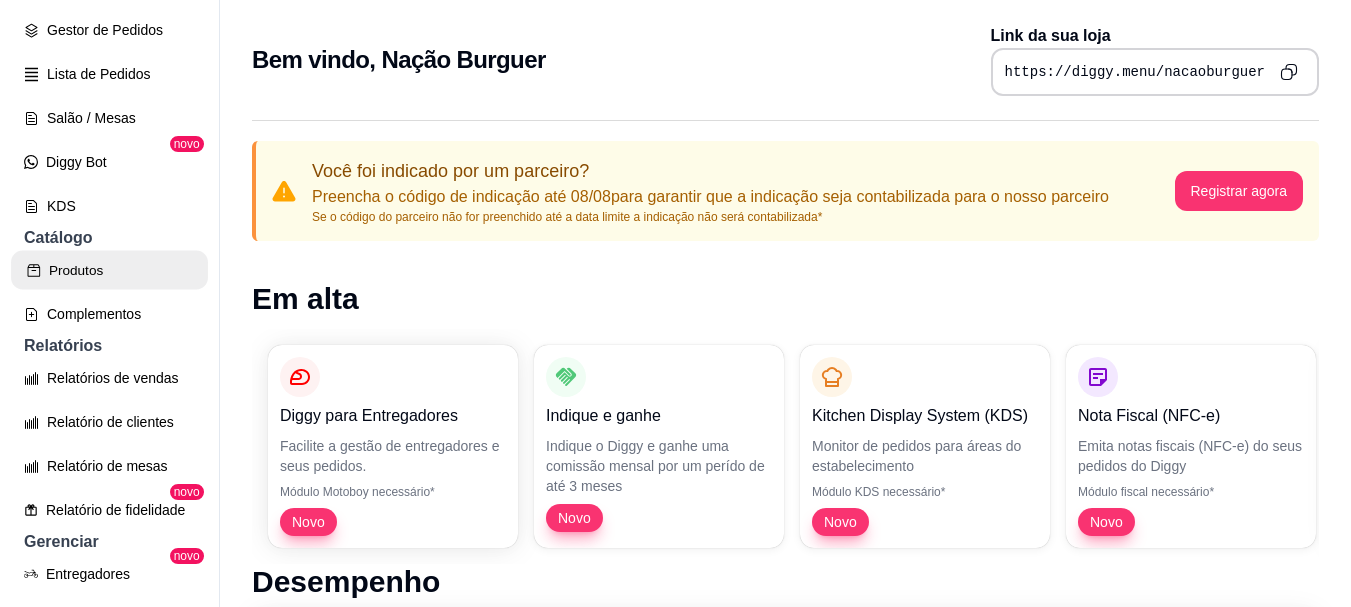 click on "Produtos" at bounding box center [109, 270] 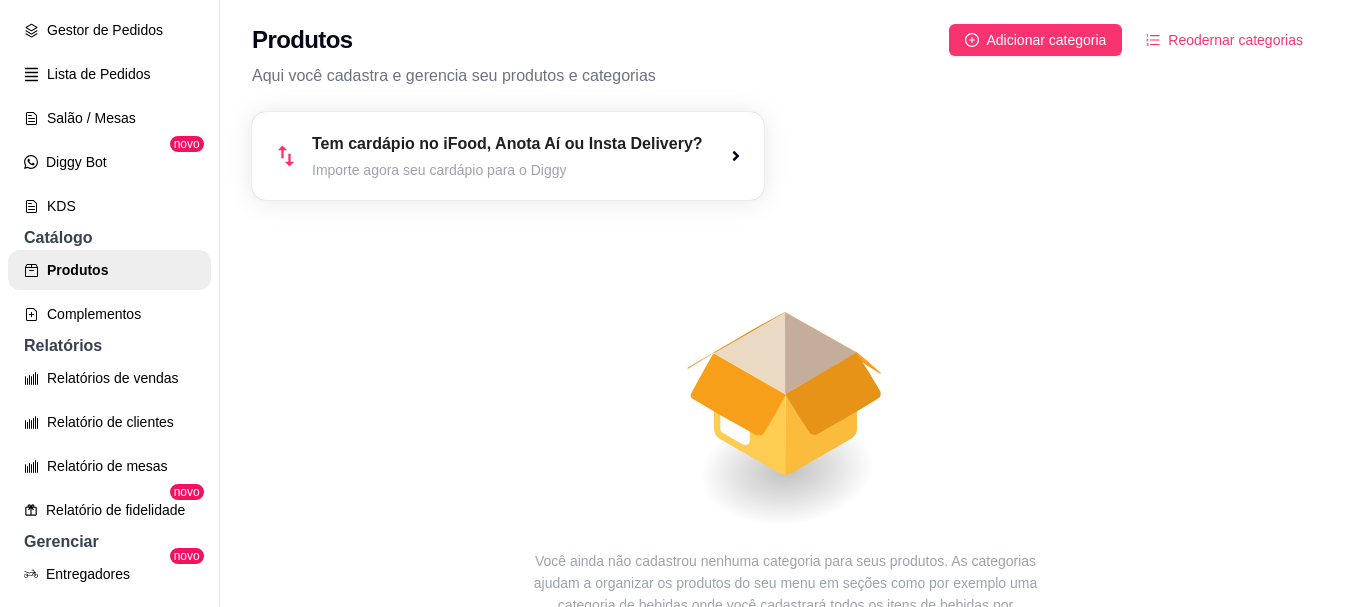 click 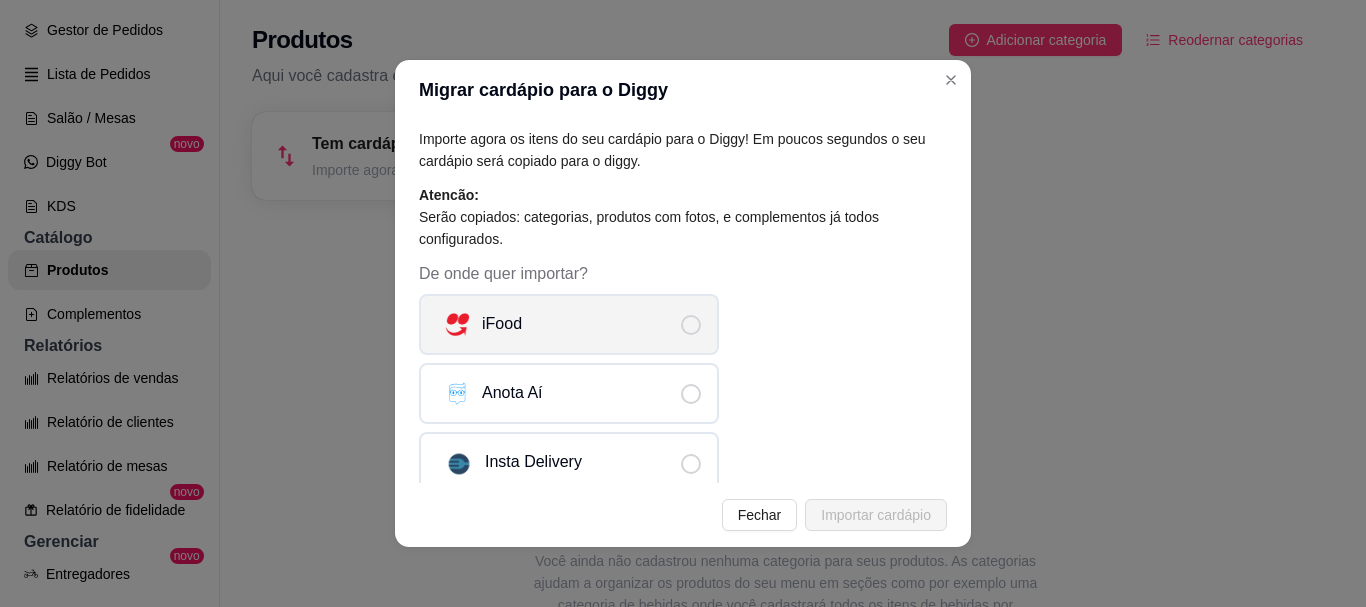 click on "iFood" at bounding box center (569, 324) 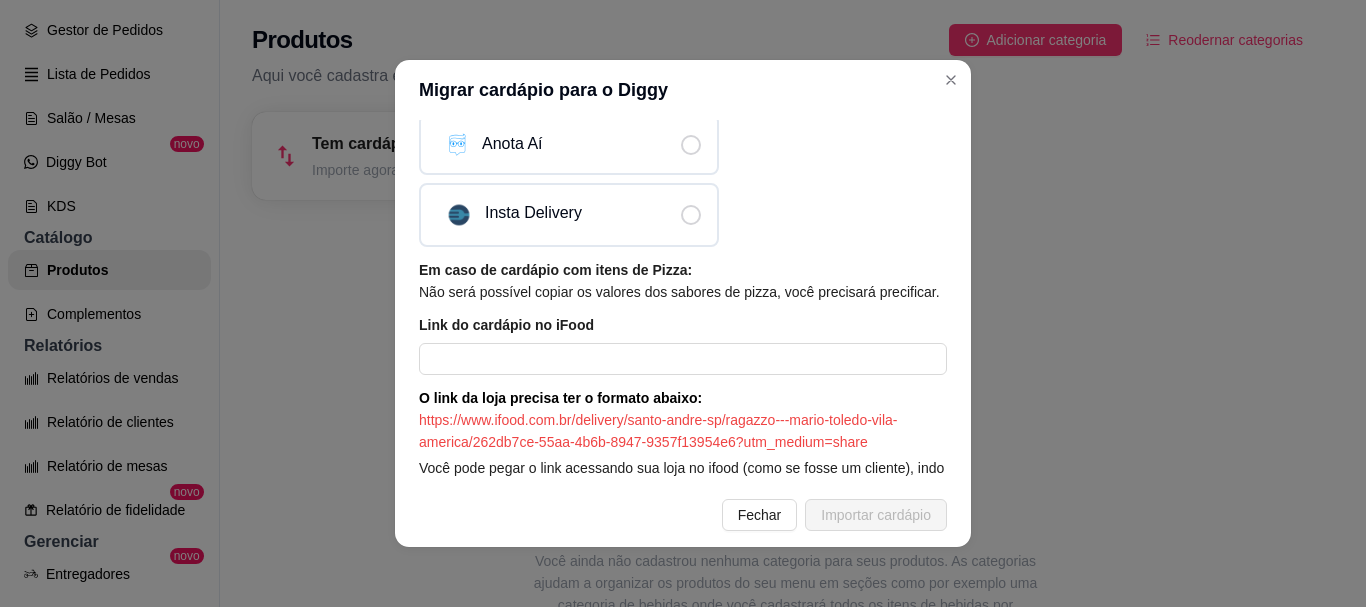 scroll, scrollTop: 275, scrollLeft: 0, axis: vertical 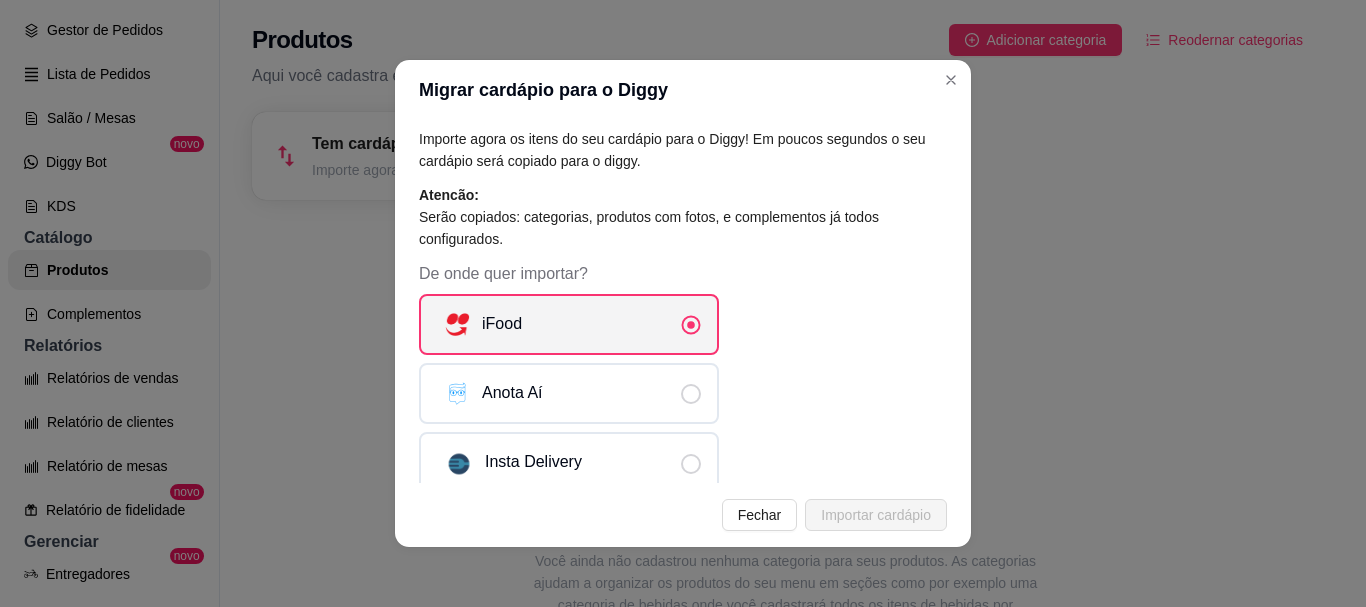 click on "iFood" at bounding box center [569, 324] 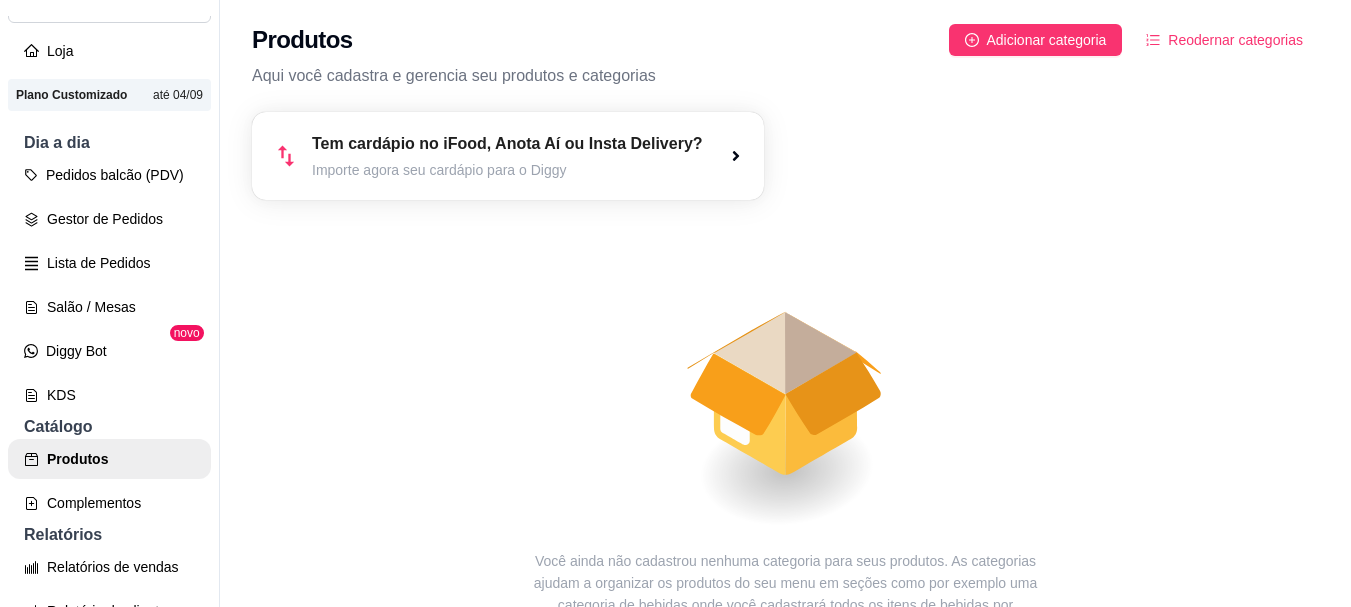 scroll, scrollTop: 0, scrollLeft: 0, axis: both 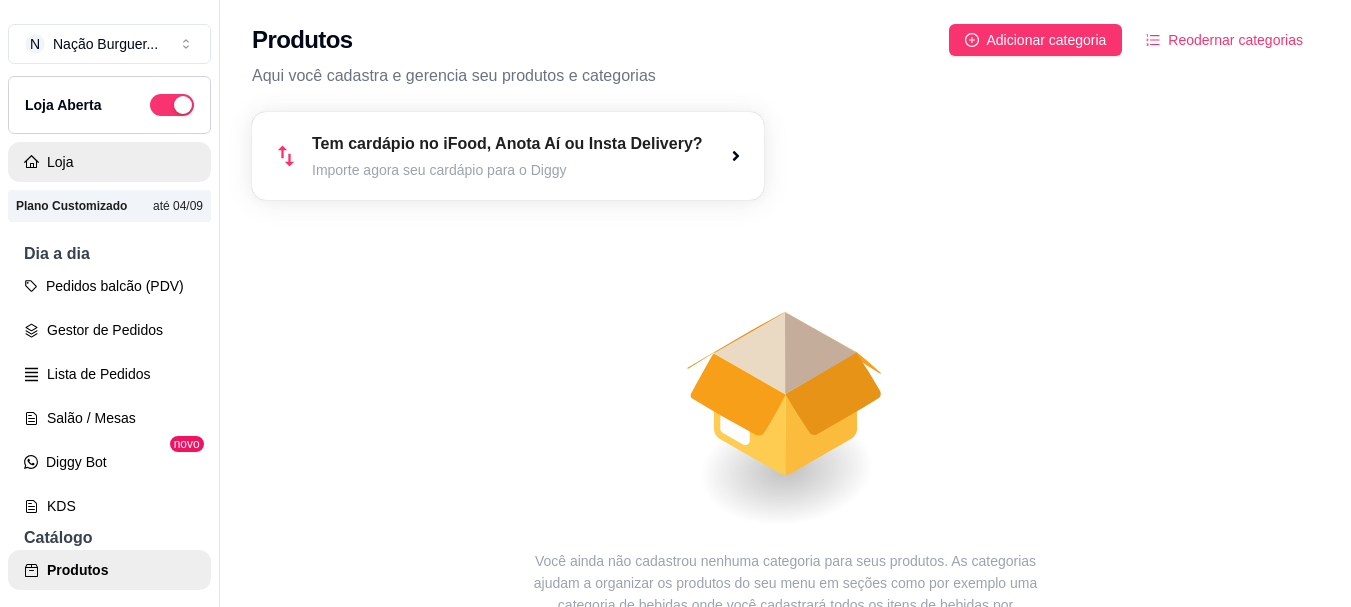 click on "Loja" at bounding box center (109, 162) 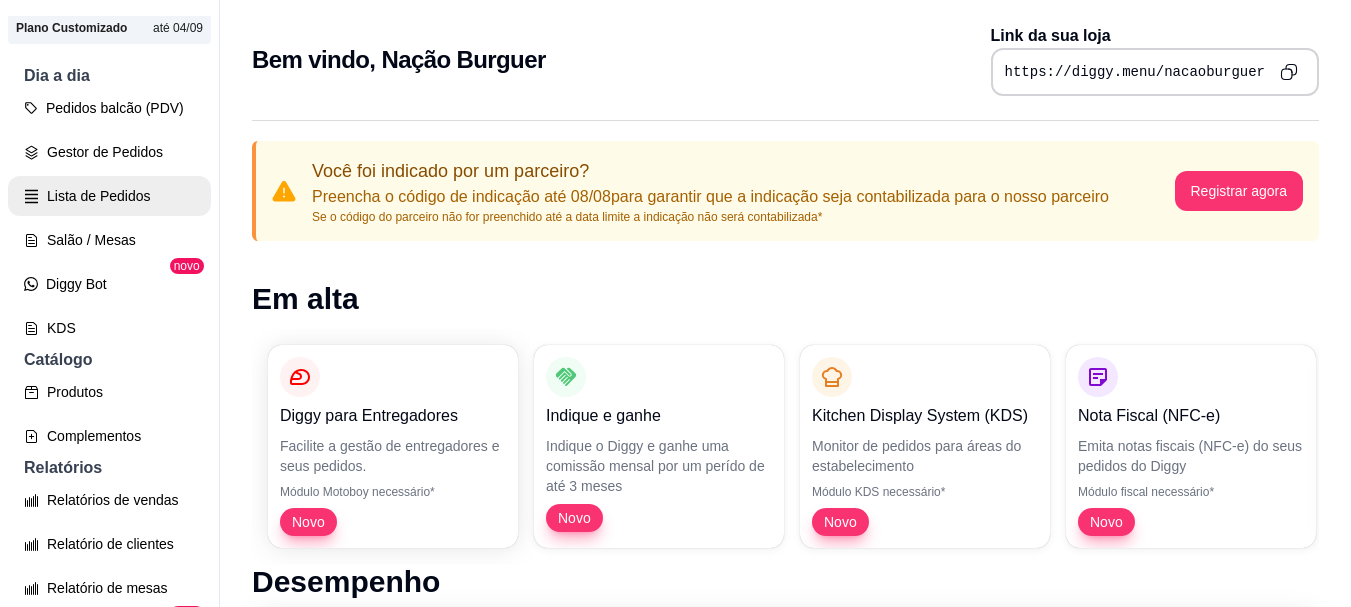 scroll, scrollTop: 200, scrollLeft: 0, axis: vertical 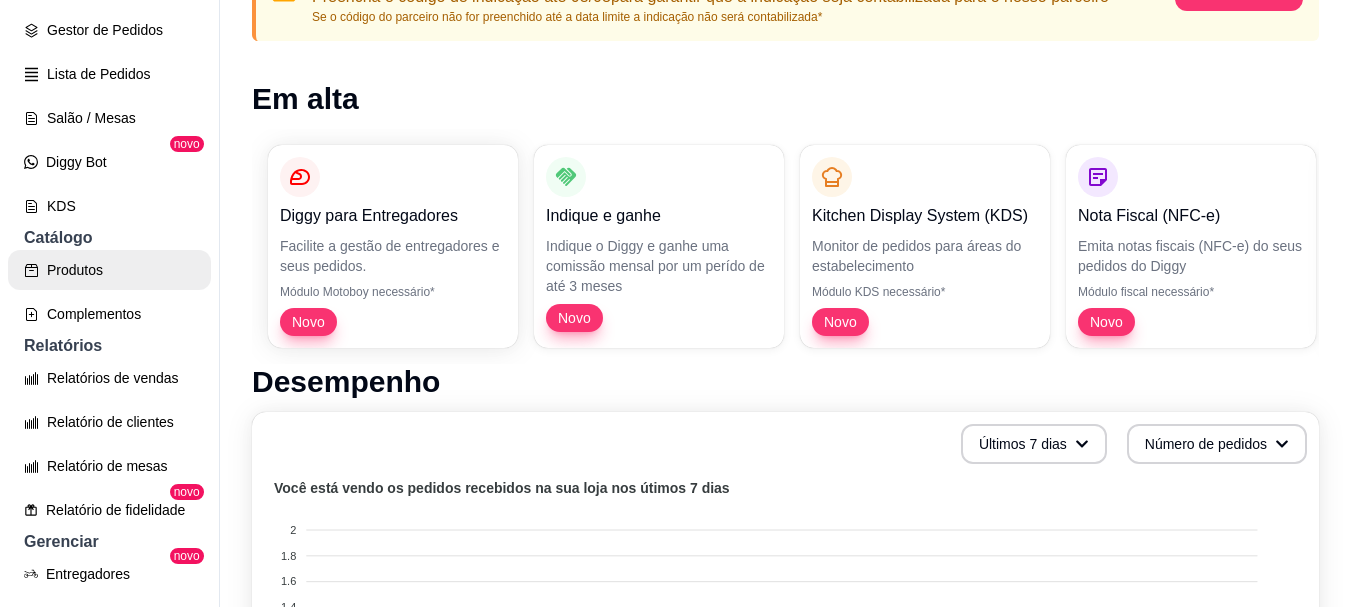 click on "Produtos" at bounding box center [109, 270] 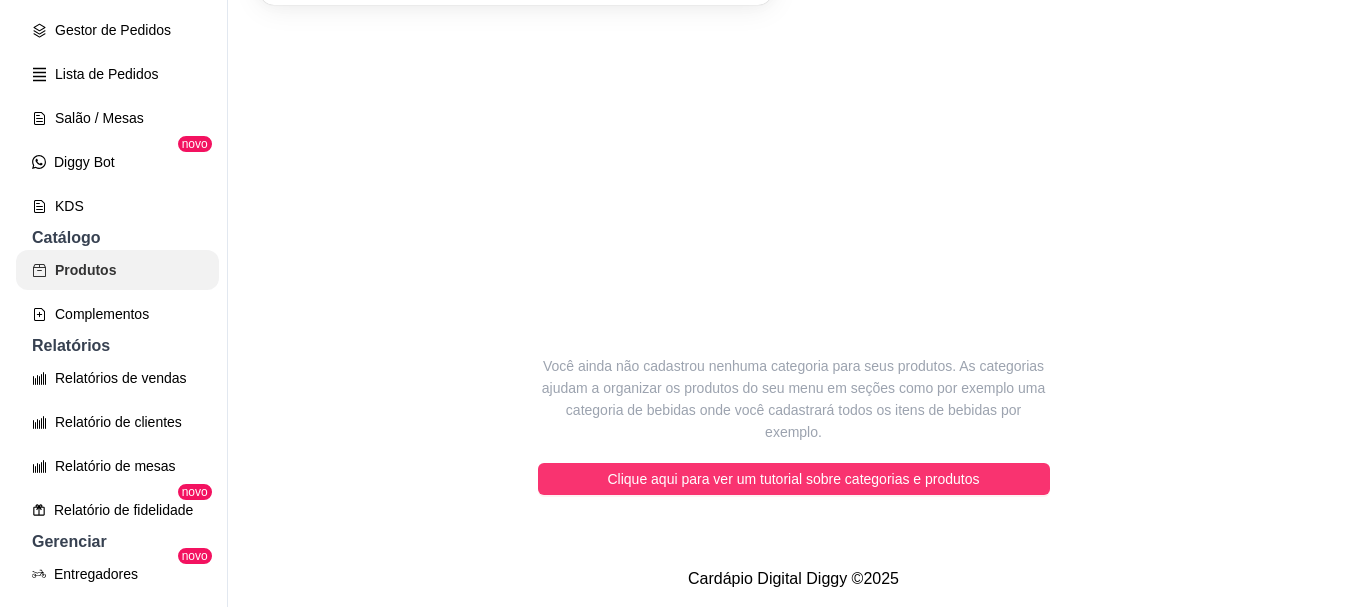 scroll, scrollTop: 0, scrollLeft: 0, axis: both 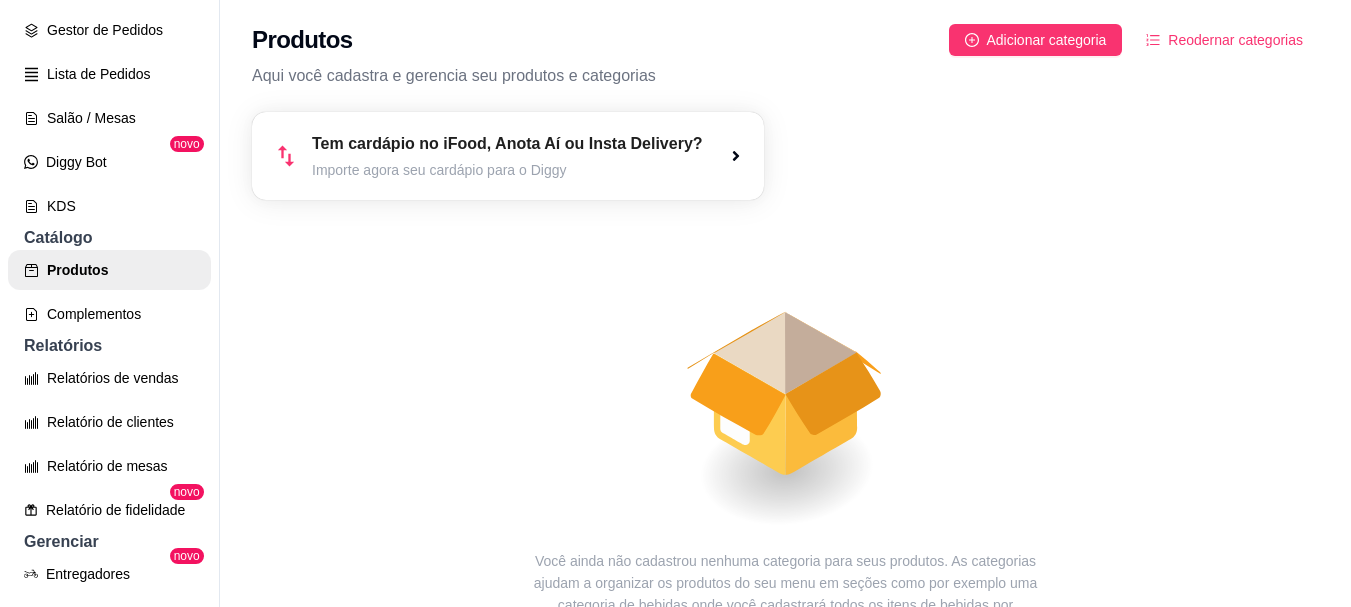 click on "Tem cardápio no iFood, Anota Aí ou Insta Delivery? Importe agora seu cardápio para o Diggy" at bounding box center [507, 156] 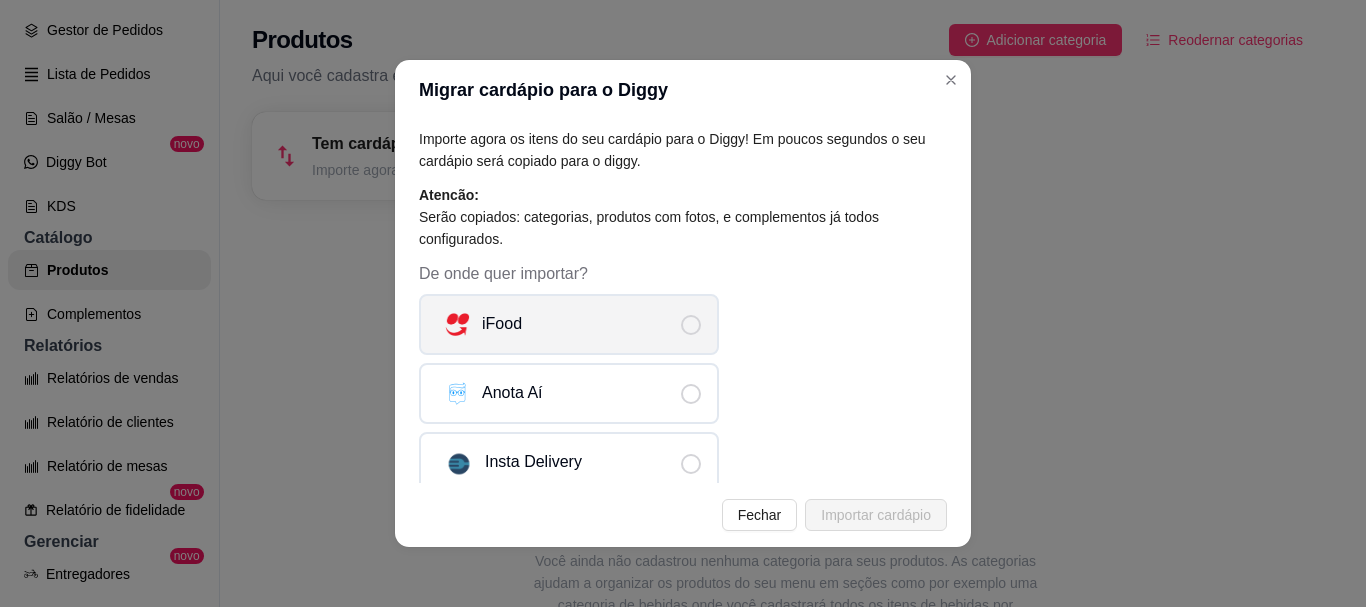 click at bounding box center [691, 325] 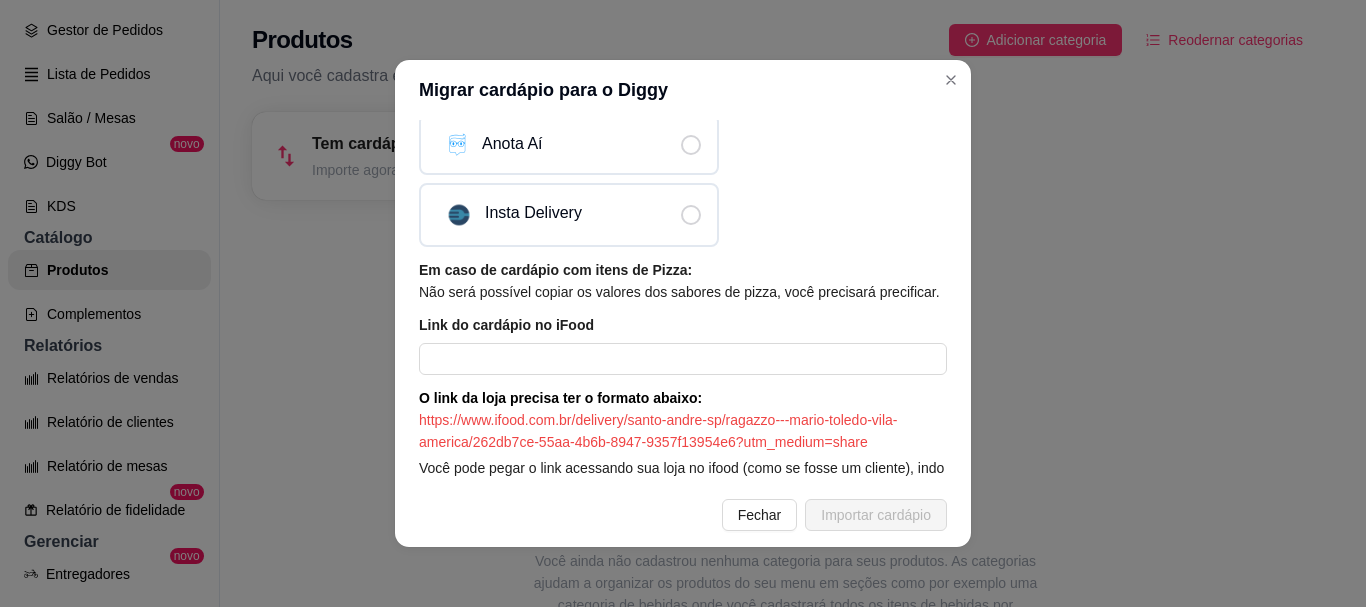 scroll, scrollTop: 275, scrollLeft: 0, axis: vertical 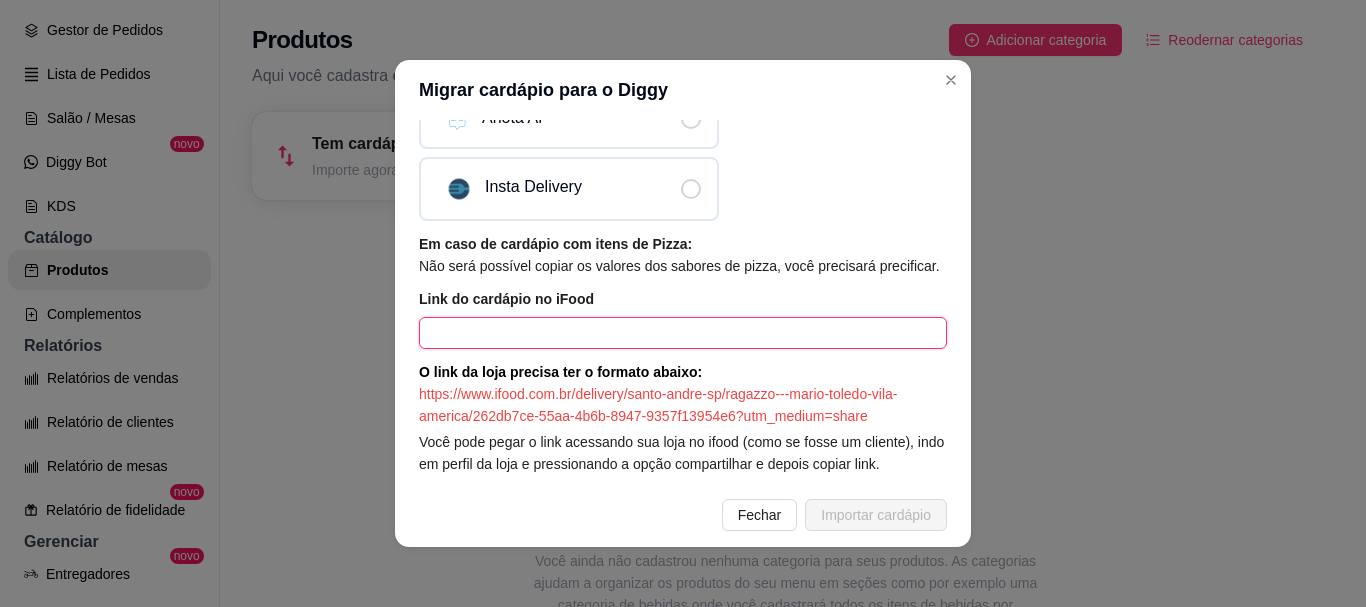 paste on "https://www.ifood.com.br/delivery/belo-horizonte-mg/62026838-daniella-lelis-dias-moreira-horto-florestal/16ad1383-3dbd-4bc2-8762-4779a3d20fbe" 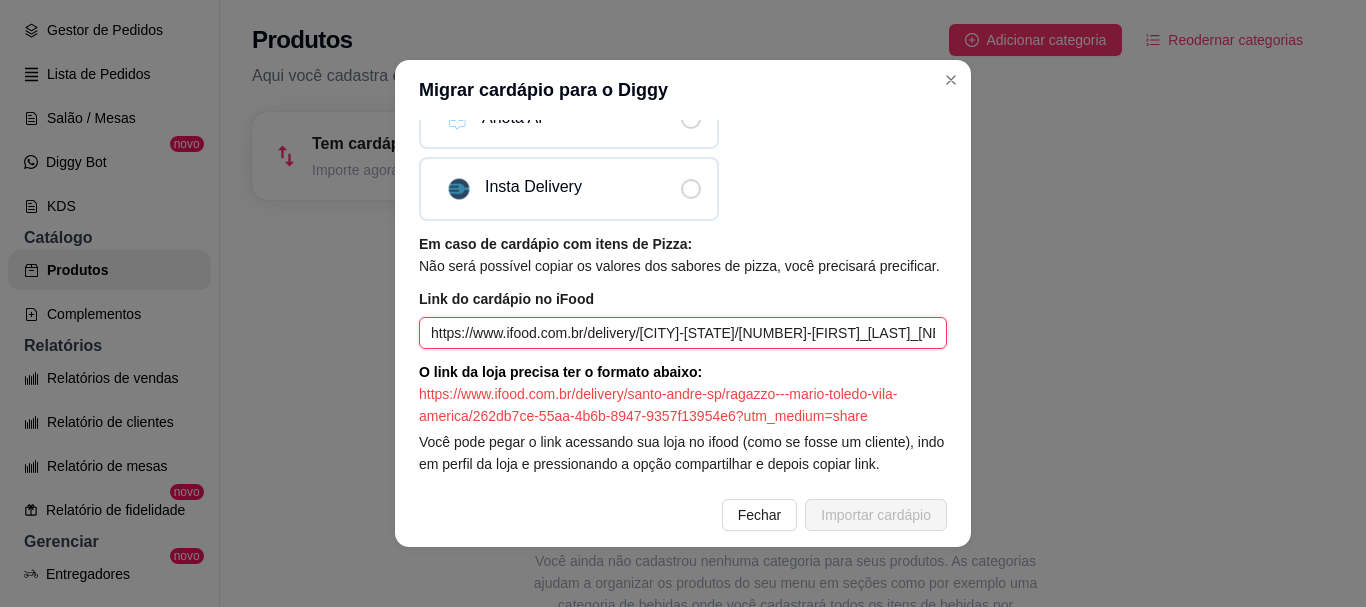 scroll, scrollTop: 0, scrollLeft: 440, axis: horizontal 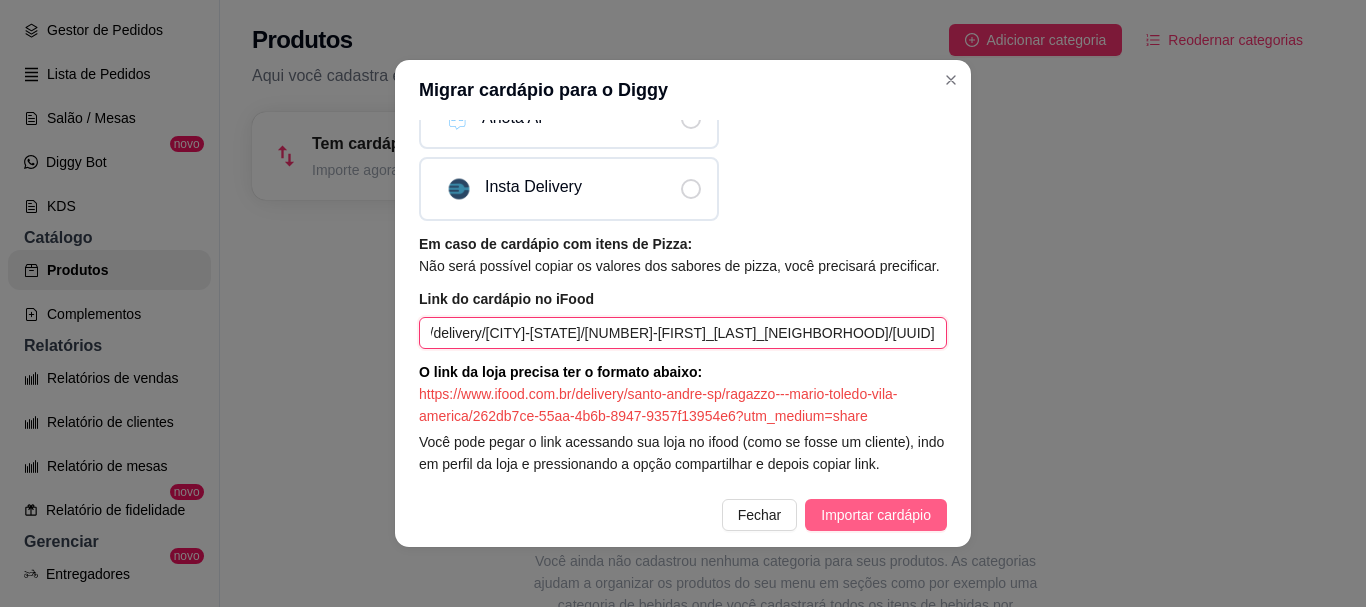 type on "https://www.ifood.com.br/delivery/belo-horizonte-mg/62026838-daniella-lelis-dias-moreira-horto-florestal/16ad1383-3dbd-4bc2-8762-4779a3d20fbe" 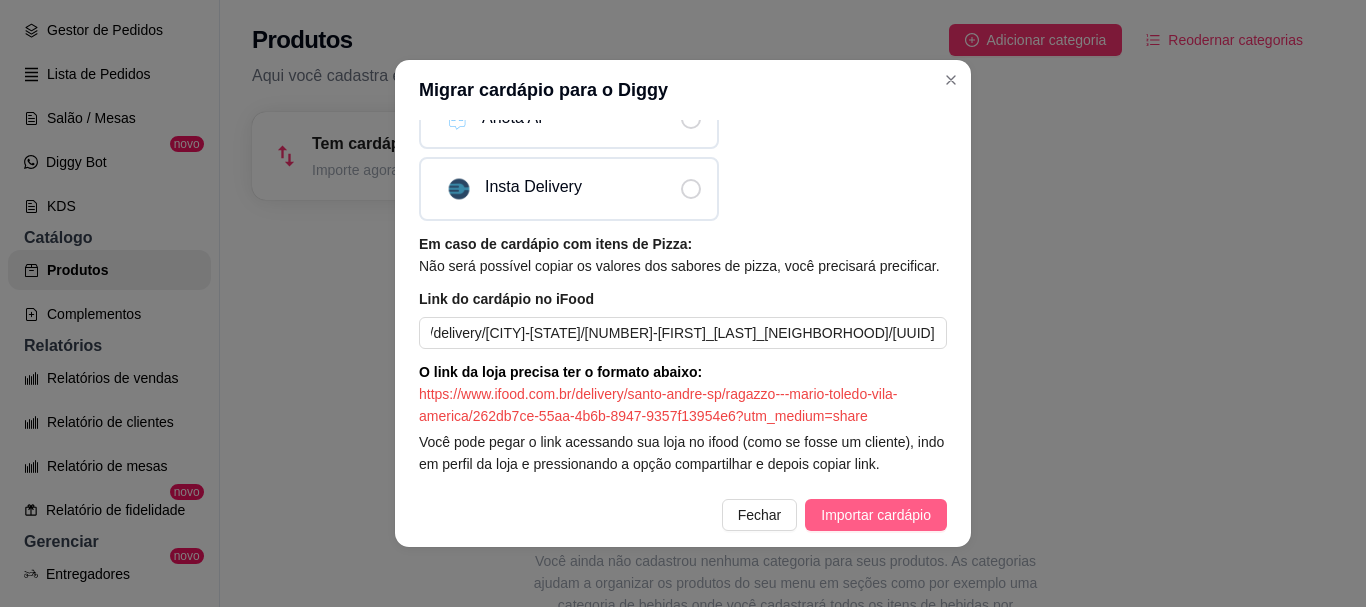 click on "Importar cardápio" at bounding box center [876, 515] 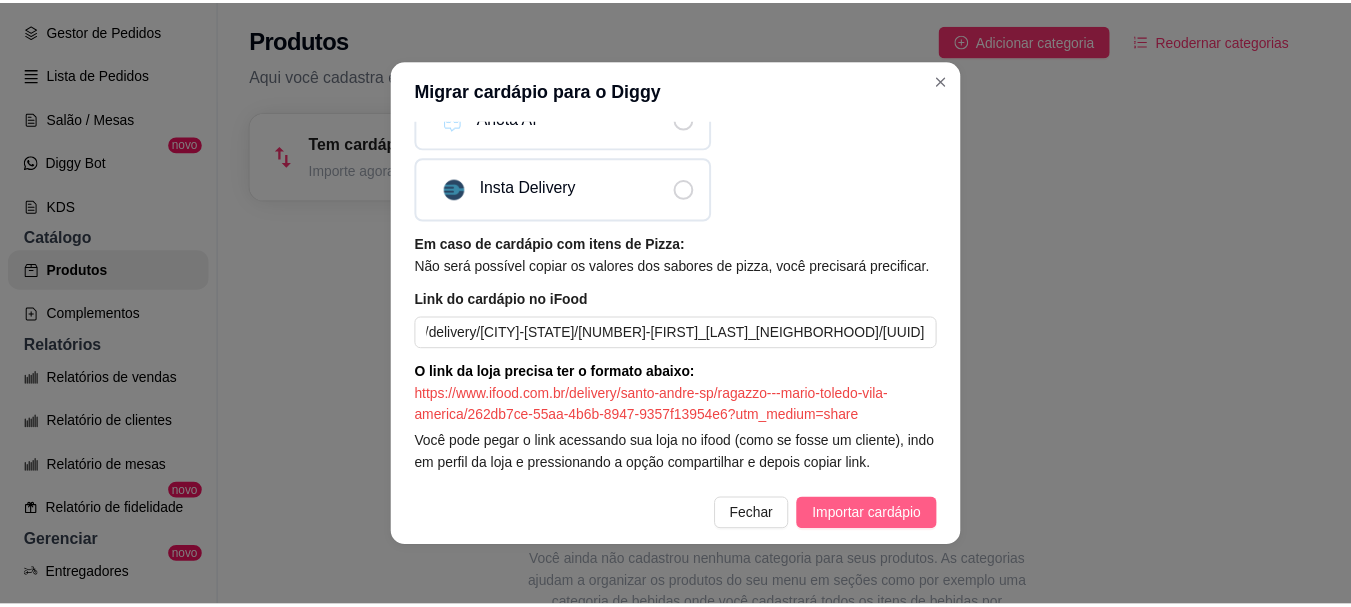 scroll, scrollTop: 0, scrollLeft: 0, axis: both 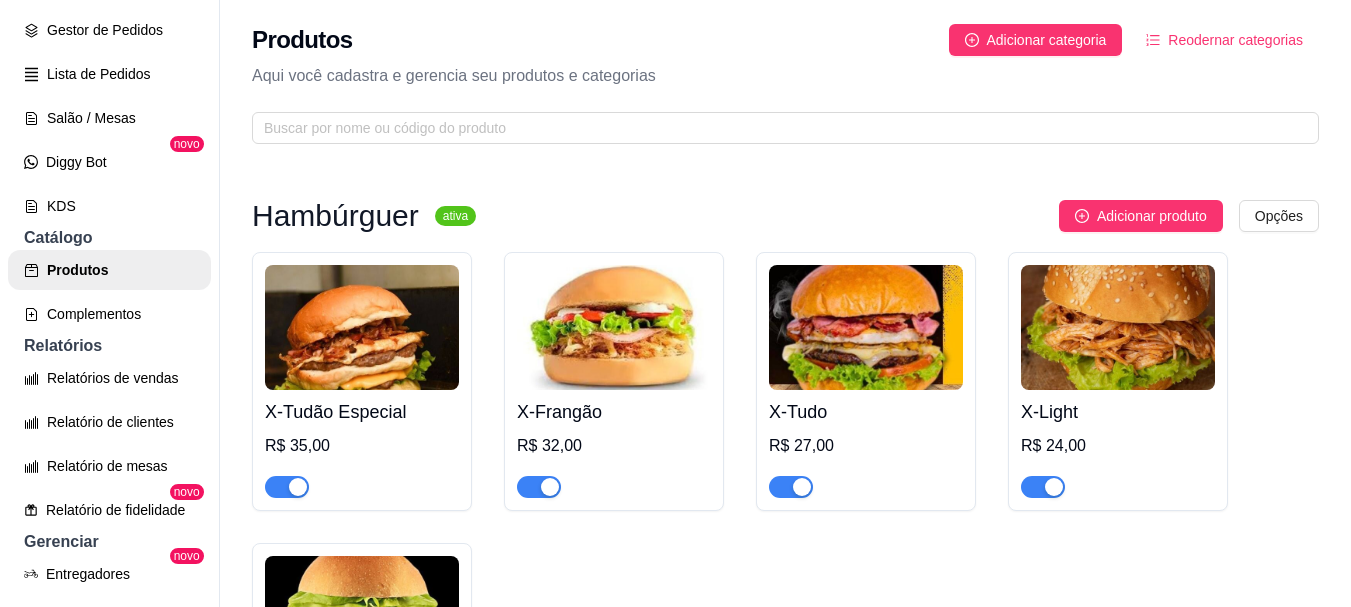 click on "R$ 35,00" at bounding box center [362, 446] 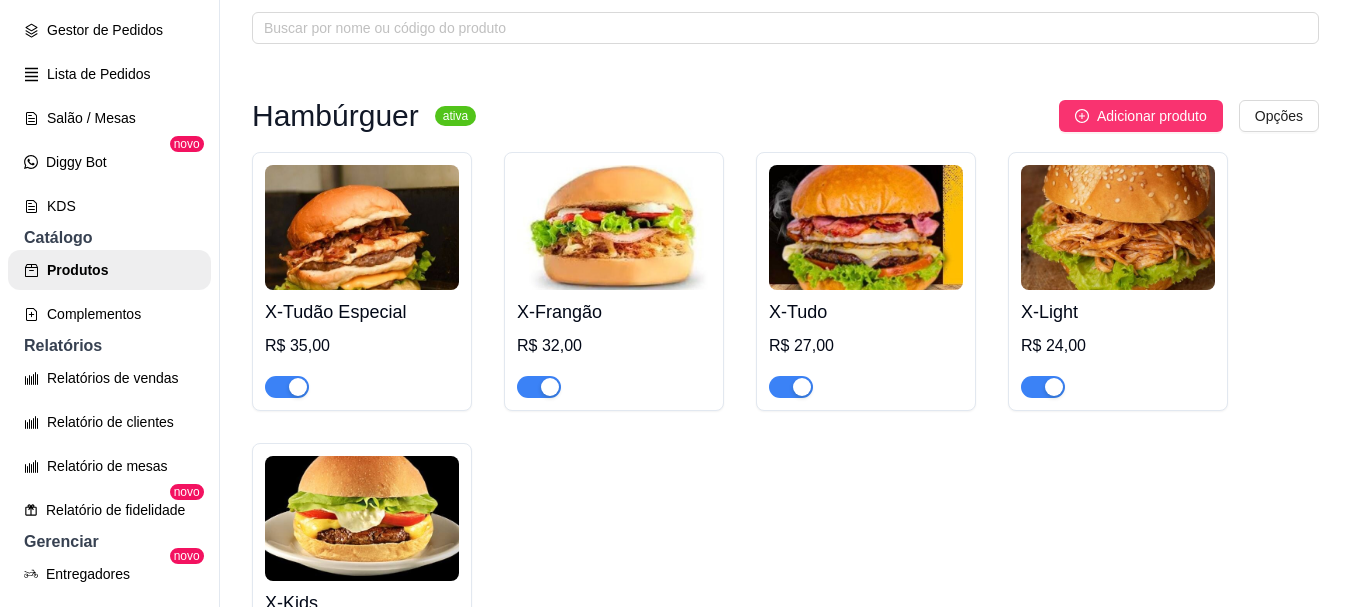 scroll, scrollTop: 0, scrollLeft: 0, axis: both 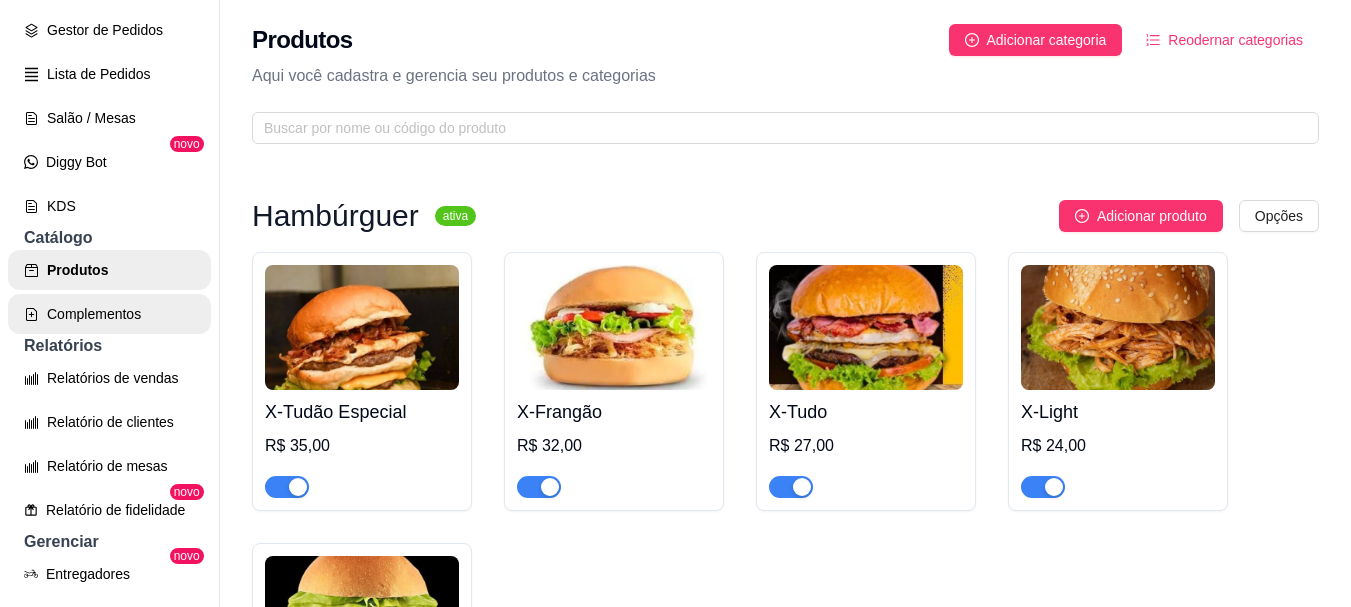 click on "Complementos" at bounding box center [109, 314] 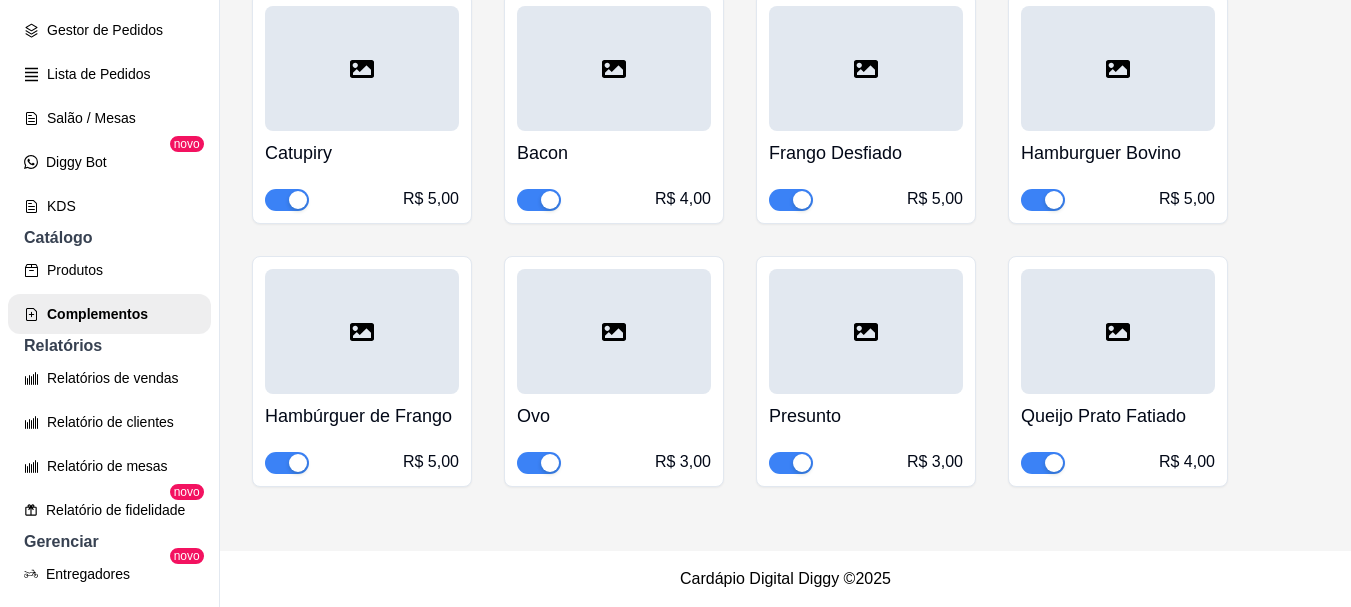 scroll, scrollTop: 12, scrollLeft: 0, axis: vertical 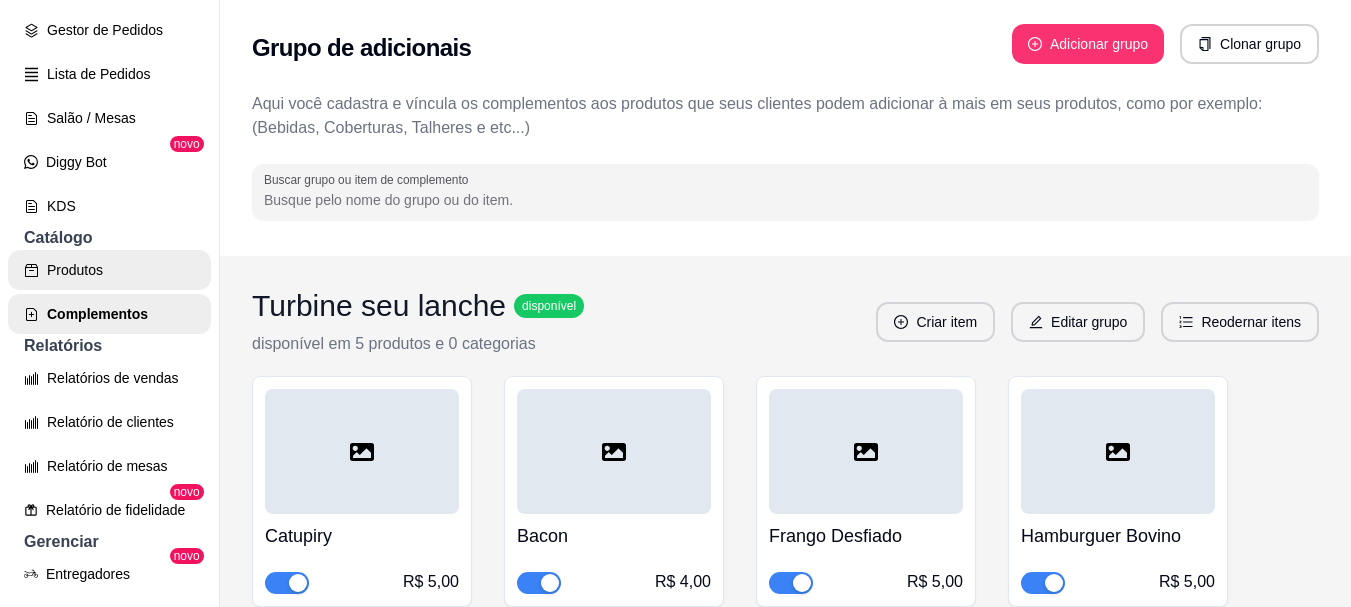 click on "Produtos" at bounding box center (109, 270) 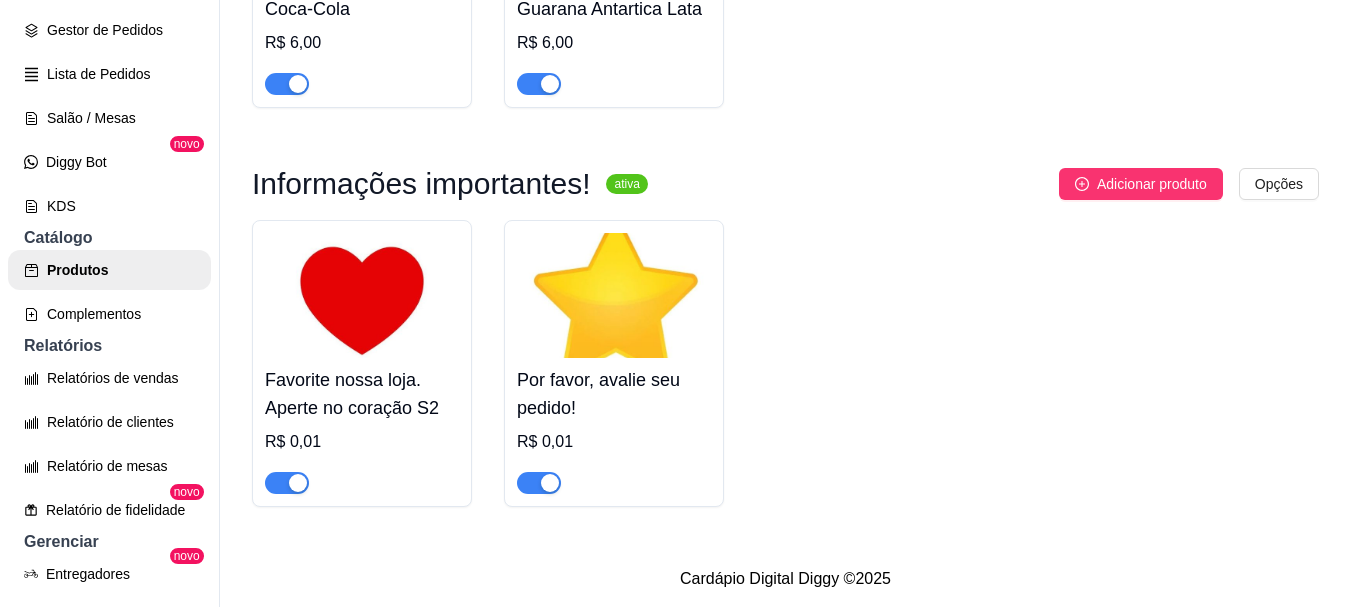 scroll, scrollTop: 1084, scrollLeft: 0, axis: vertical 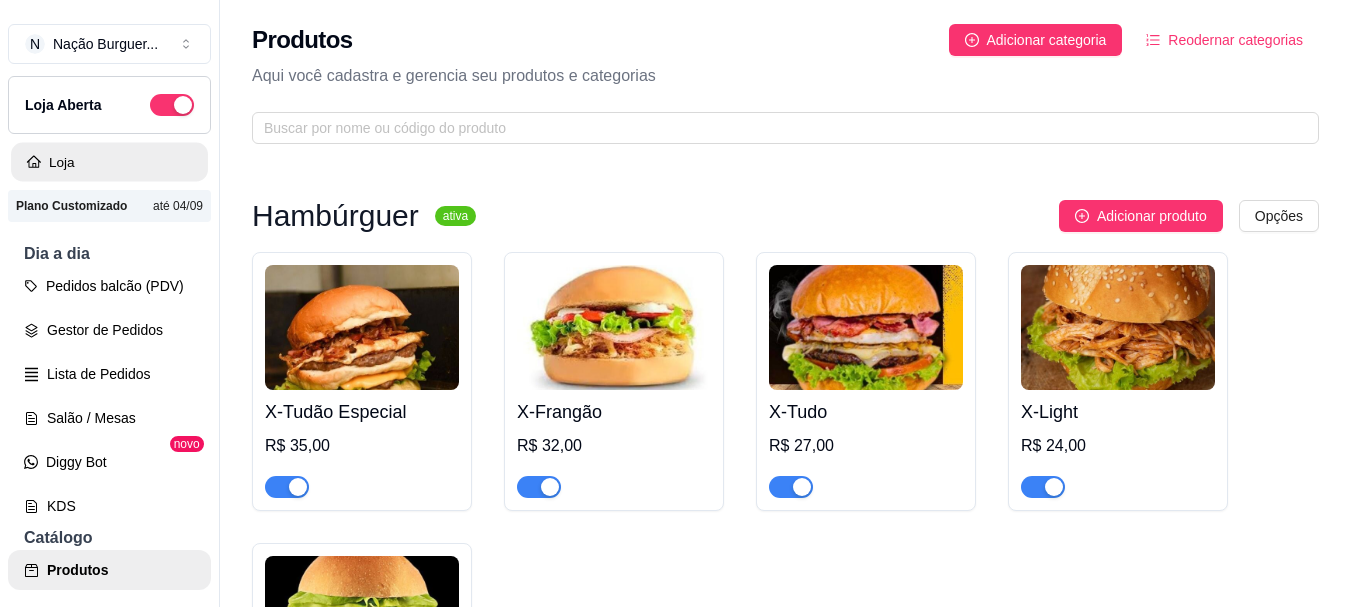 click on "Loja" at bounding box center [109, 162] 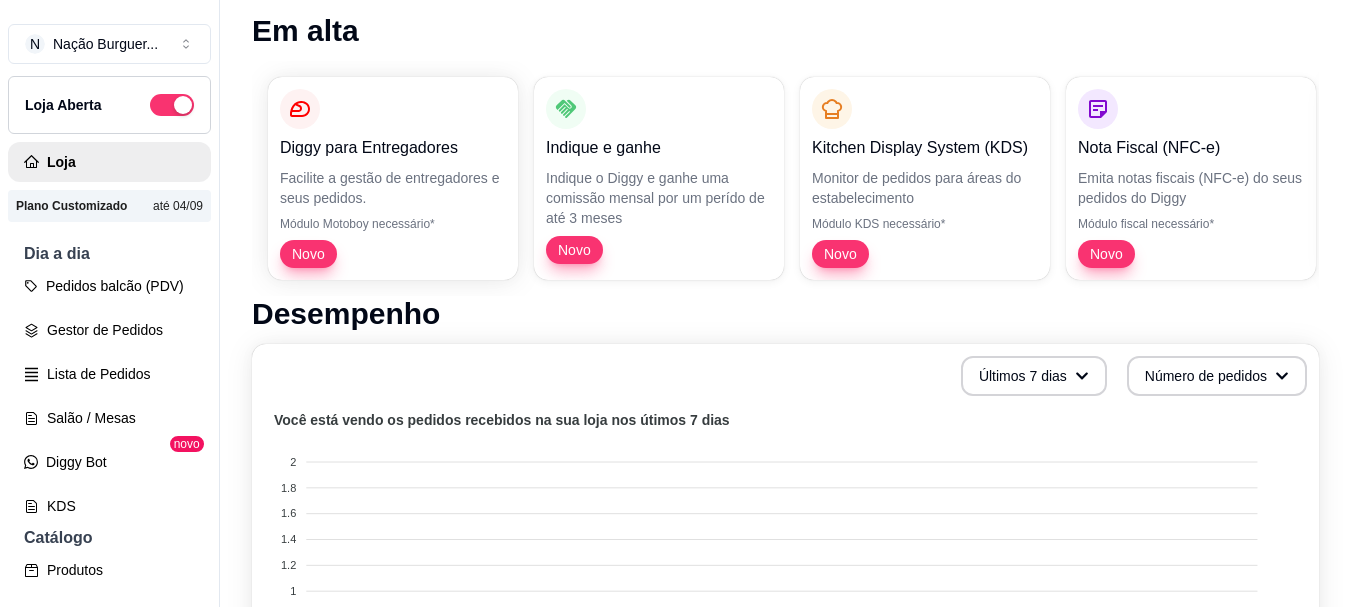 scroll, scrollTop: 0, scrollLeft: 0, axis: both 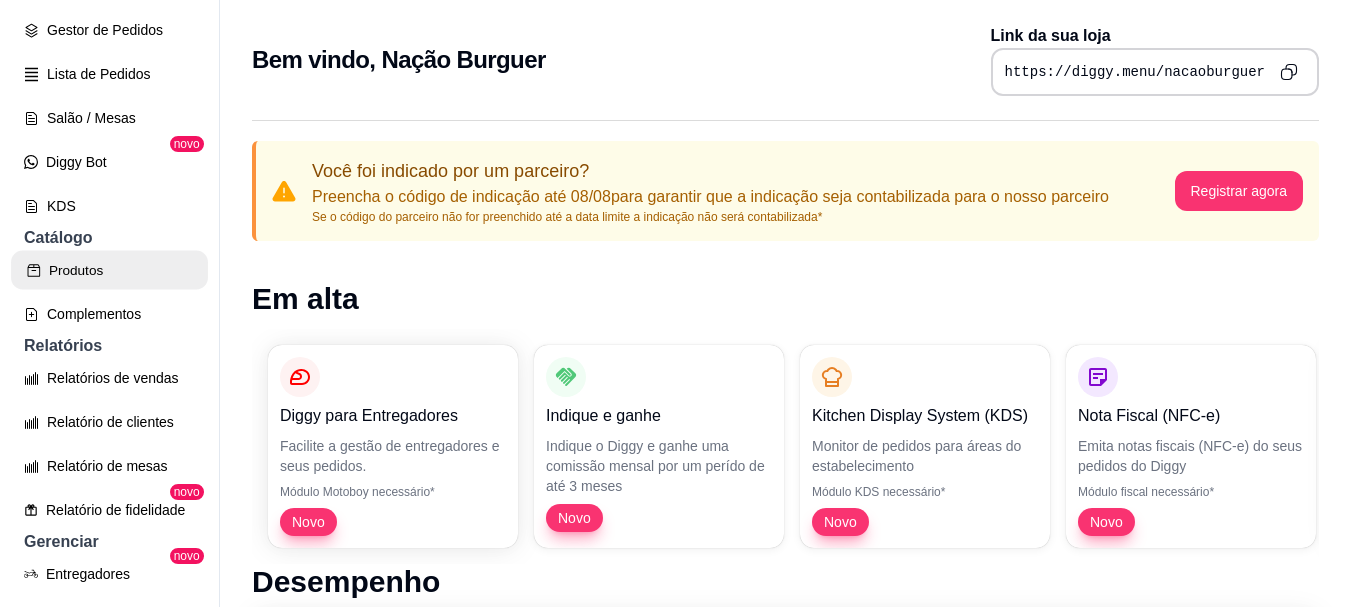 click on "Produtos" at bounding box center [109, 270] 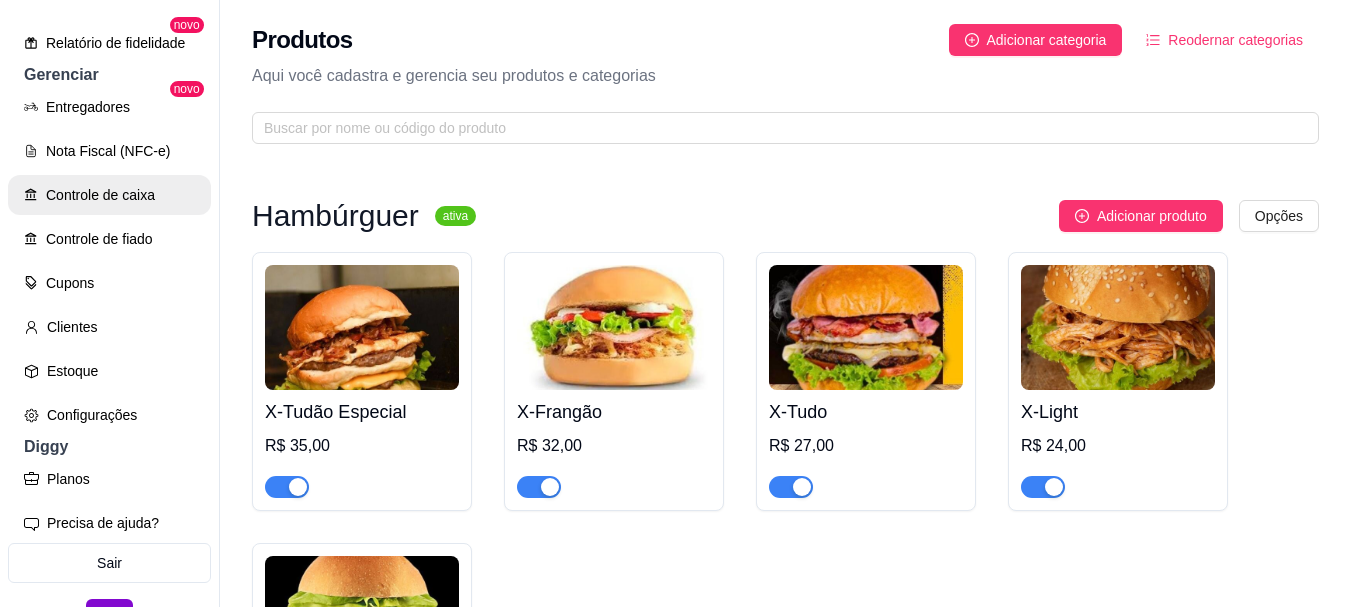 scroll, scrollTop: 807, scrollLeft: 0, axis: vertical 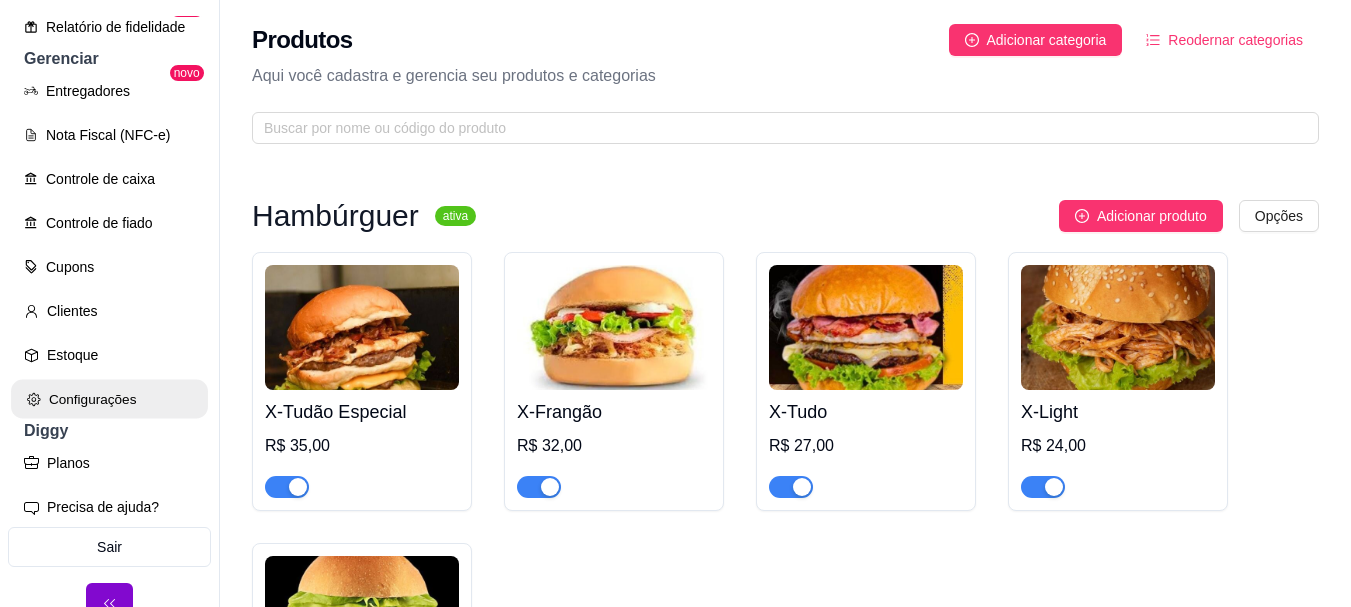click on "Configurações" at bounding box center [109, 399] 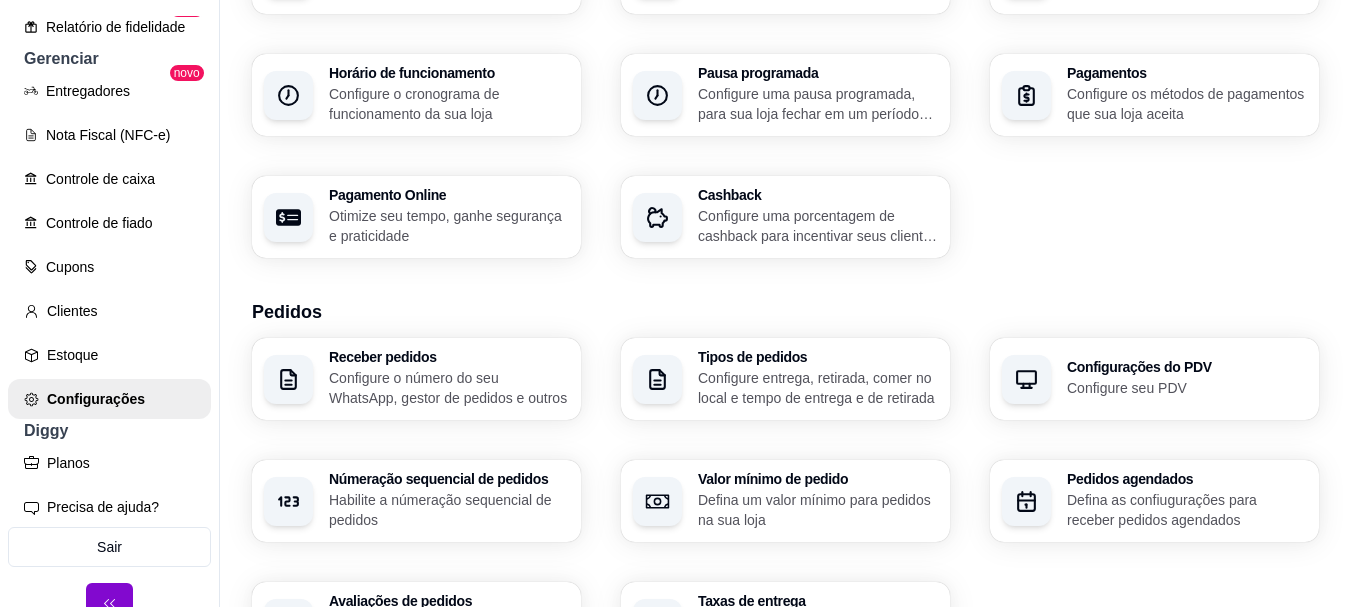 scroll, scrollTop: 0, scrollLeft: 0, axis: both 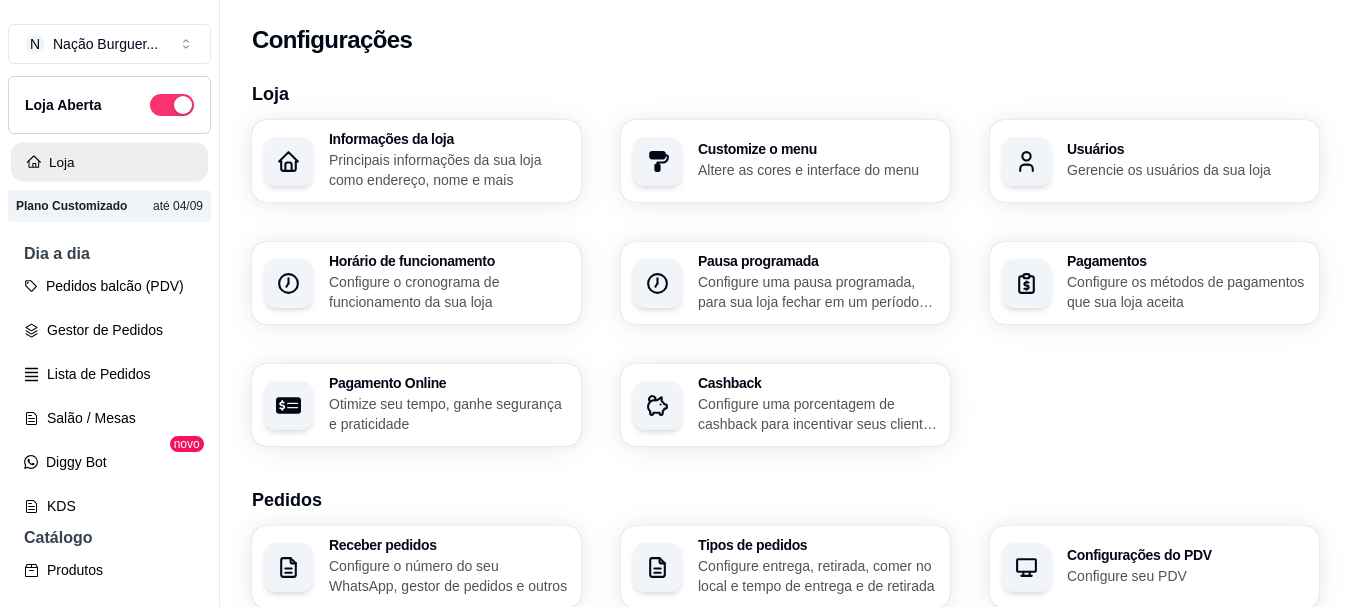 click on "Loja" at bounding box center (109, 162) 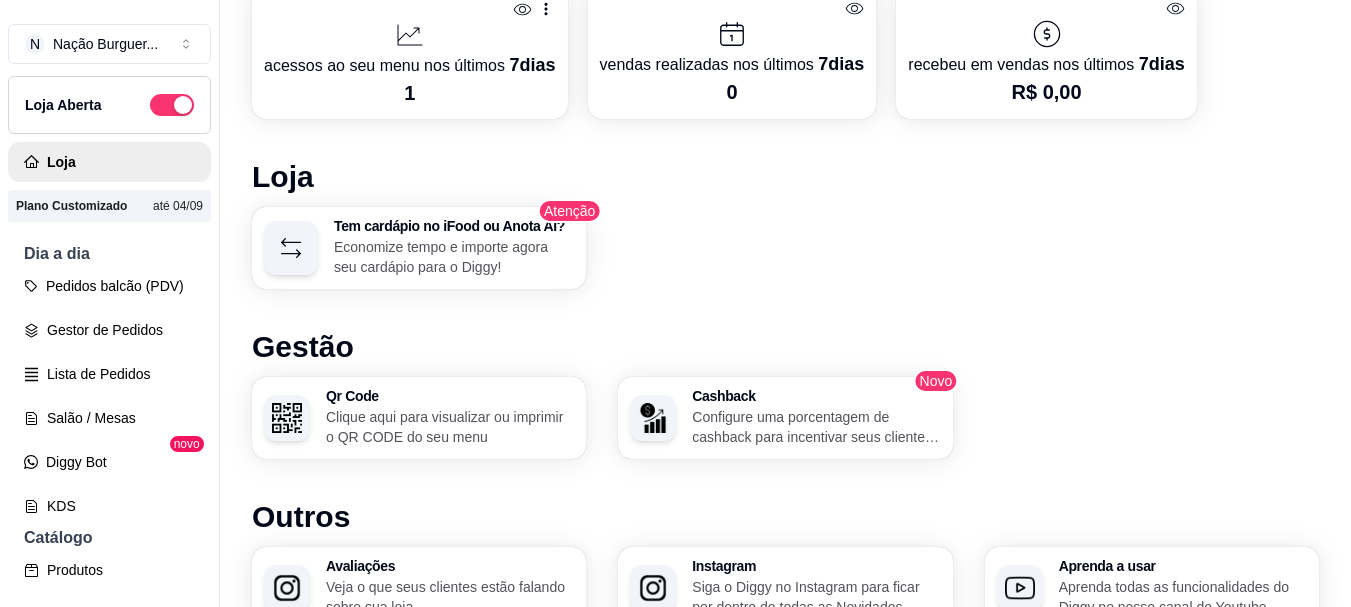scroll, scrollTop: 1308, scrollLeft: 0, axis: vertical 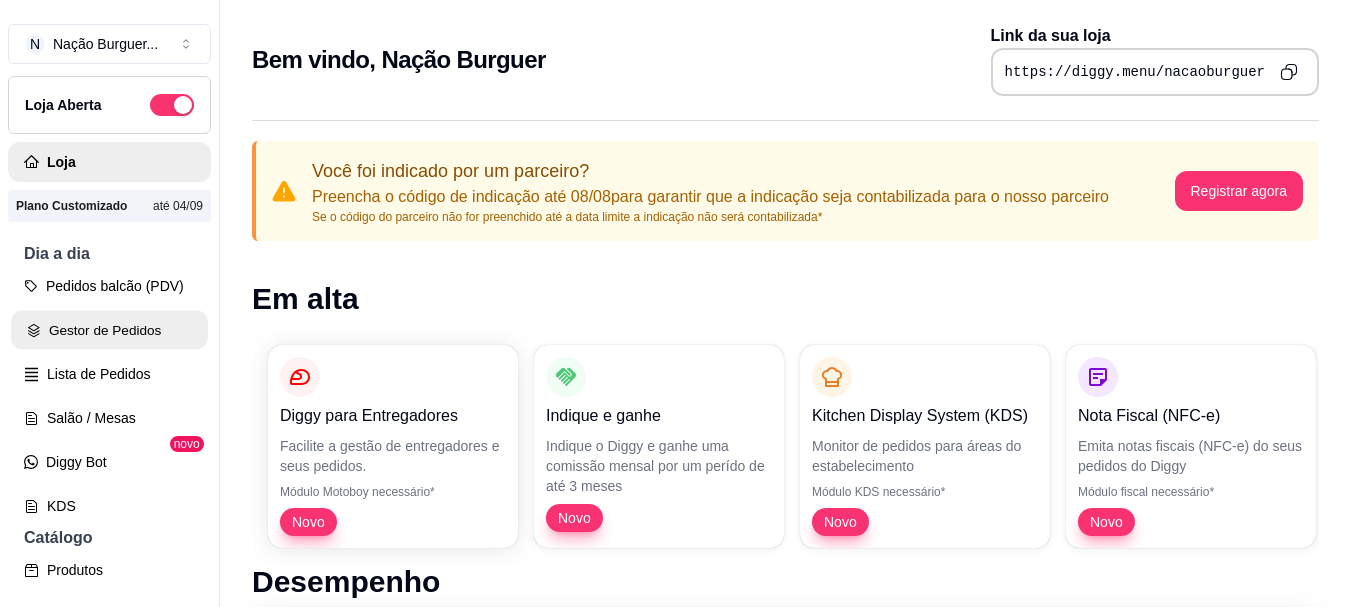 click on "Gestor de Pedidos" at bounding box center [109, 330] 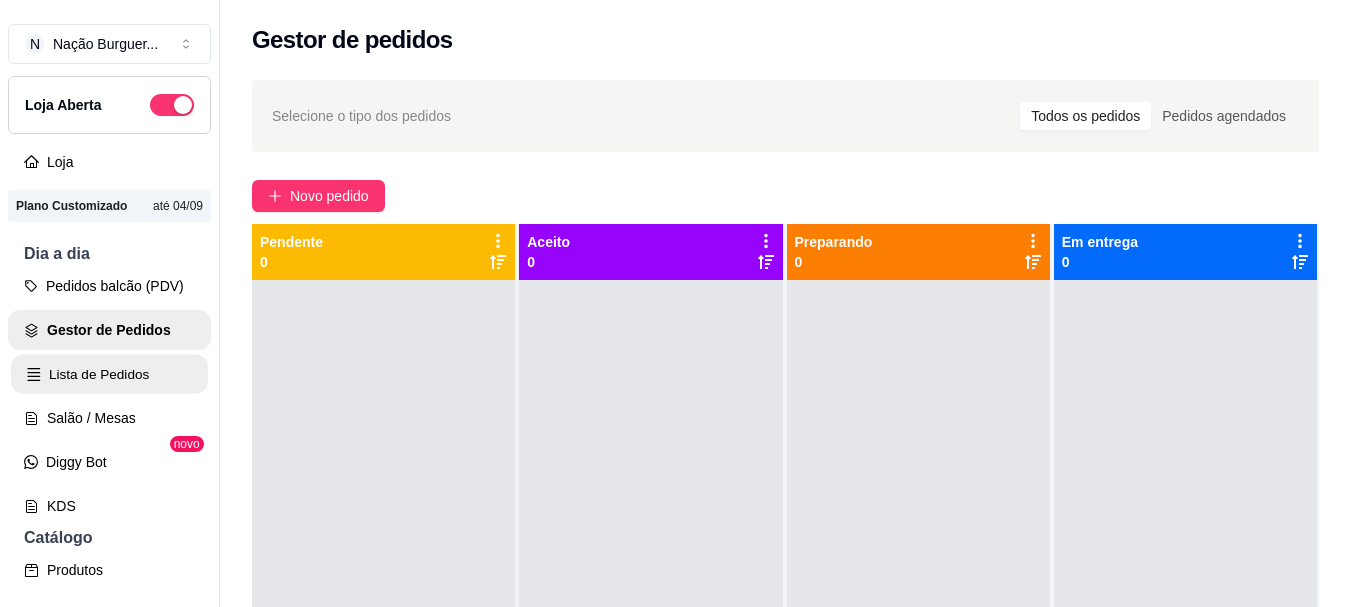 click on "Lista de Pedidos" at bounding box center (109, 374) 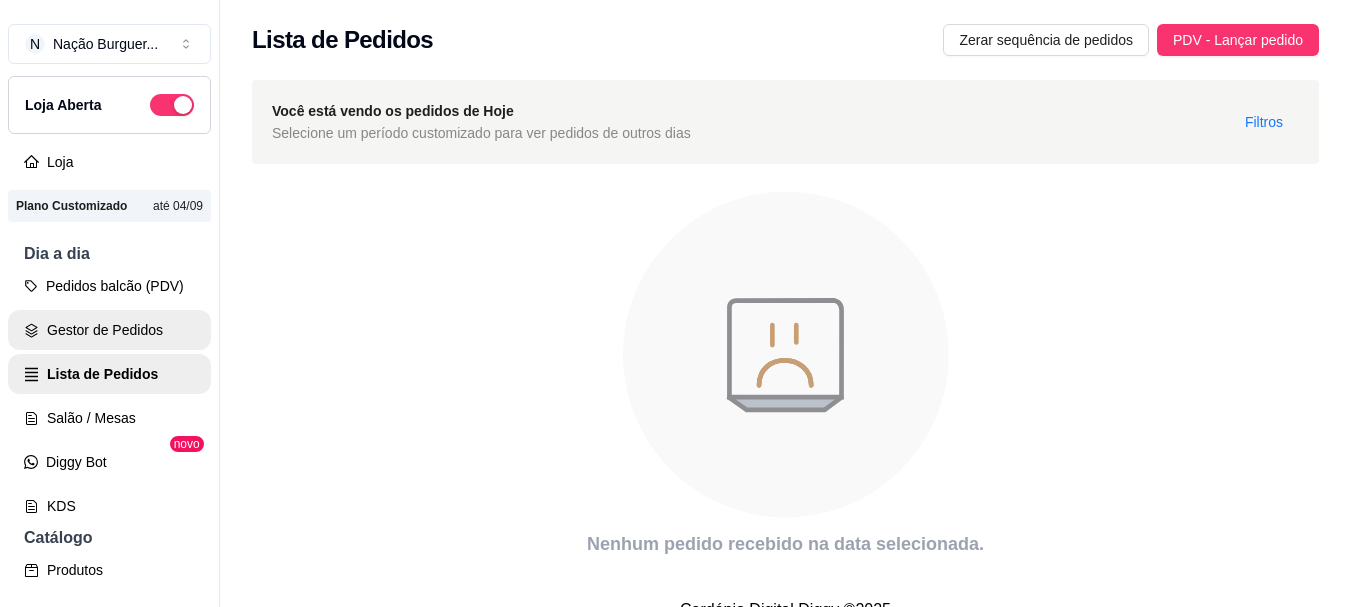 click on "Gestor de Pedidos" at bounding box center (109, 330) 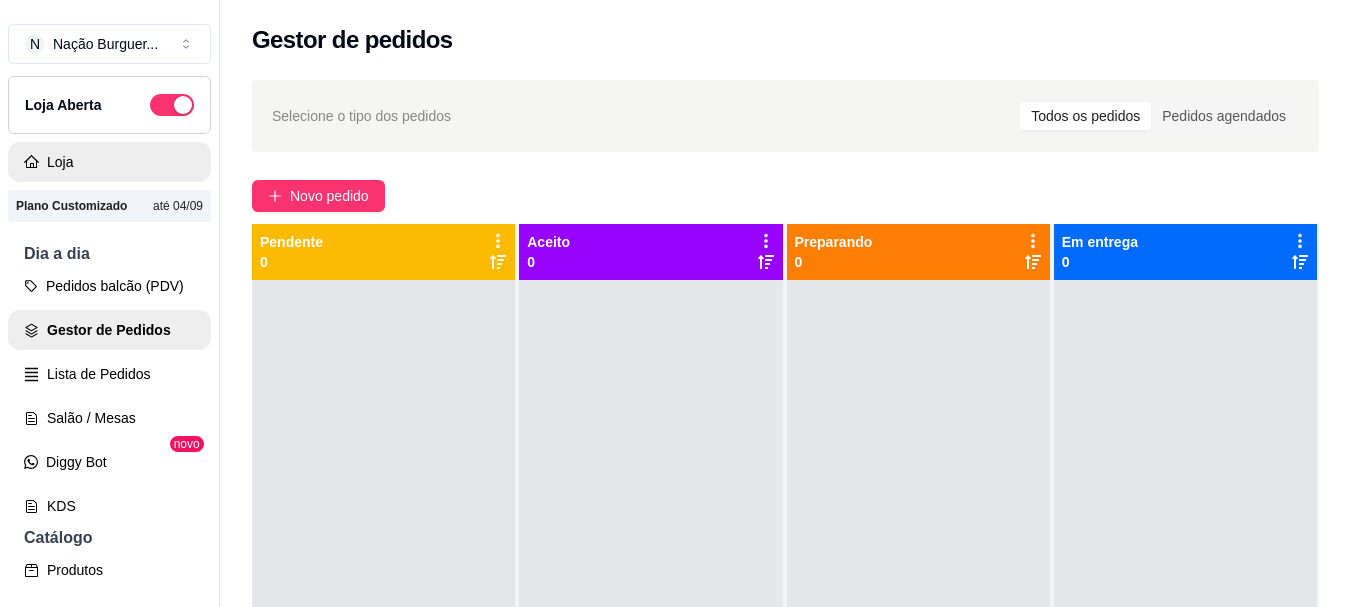 click on "Loja" at bounding box center (109, 162) 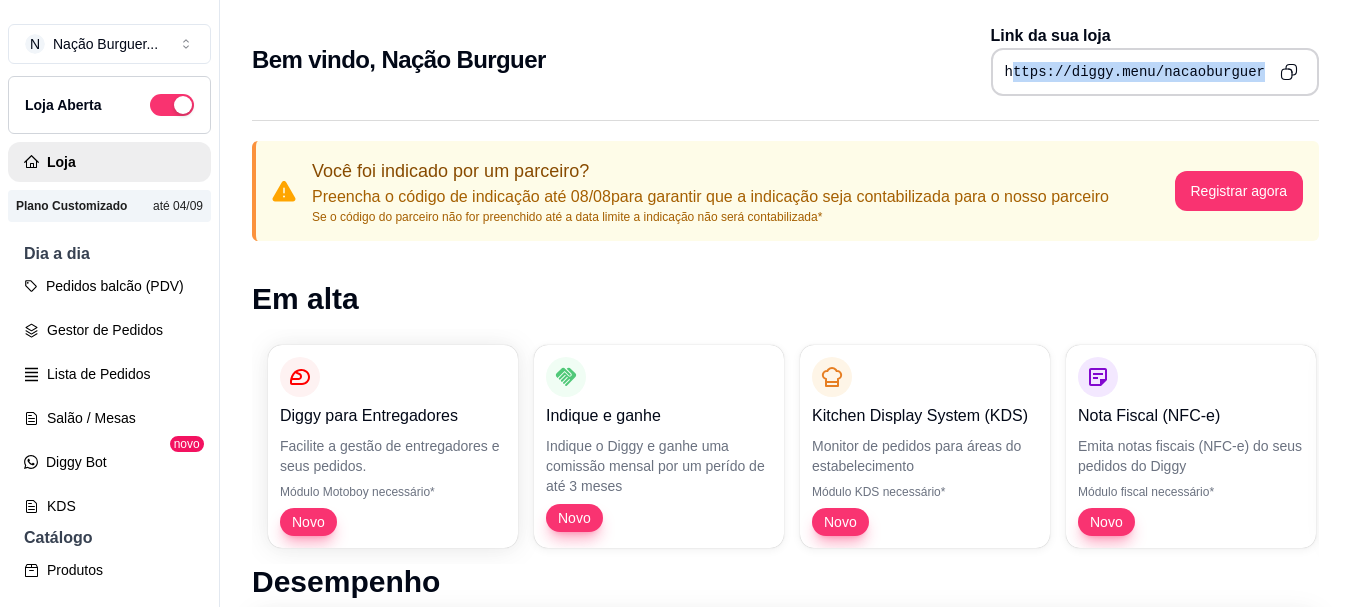 drag, startPoint x: 1019, startPoint y: 63, endPoint x: 1347, endPoint y: 68, distance: 328.03812 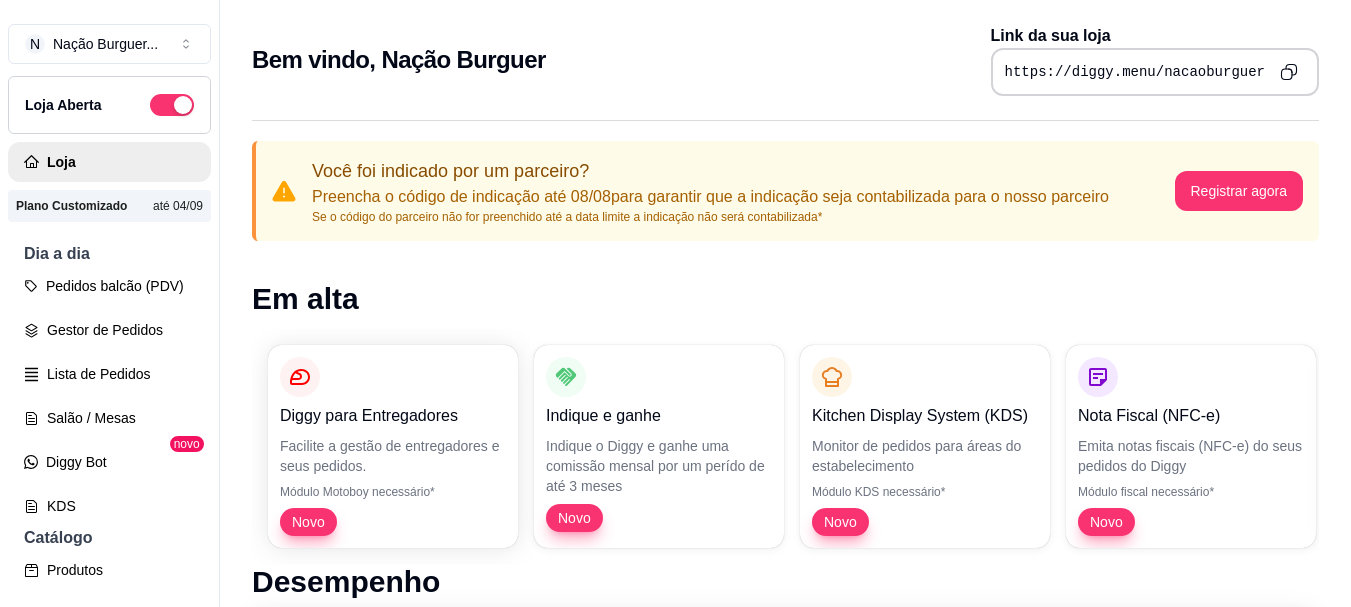 click on "Bem vindo, Nação Burguer  Link da sua loja https://diggy.menu/nacaoburguer" at bounding box center (785, 60) 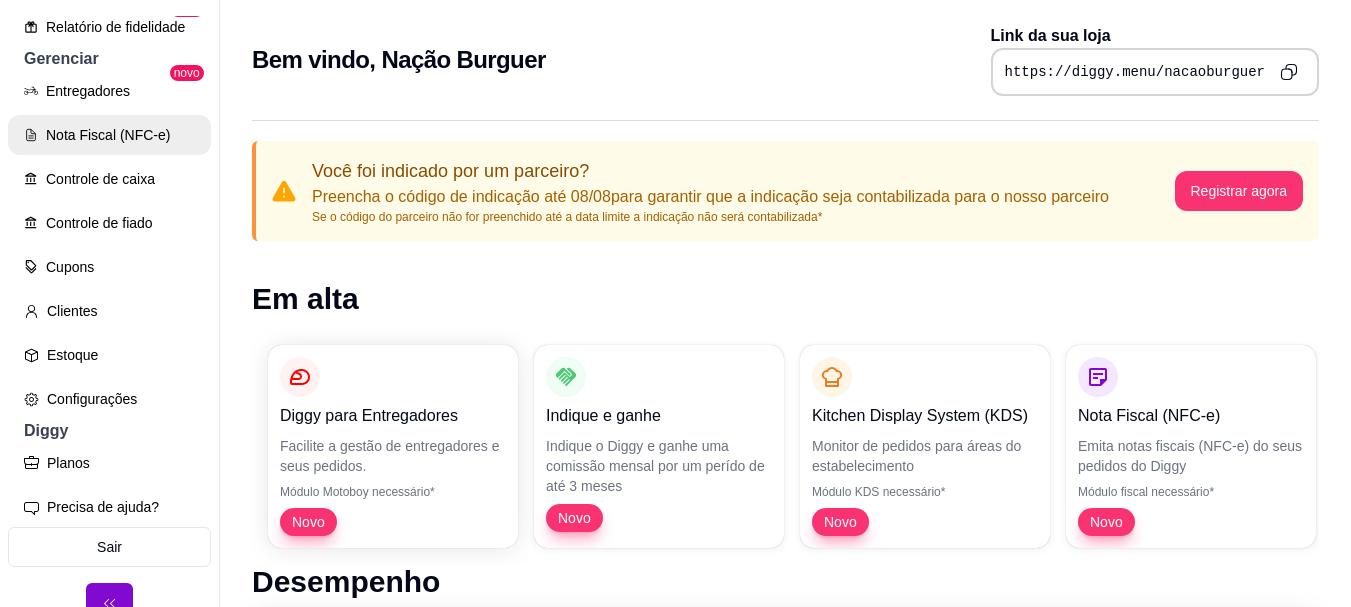 scroll, scrollTop: 807, scrollLeft: 0, axis: vertical 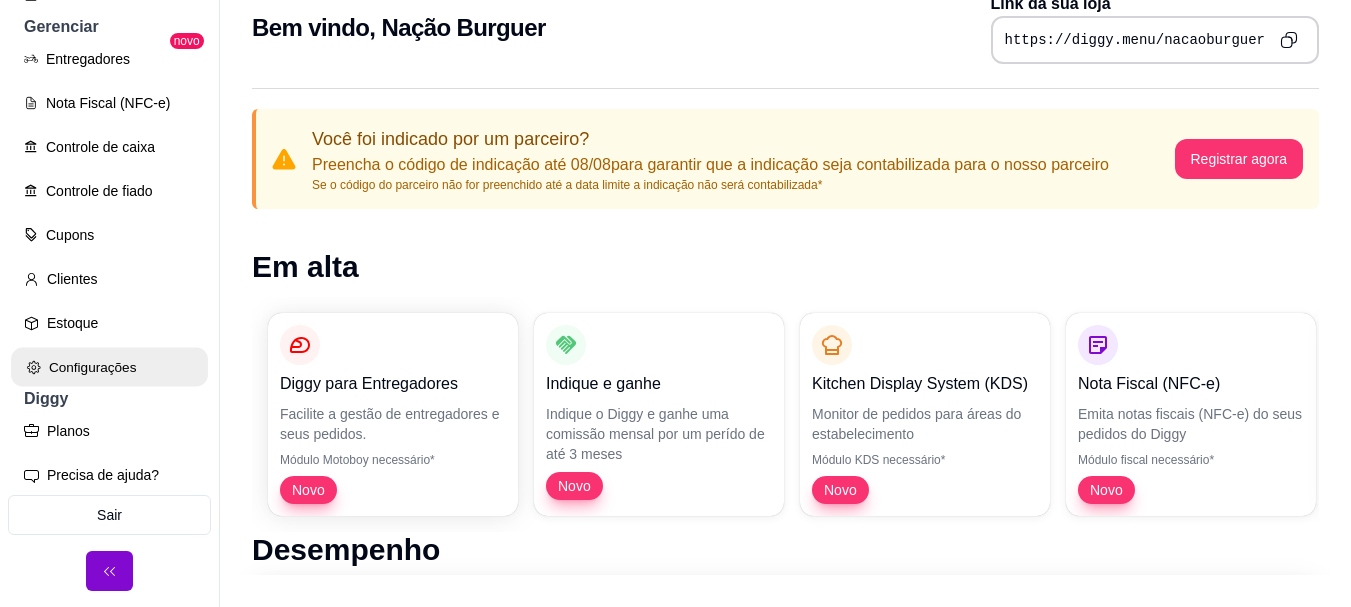 click on "Configurações" at bounding box center [109, 367] 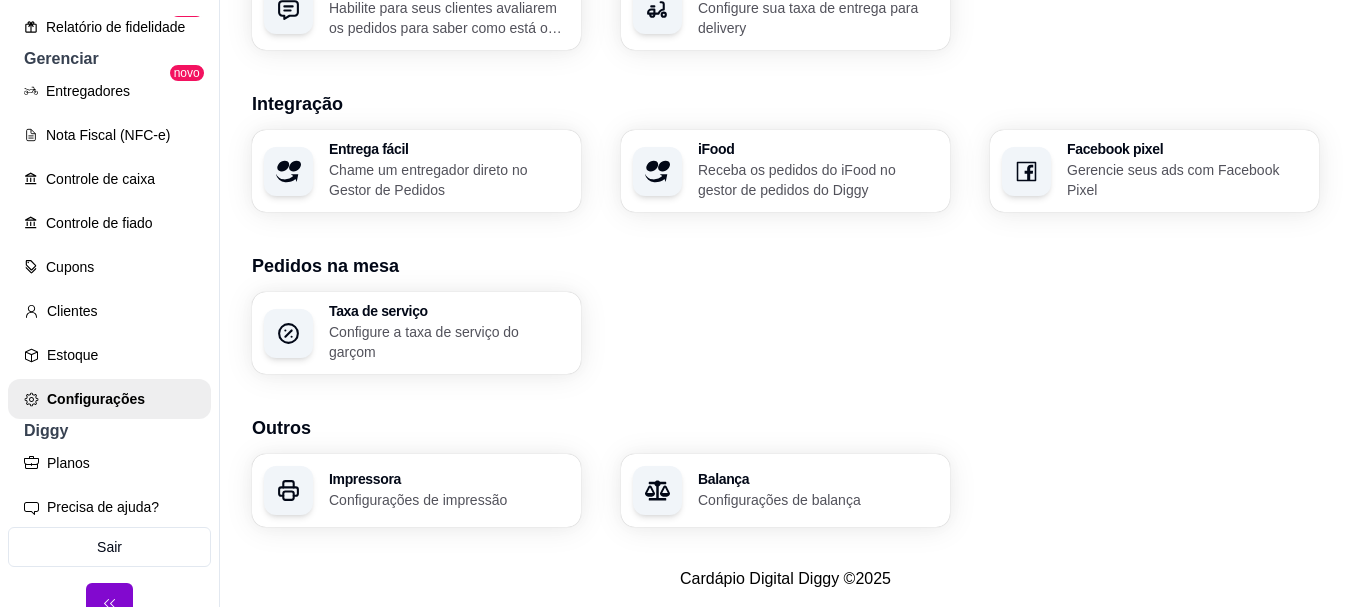 scroll, scrollTop: 817, scrollLeft: 0, axis: vertical 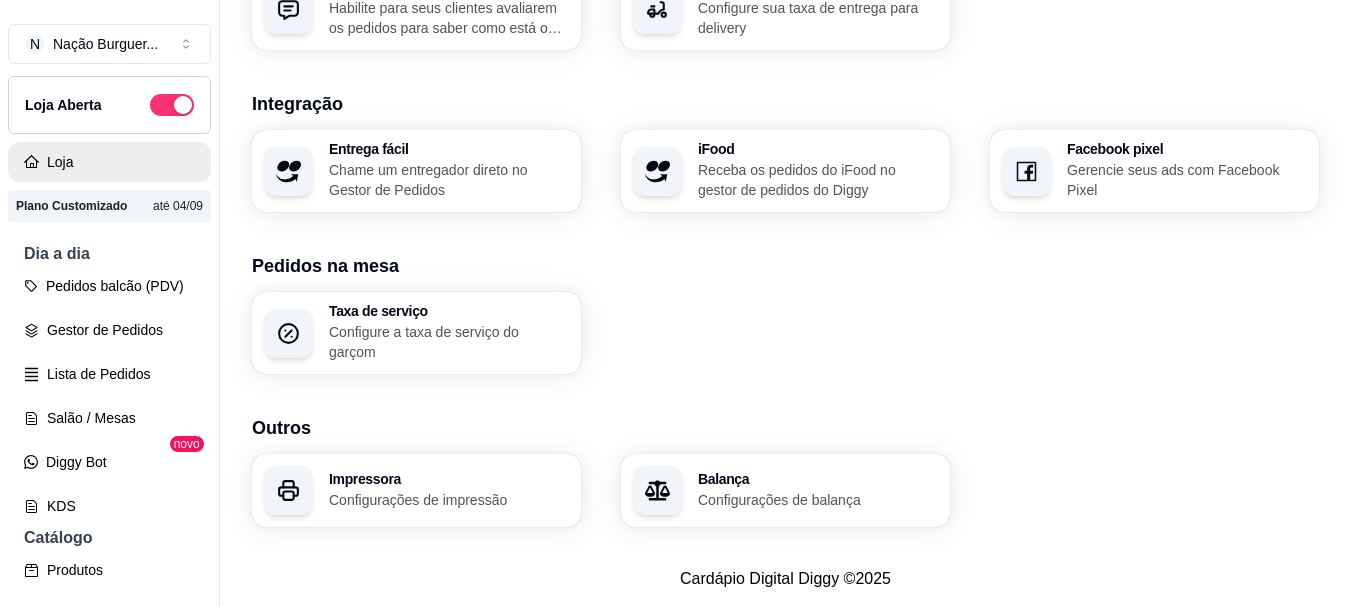 click on "Loja" at bounding box center [109, 162] 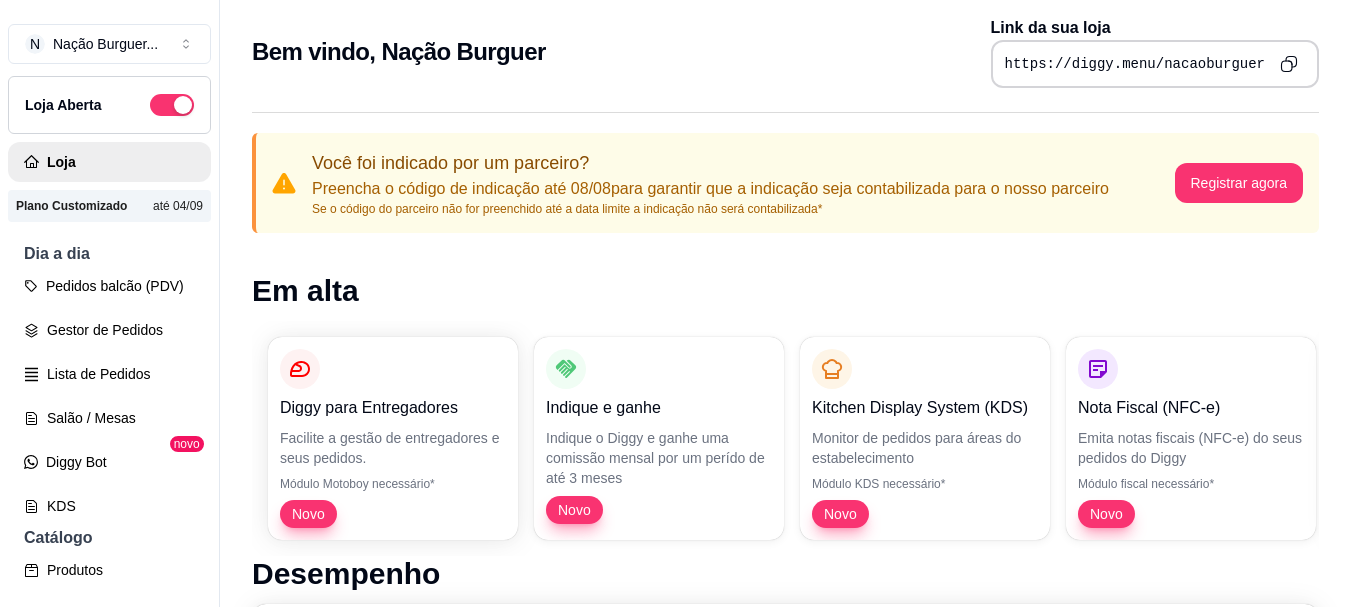 scroll, scrollTop: 0, scrollLeft: 0, axis: both 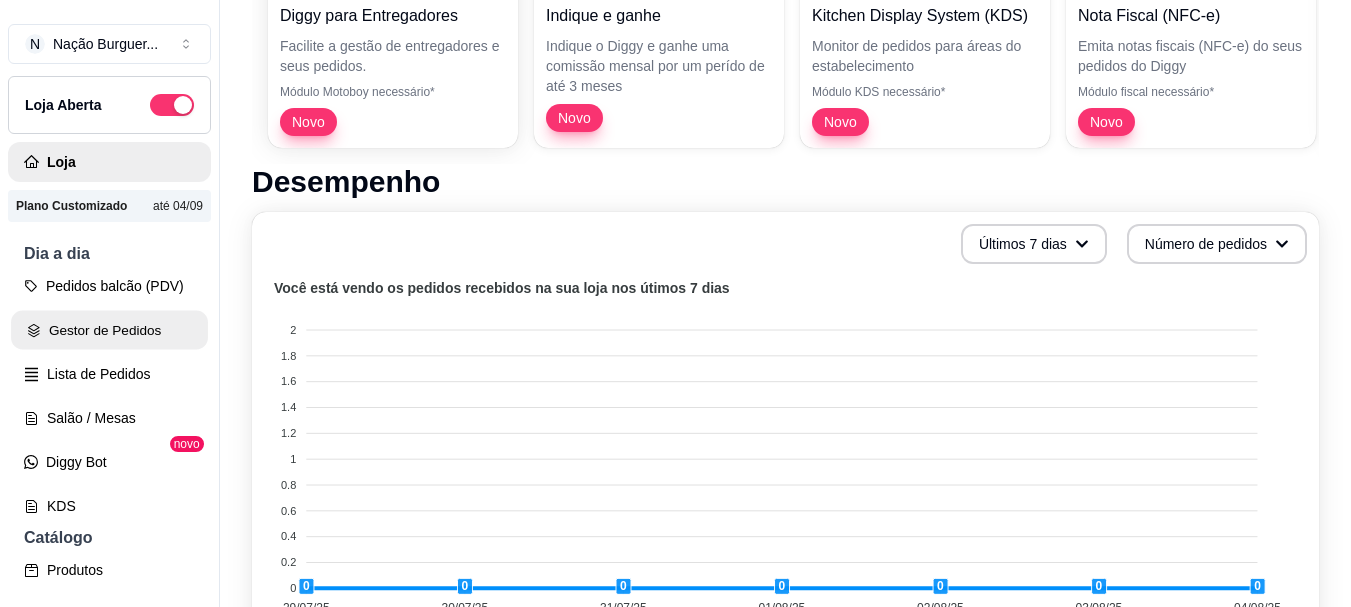 click on "Gestor de Pedidos" at bounding box center [109, 330] 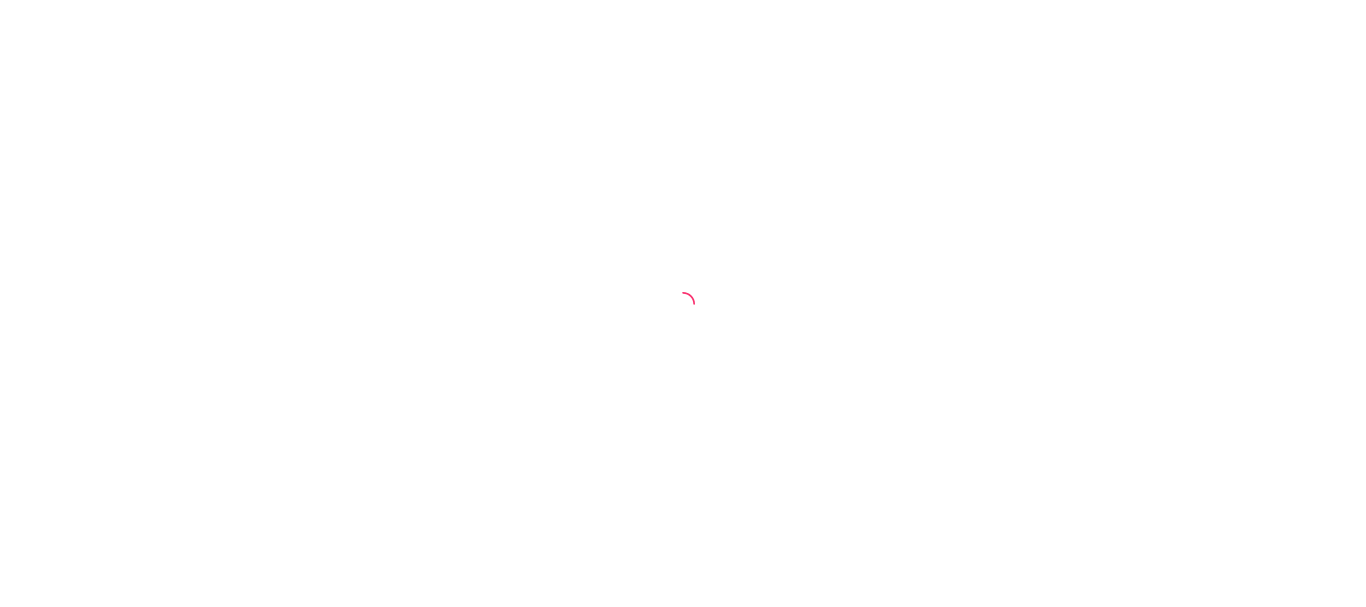 scroll, scrollTop: 0, scrollLeft: 0, axis: both 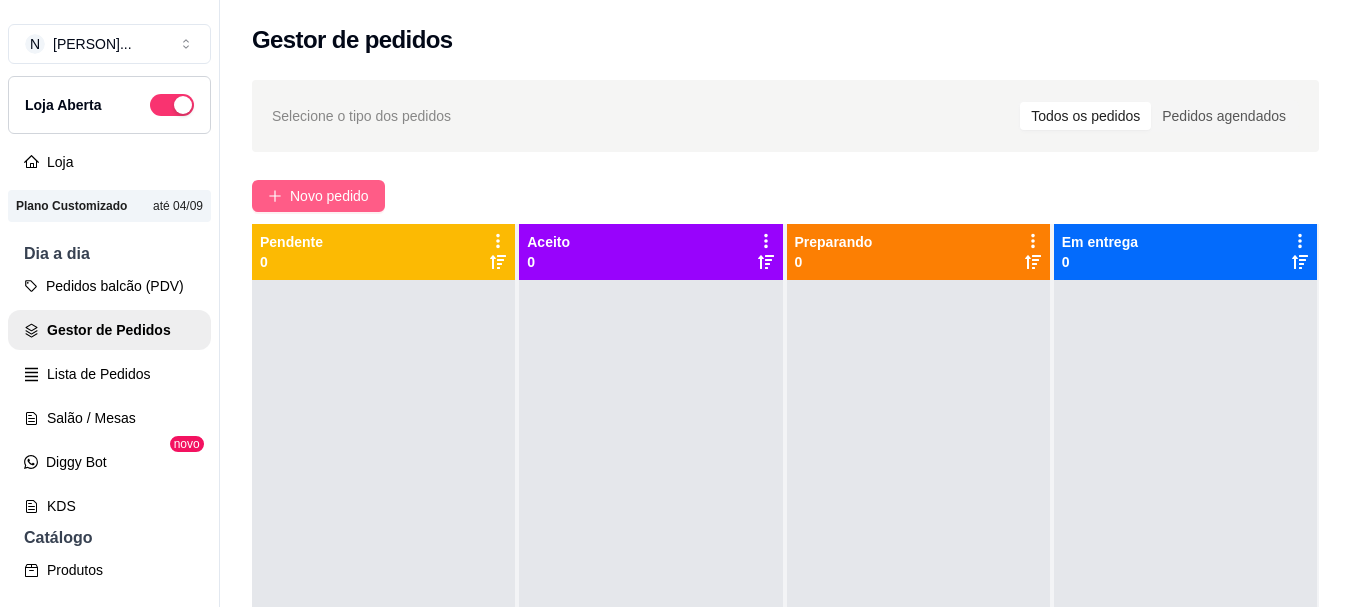 click on "Novo pedido" at bounding box center (329, 196) 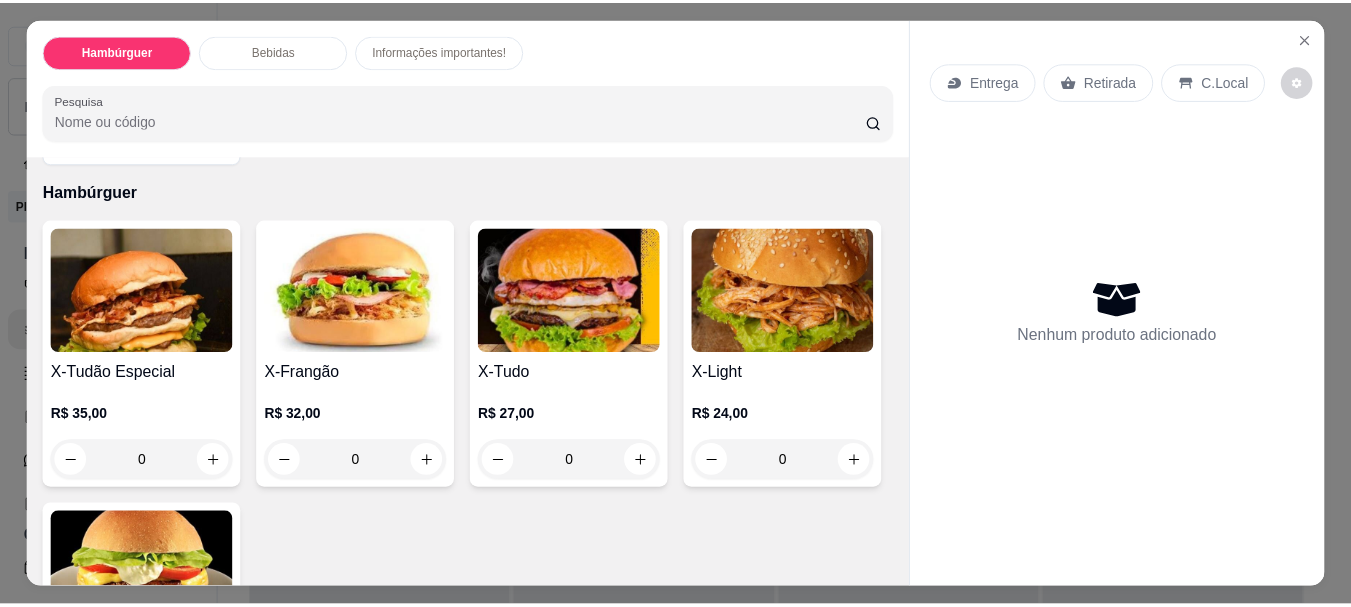 scroll, scrollTop: 100, scrollLeft: 0, axis: vertical 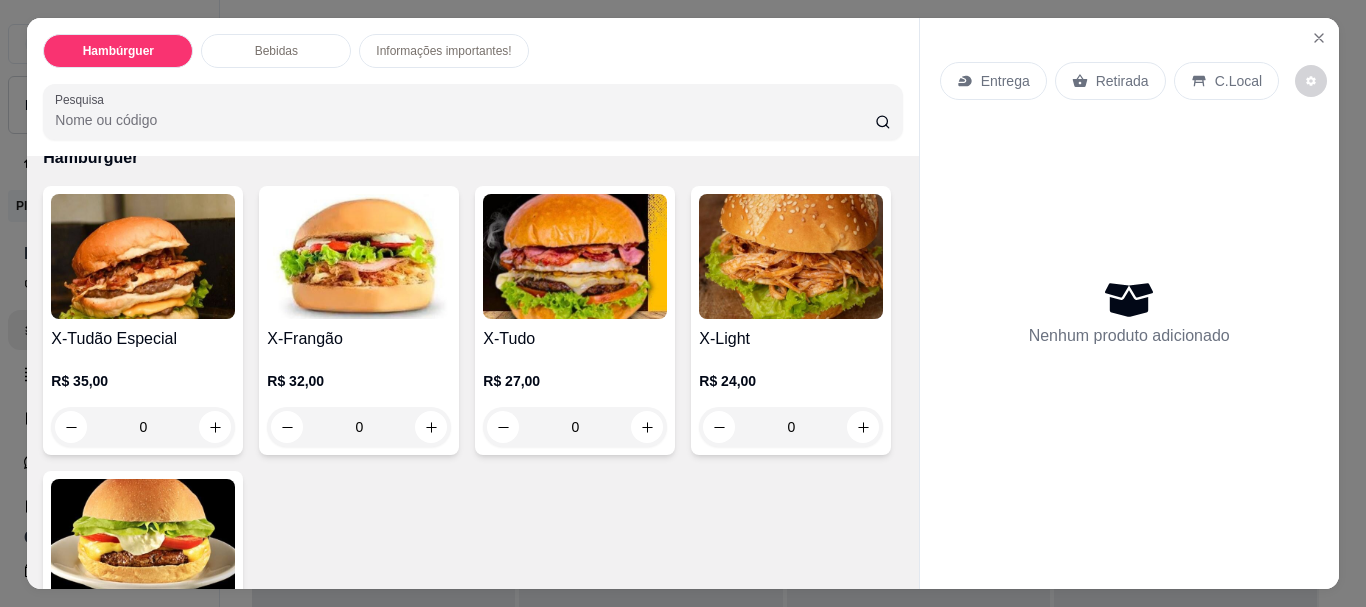click on "0" at bounding box center (575, 427) 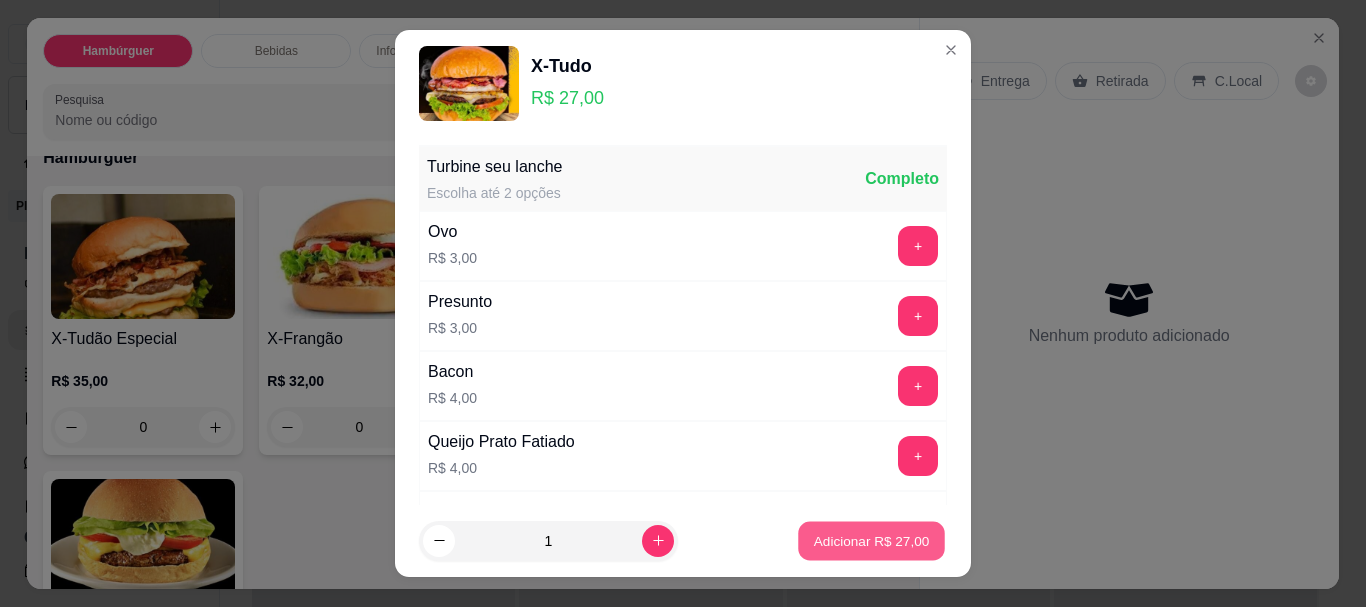 click on "Adicionar   R$ 27,00" at bounding box center (872, 540) 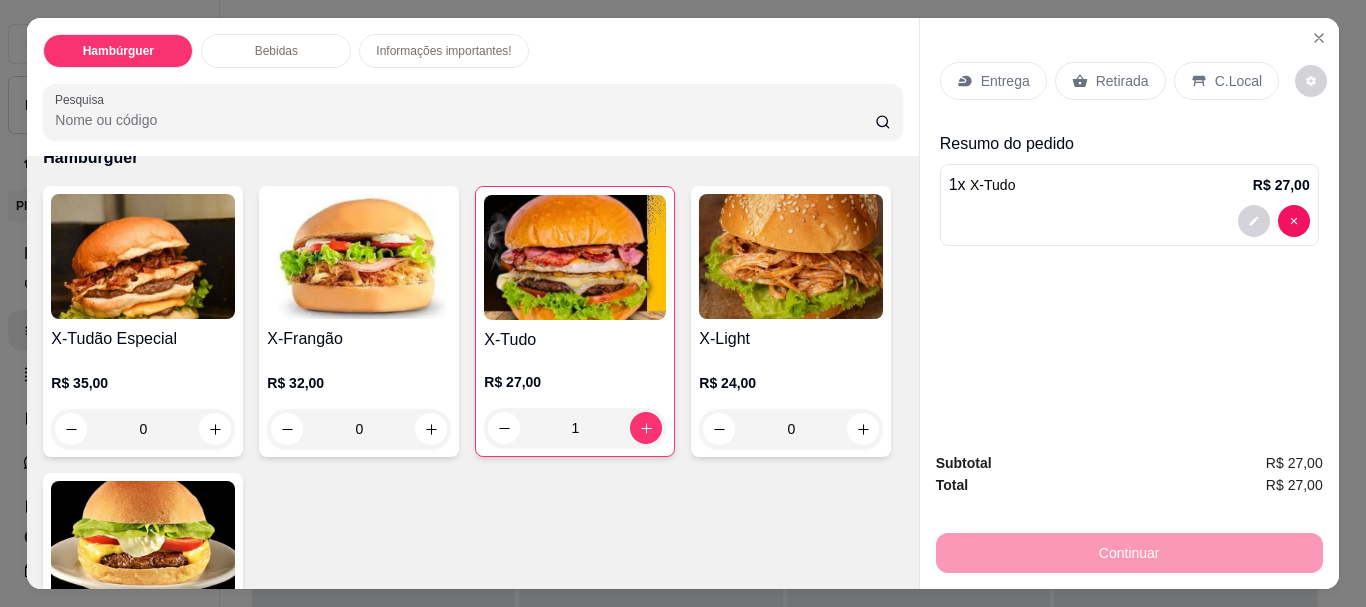 click on "Retirada" at bounding box center (1122, 81) 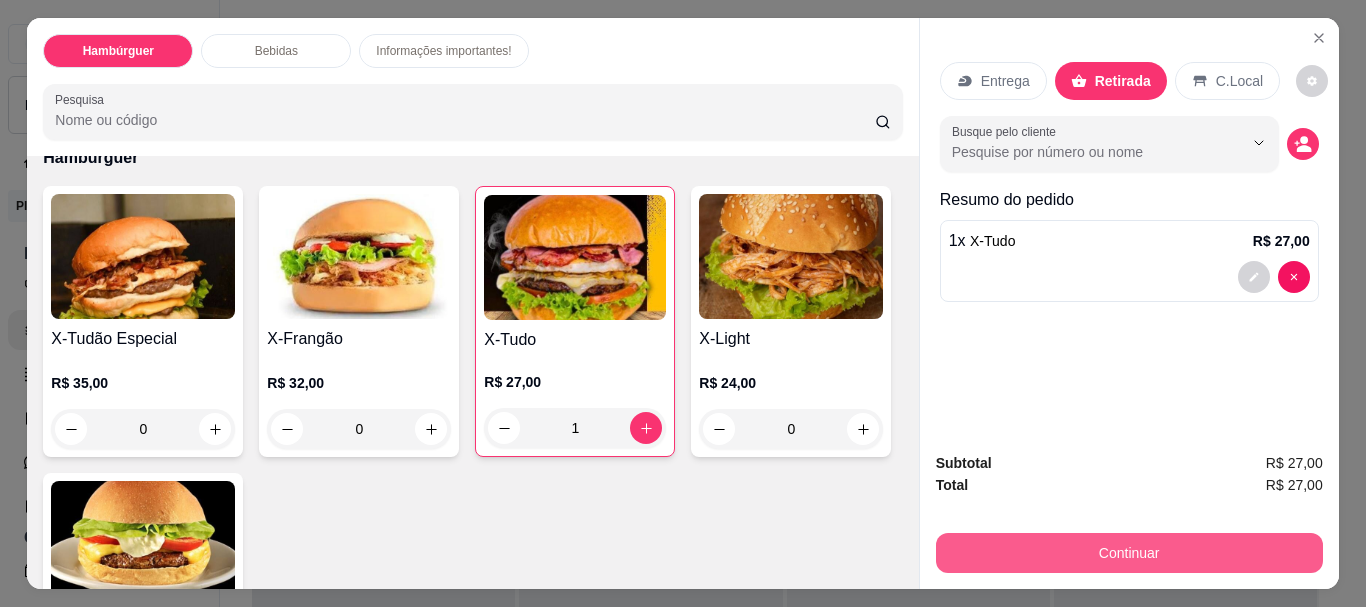 click on "Continuar" at bounding box center [1129, 553] 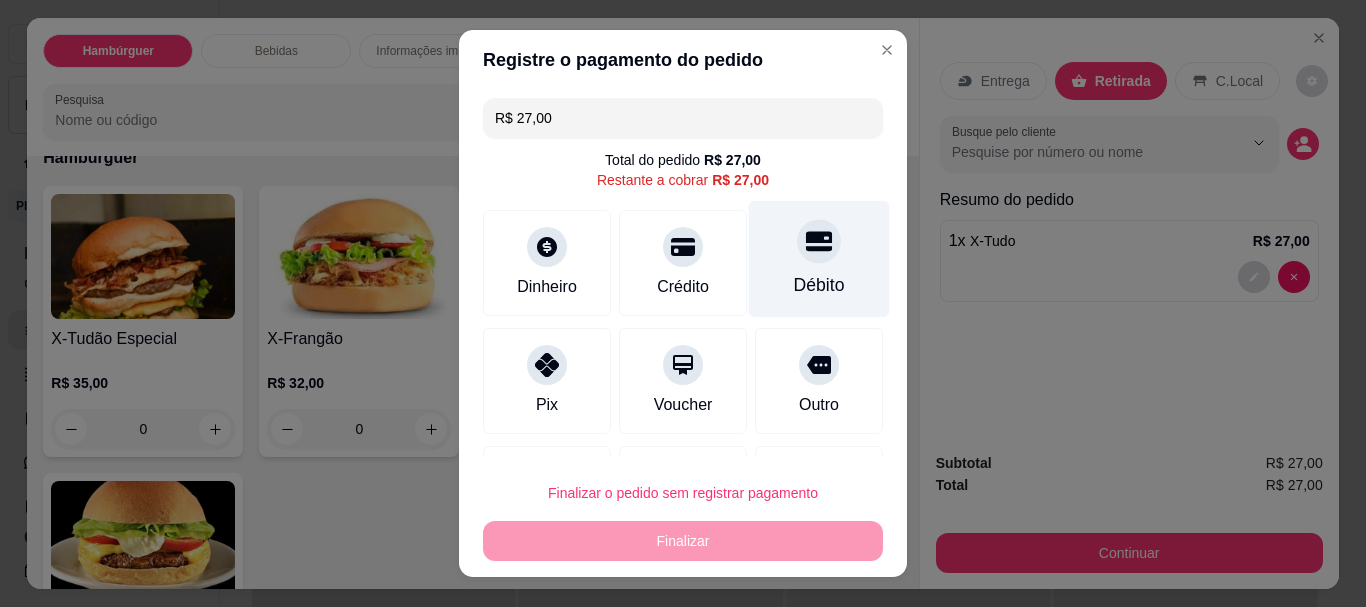 click at bounding box center [819, 242] 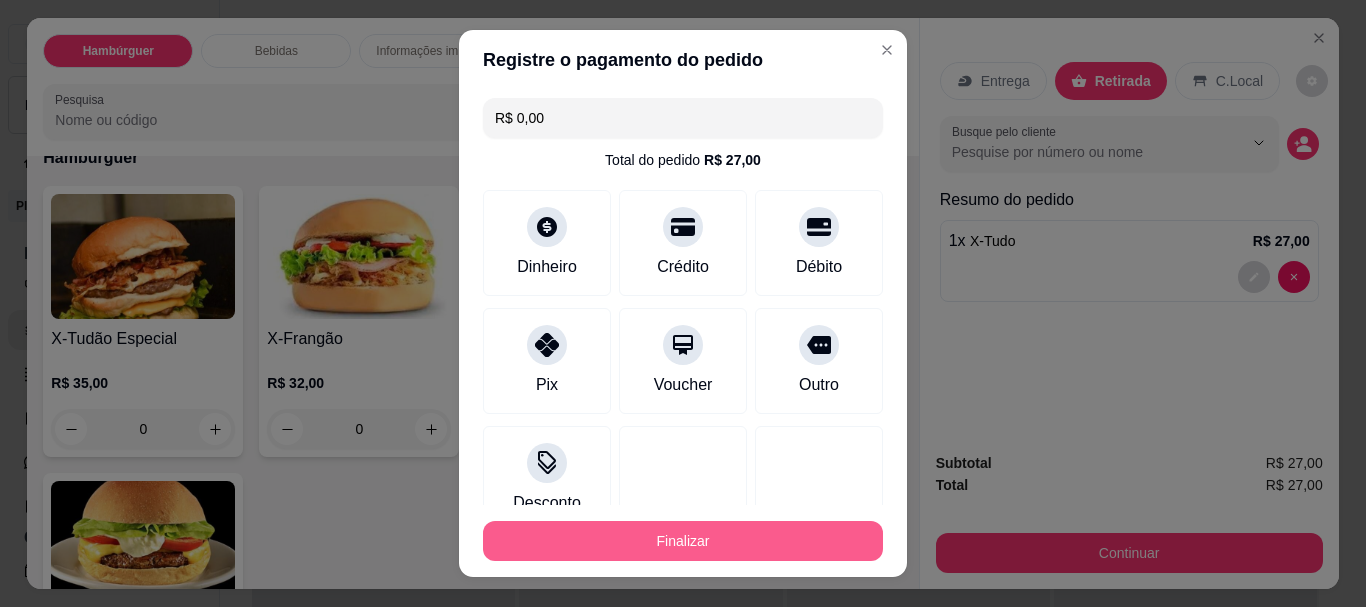 click on "Finalizar" at bounding box center (683, 541) 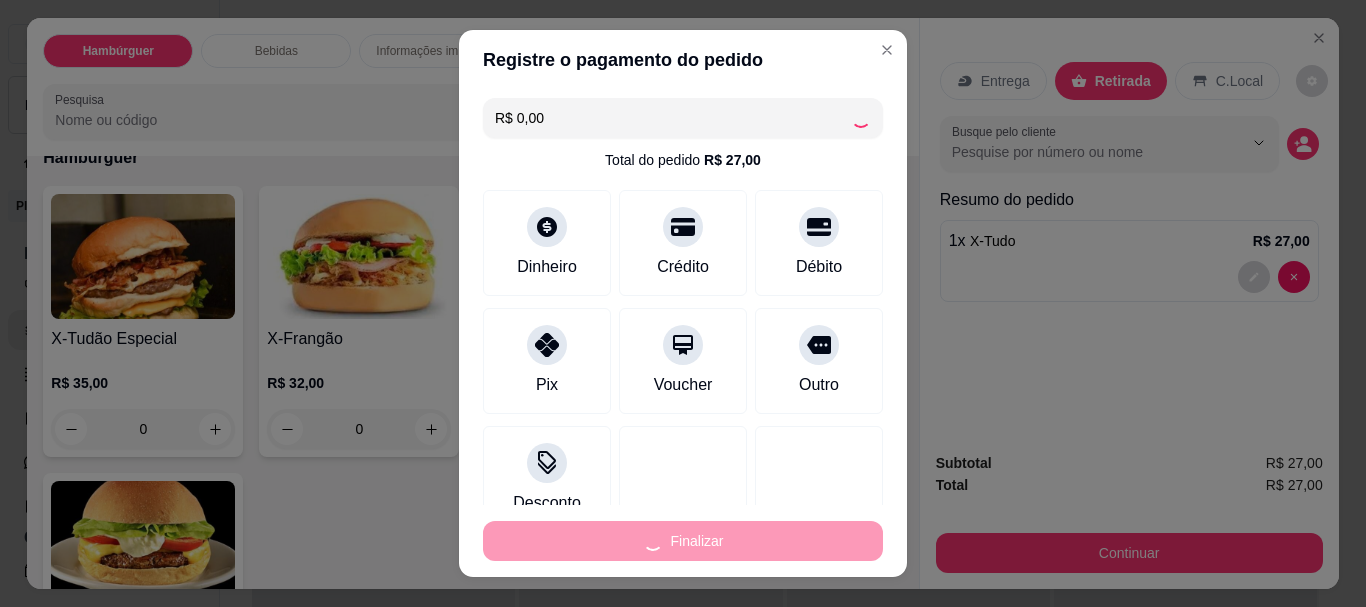 type on "0" 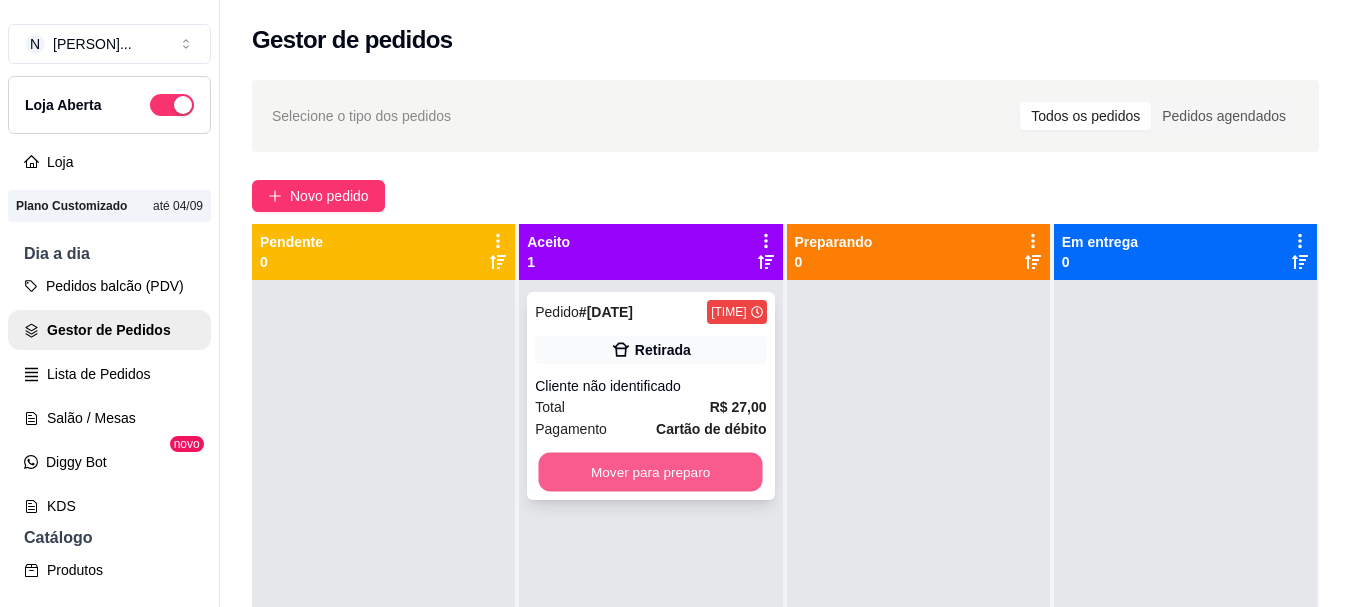 click on "Mover para preparo" at bounding box center (651, 472) 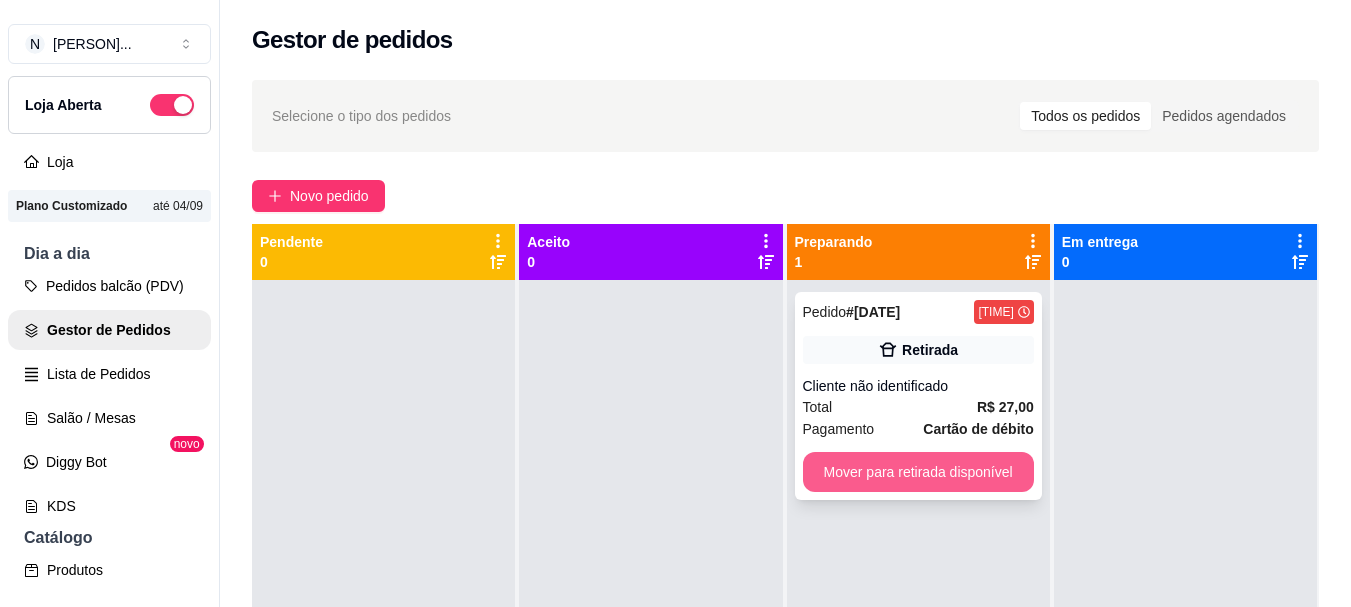 click on "Mover para retirada disponível" at bounding box center [918, 472] 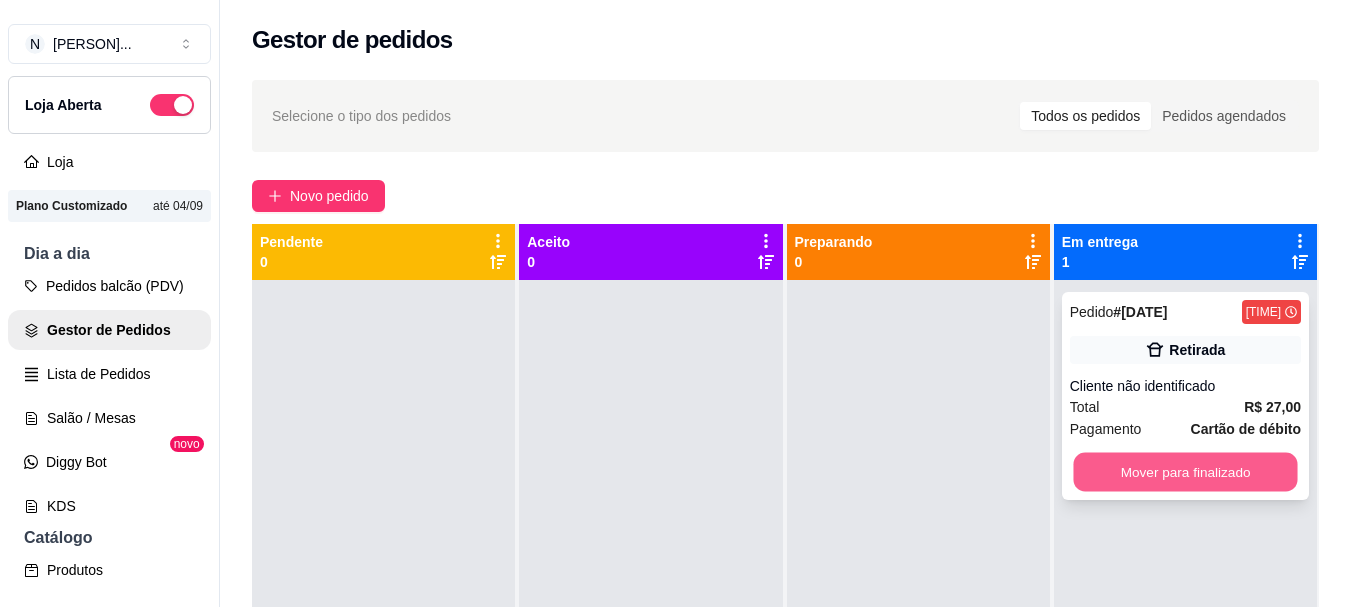 click on "Mover para finalizado" at bounding box center (1185, 472) 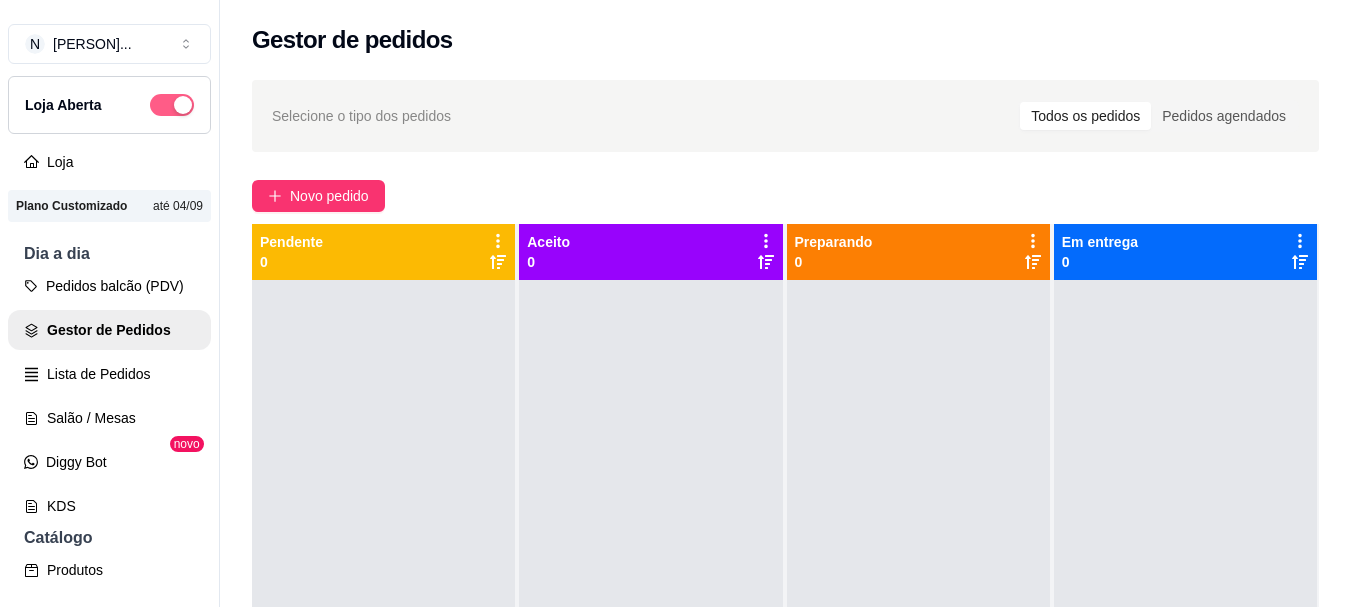click at bounding box center (183, 105) 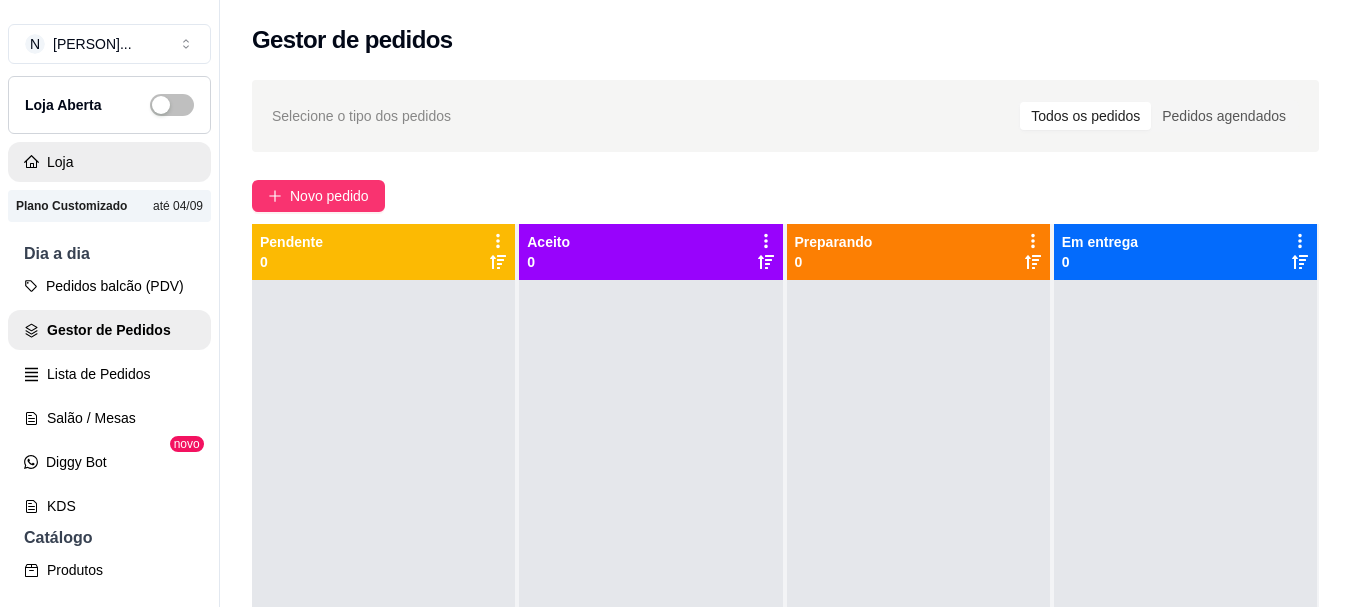click on "Loja" at bounding box center (109, 162) 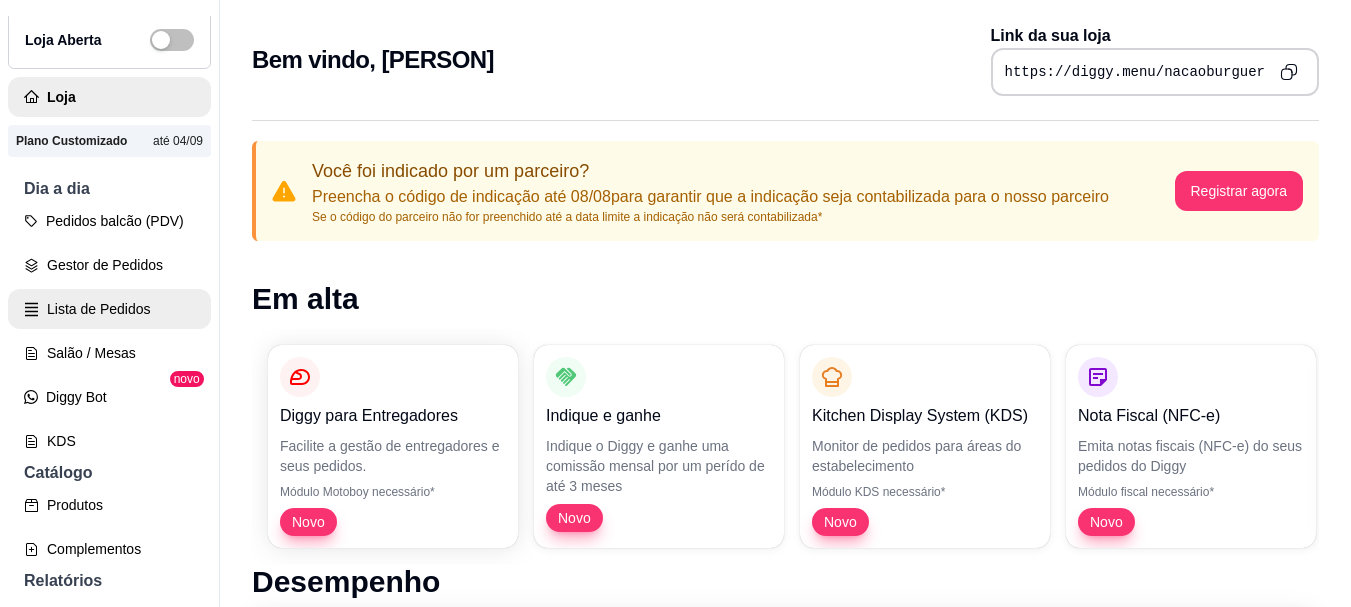 scroll, scrollTop: 100, scrollLeft: 0, axis: vertical 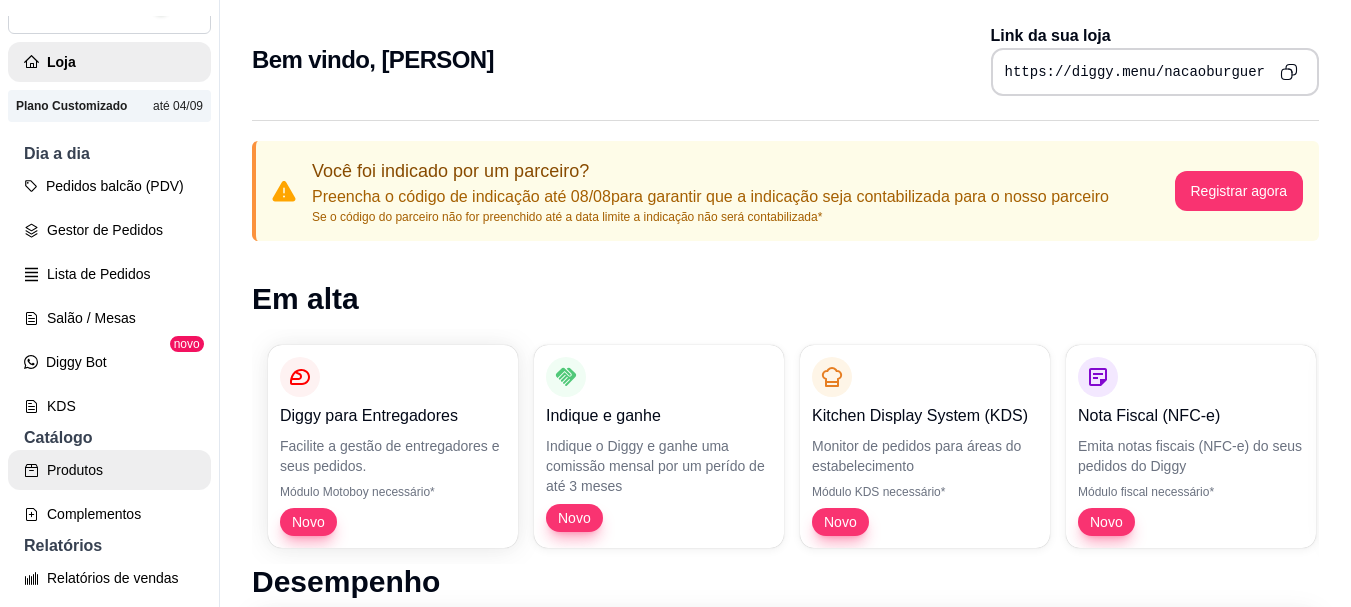 click on "Produtos" at bounding box center (109, 470) 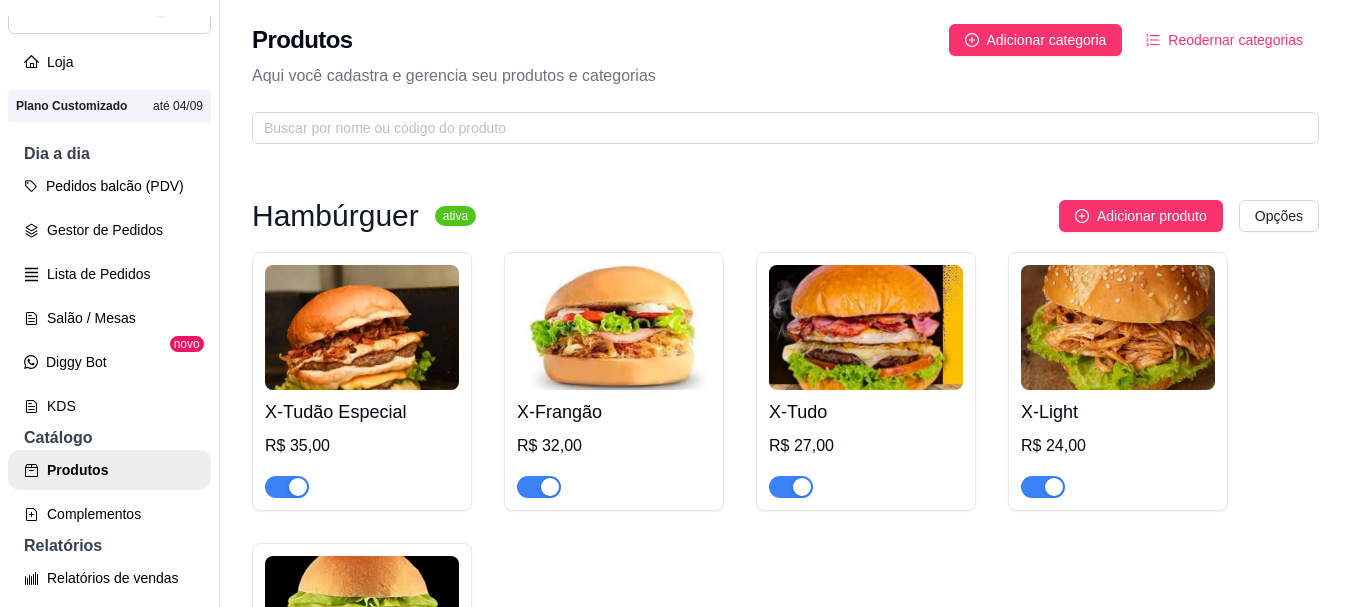 click at bounding box center (287, 487) 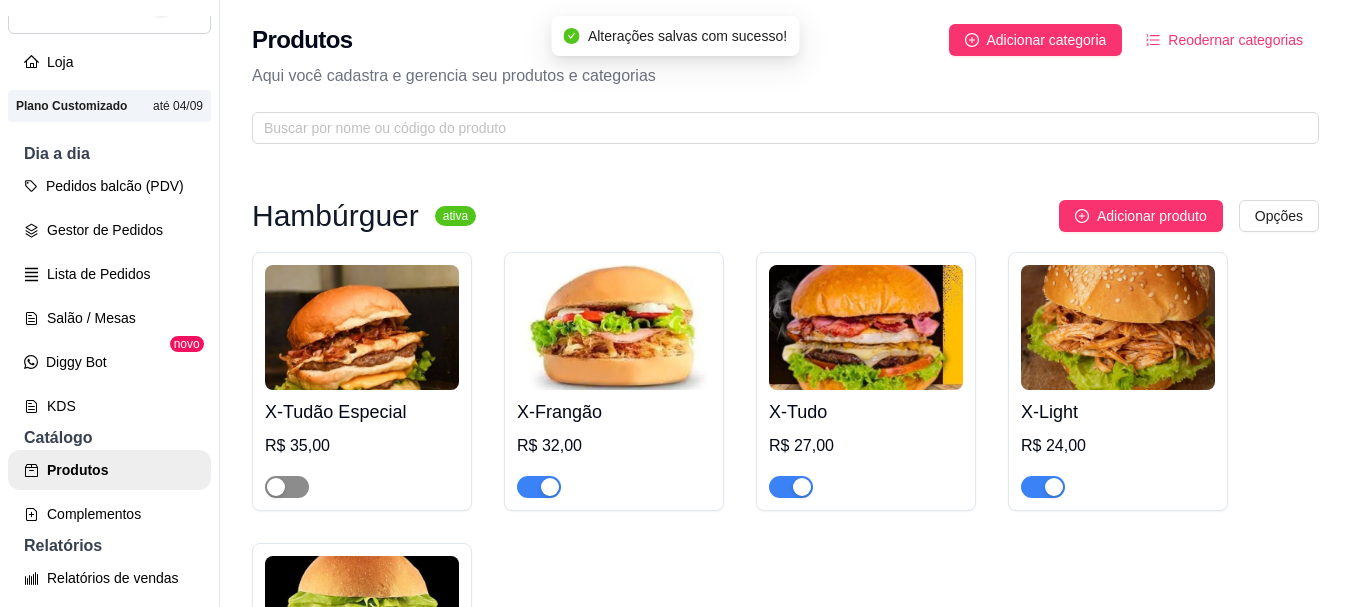 click at bounding box center [287, 487] 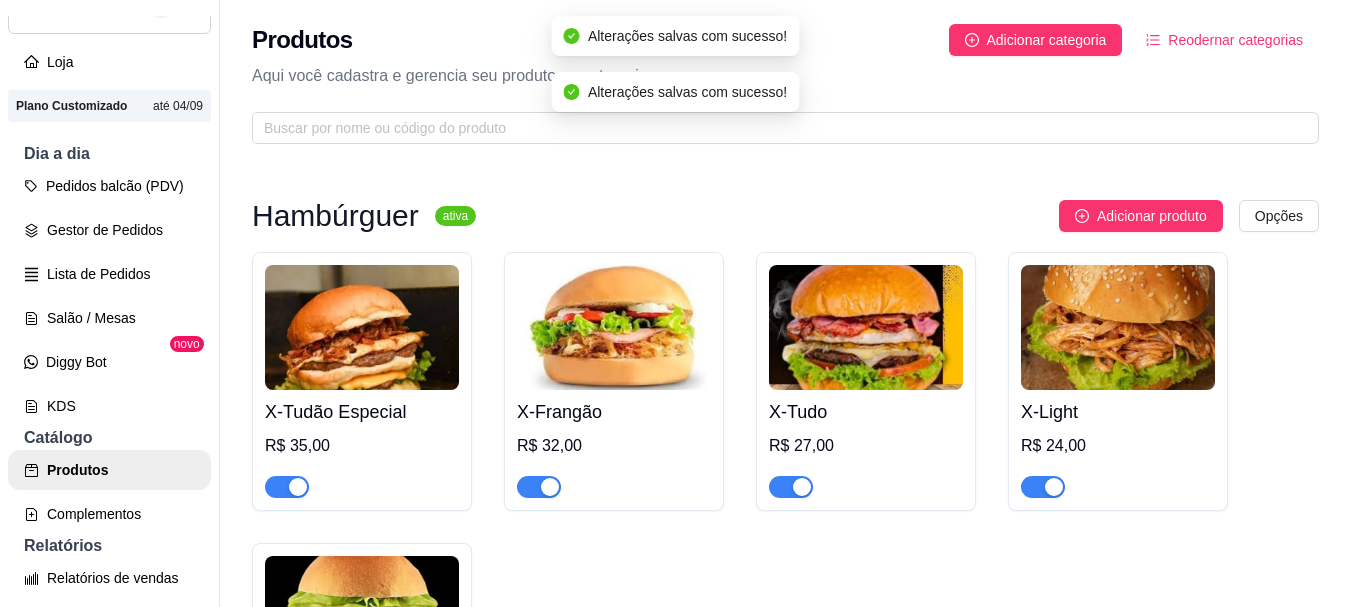 click on "R$ 35,00" at bounding box center (362, 446) 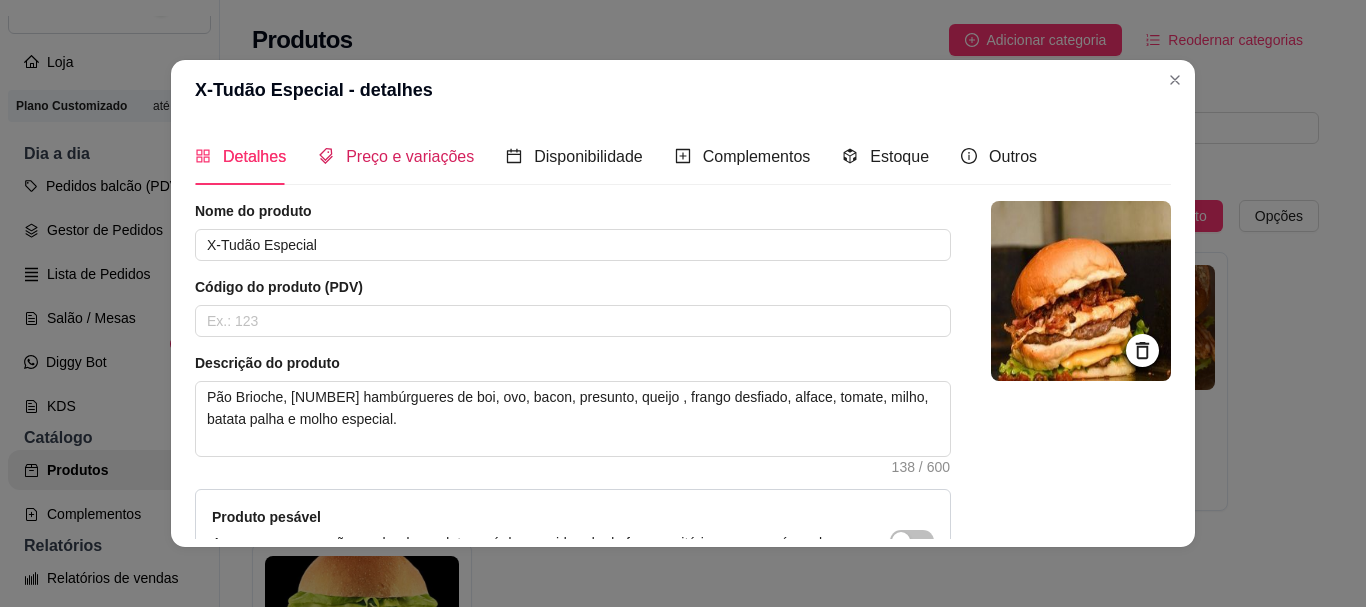 click on "Preço e variações" at bounding box center (396, 156) 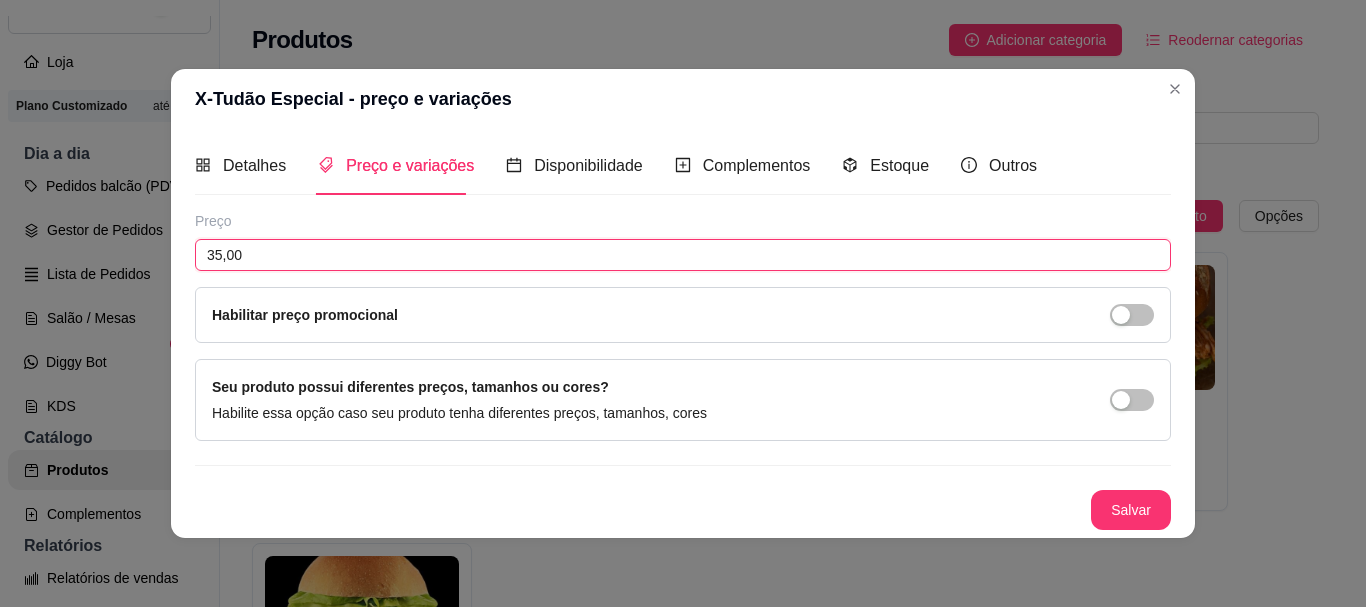 click on "35,00" at bounding box center [683, 255] 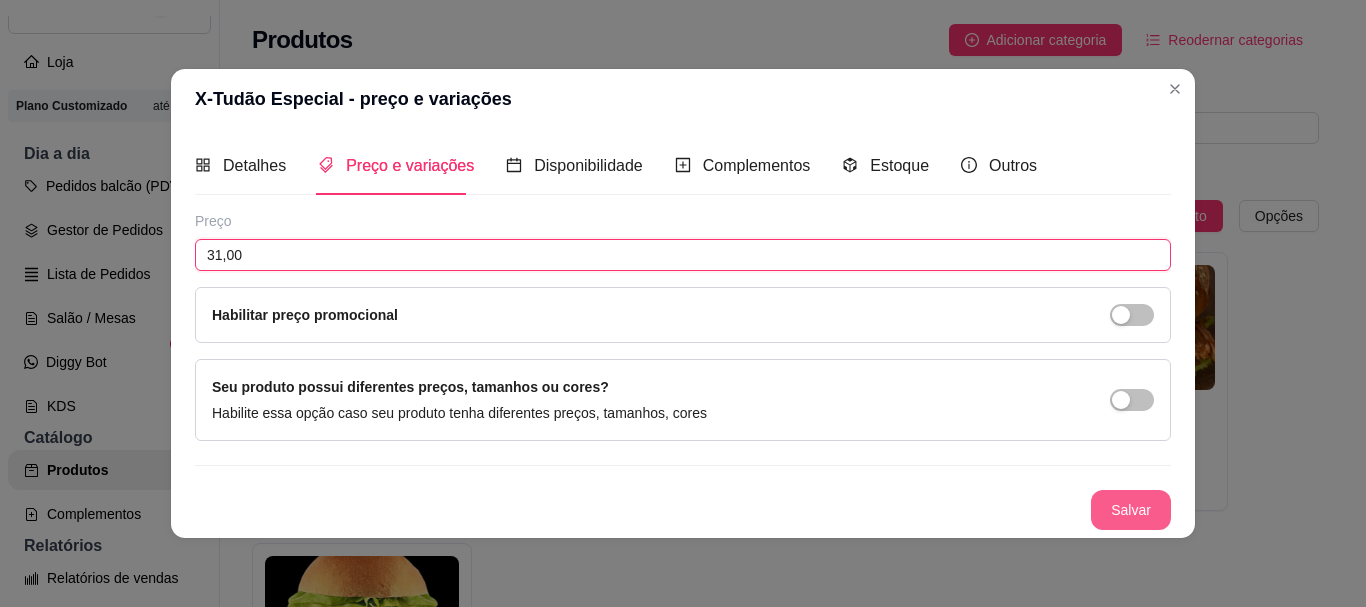 type on "31,00" 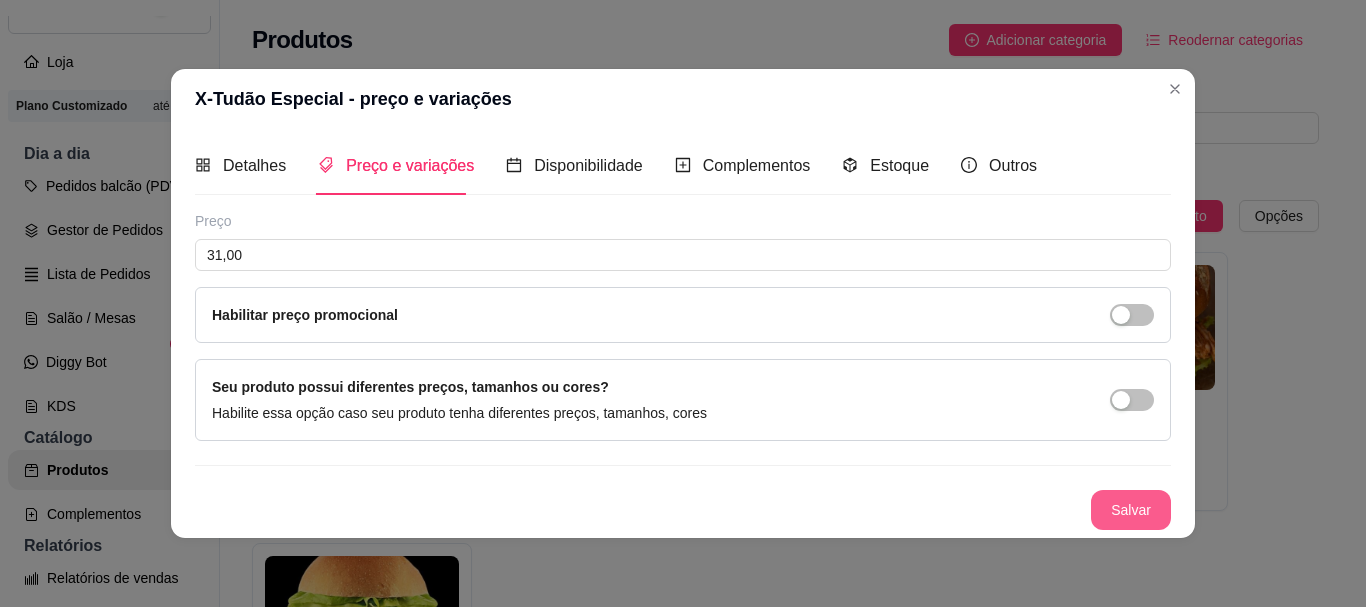 click on "Salvar" at bounding box center (1131, 510) 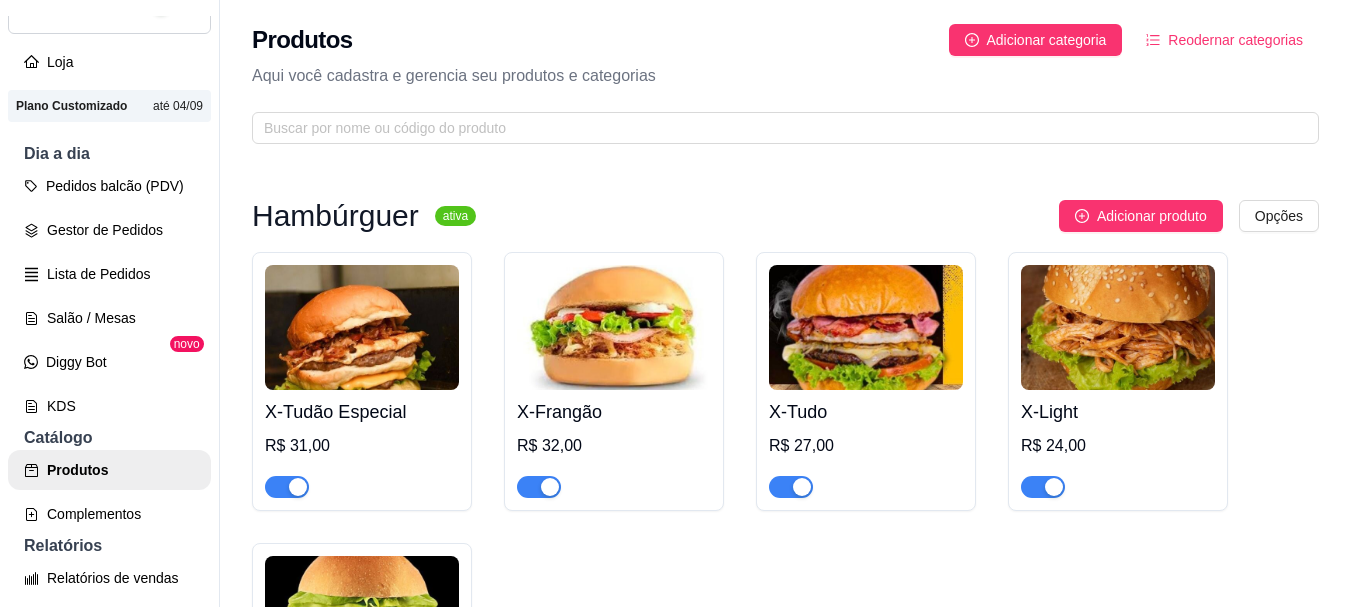 click on "X-Frangão" at bounding box center (614, 412) 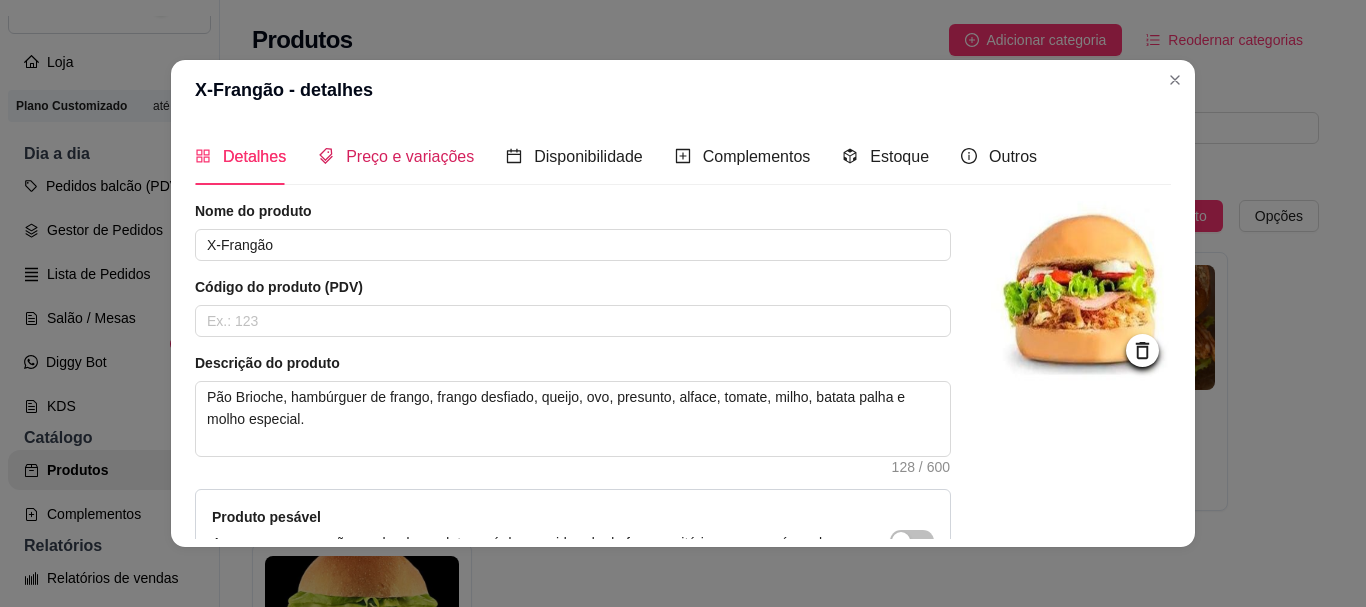 click on "Preço e variações" at bounding box center (410, 156) 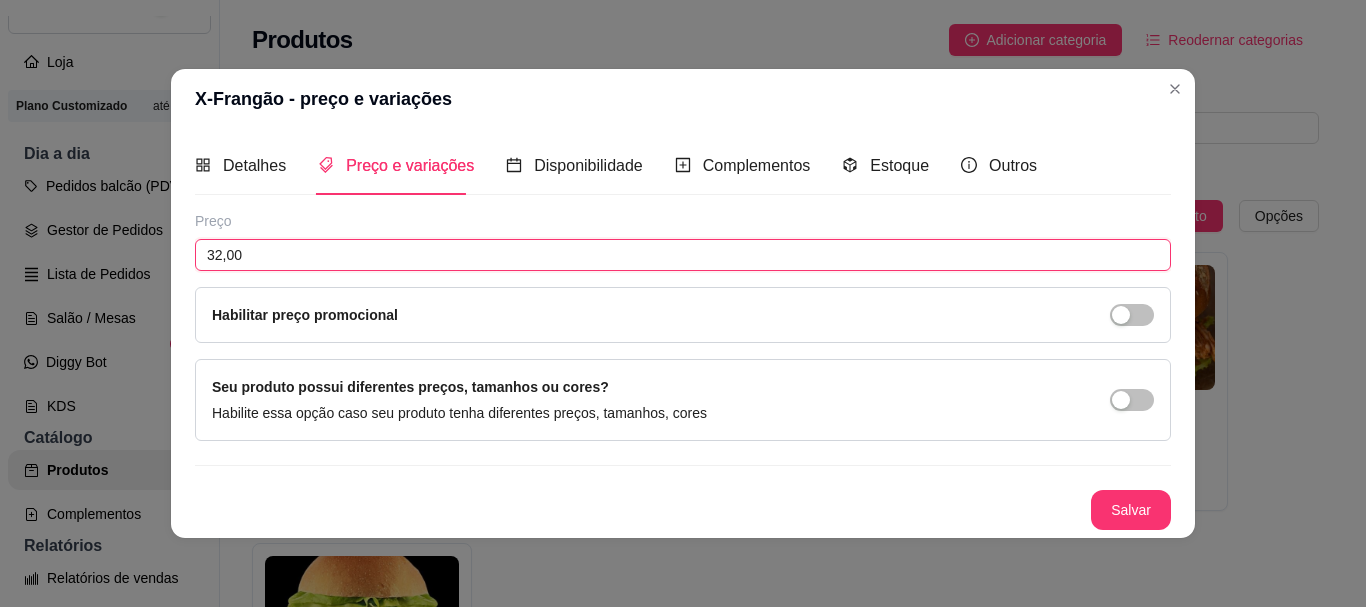 click on "32,00" at bounding box center [683, 255] 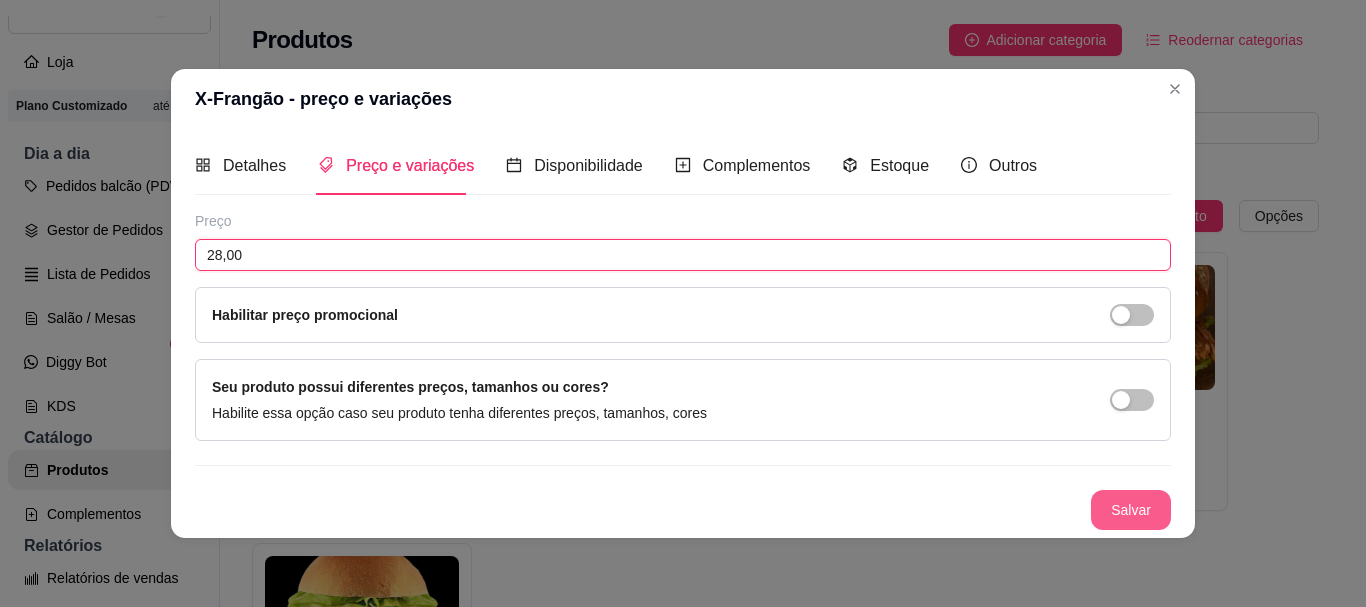type on "28,00" 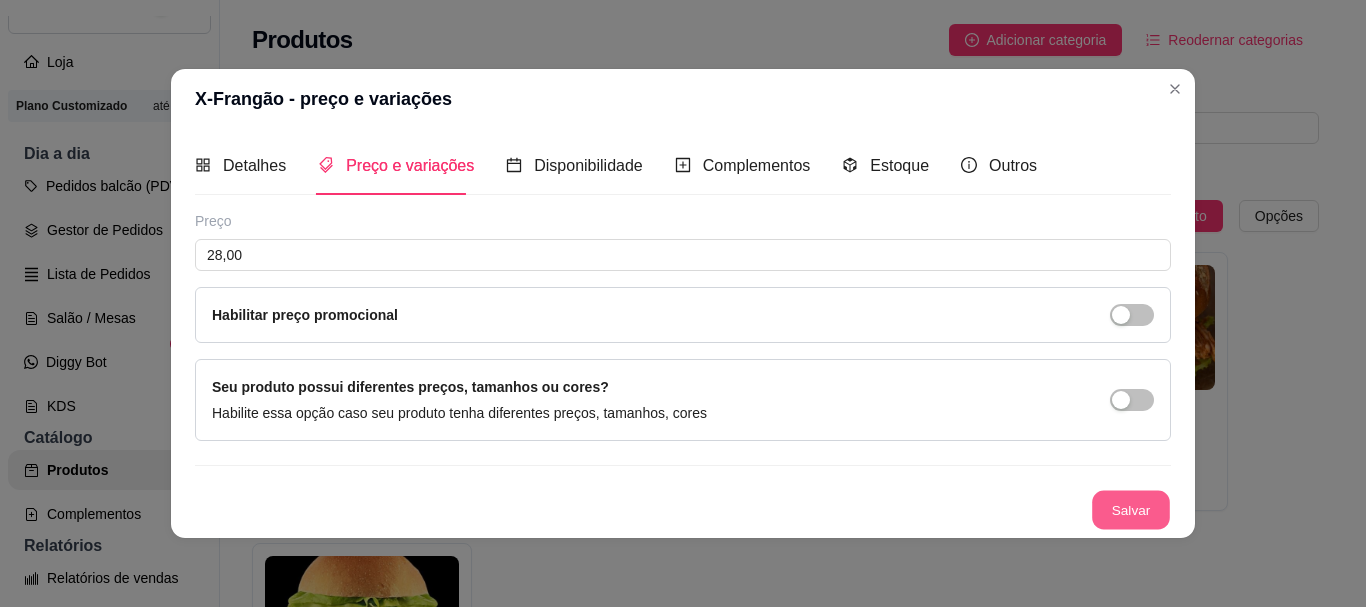 click on "Salvar" at bounding box center [1131, 509] 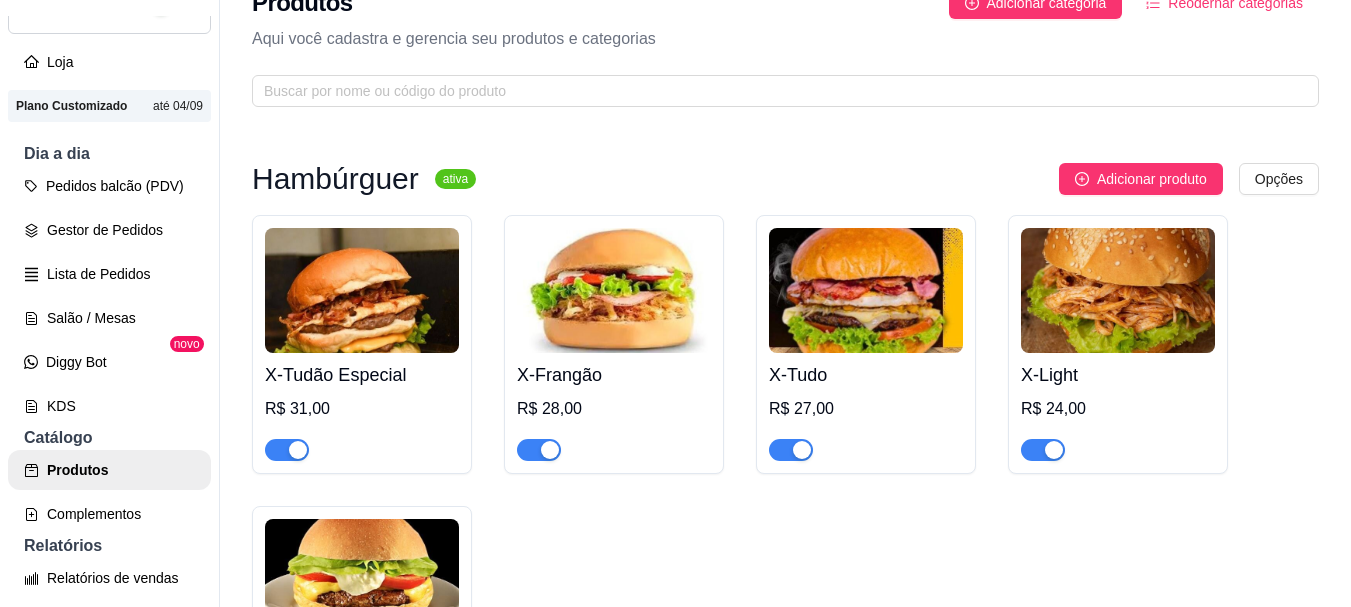scroll, scrollTop: 100, scrollLeft: 0, axis: vertical 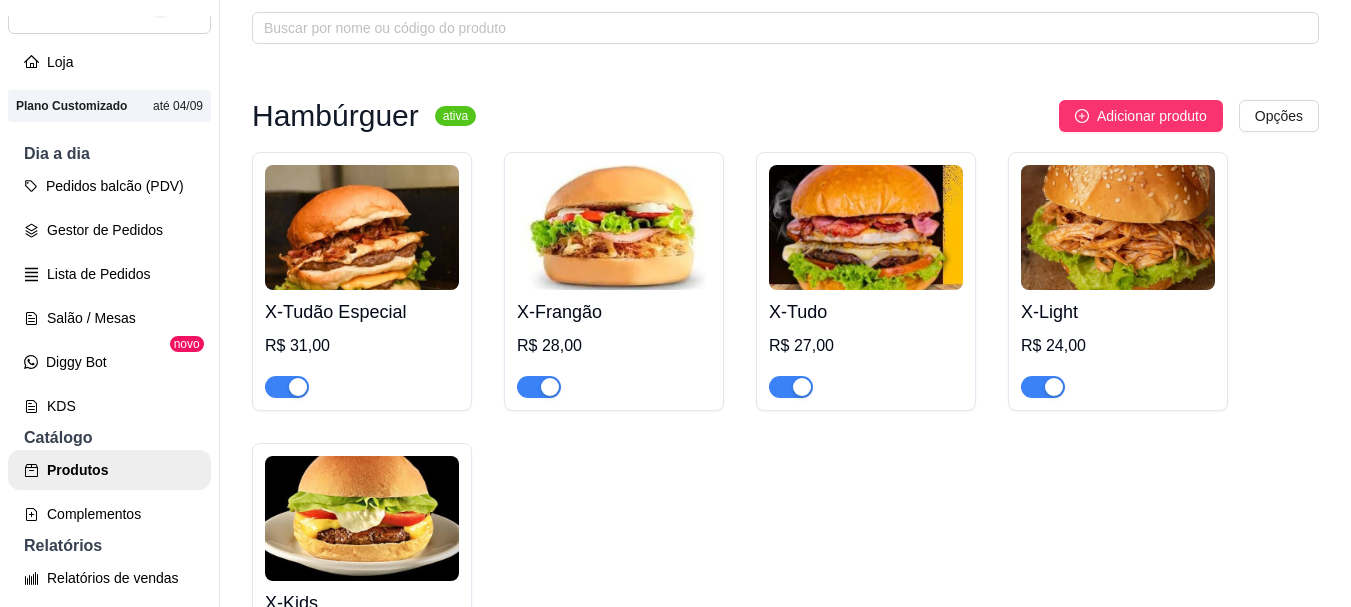 click on "R$ 27,00" at bounding box center [866, 346] 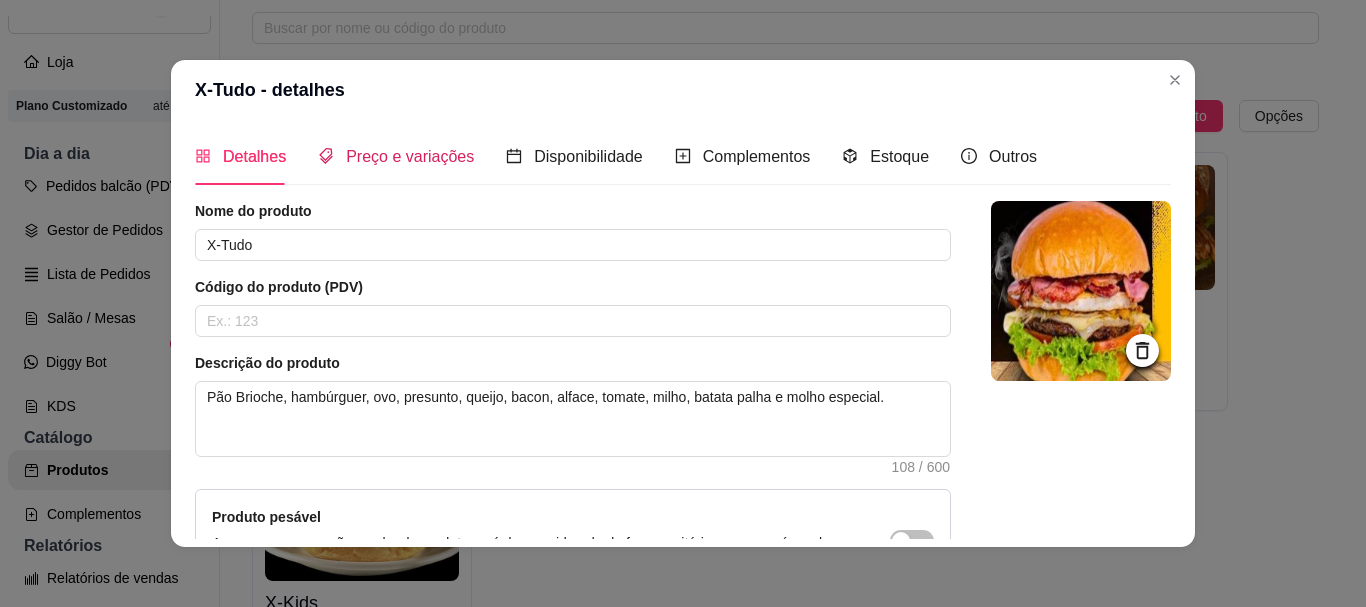 click on "Preço e variações" at bounding box center (410, 156) 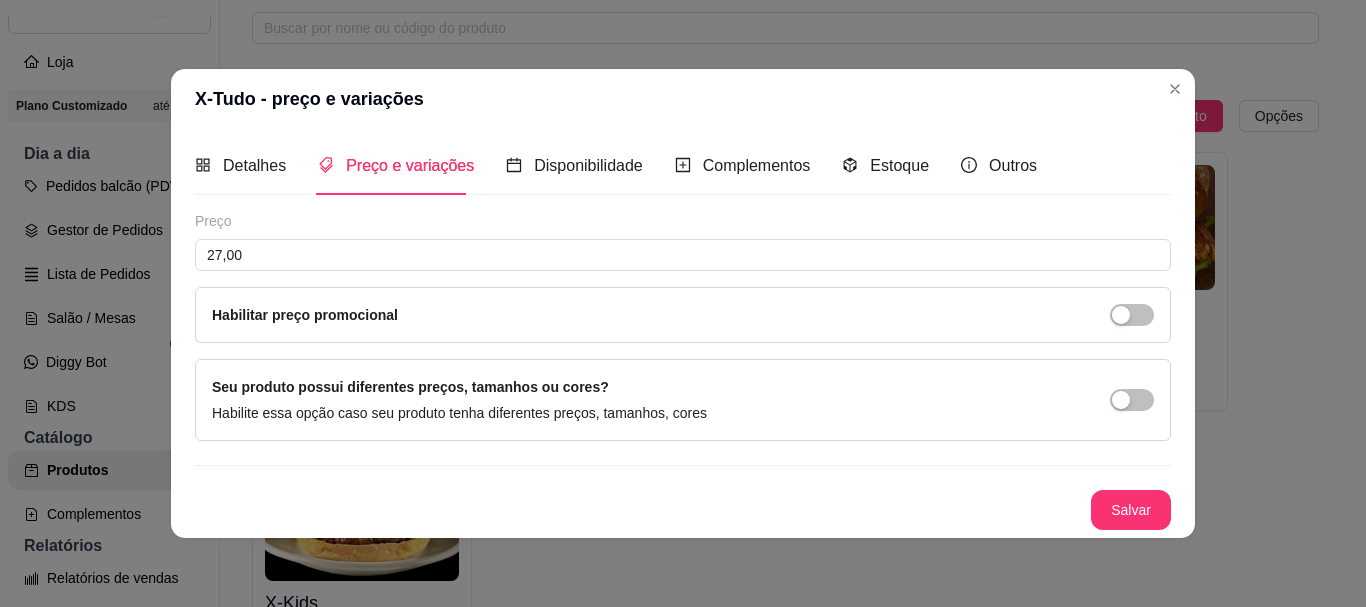 type 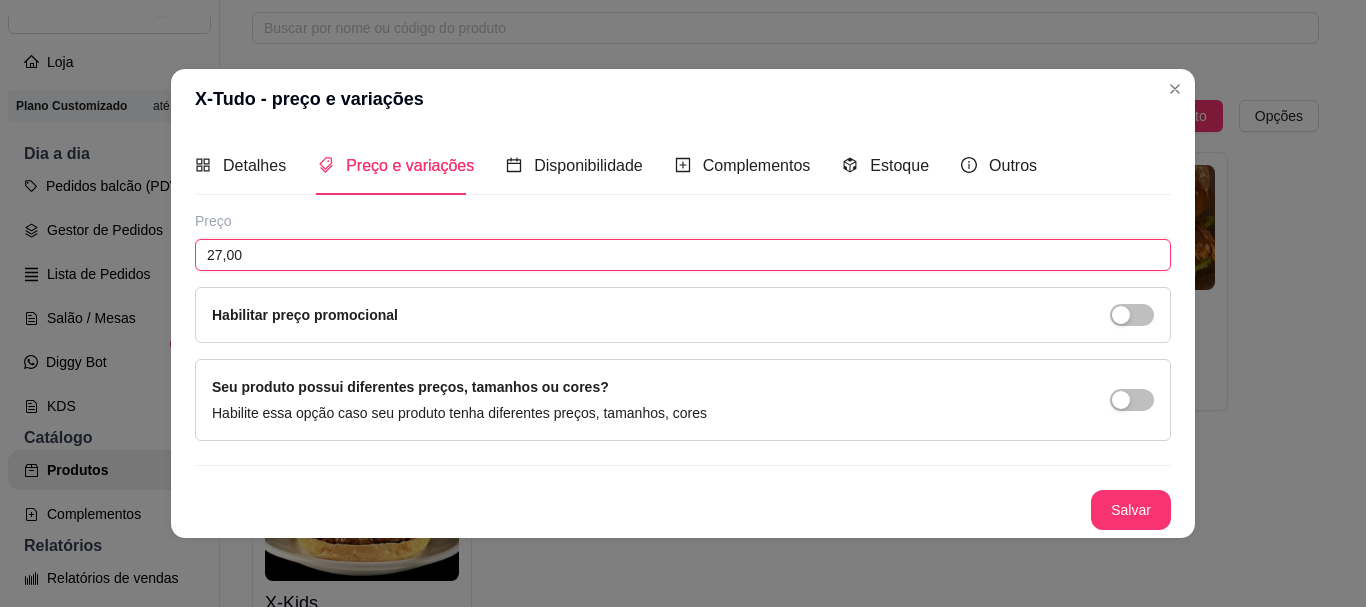 click on "27,00" at bounding box center (683, 255) 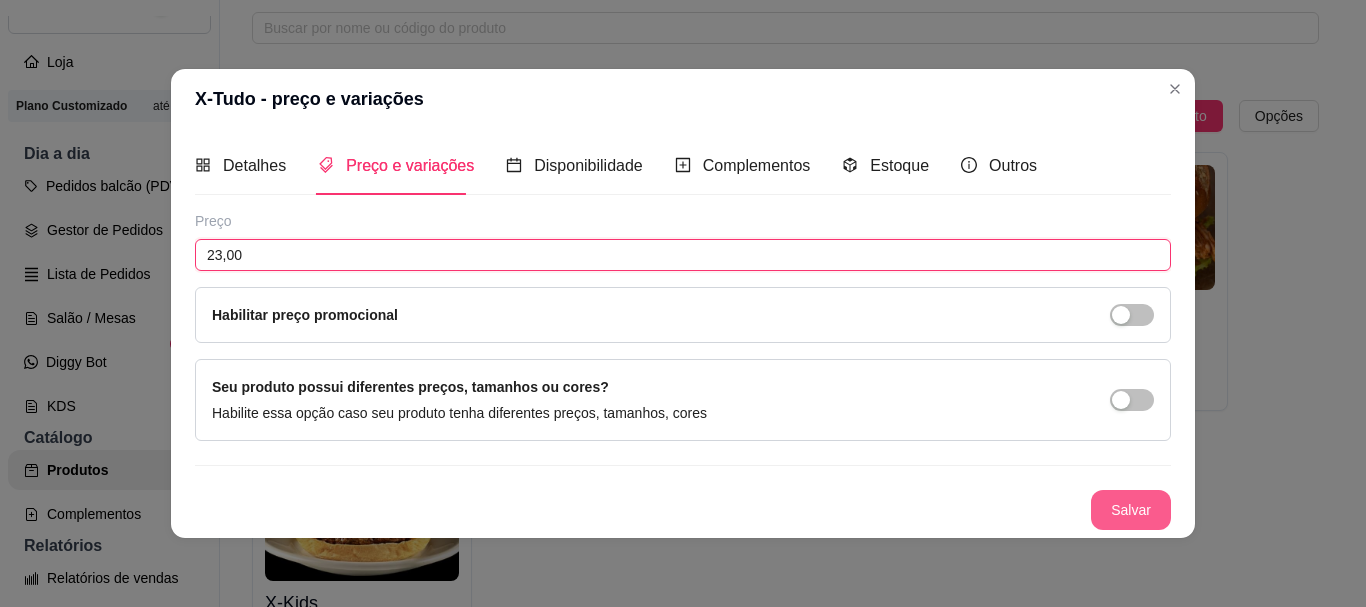 type on "23,00" 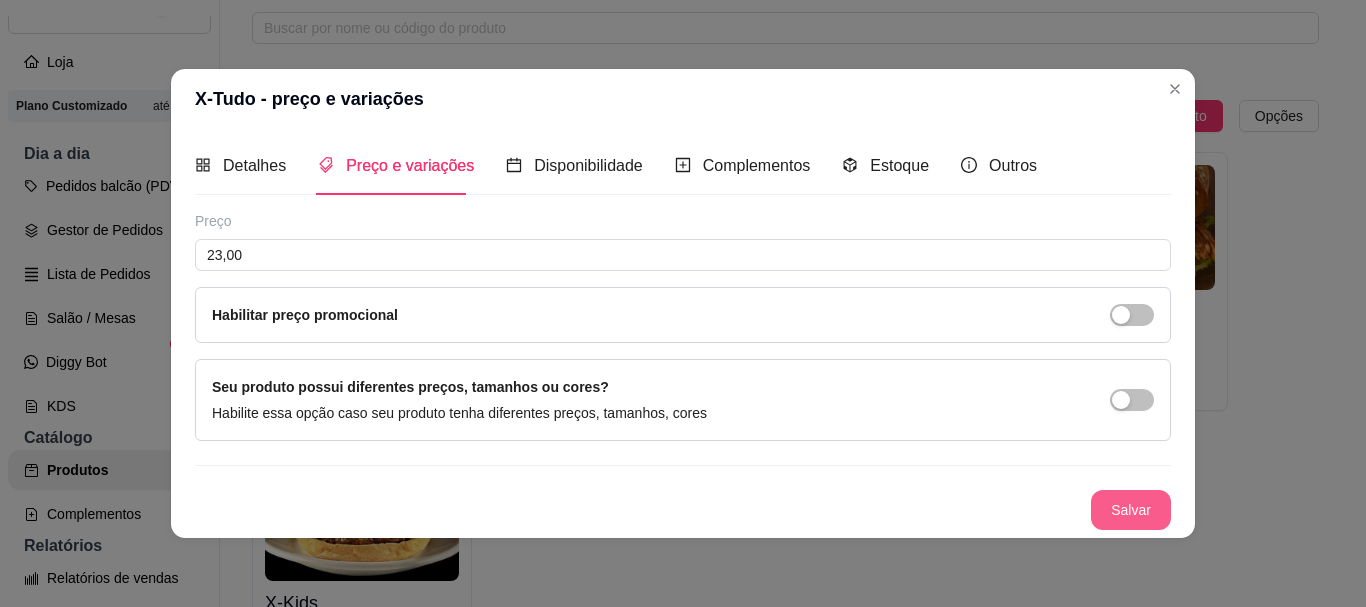 click on "Salvar" at bounding box center (1131, 510) 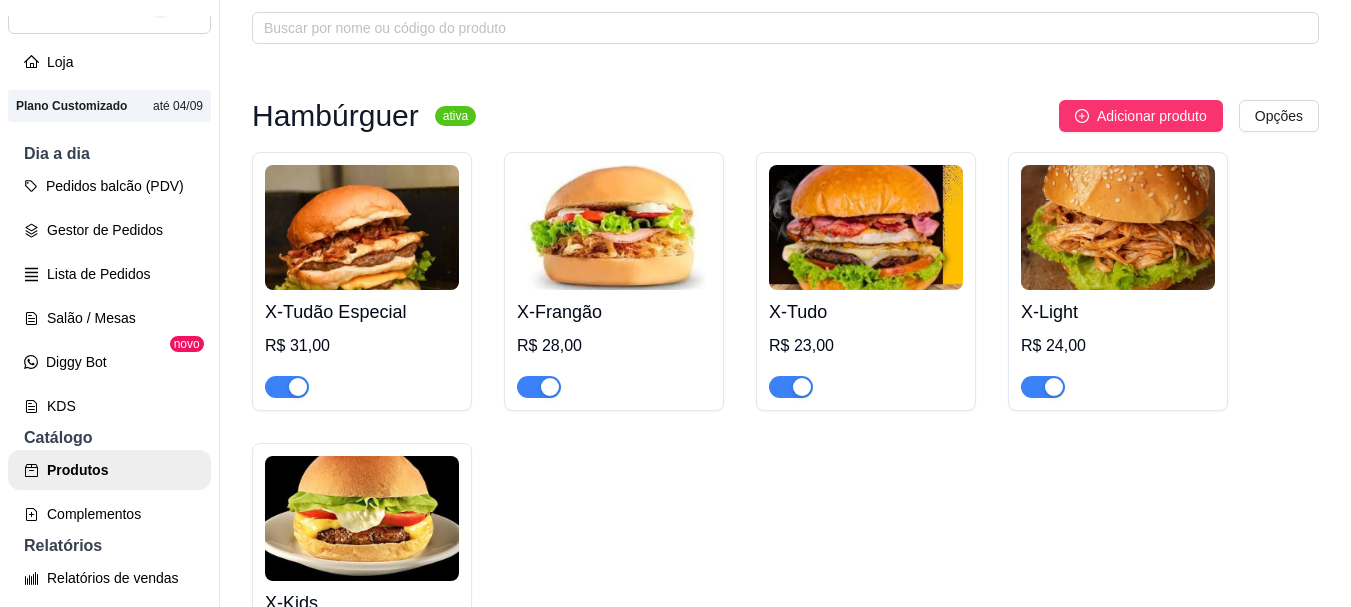 click on "R$ 24,00" at bounding box center [1118, 346] 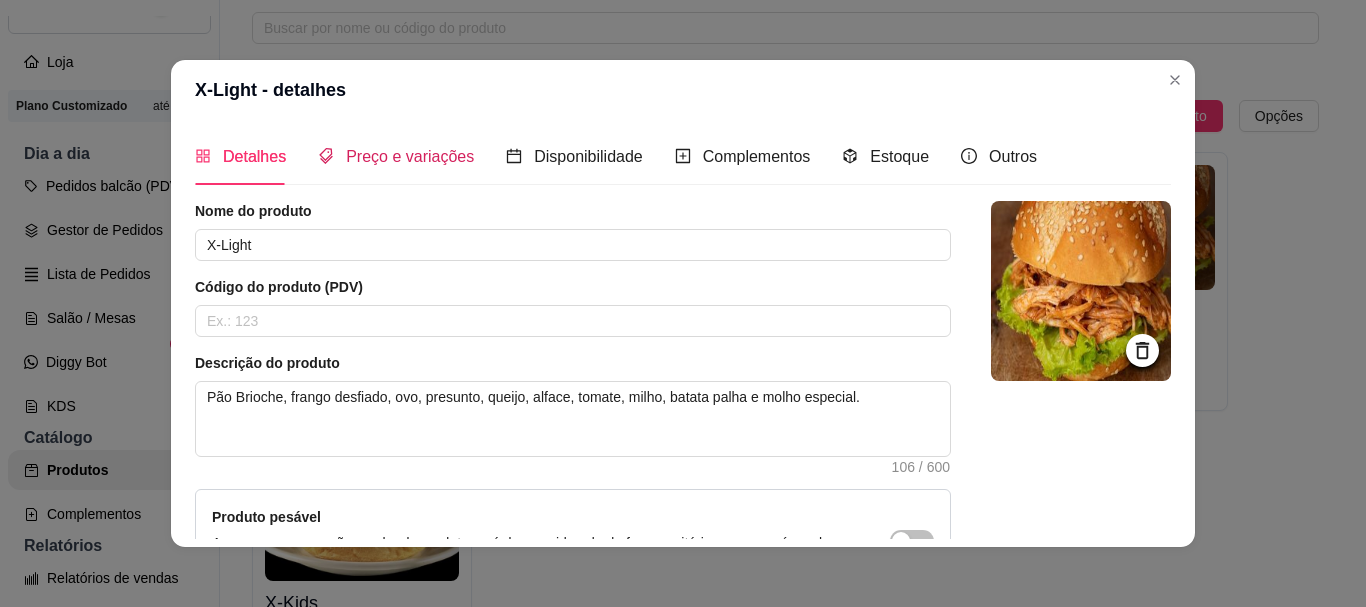 click on "Preço e variações" at bounding box center (410, 156) 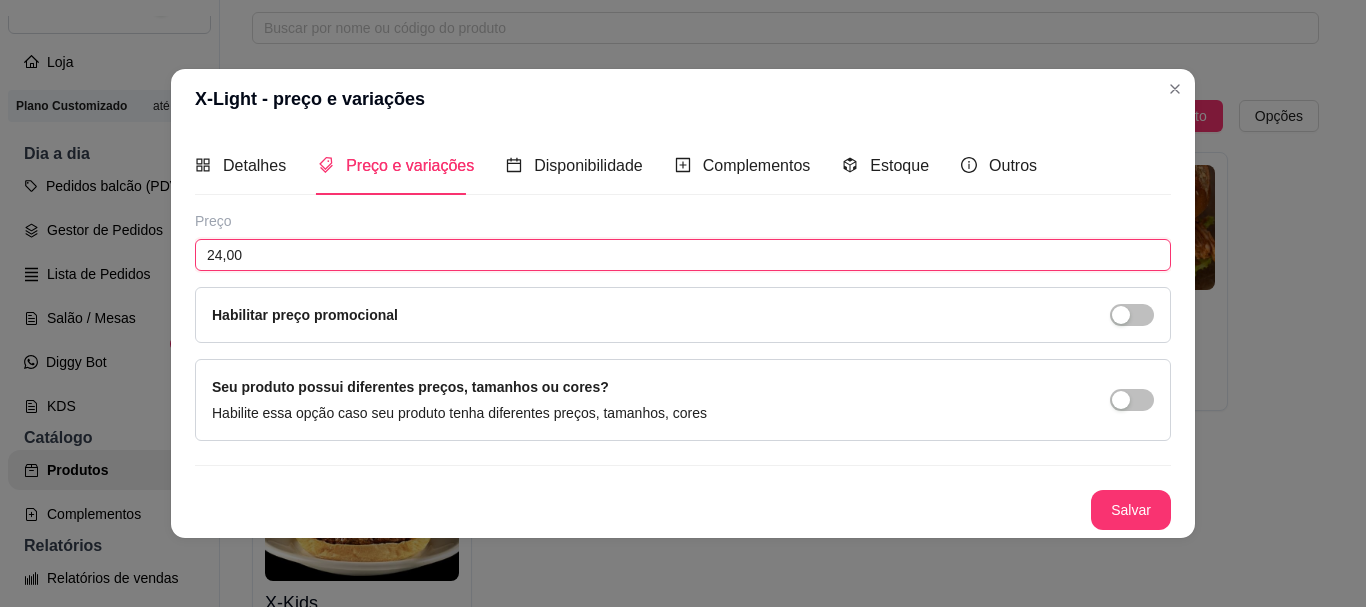 click on "24,00" at bounding box center [683, 255] 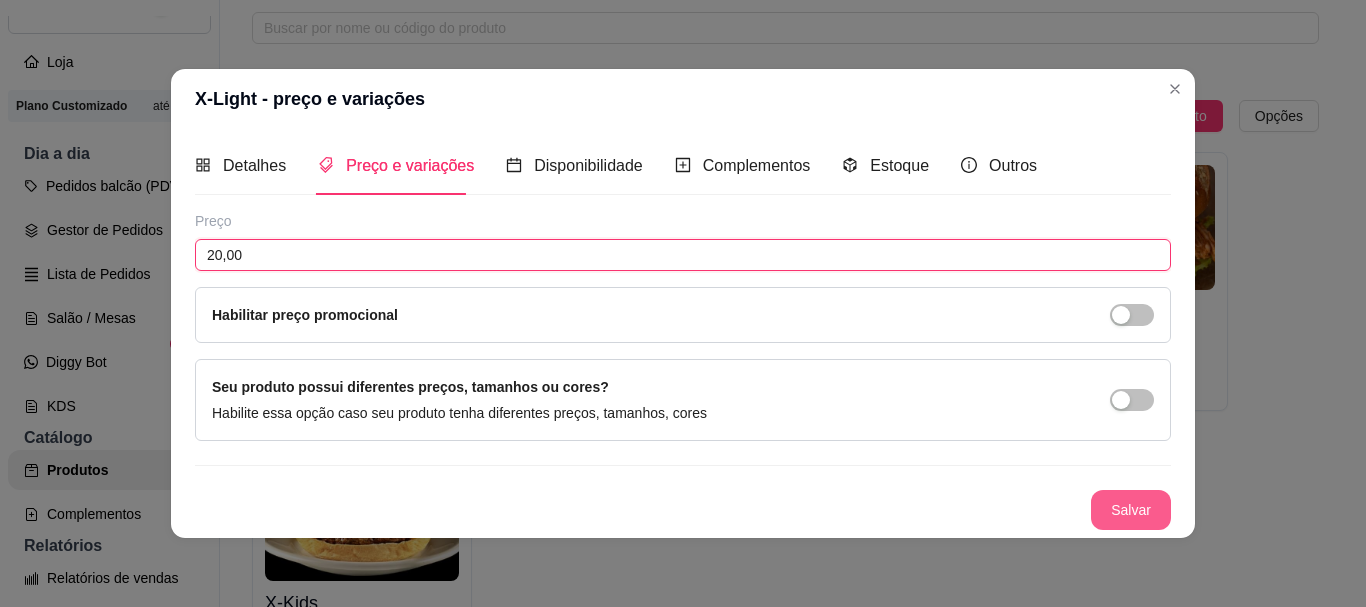 type on "20,00" 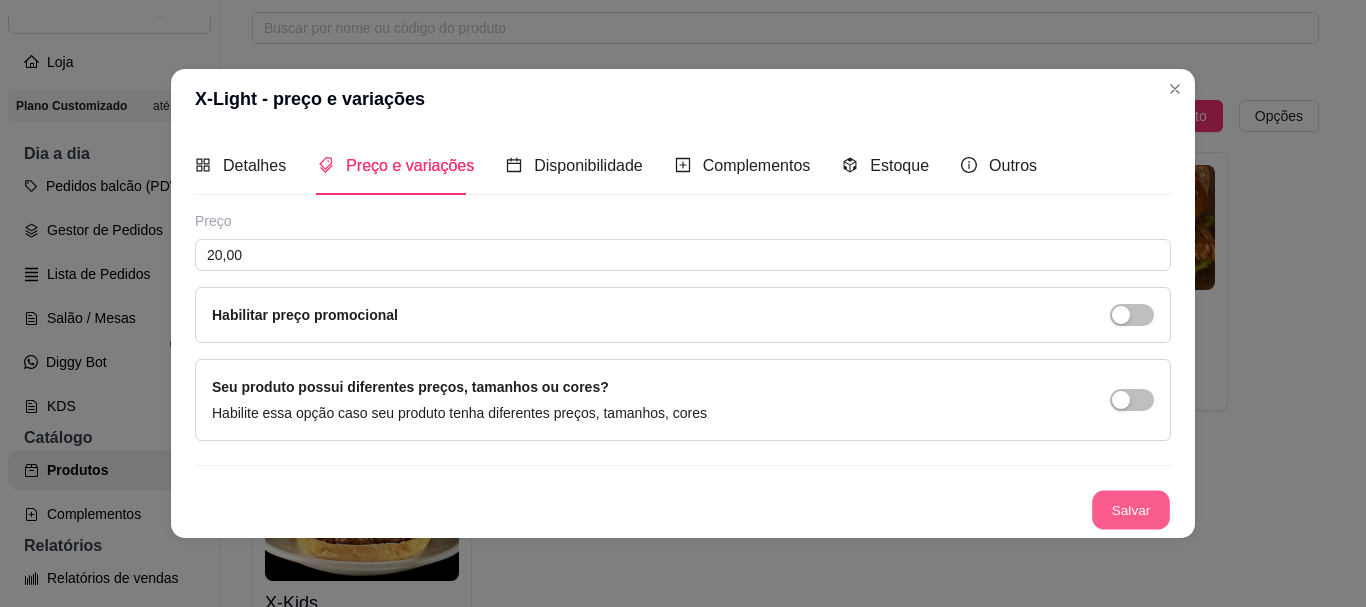 click on "Salvar" at bounding box center [1131, 509] 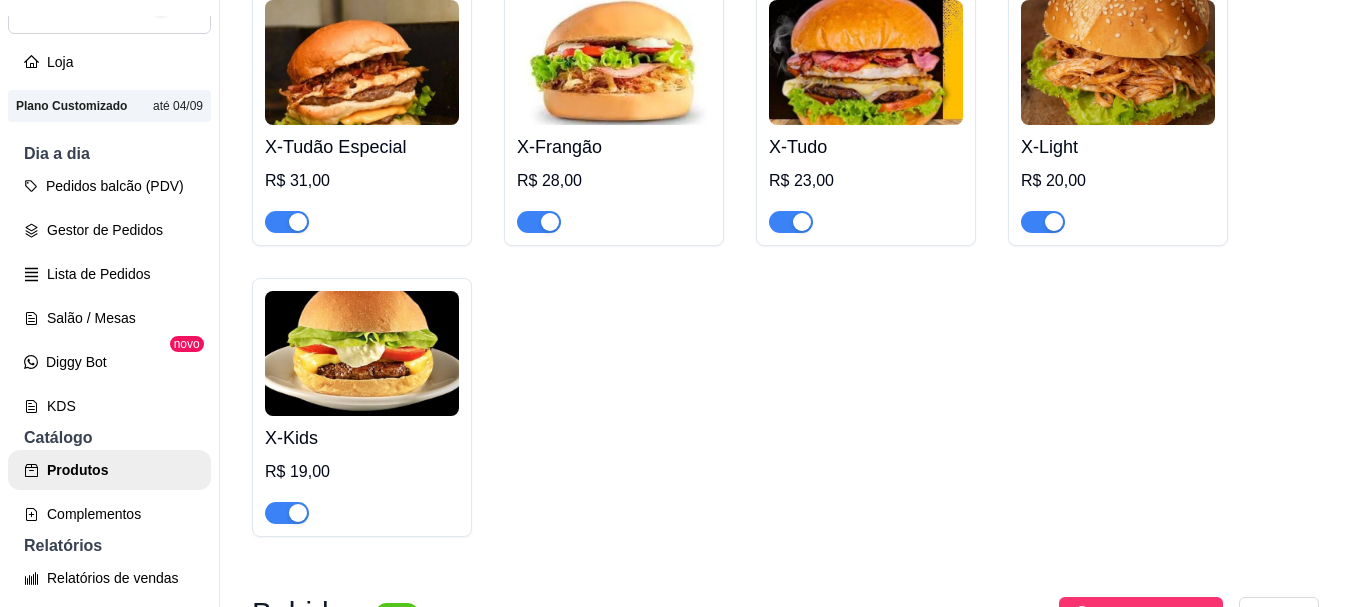 scroll, scrollTop: 300, scrollLeft: 0, axis: vertical 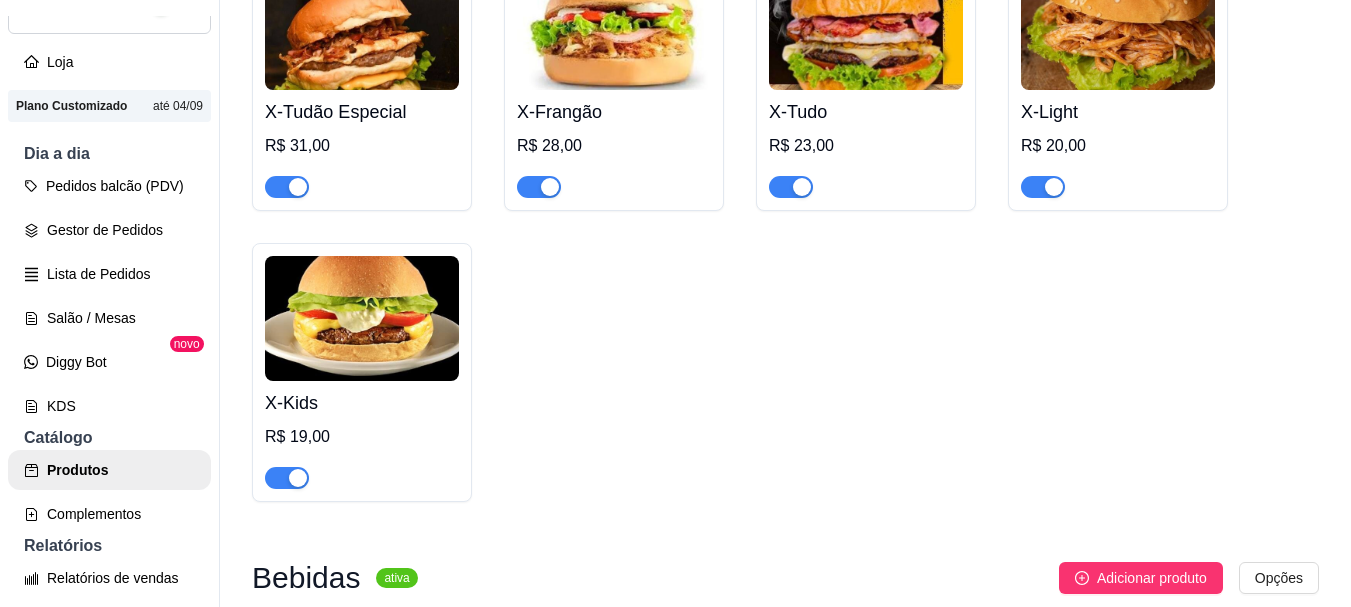 click on "X-Kids   R$ 19,00" at bounding box center [362, 435] 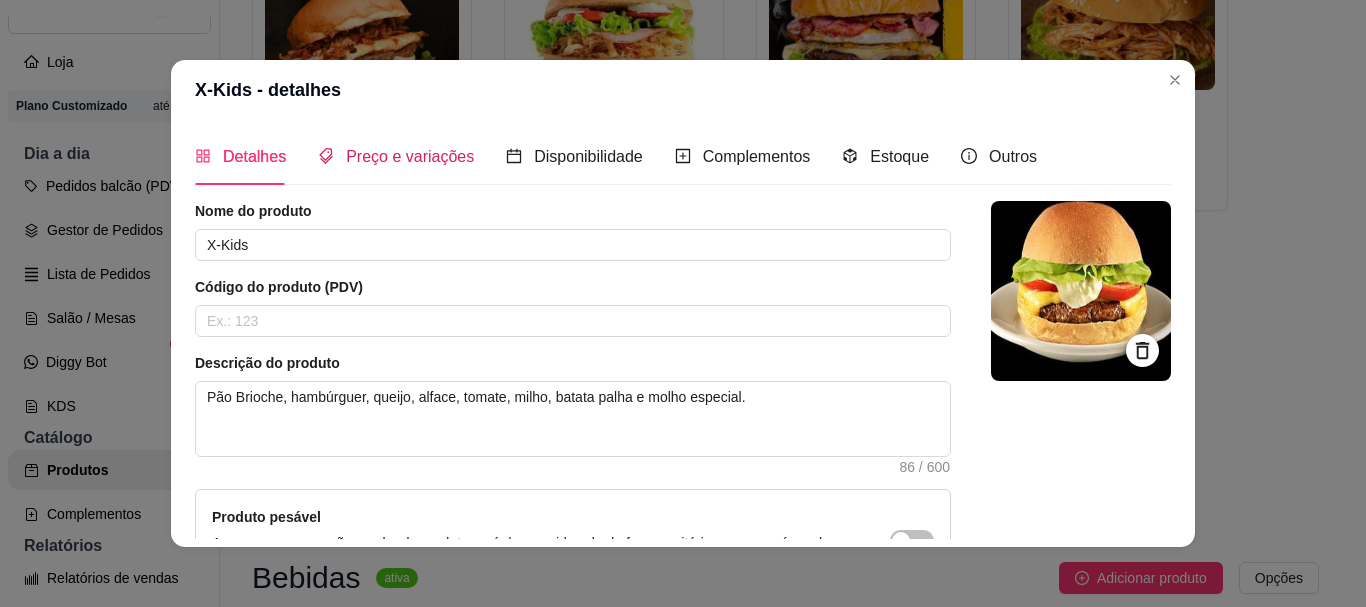 click on "Preço e variações" at bounding box center [410, 156] 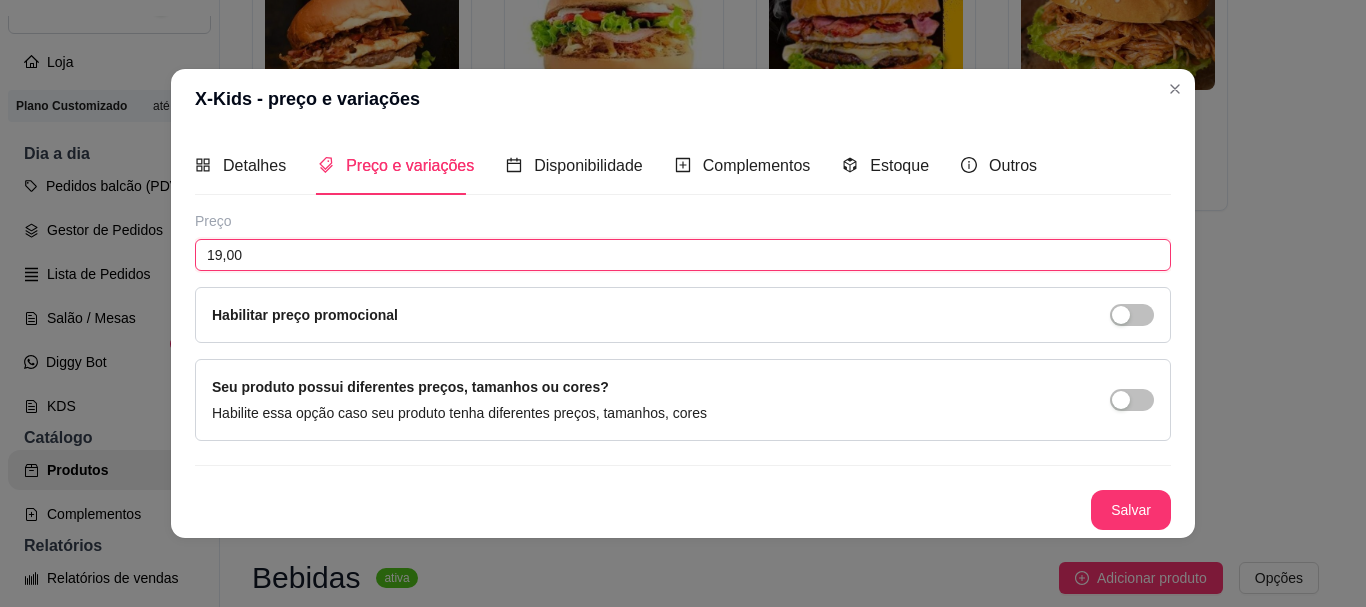 click on "19,00" at bounding box center [683, 255] 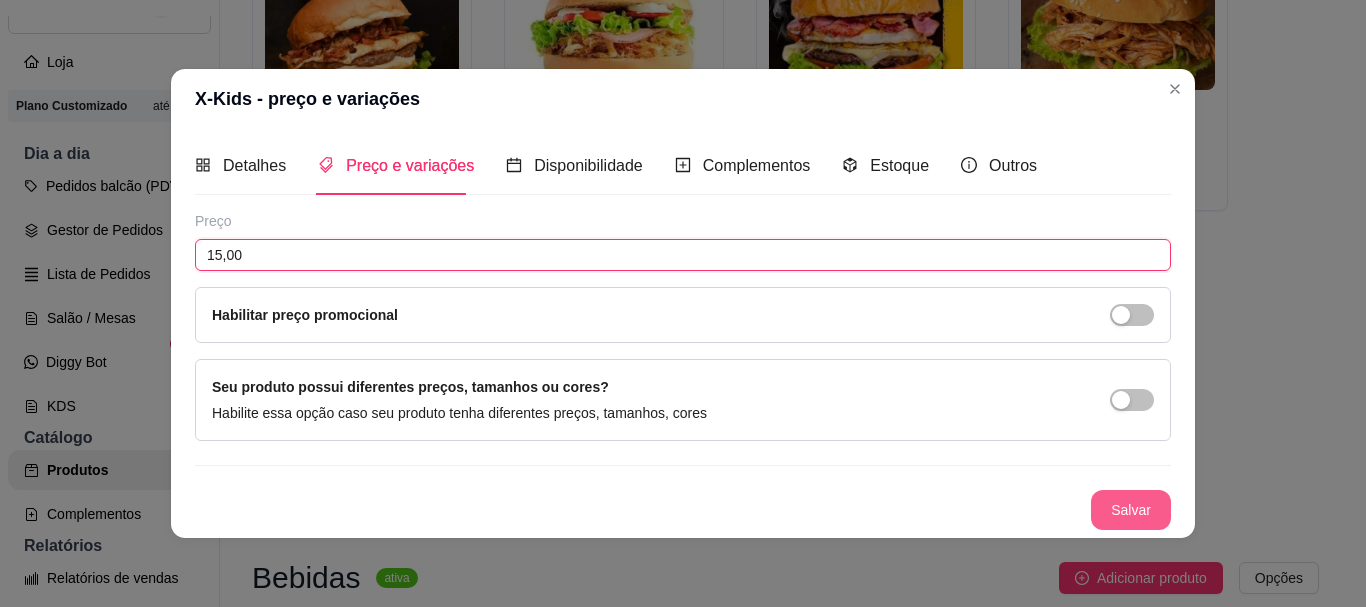type on "15,00" 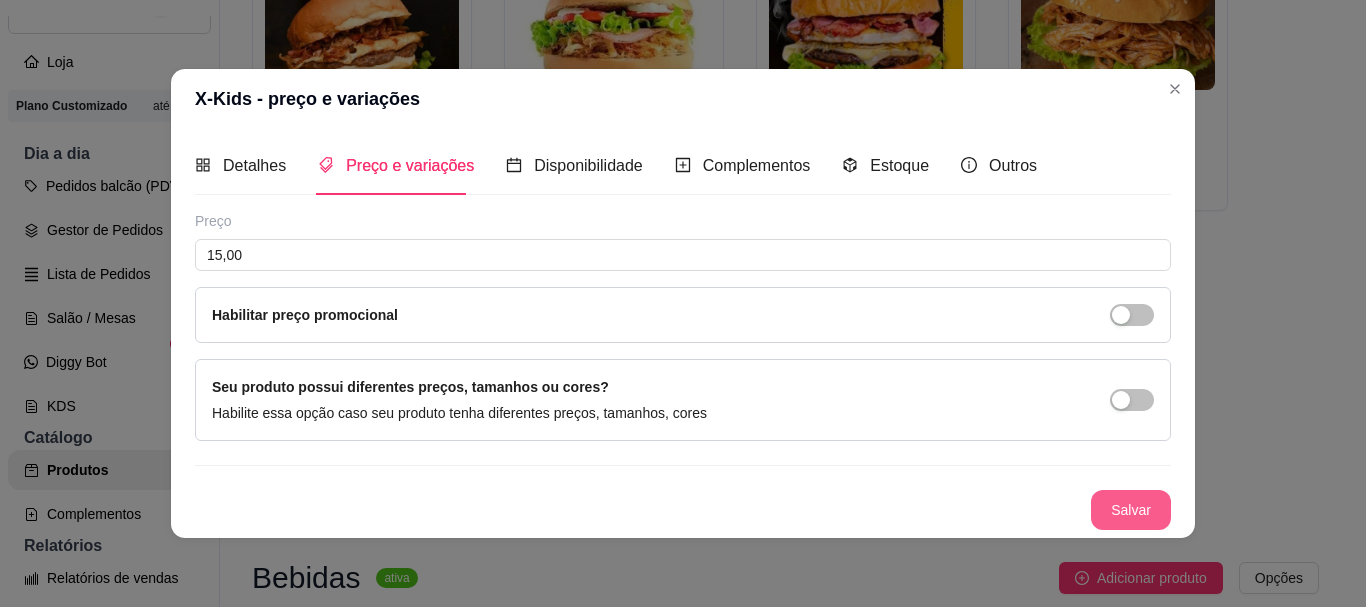 click on "Salvar" at bounding box center [1131, 510] 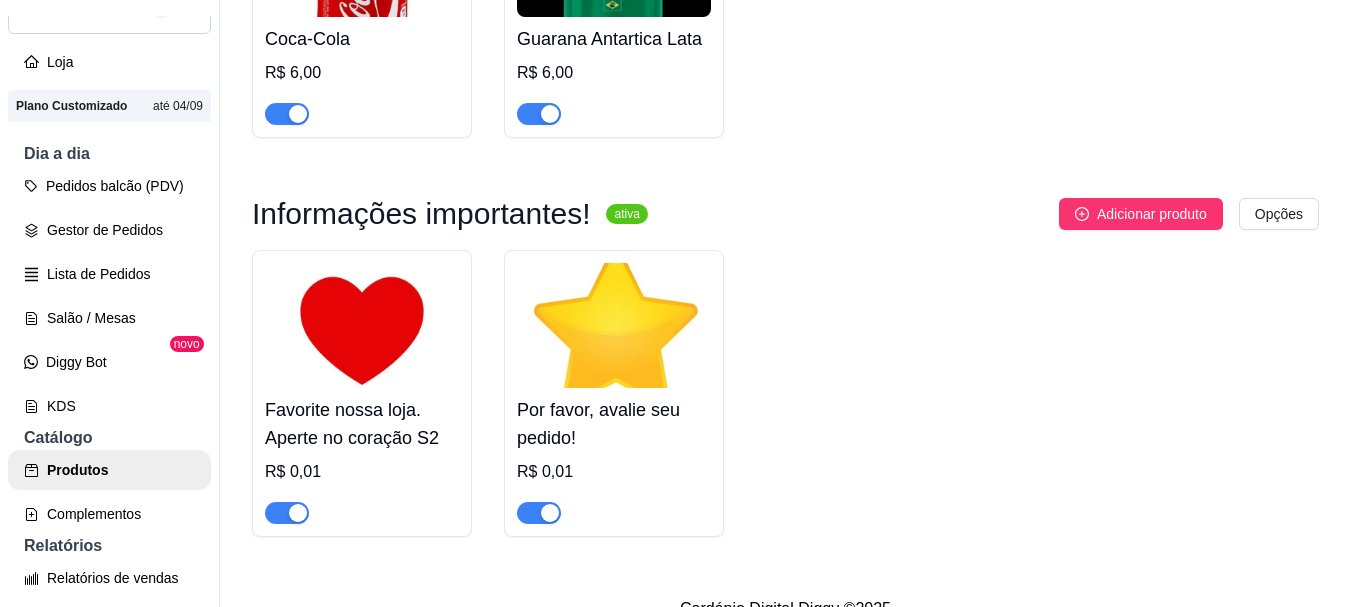 scroll, scrollTop: 1084, scrollLeft: 0, axis: vertical 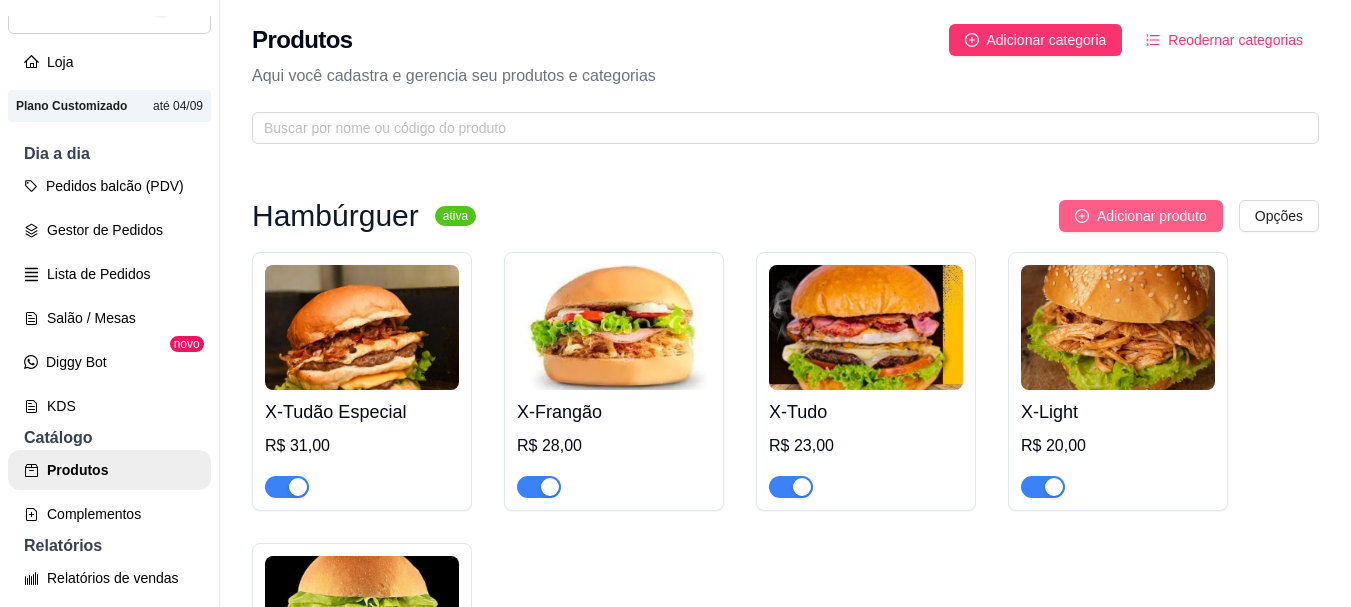 click on "Adicionar produto" at bounding box center (1152, 216) 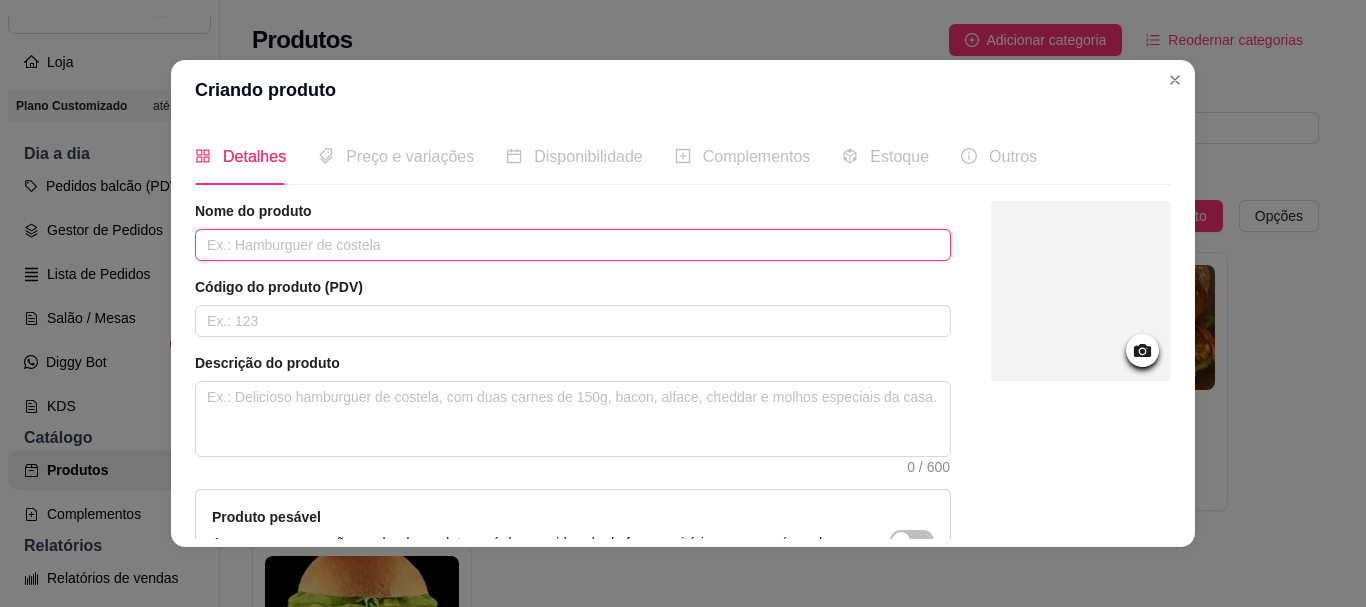 click at bounding box center (573, 245) 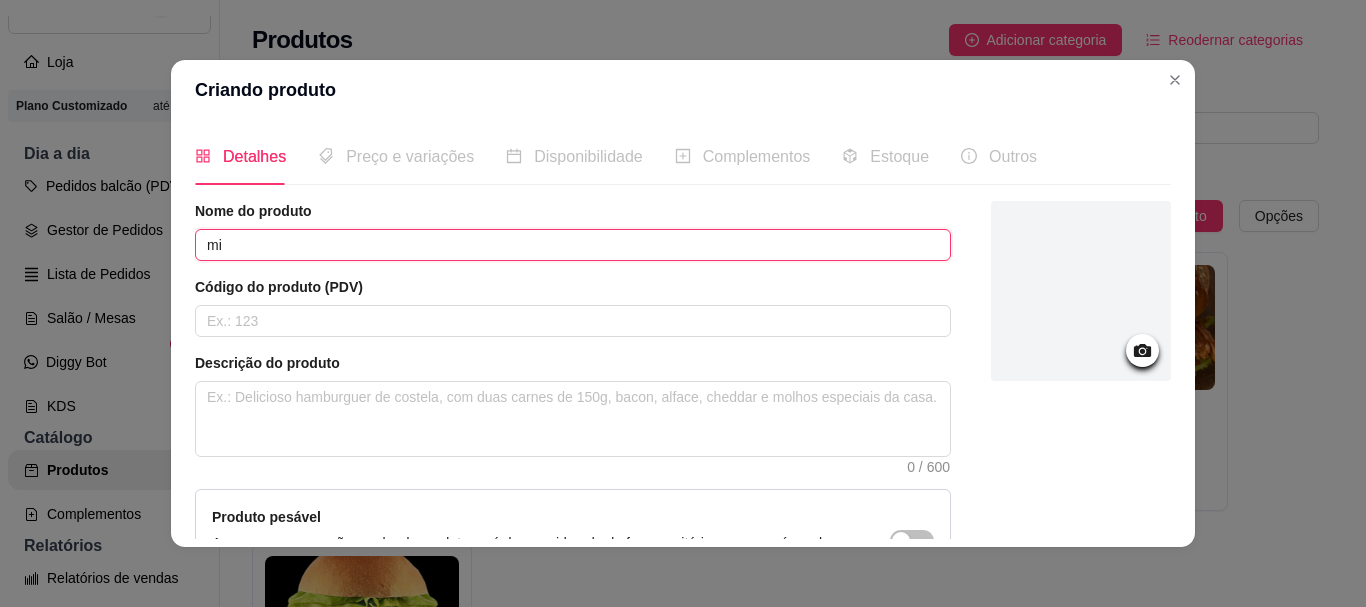 type on "m" 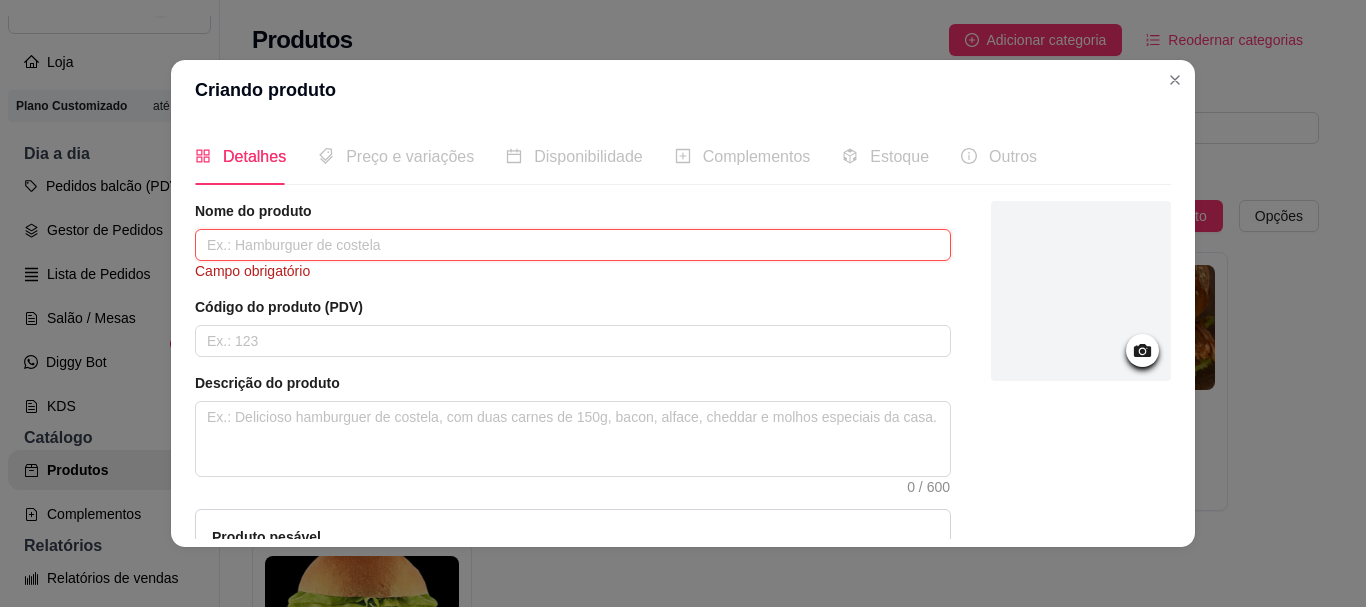 type on "m" 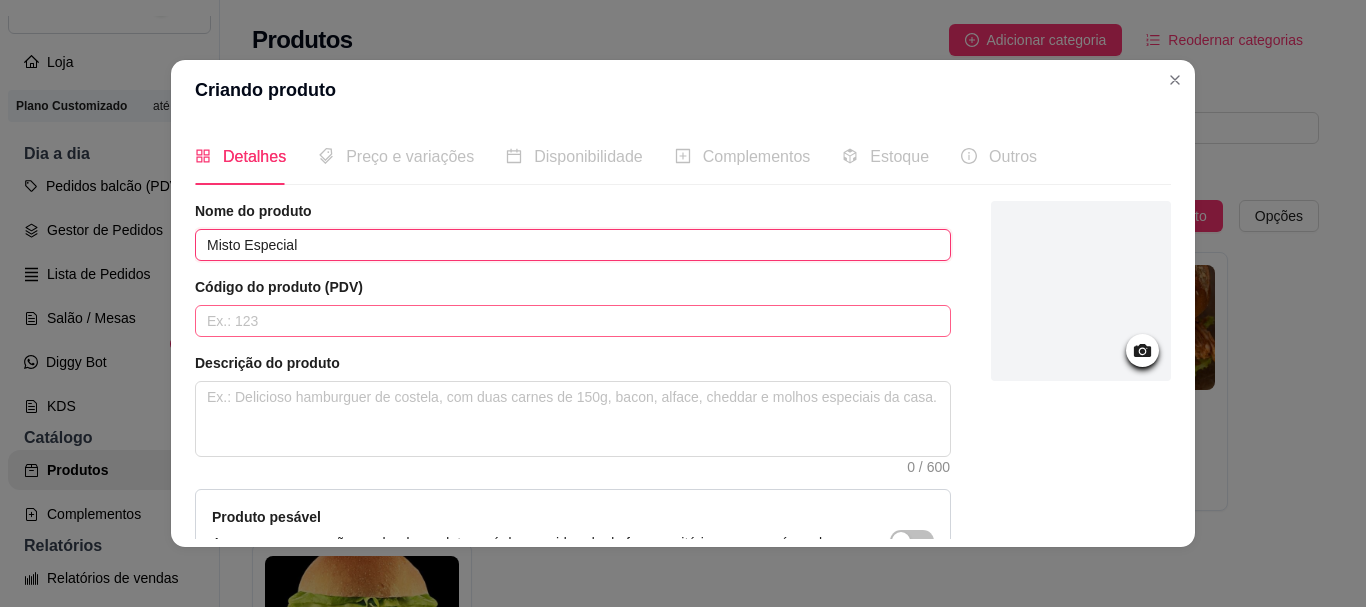 type on "Misto Especial" 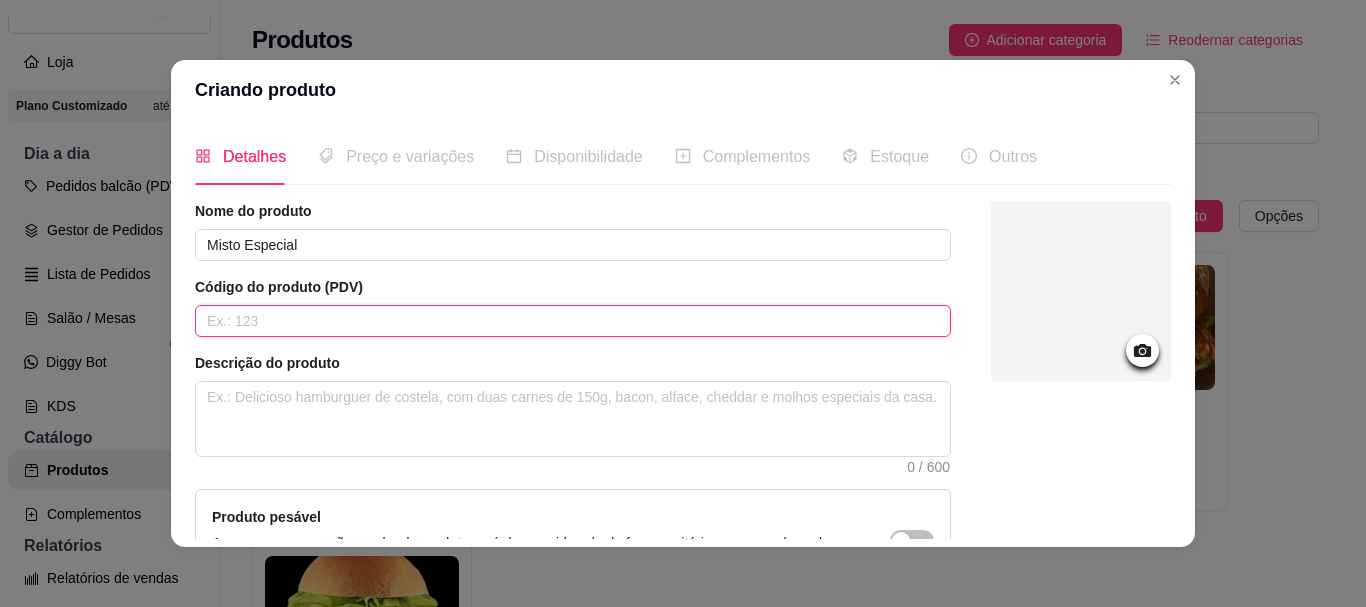 click at bounding box center (573, 321) 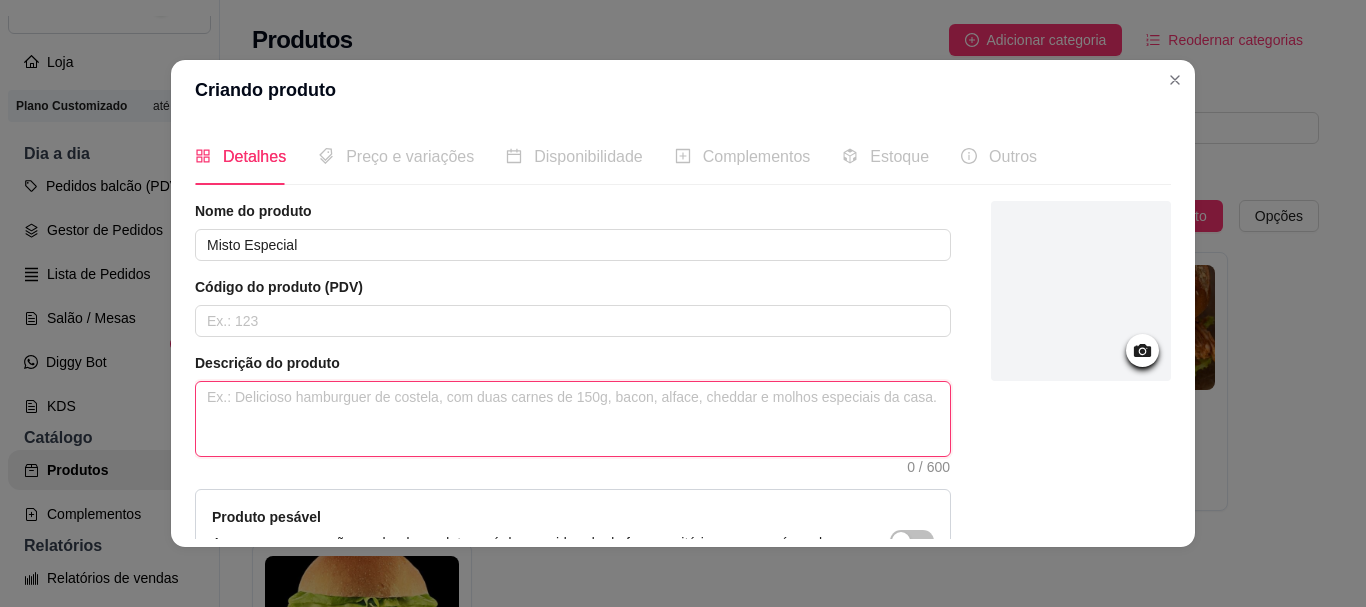 click at bounding box center [573, 419] 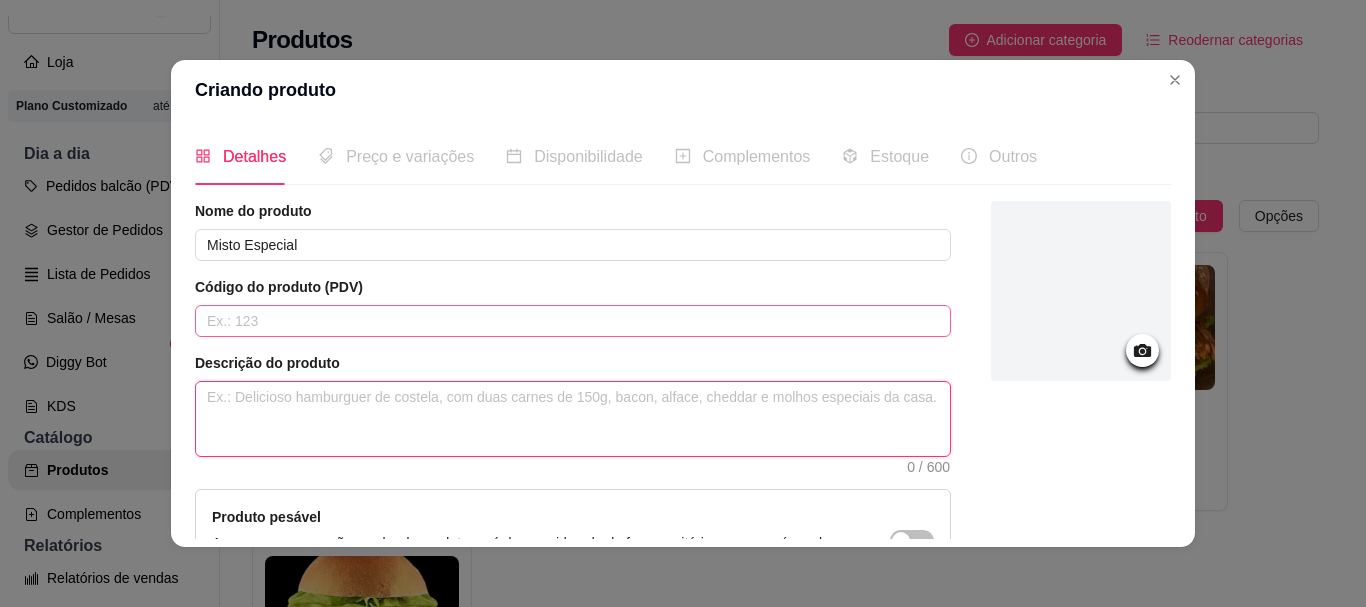 type 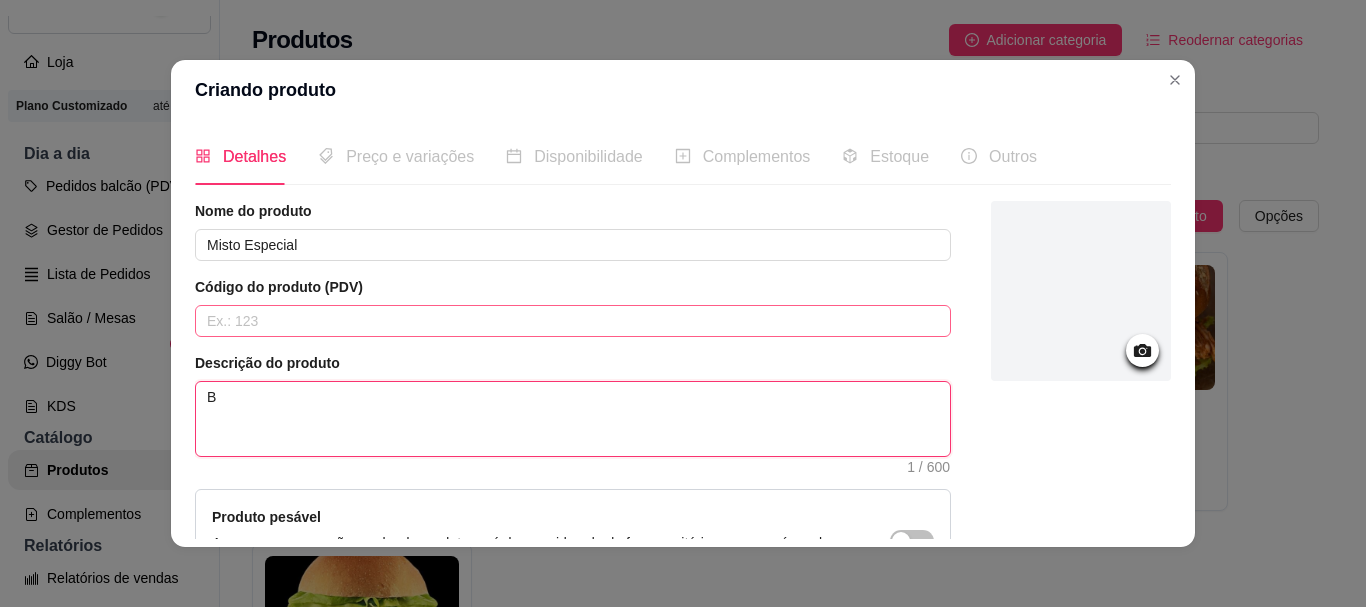 type 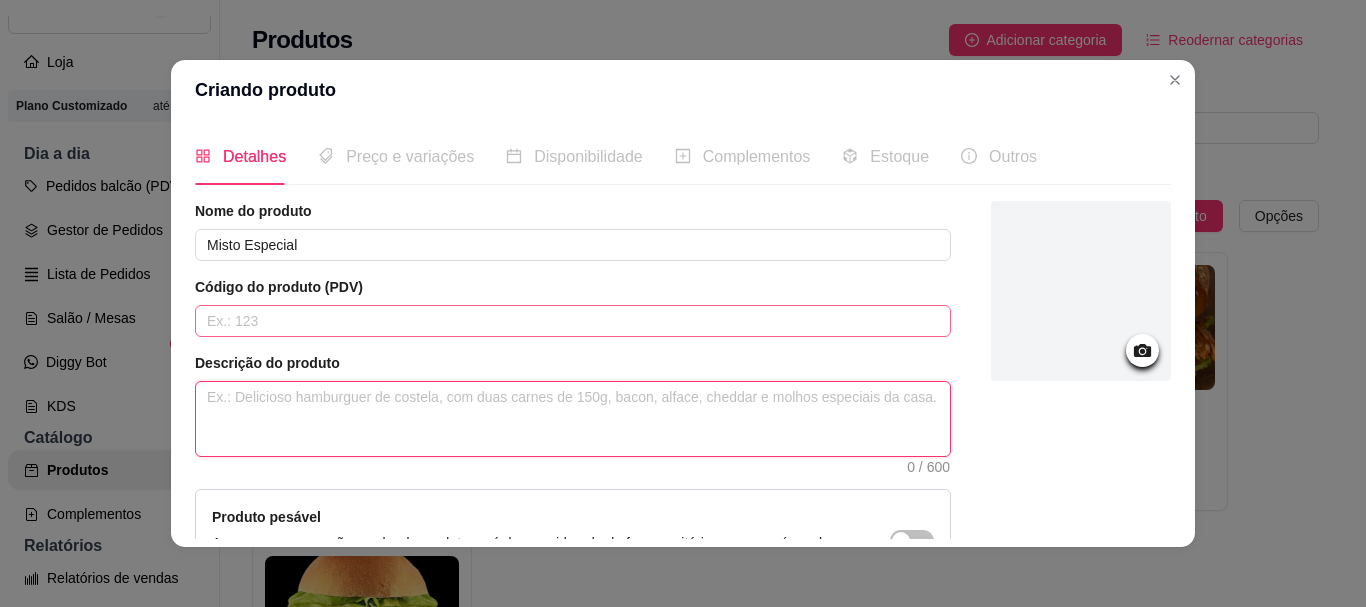 type 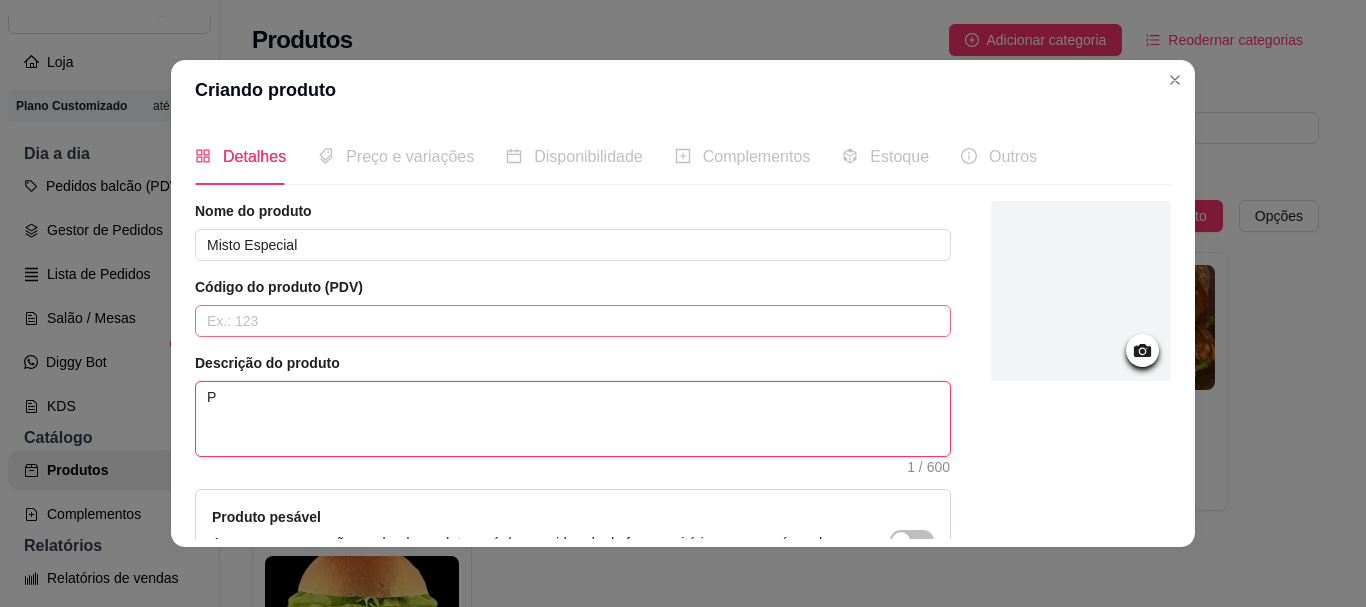 type 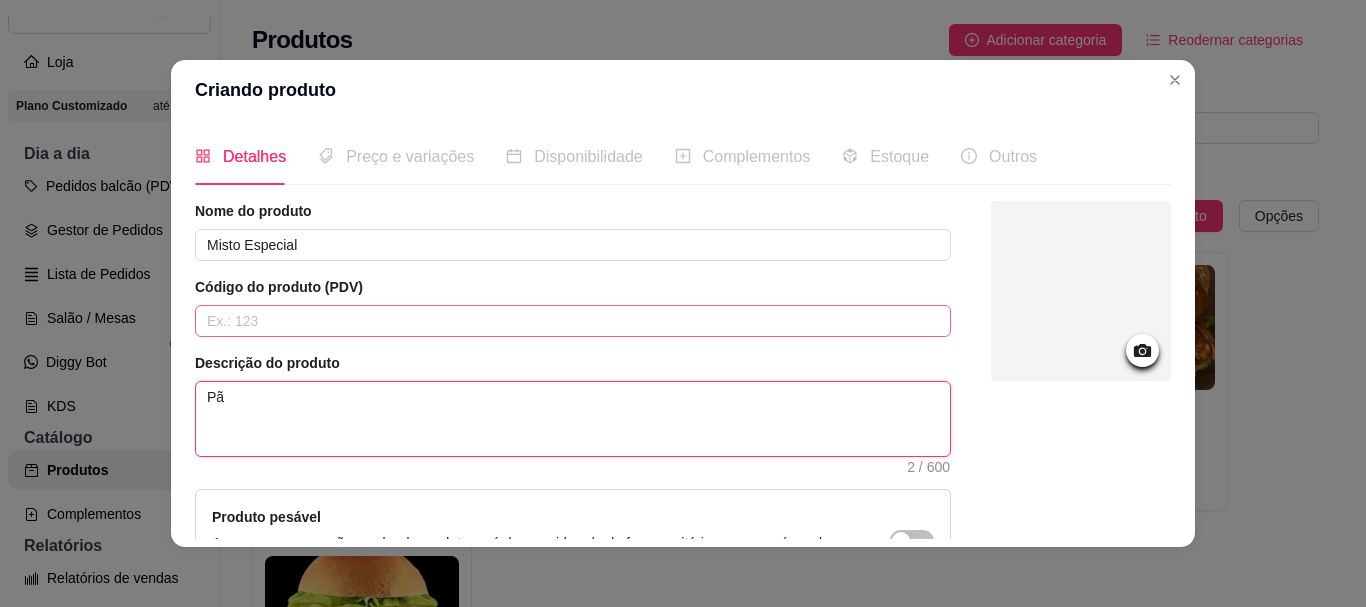 type 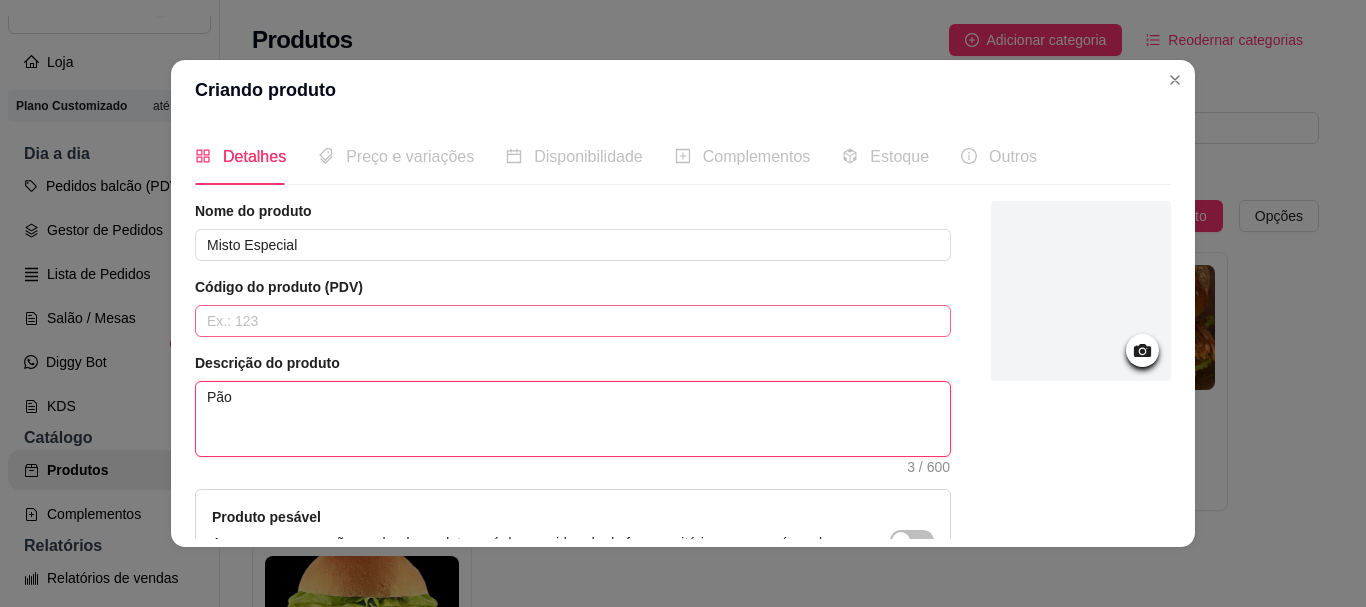 type 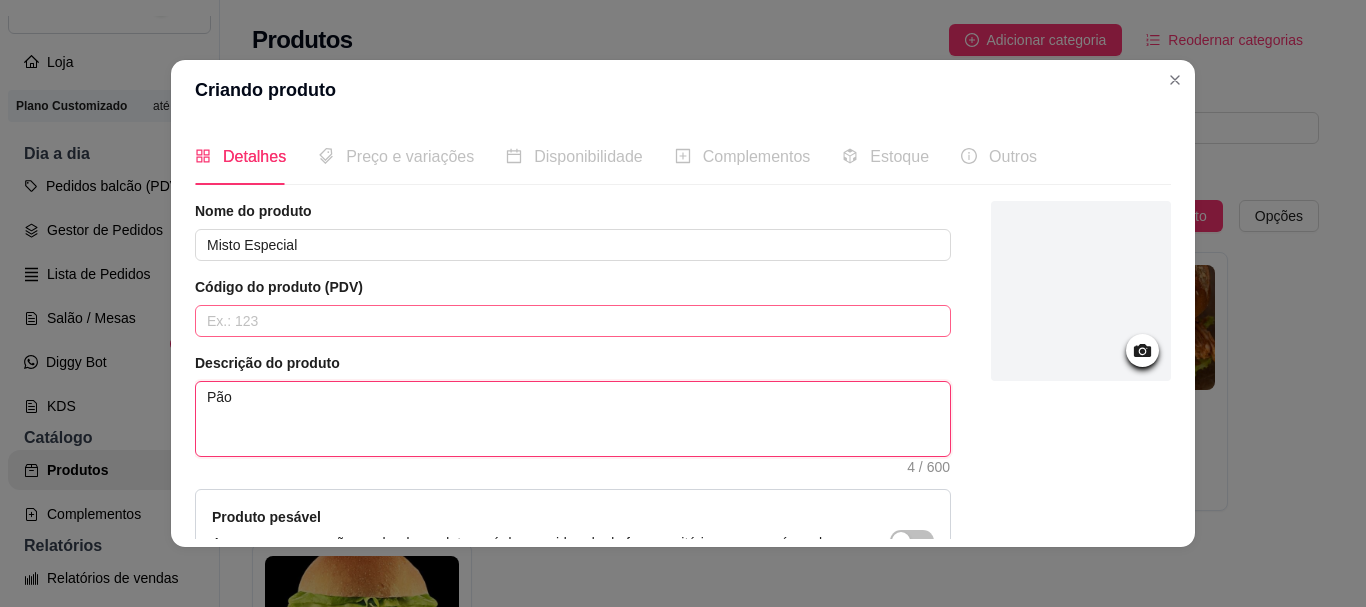type 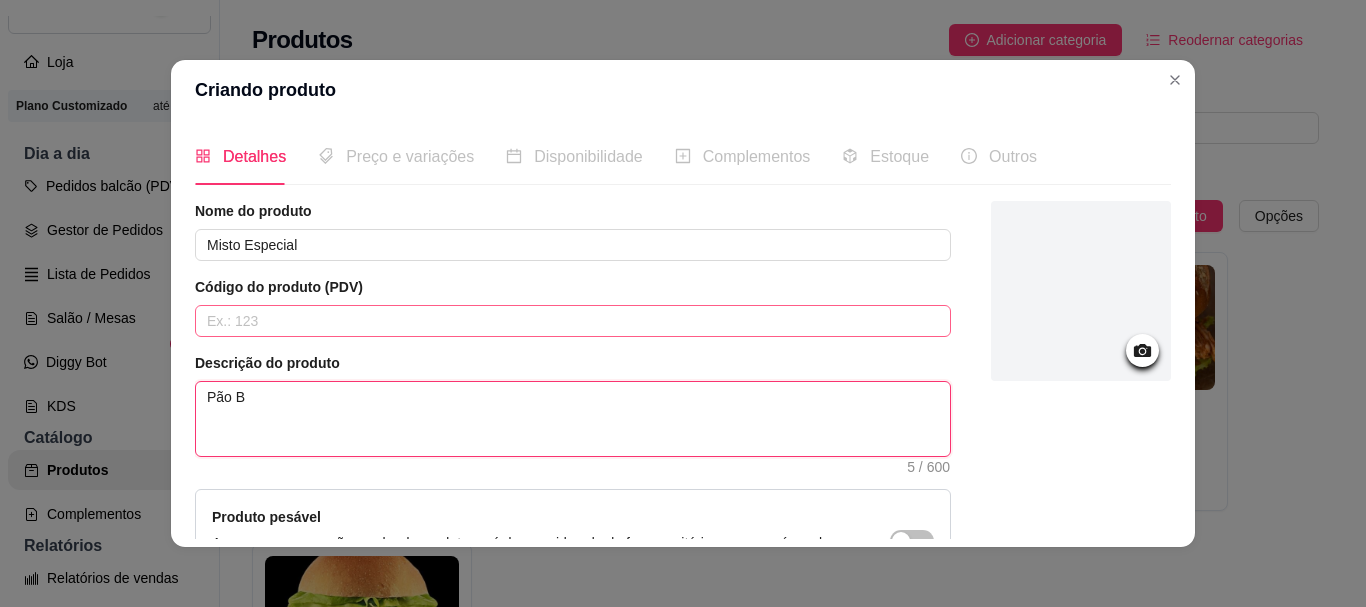 type 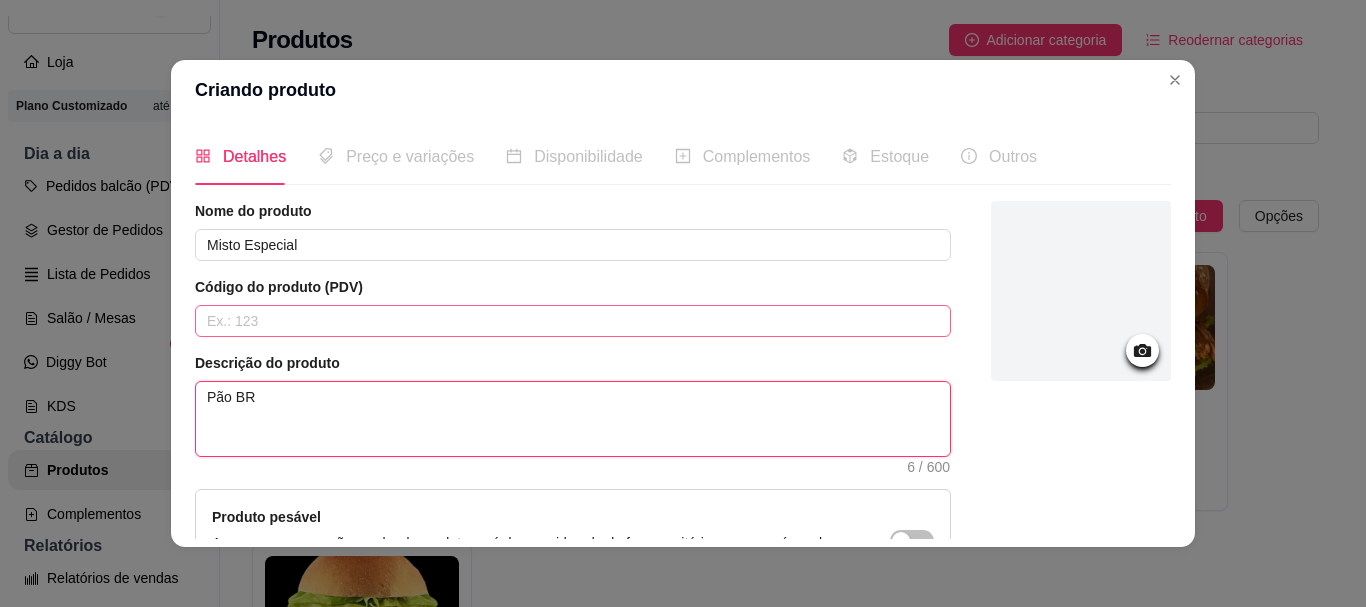 type 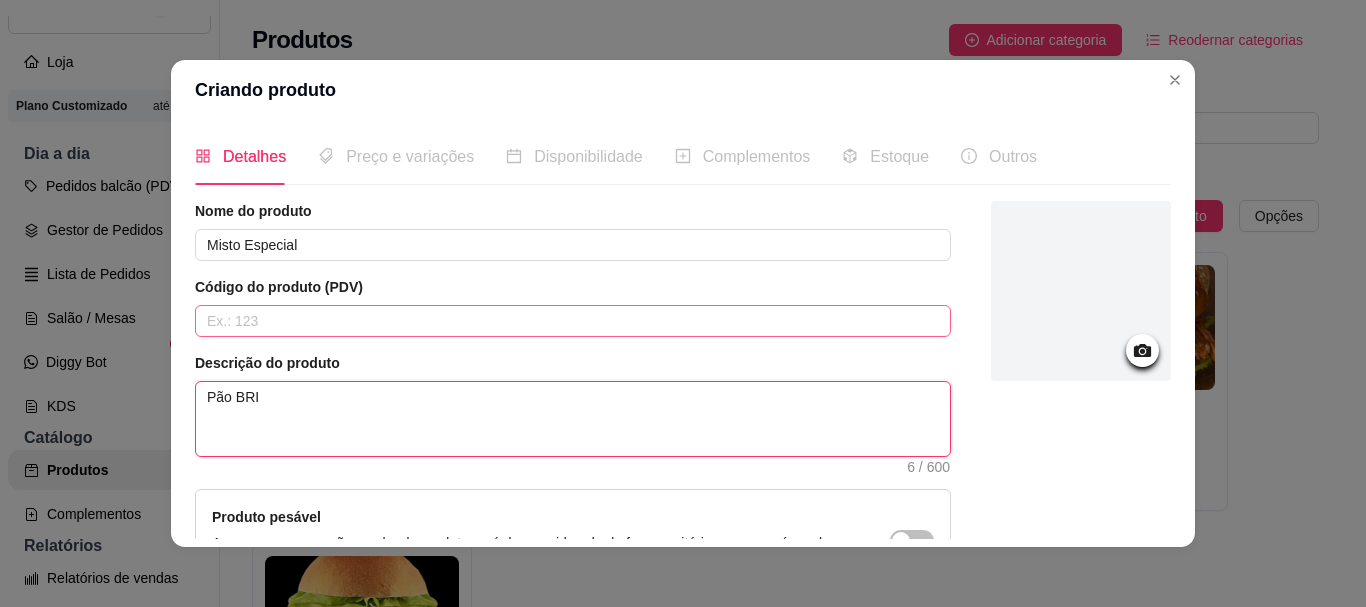 type 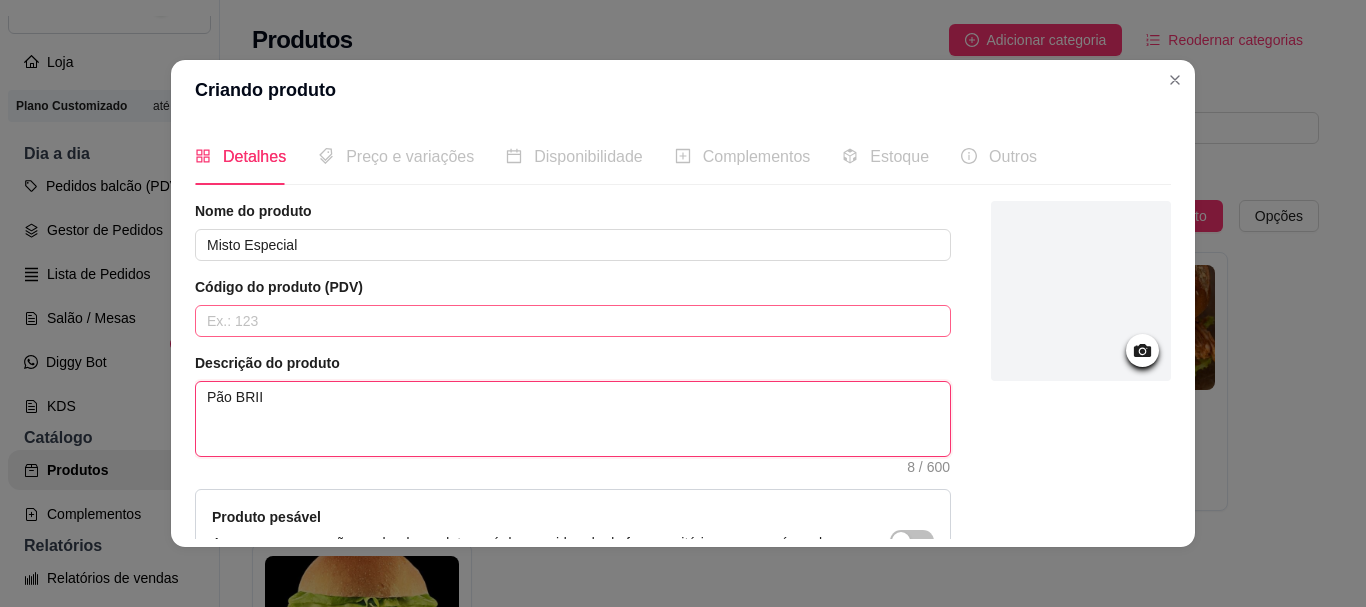 type 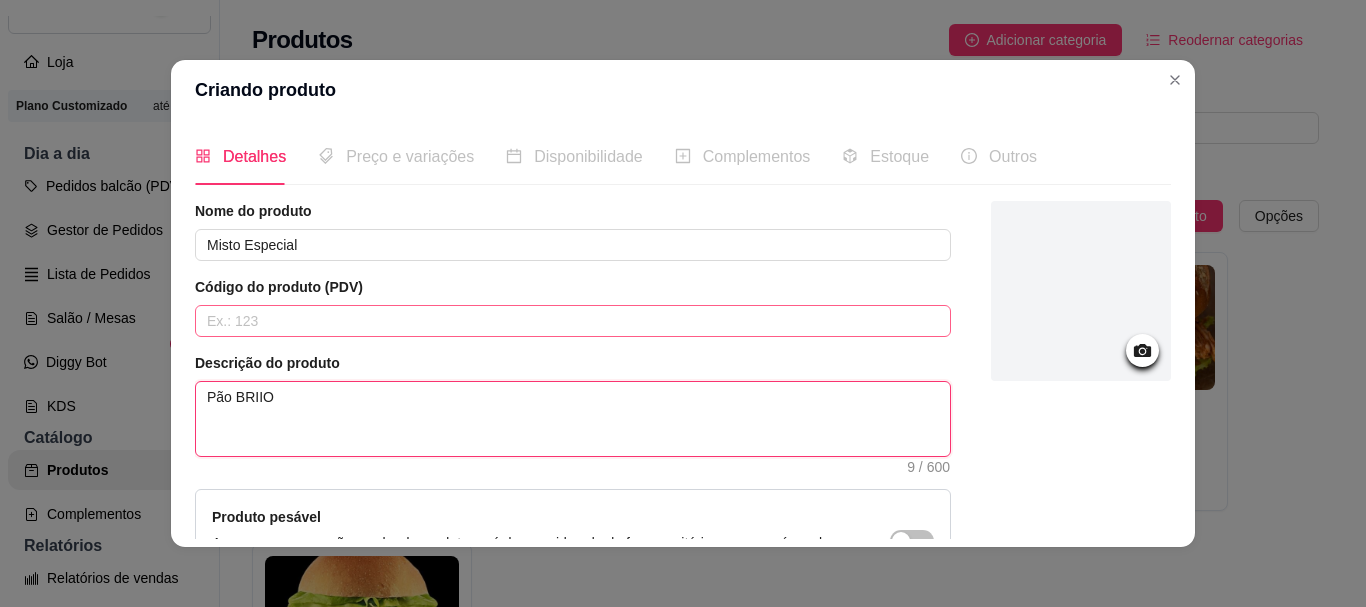 type 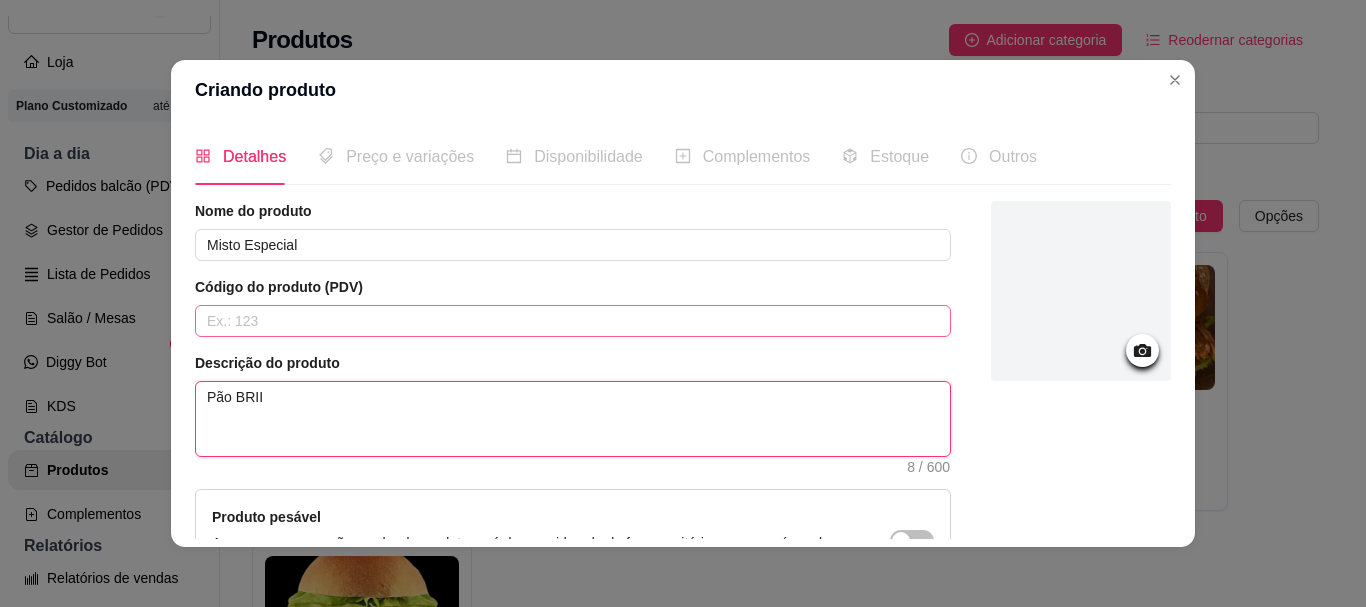 type 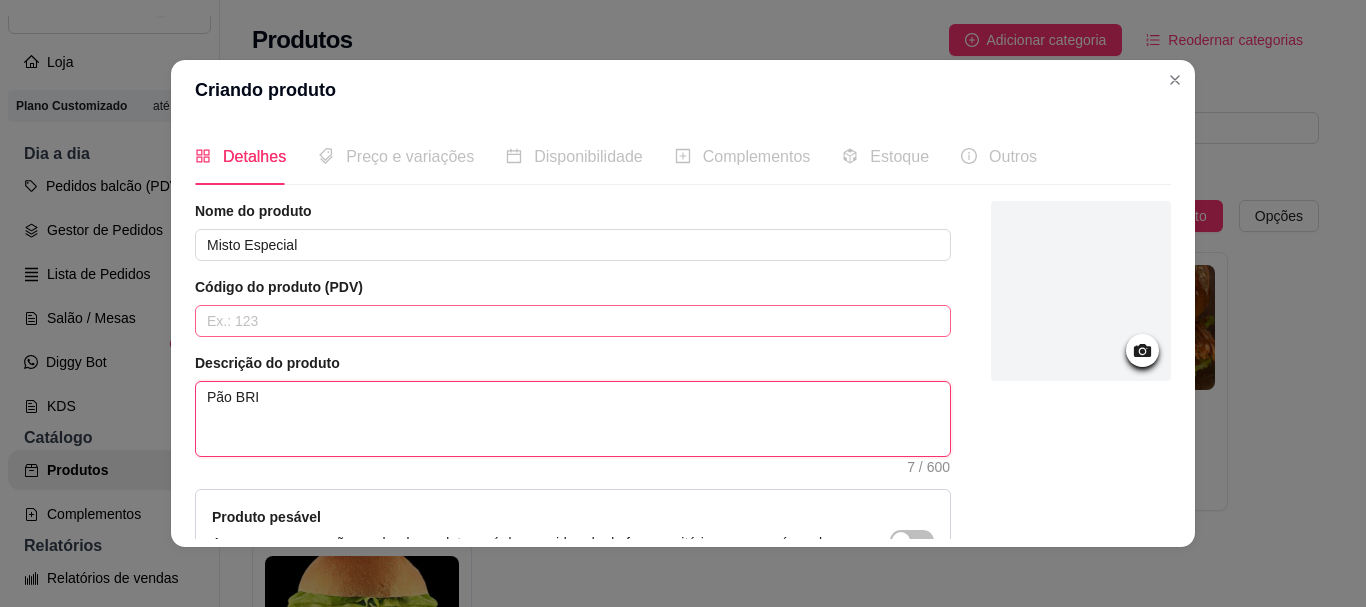type 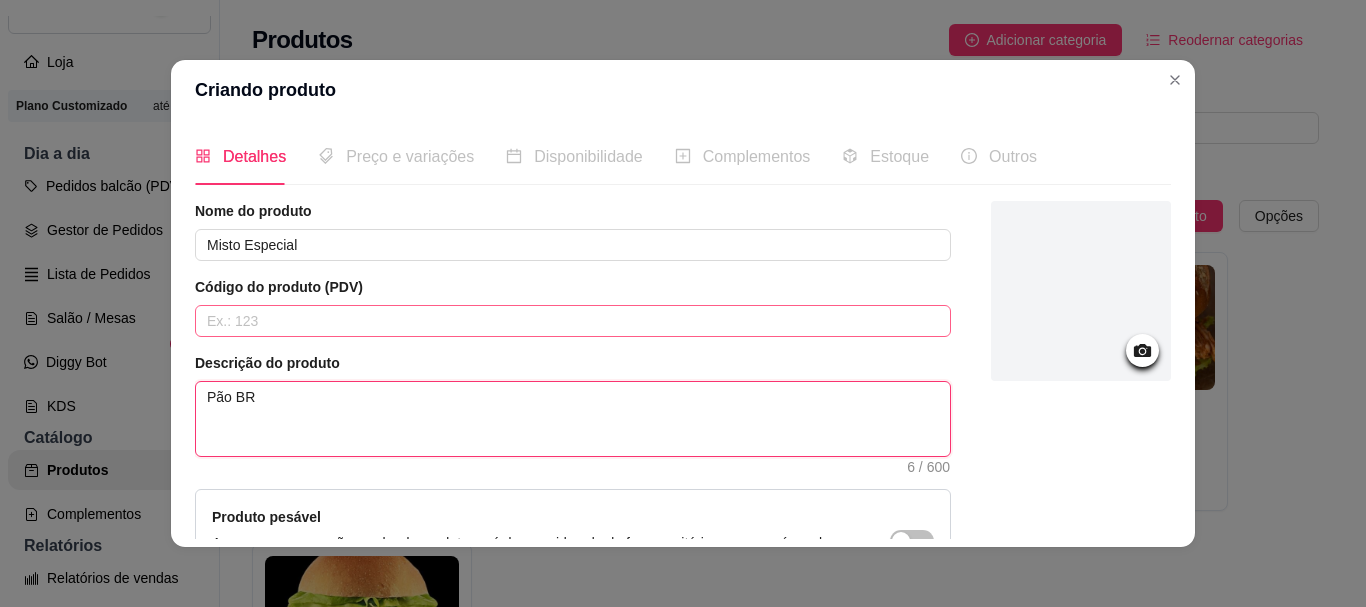 type 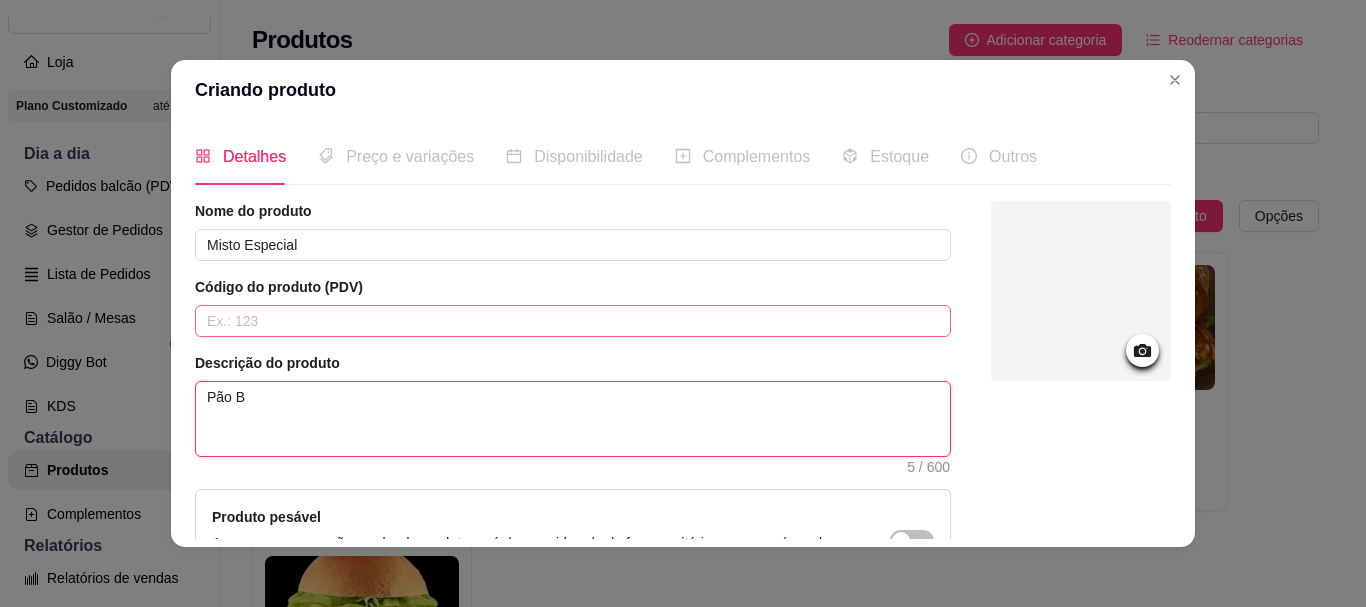 type 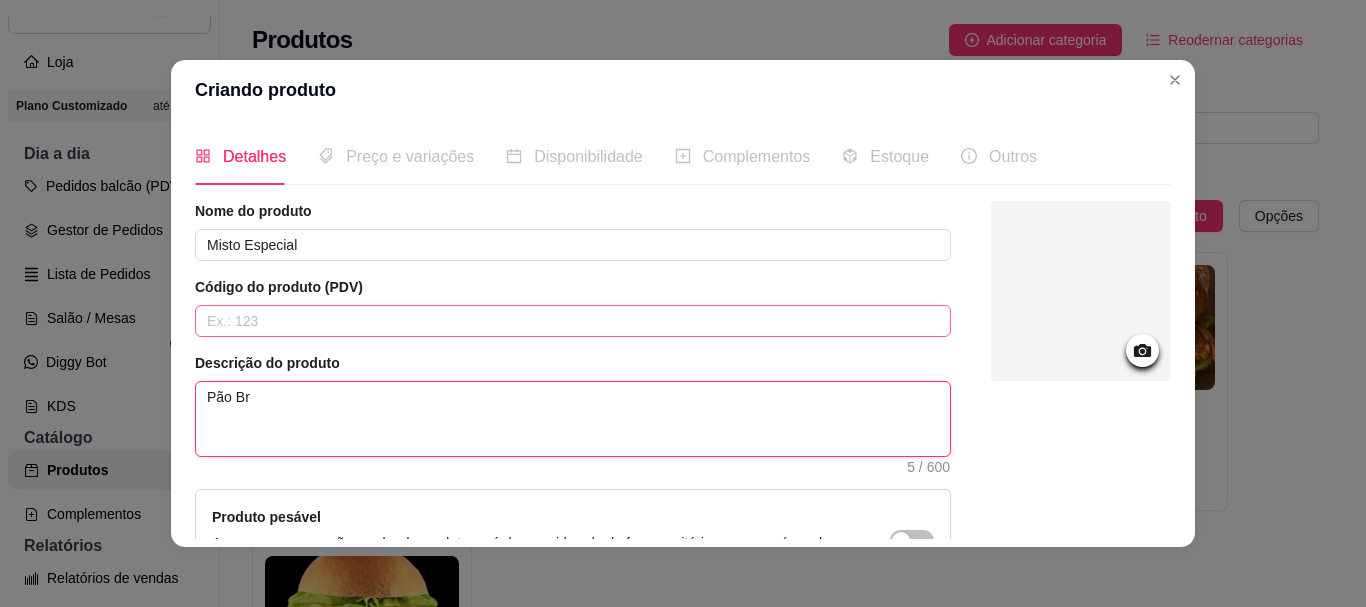 type on "Pão Bri" 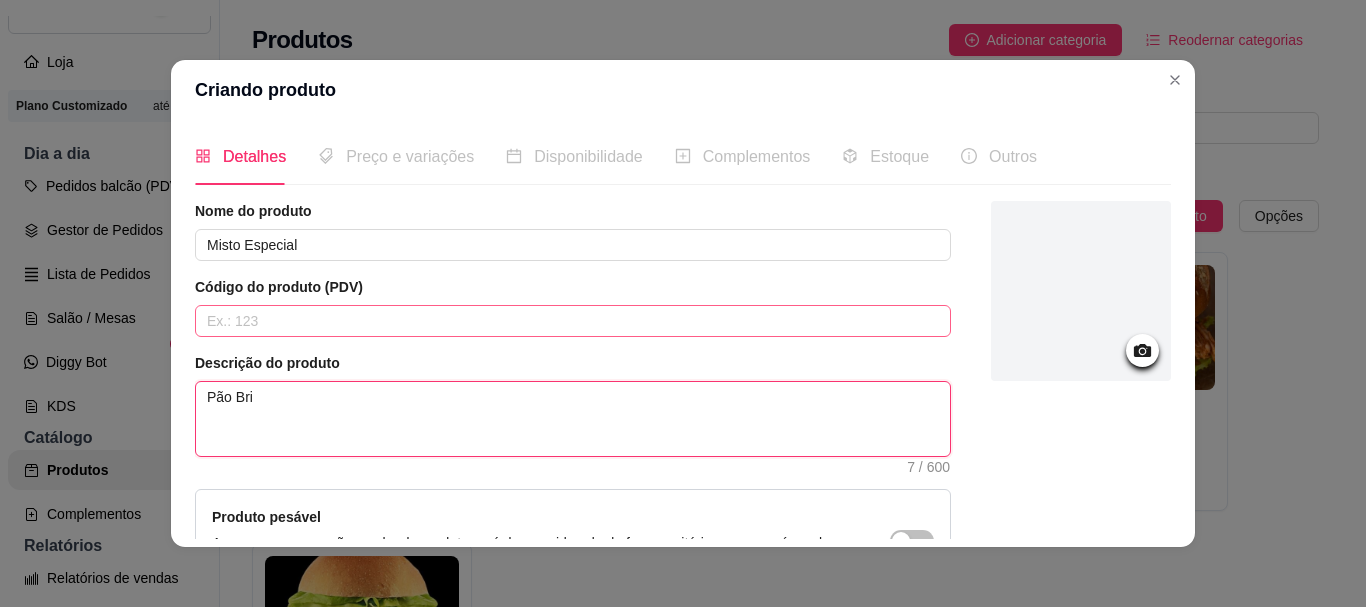 type 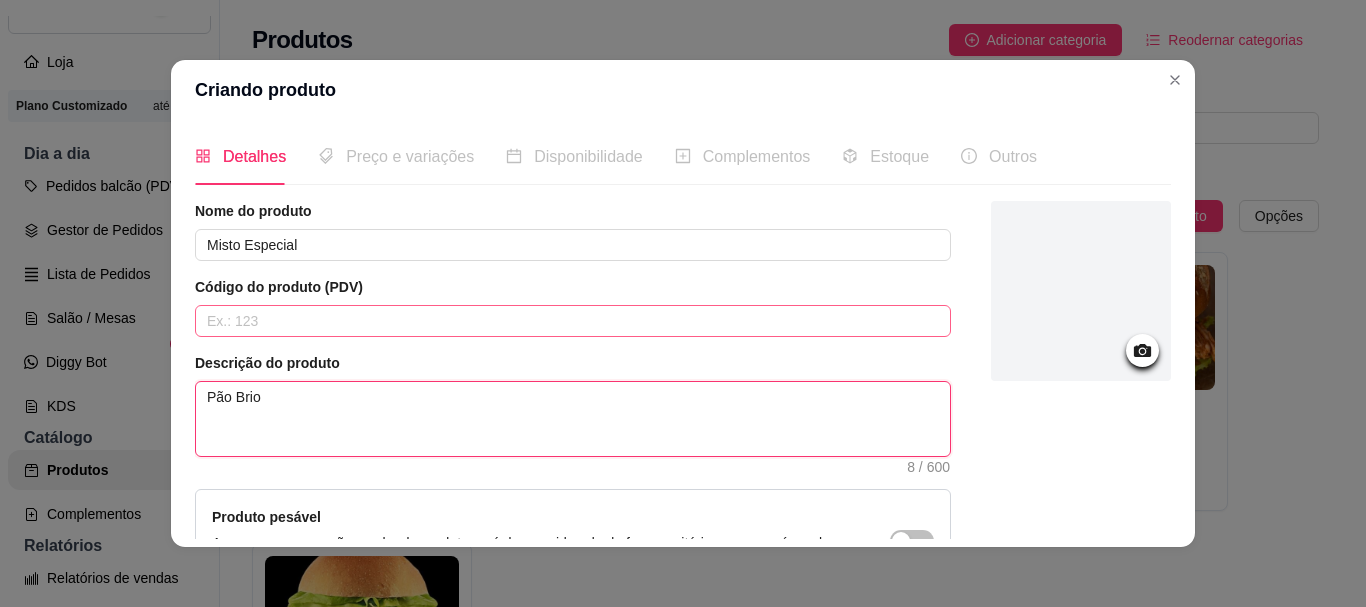 type 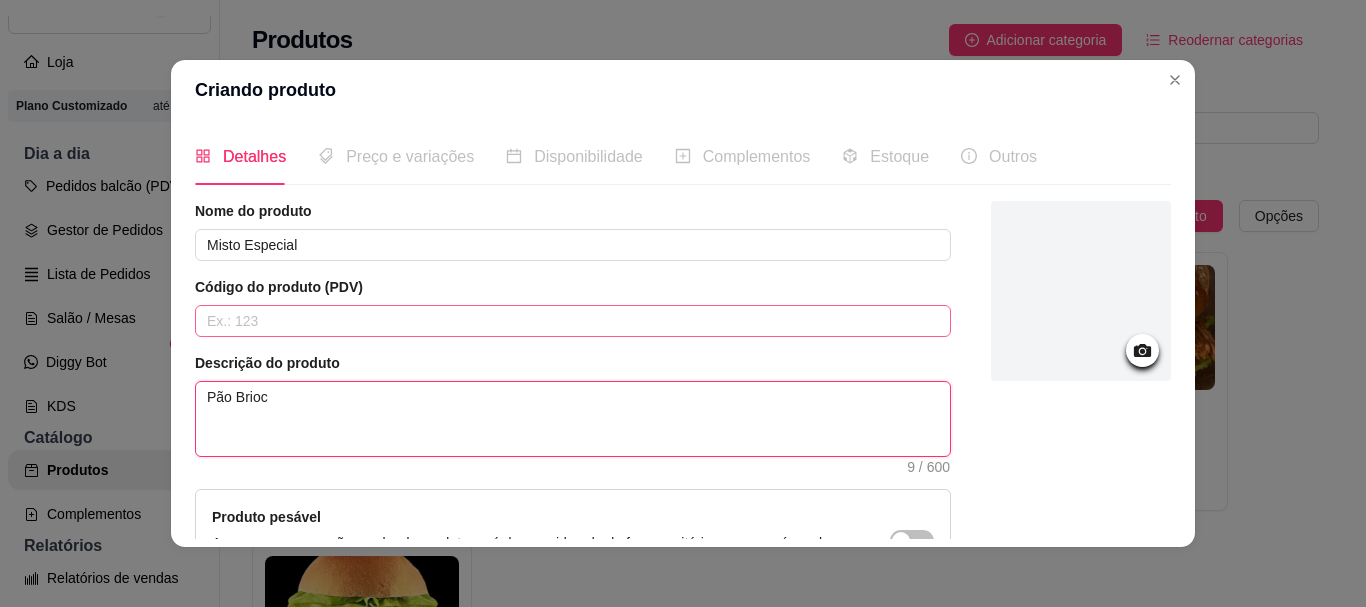 type 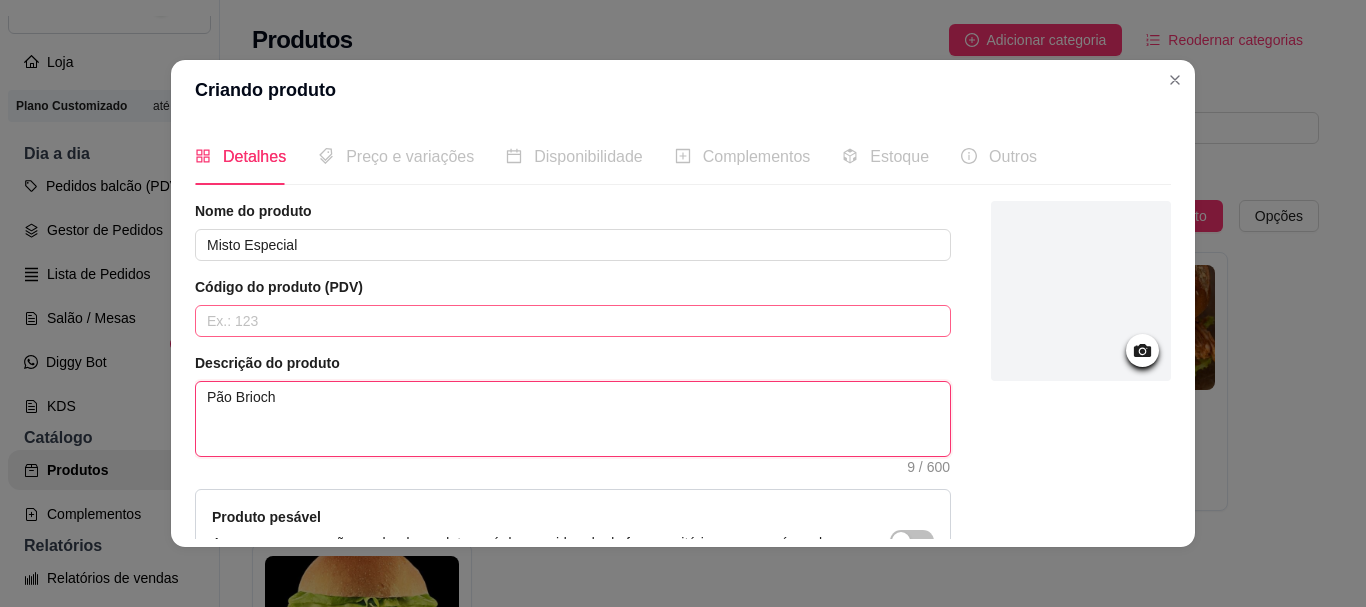 type 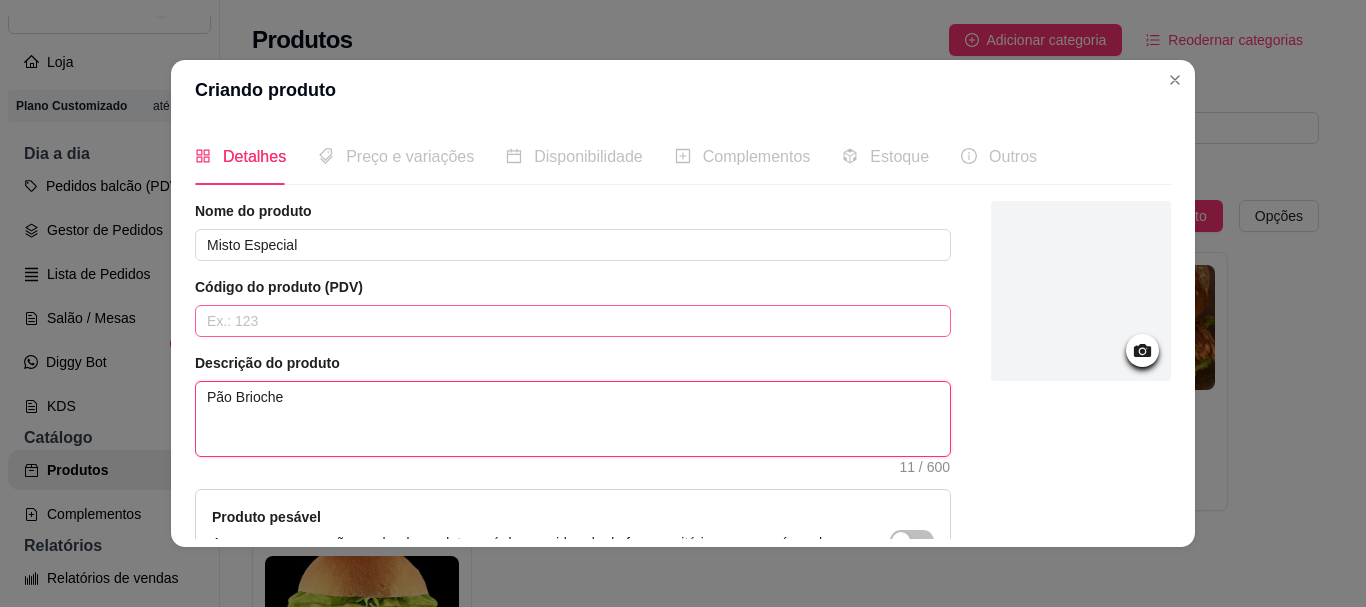 type 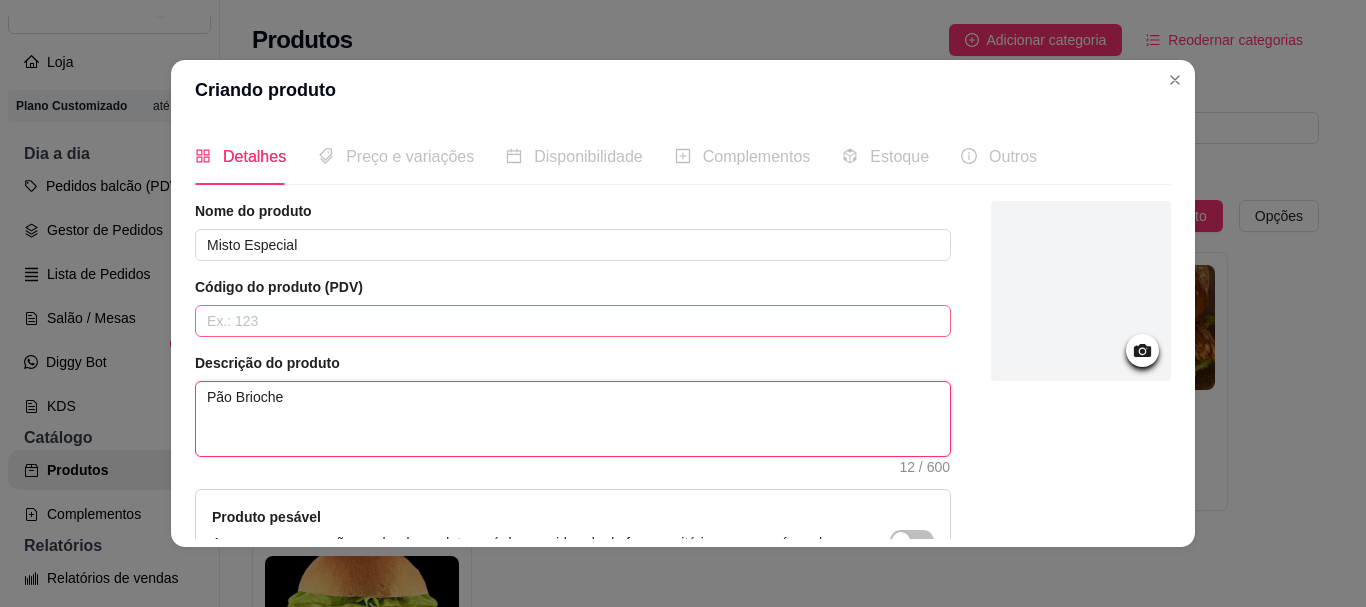 type 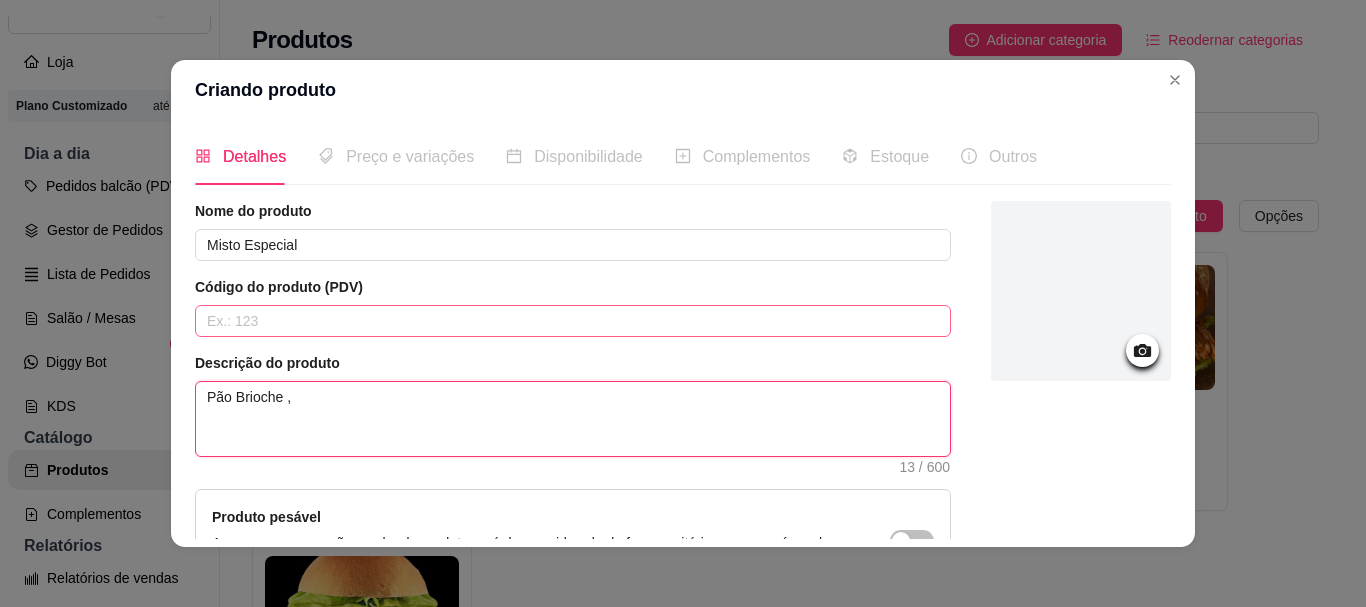 type 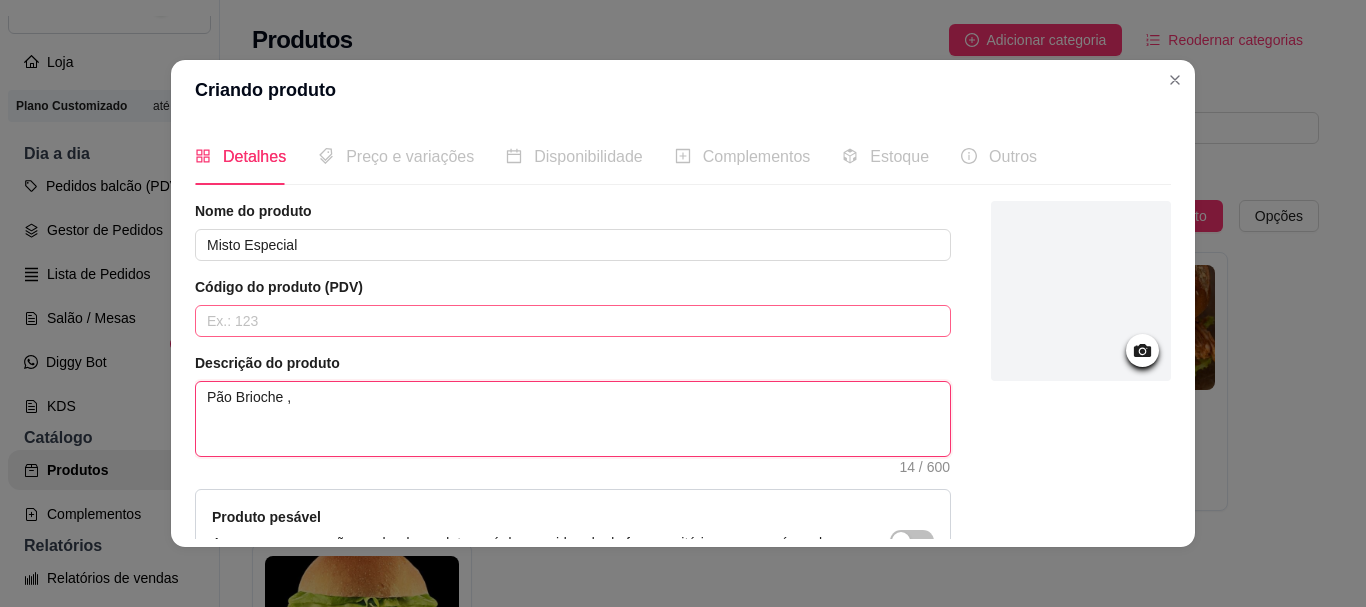 type 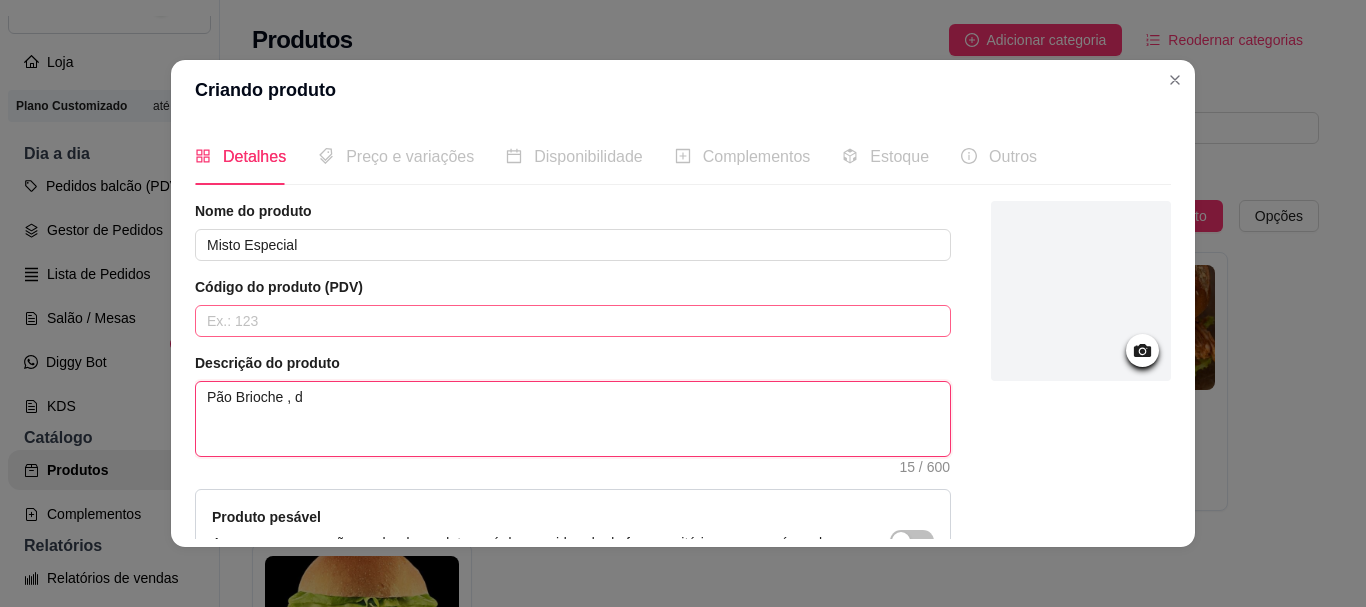 type 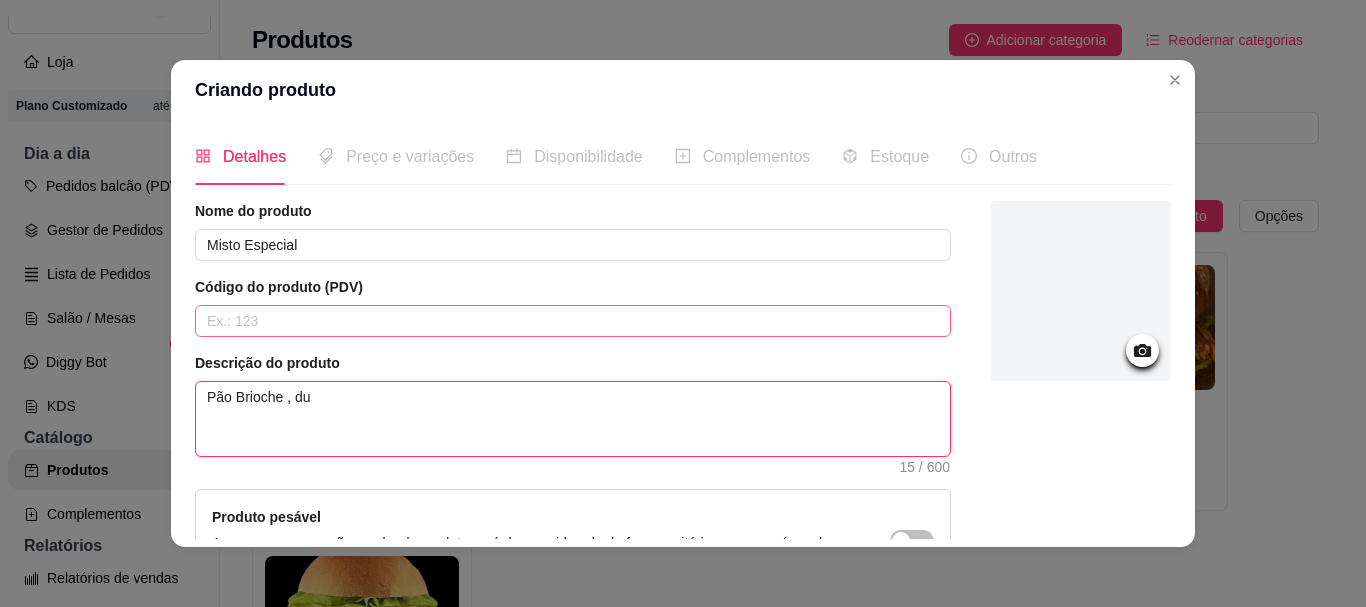 type 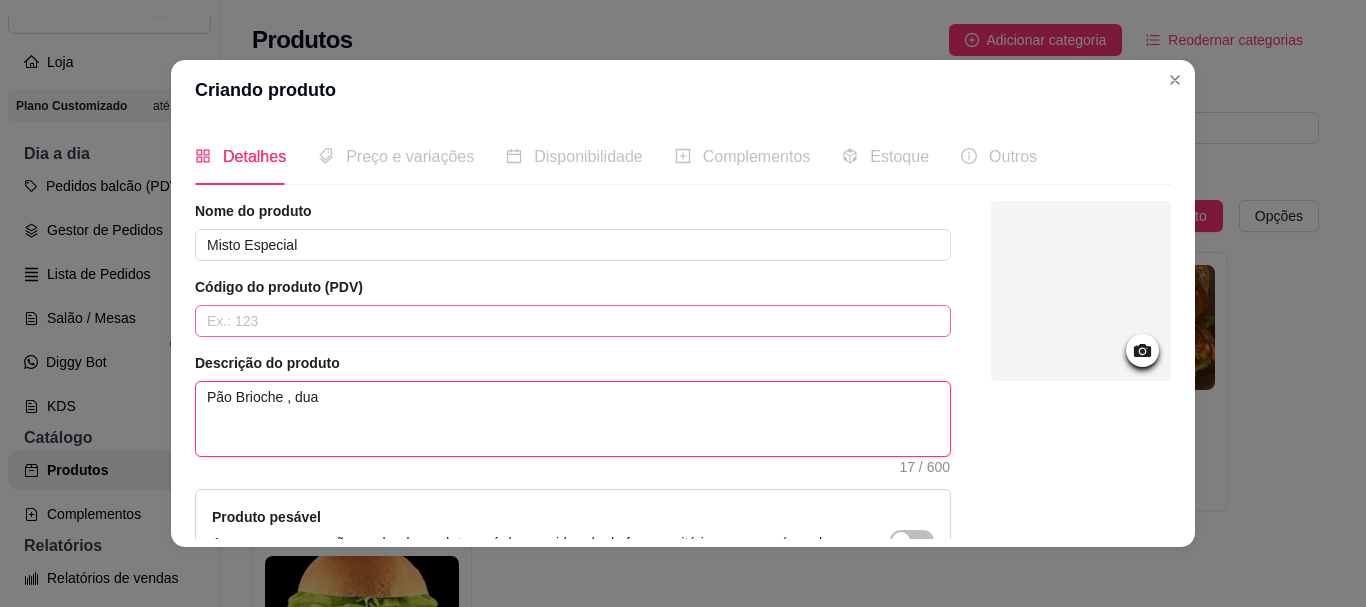 type 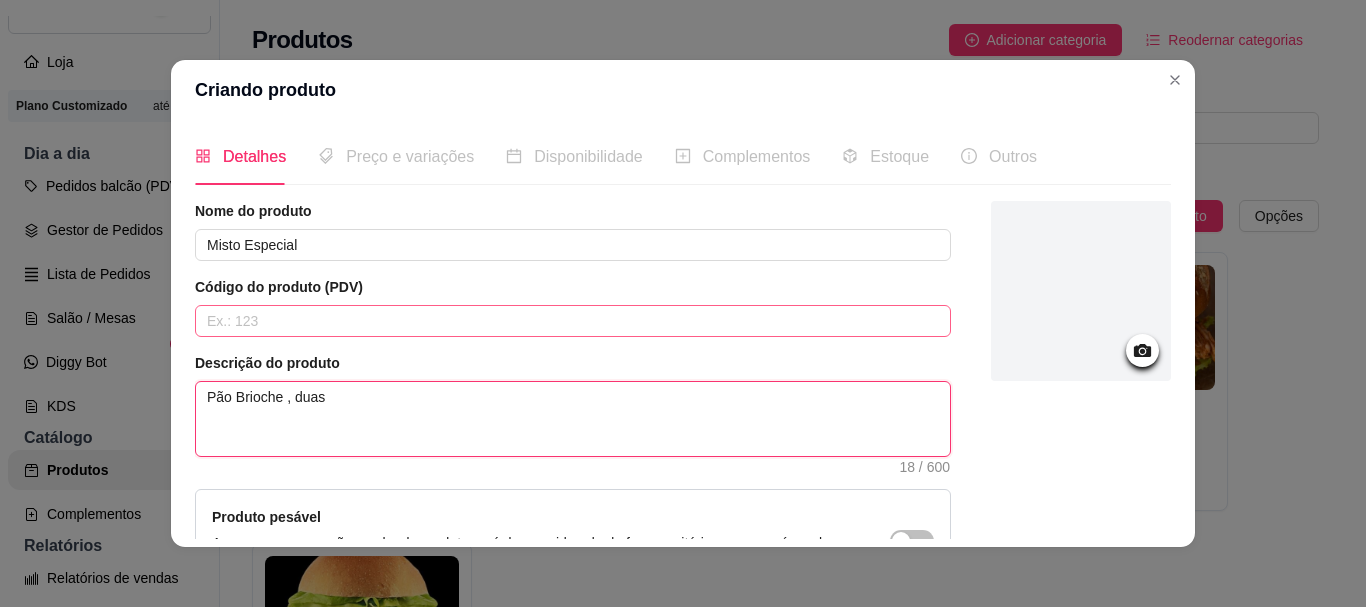 type 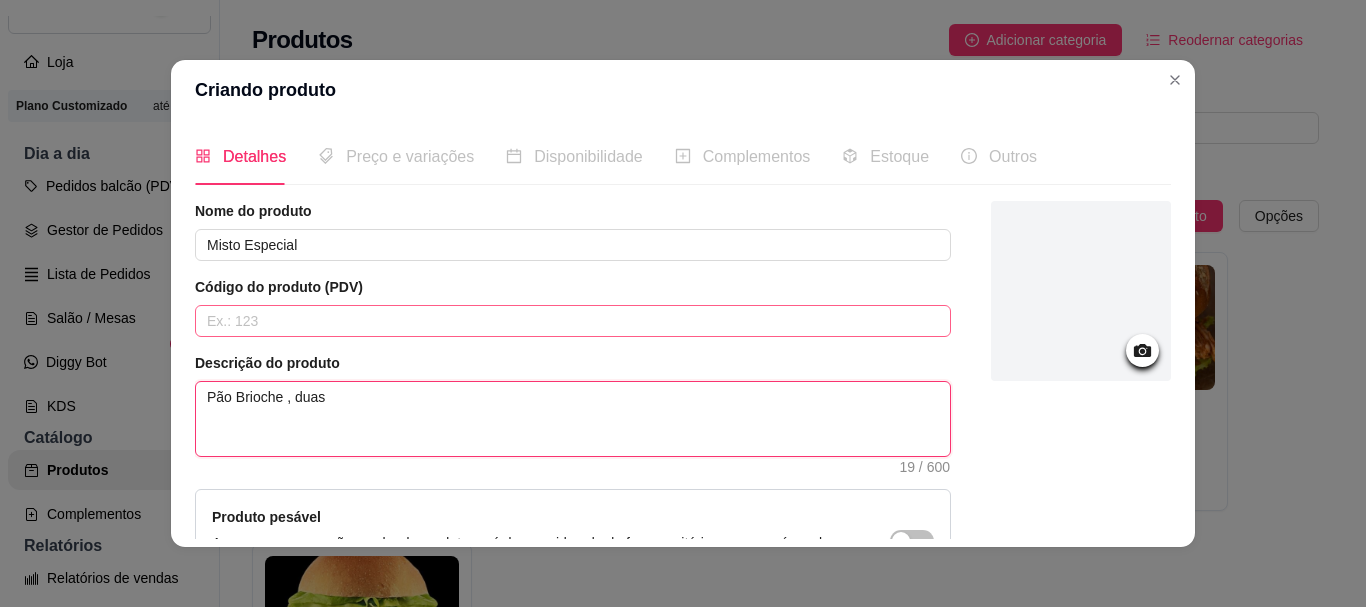 type 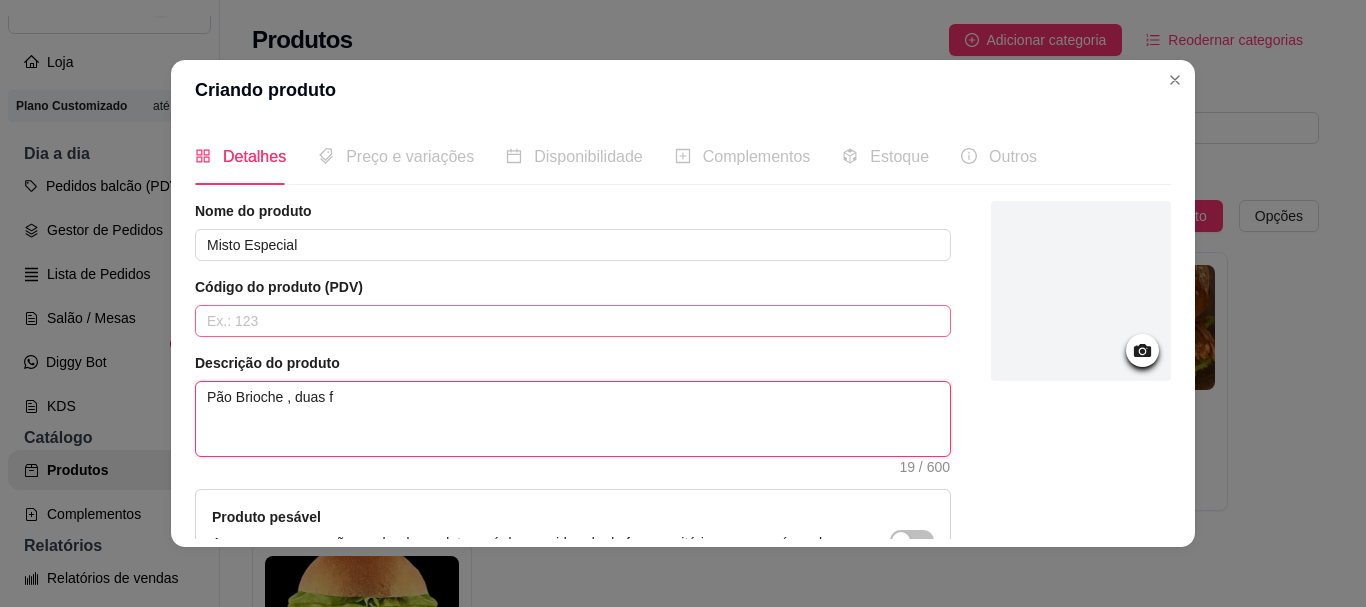 type 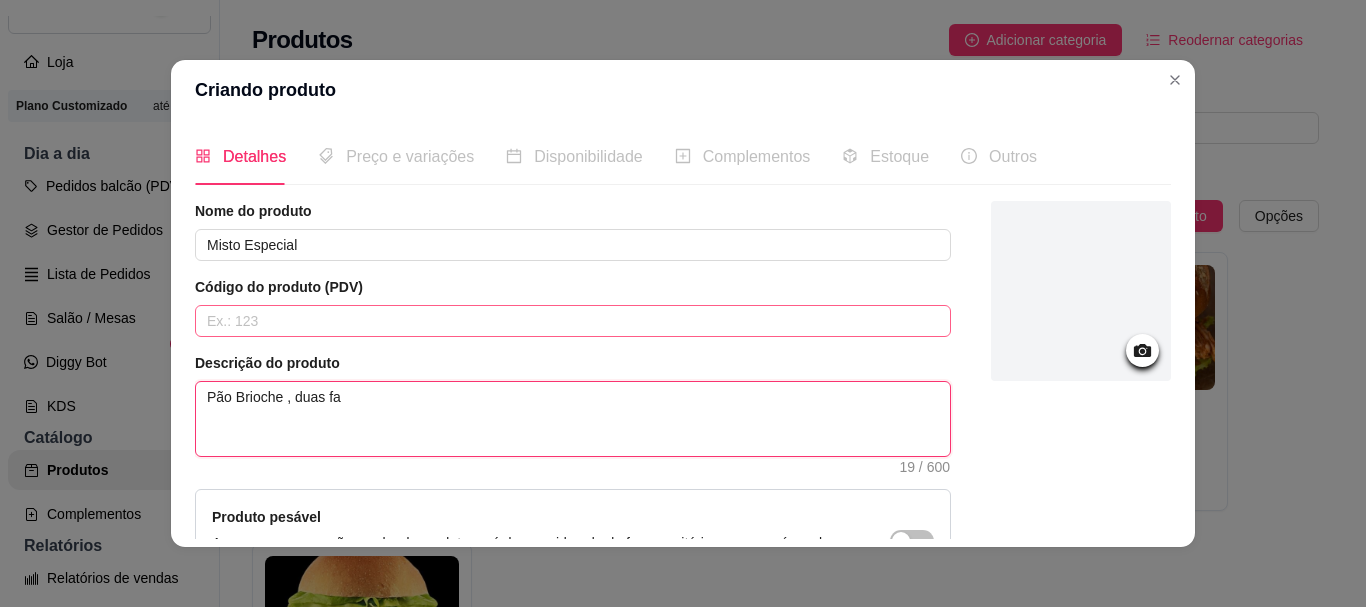 type 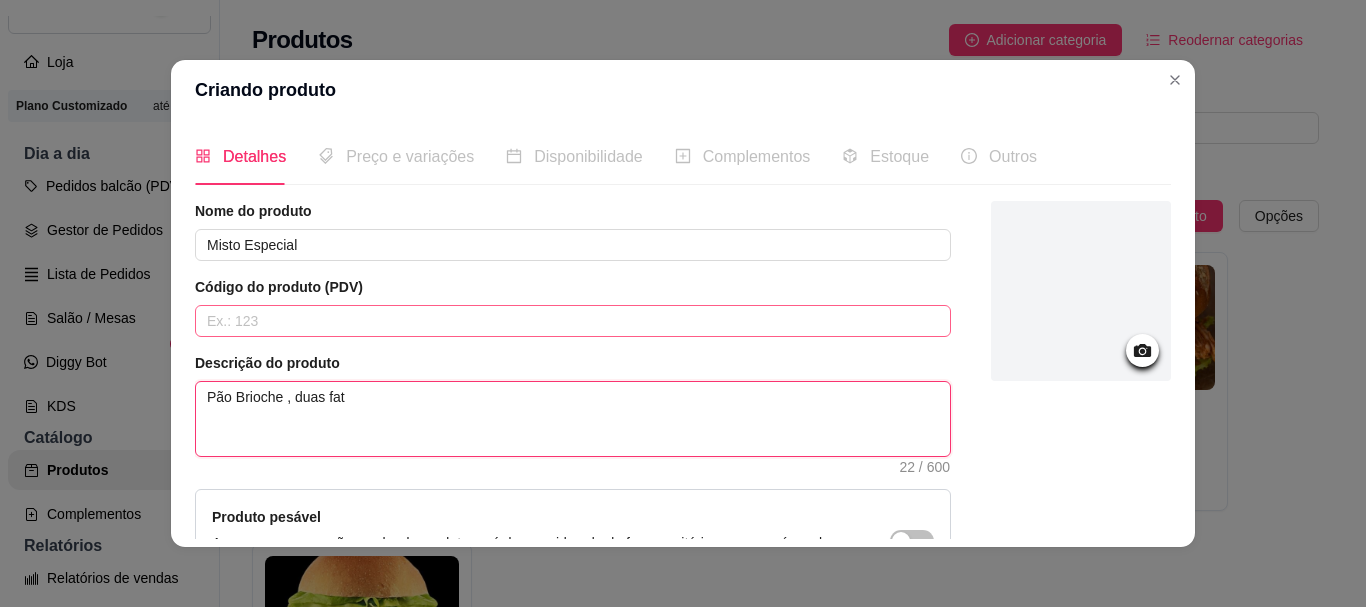 type 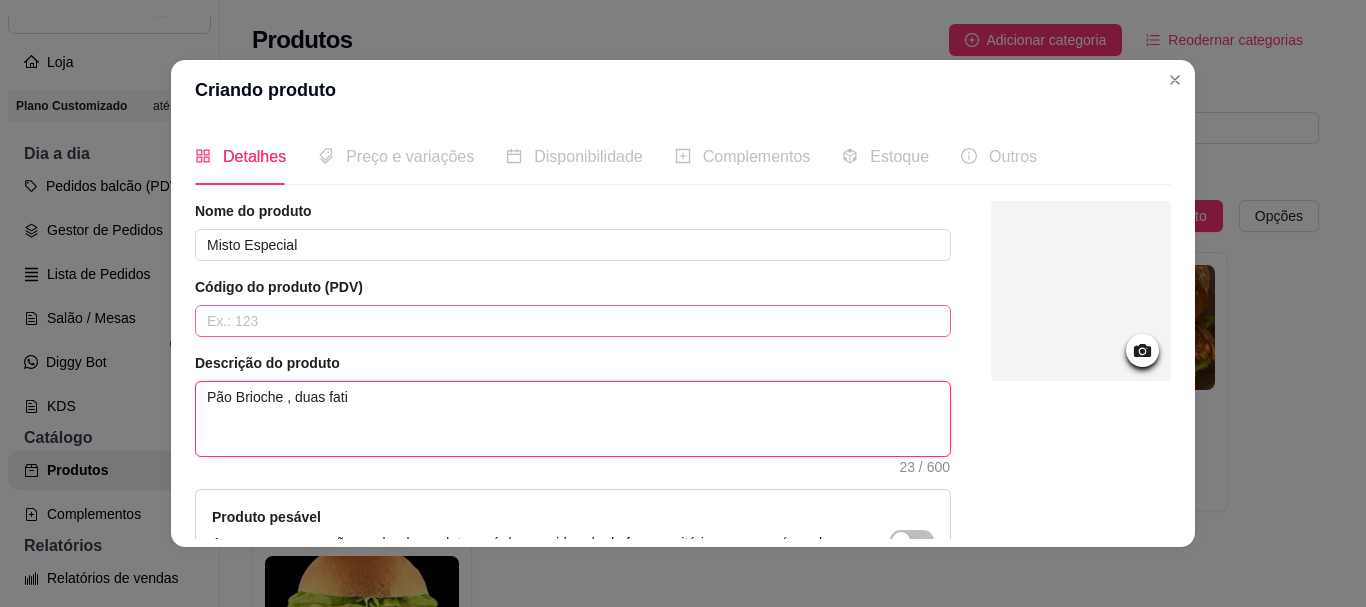 type 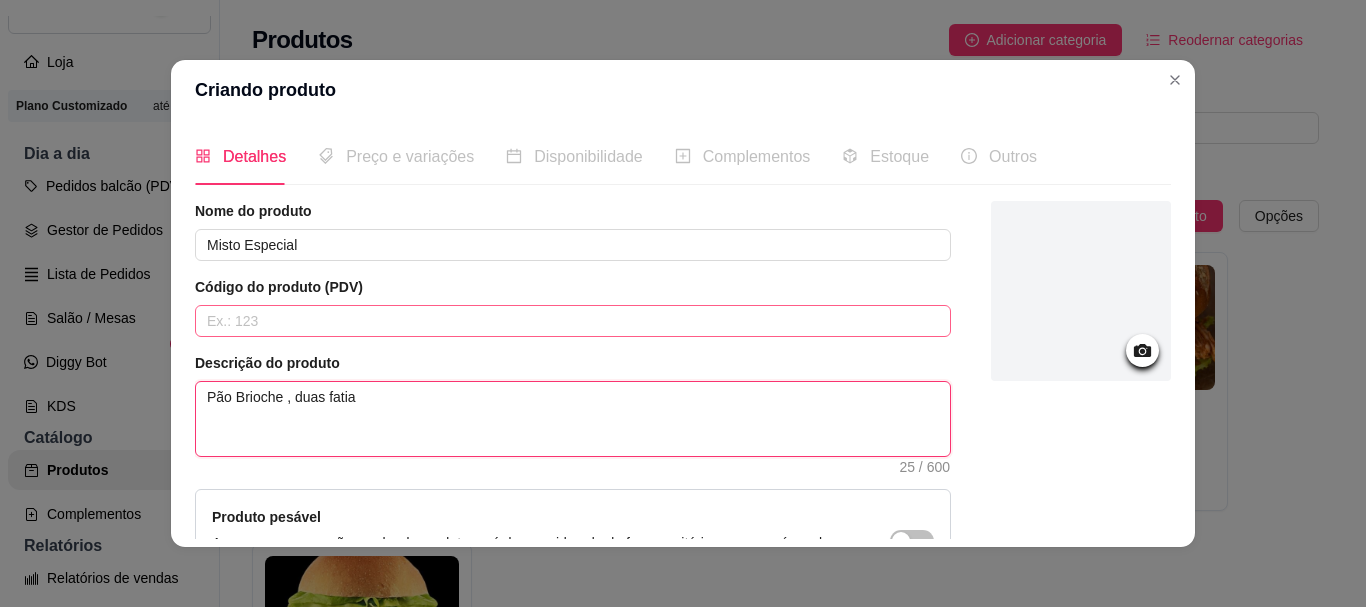 type 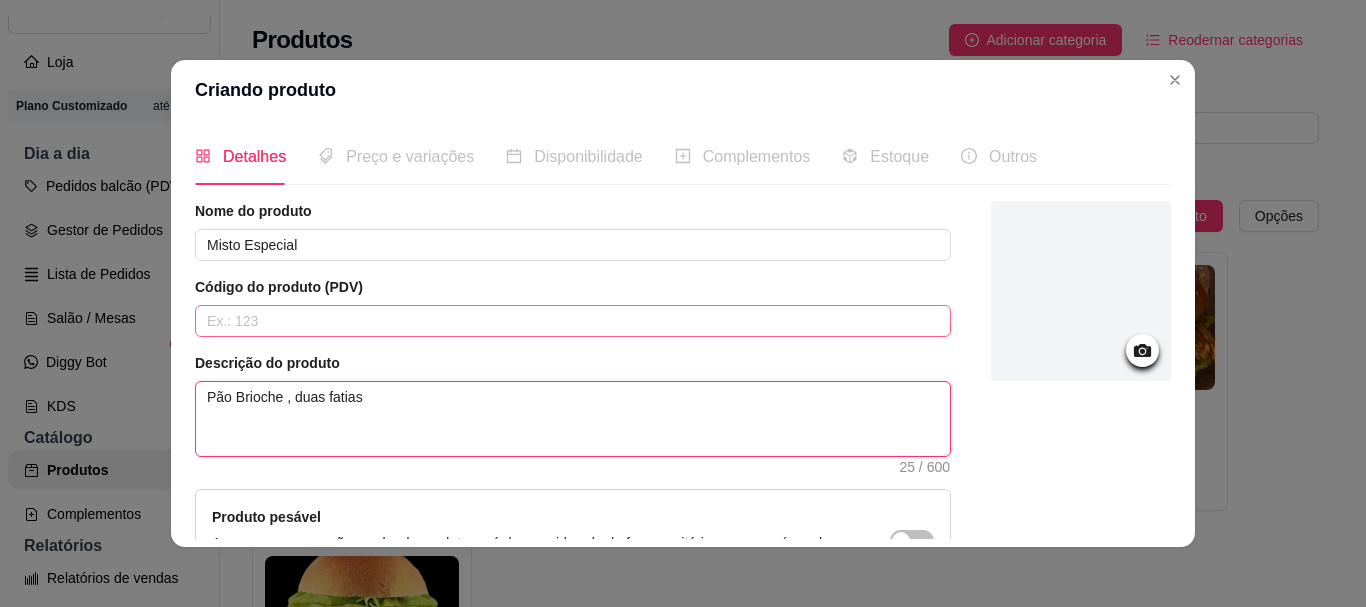 type 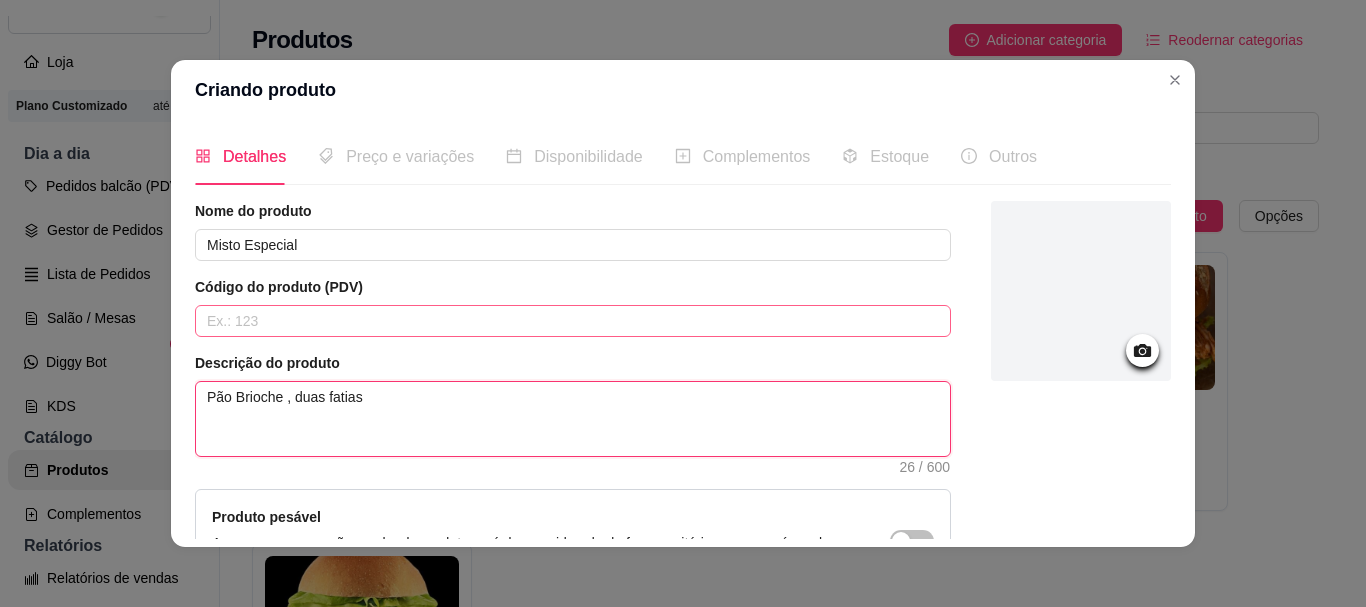 type 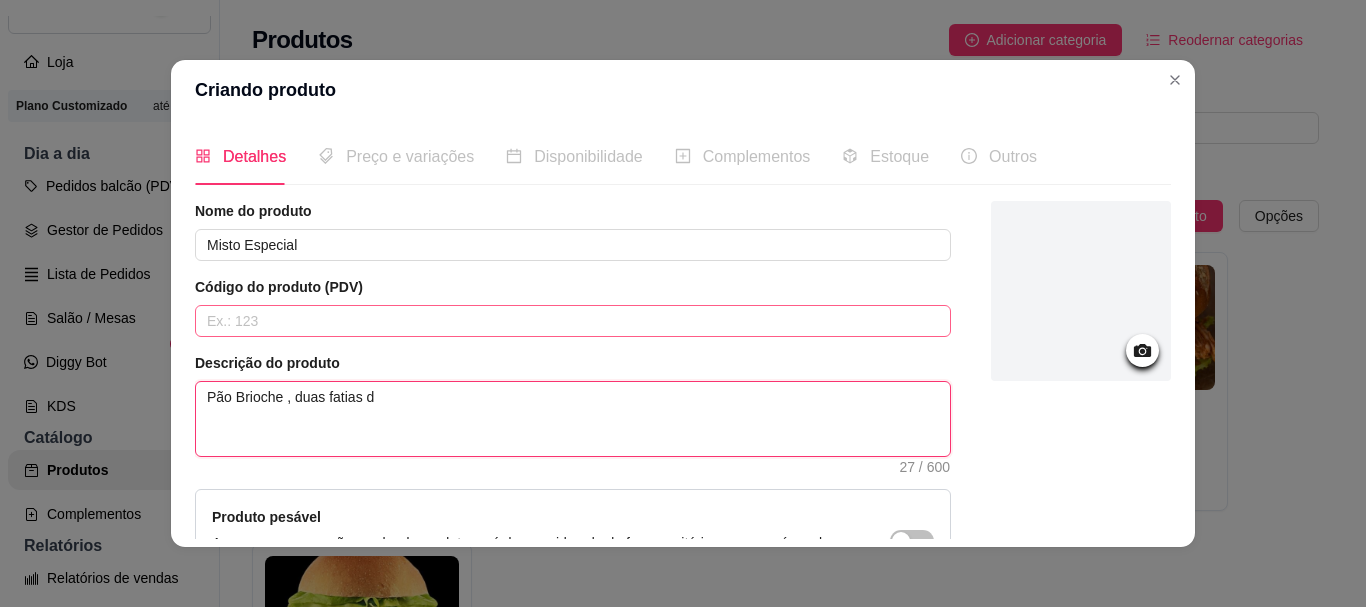 type 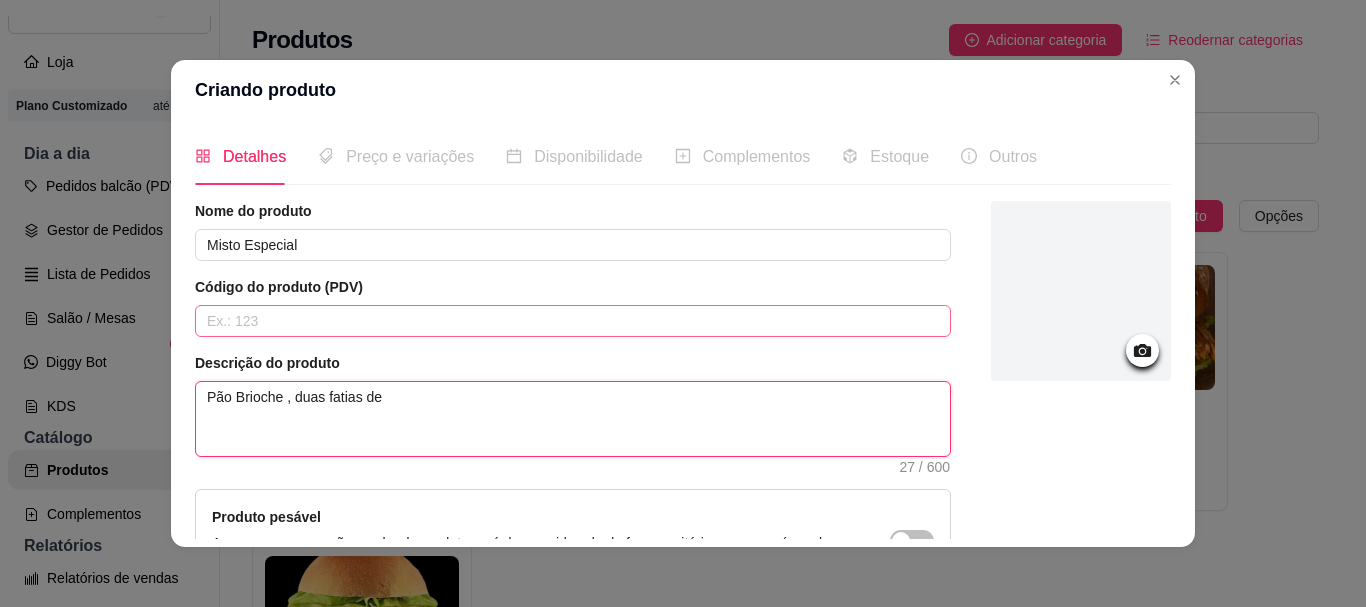 type 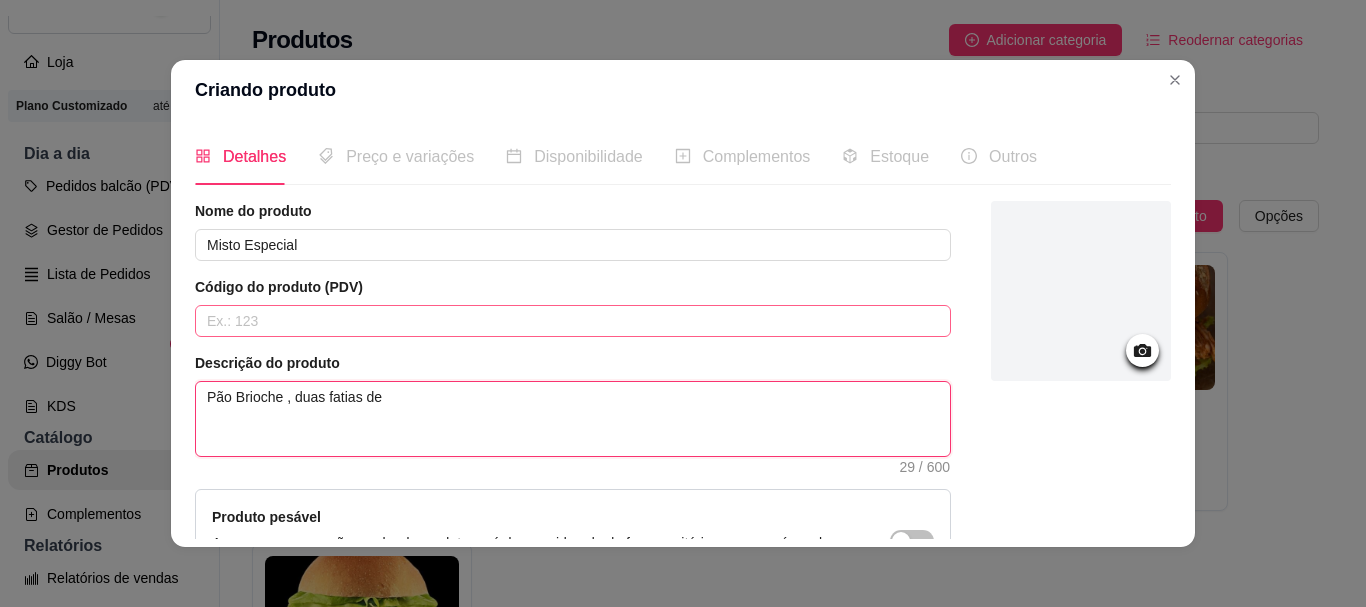 type 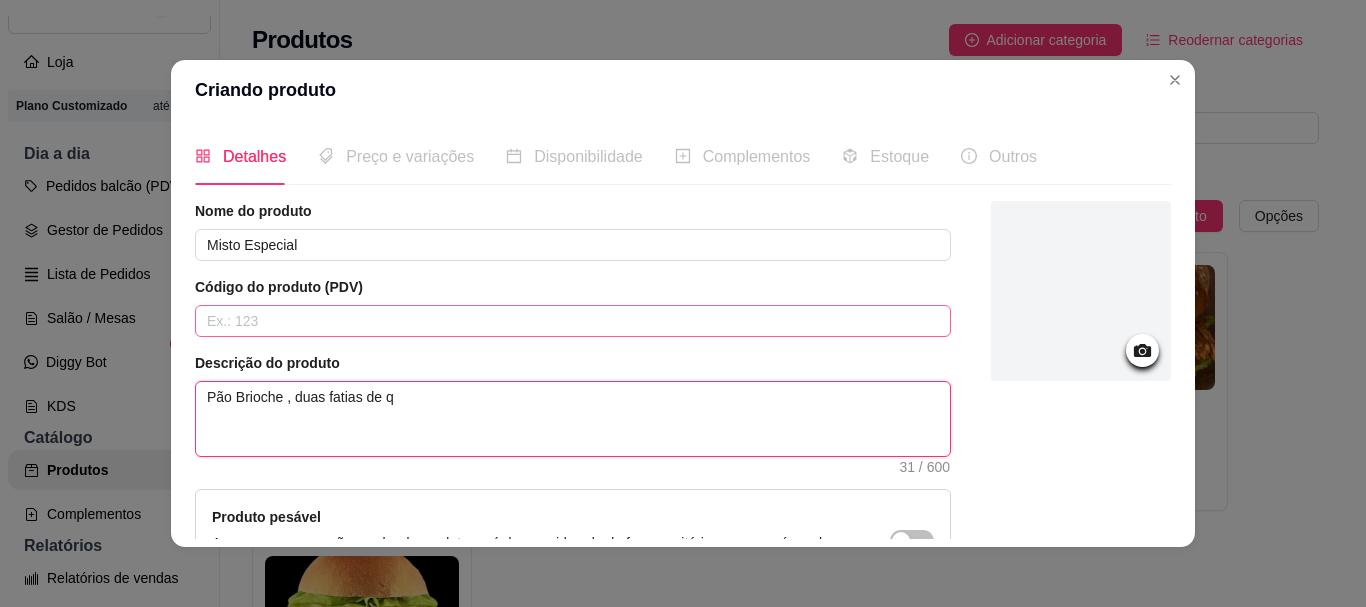 type 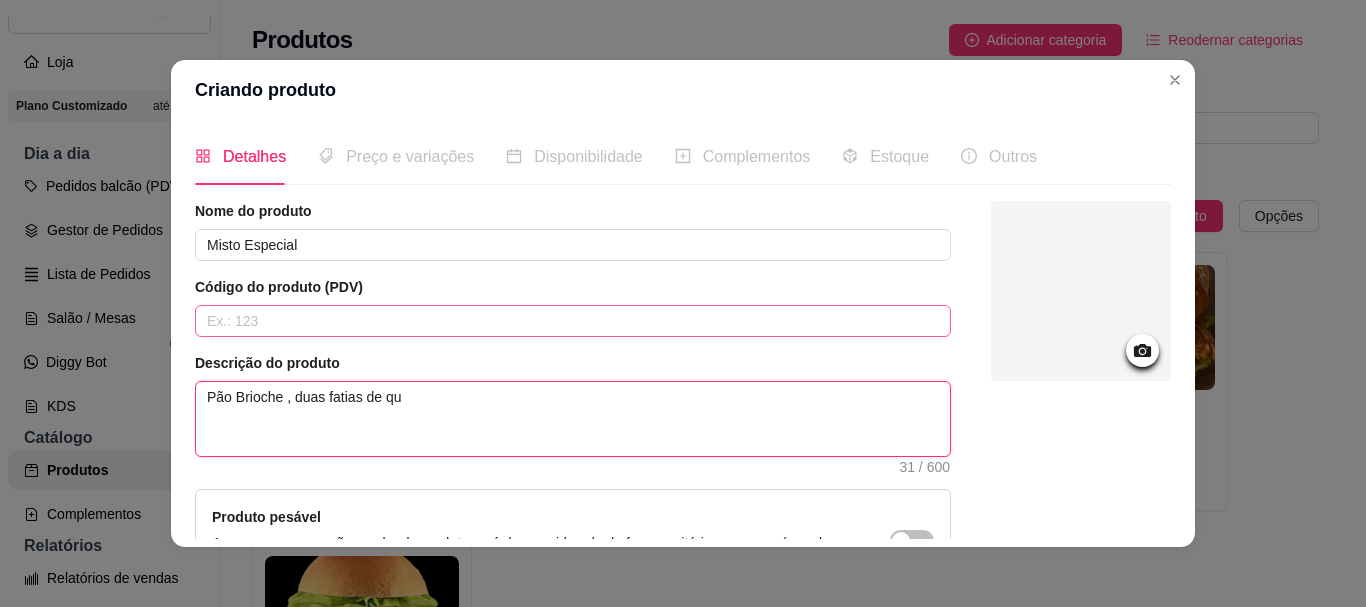 type 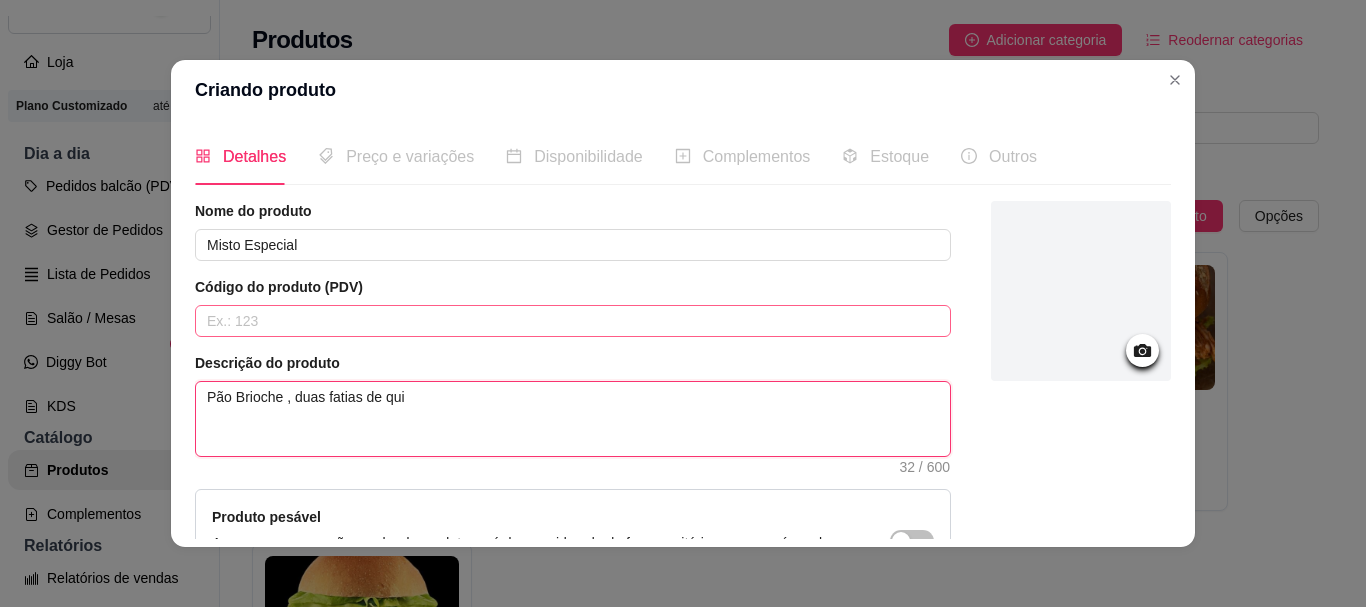 type 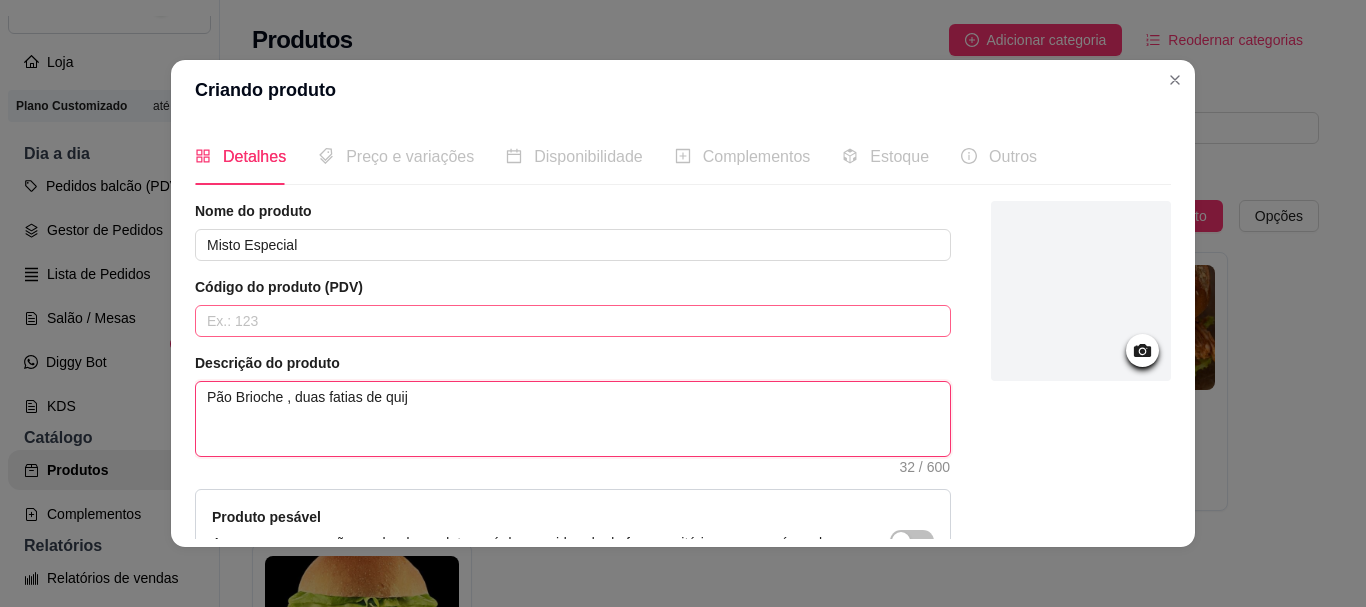 type 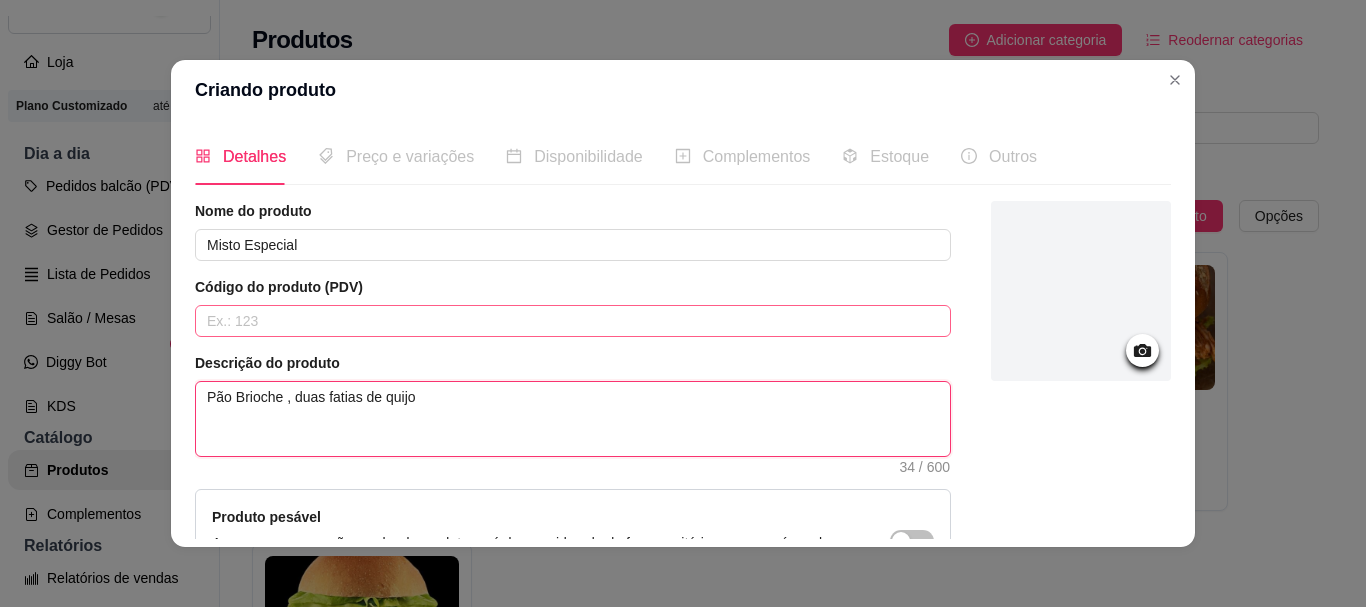 type 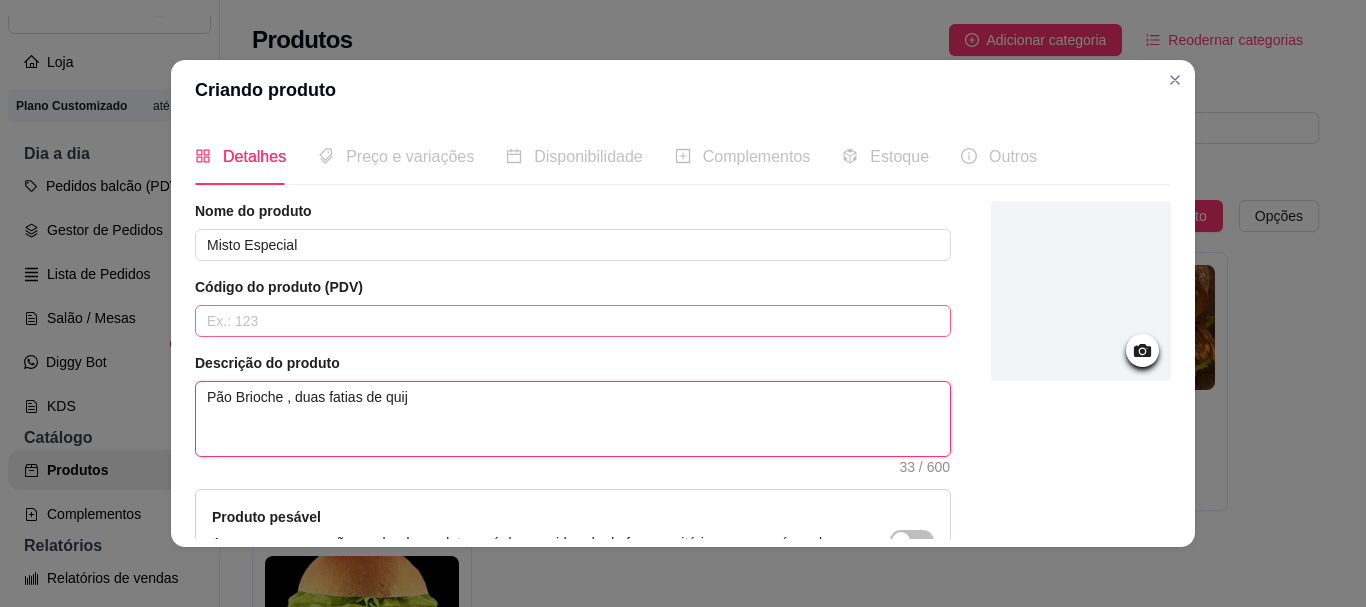 type 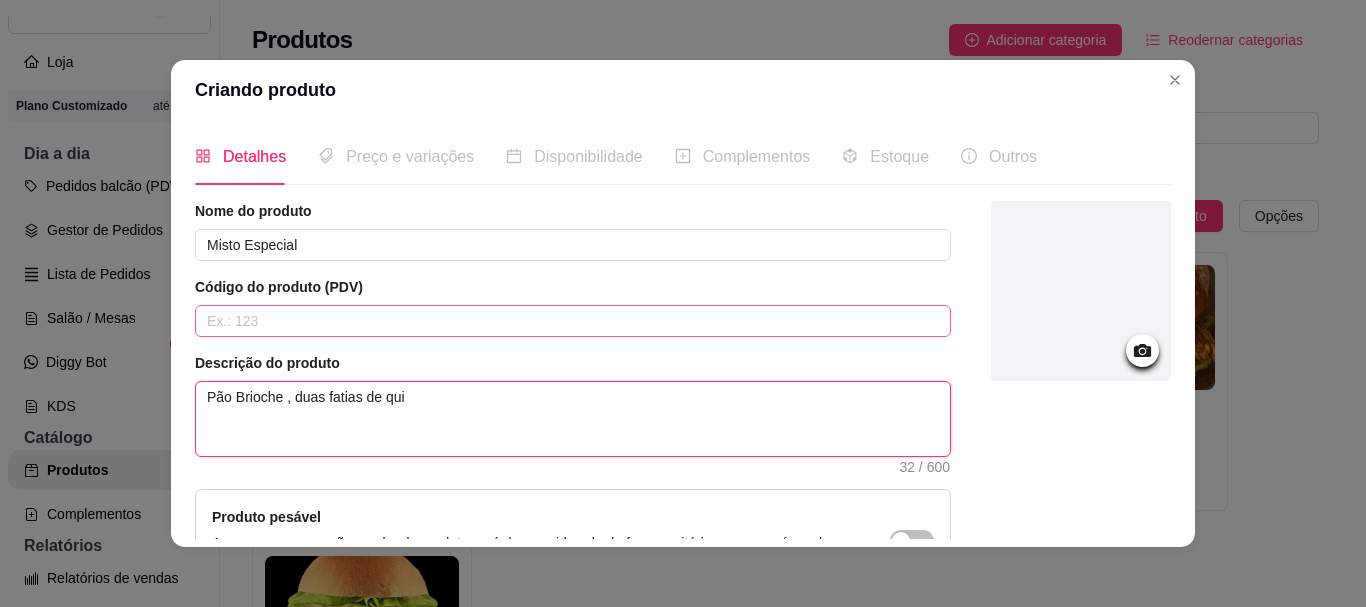 type 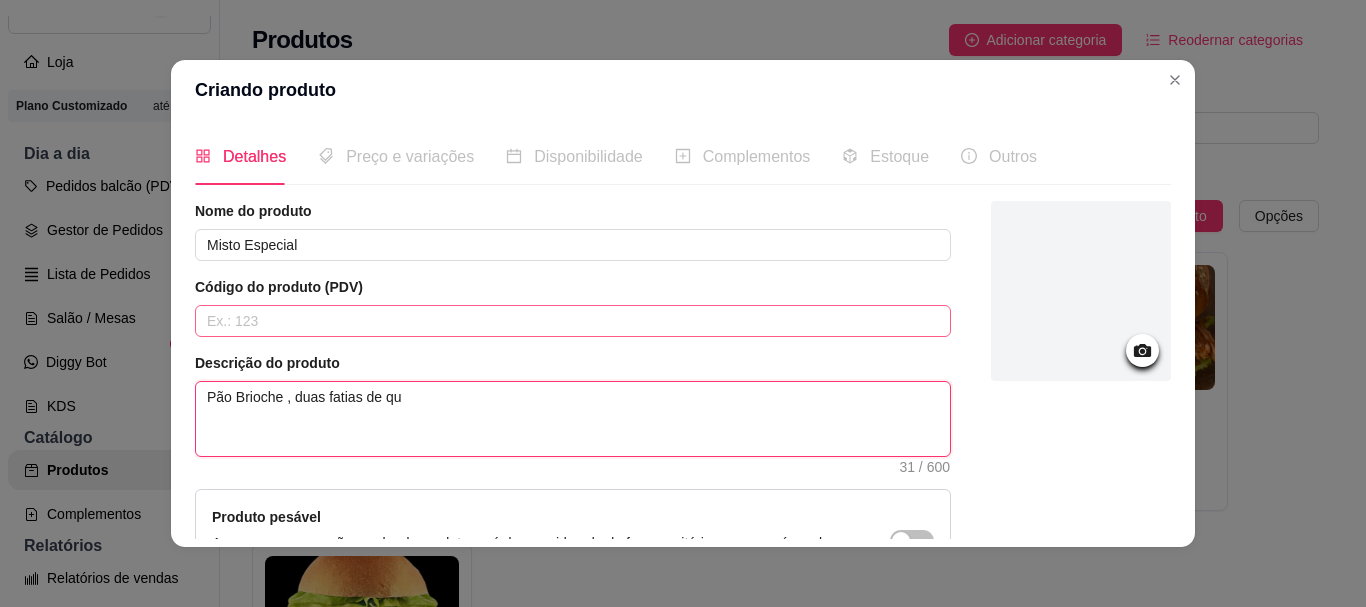 type 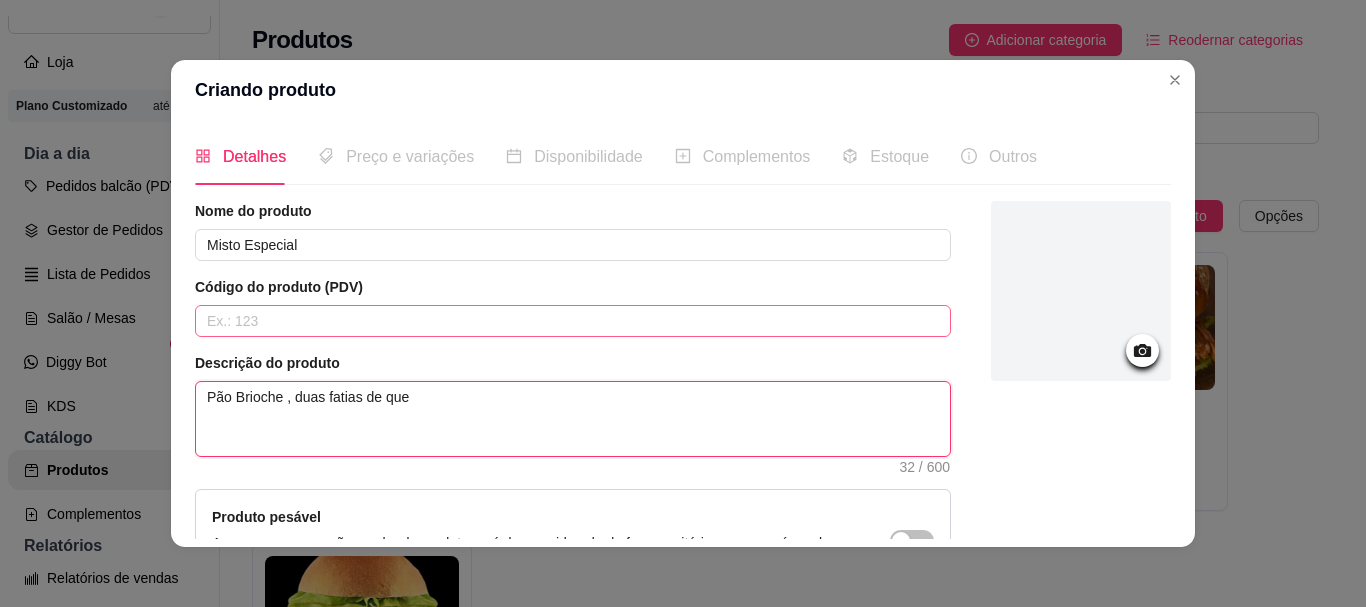 type 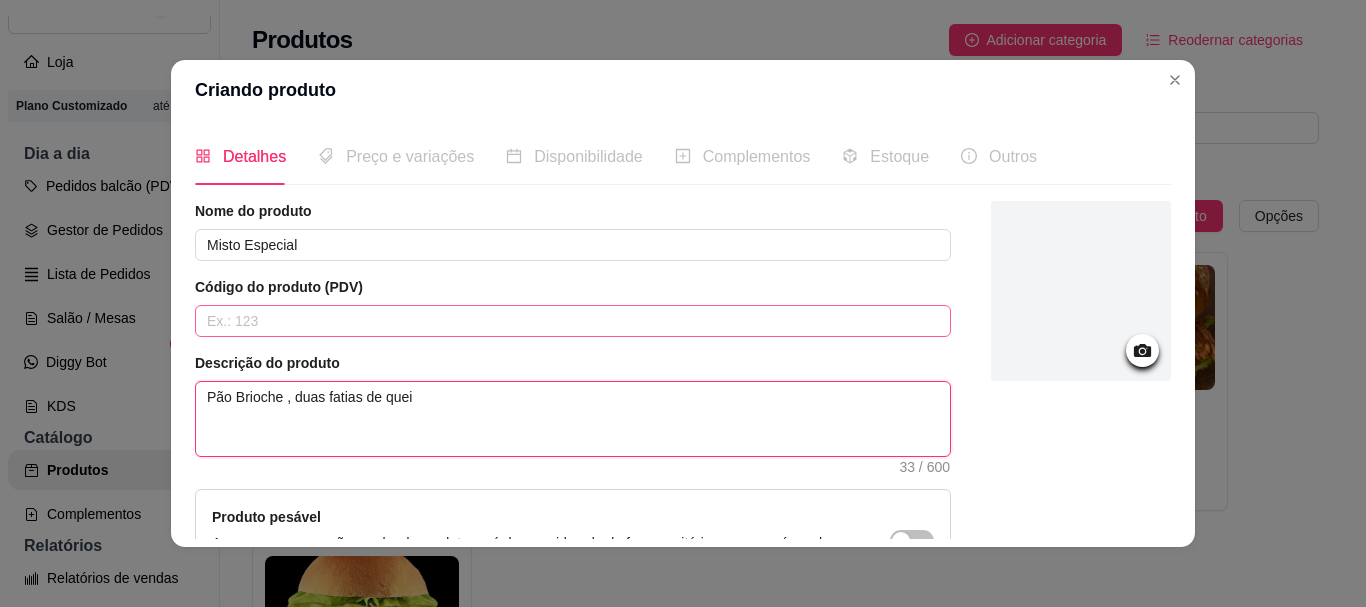 type 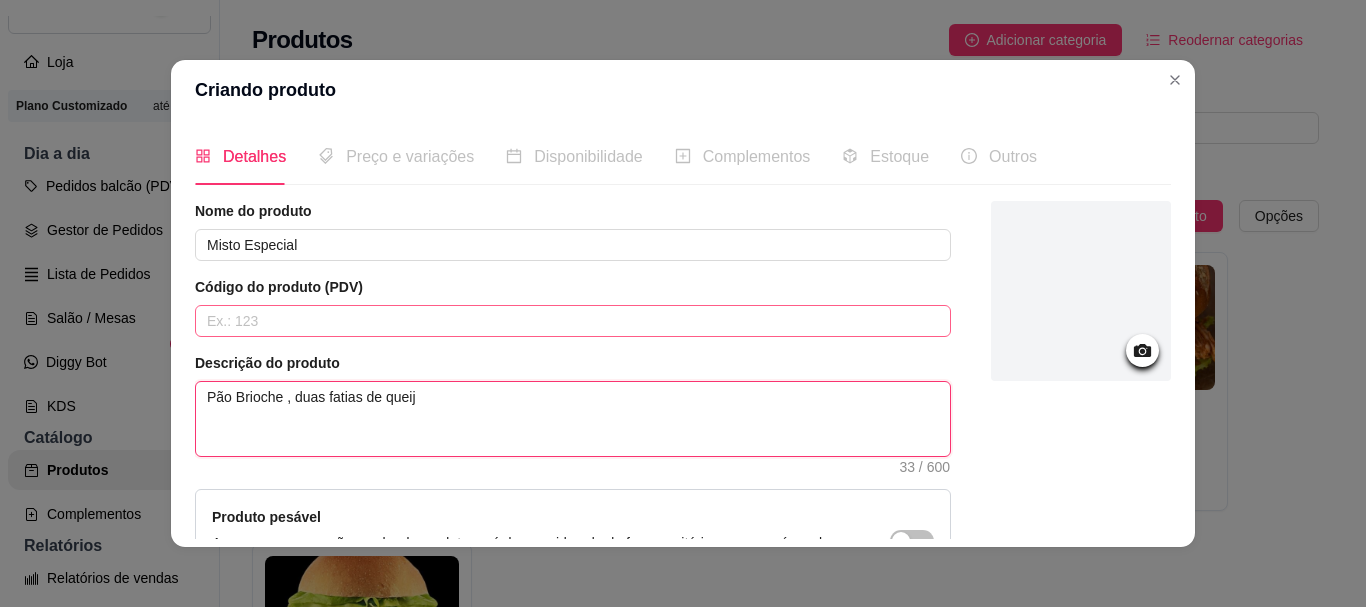 type 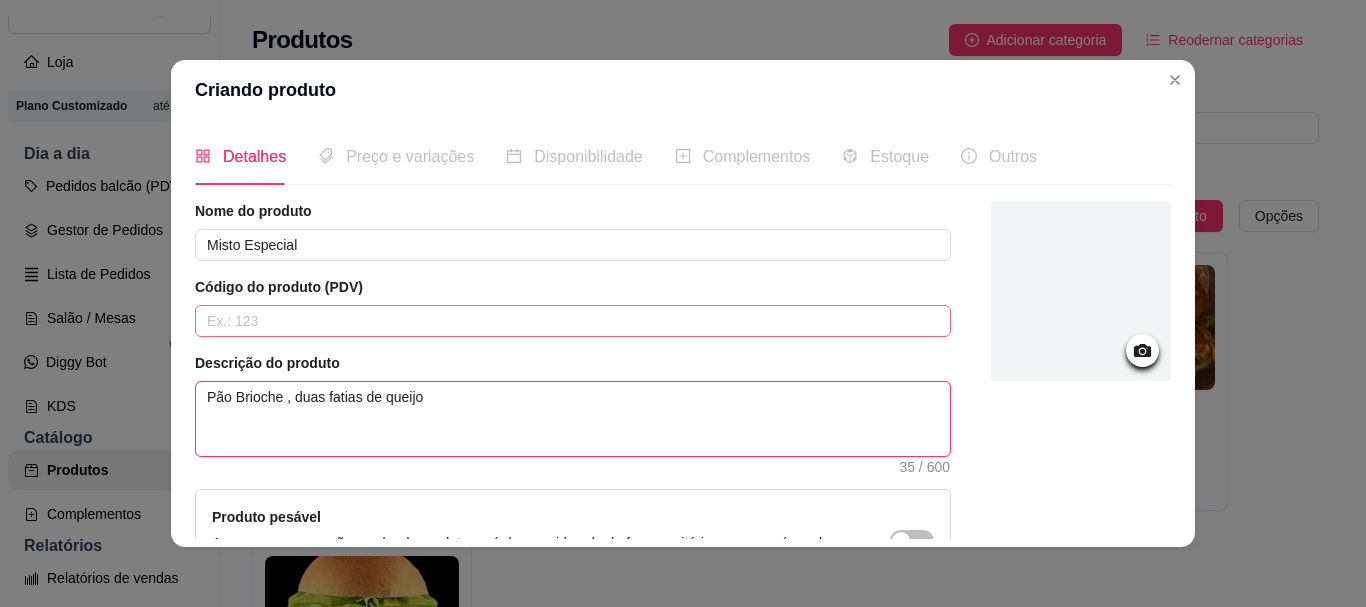 type 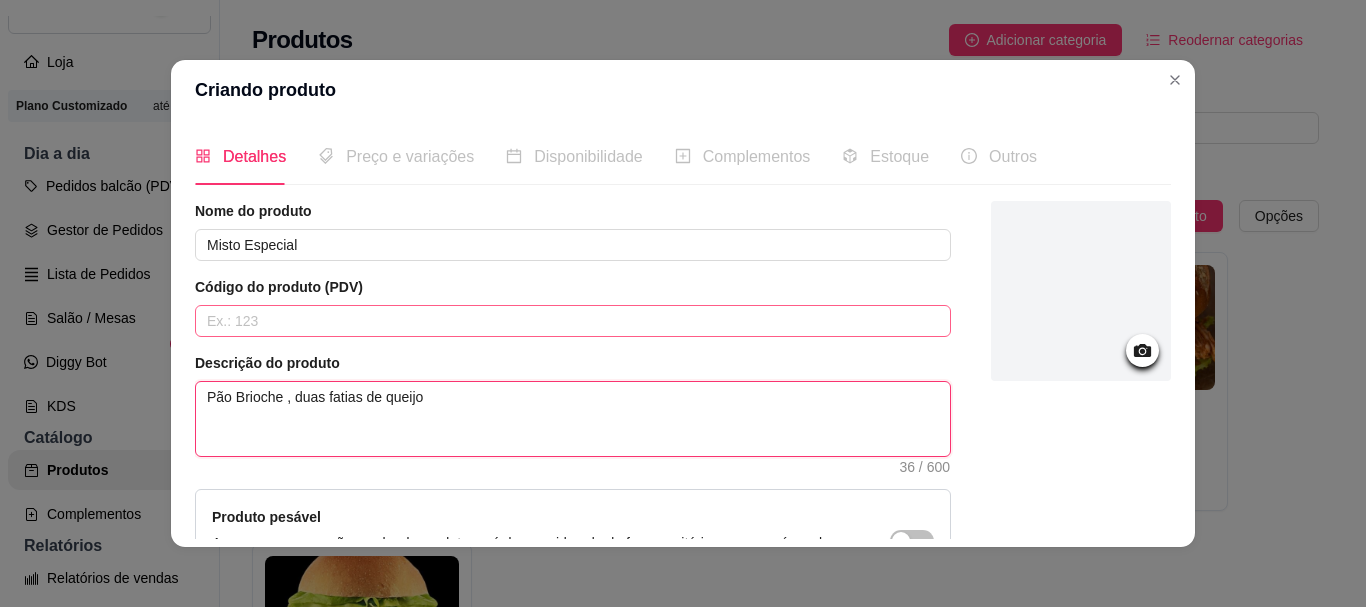 type 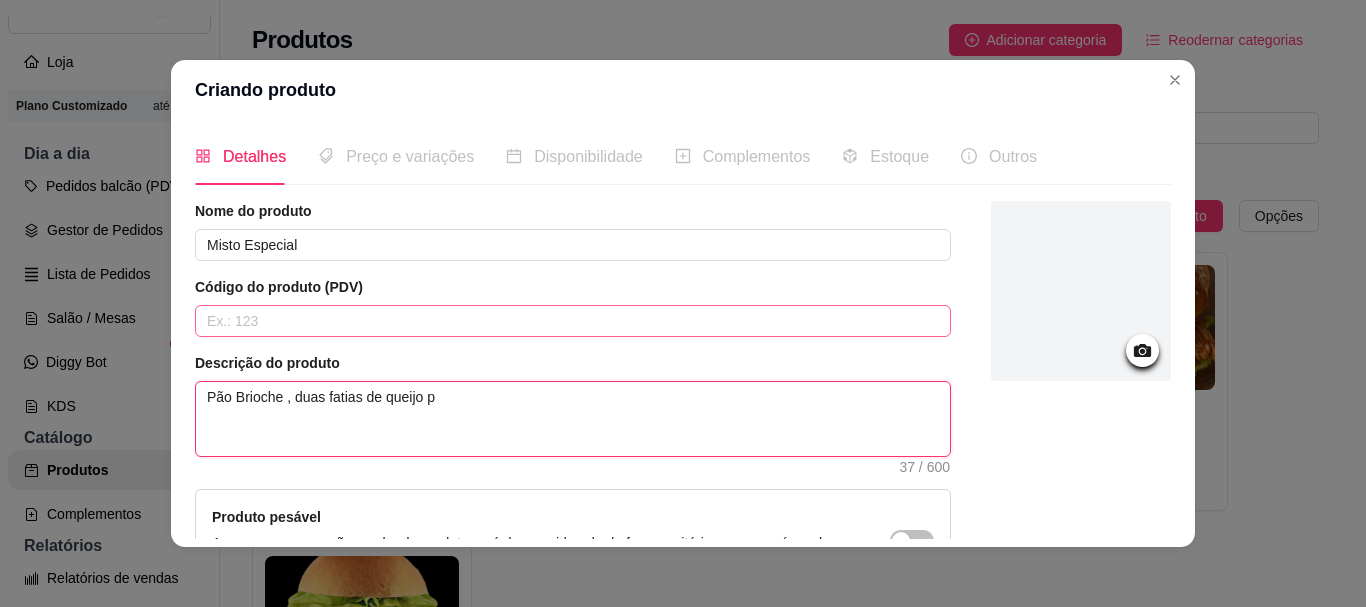 type 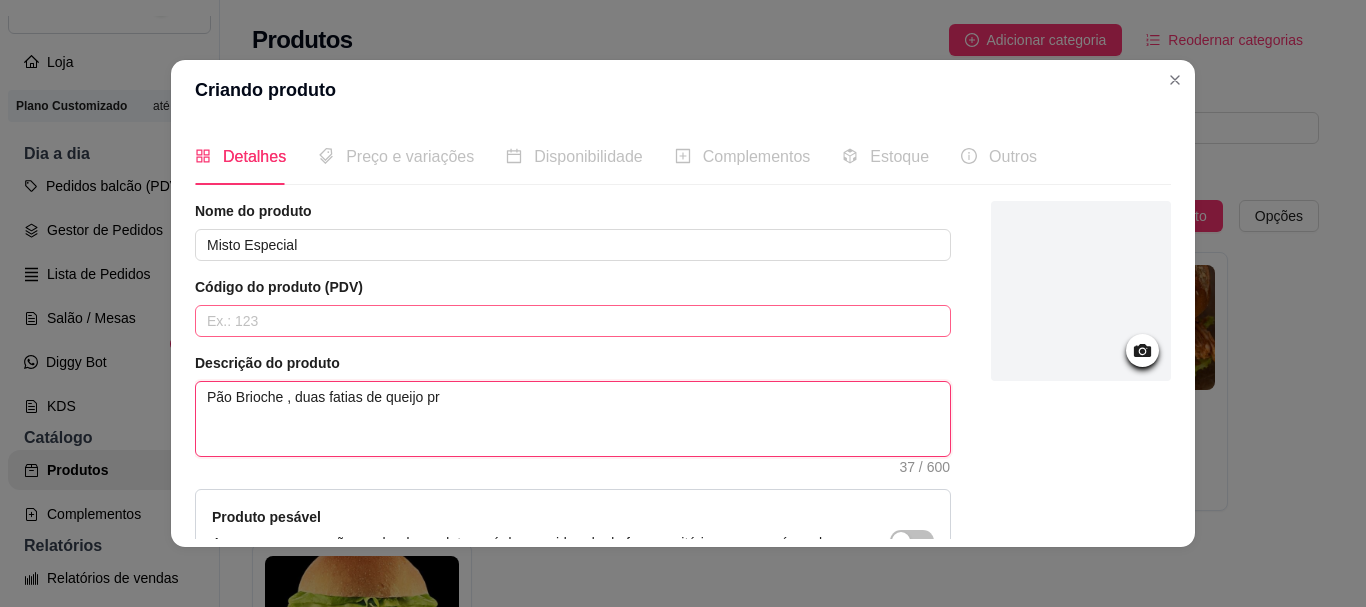 type 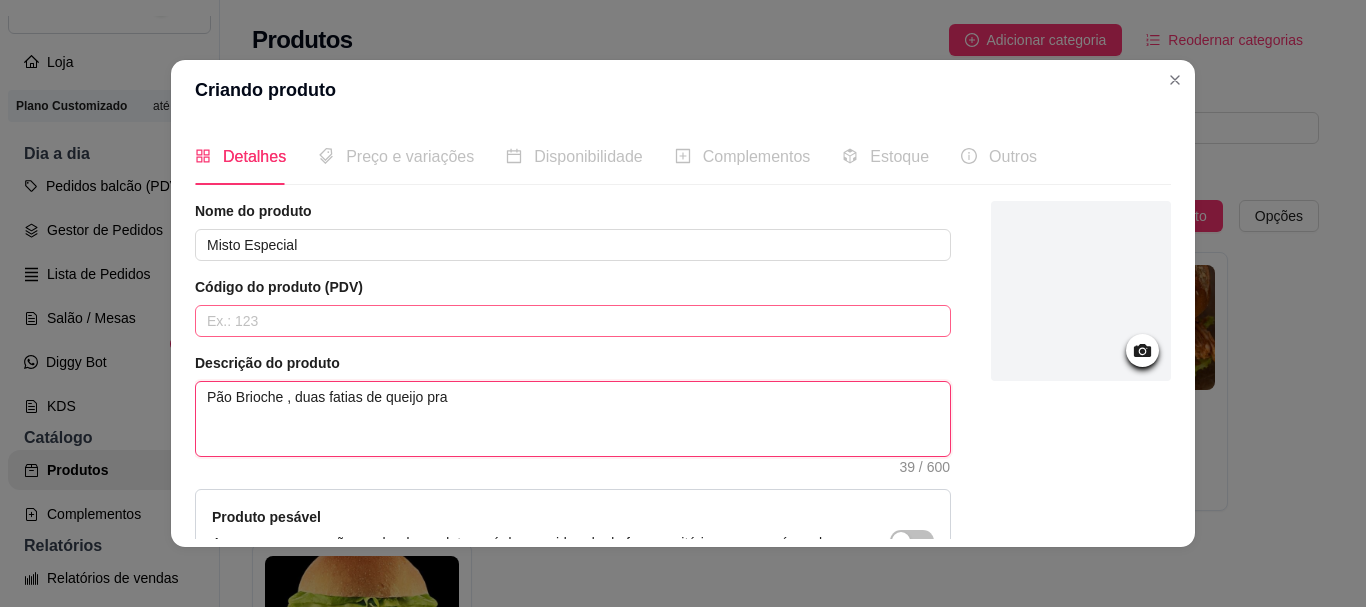 type 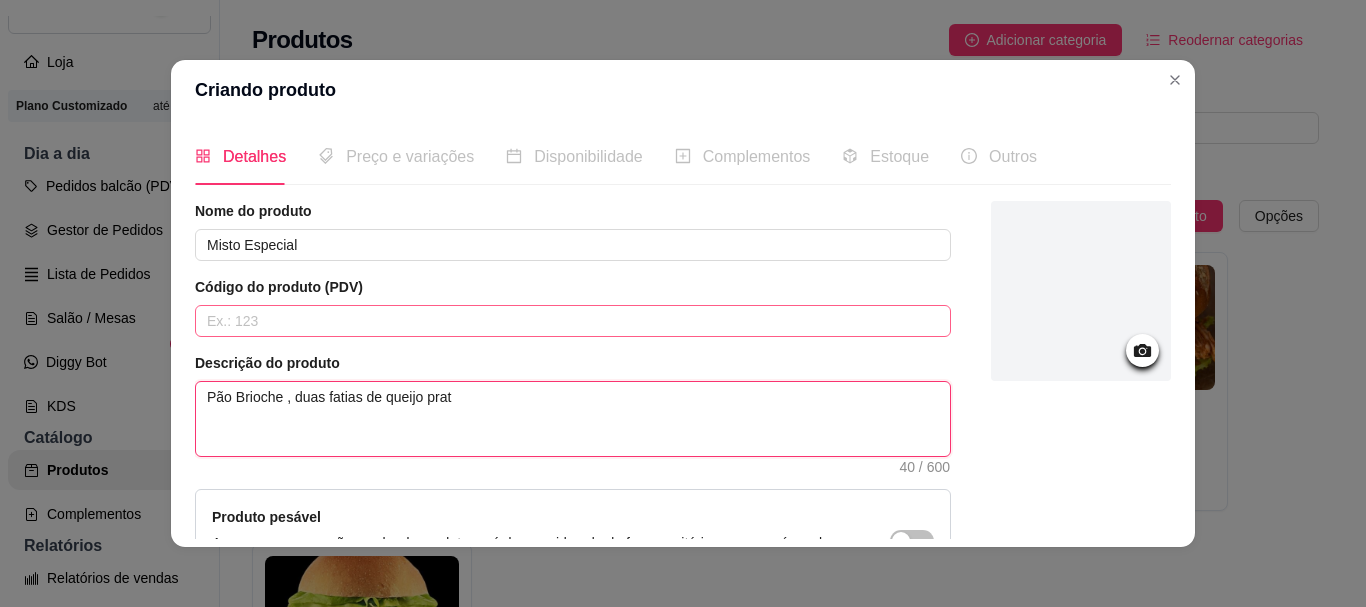 type 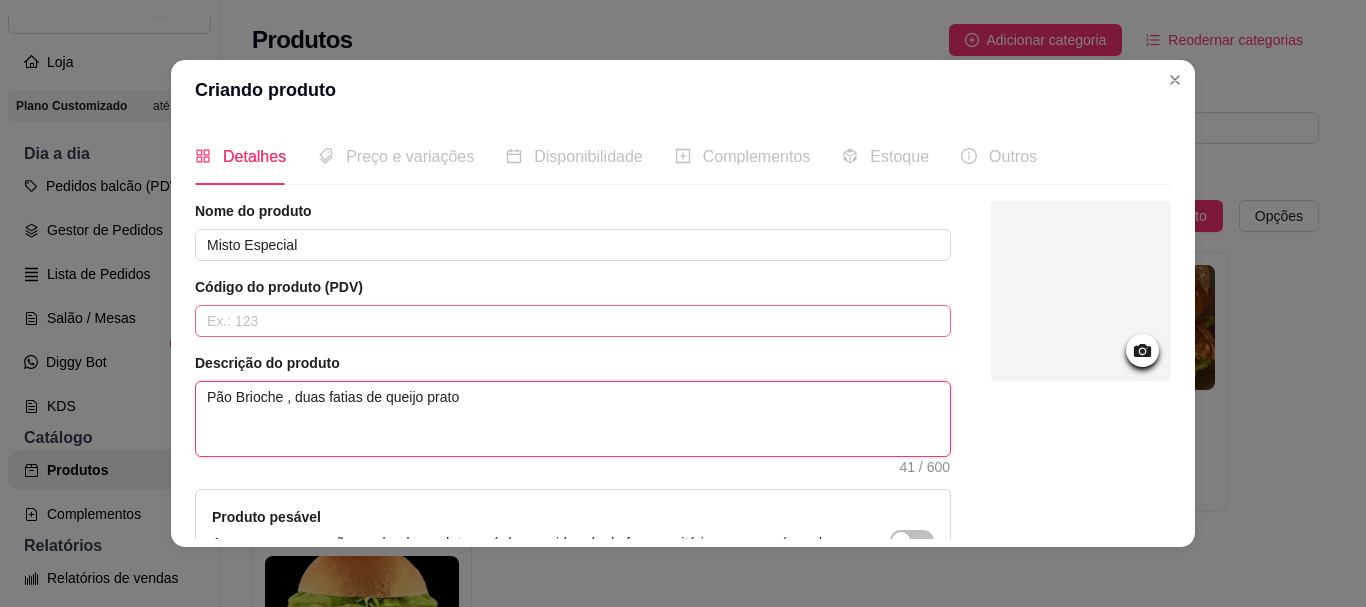 type 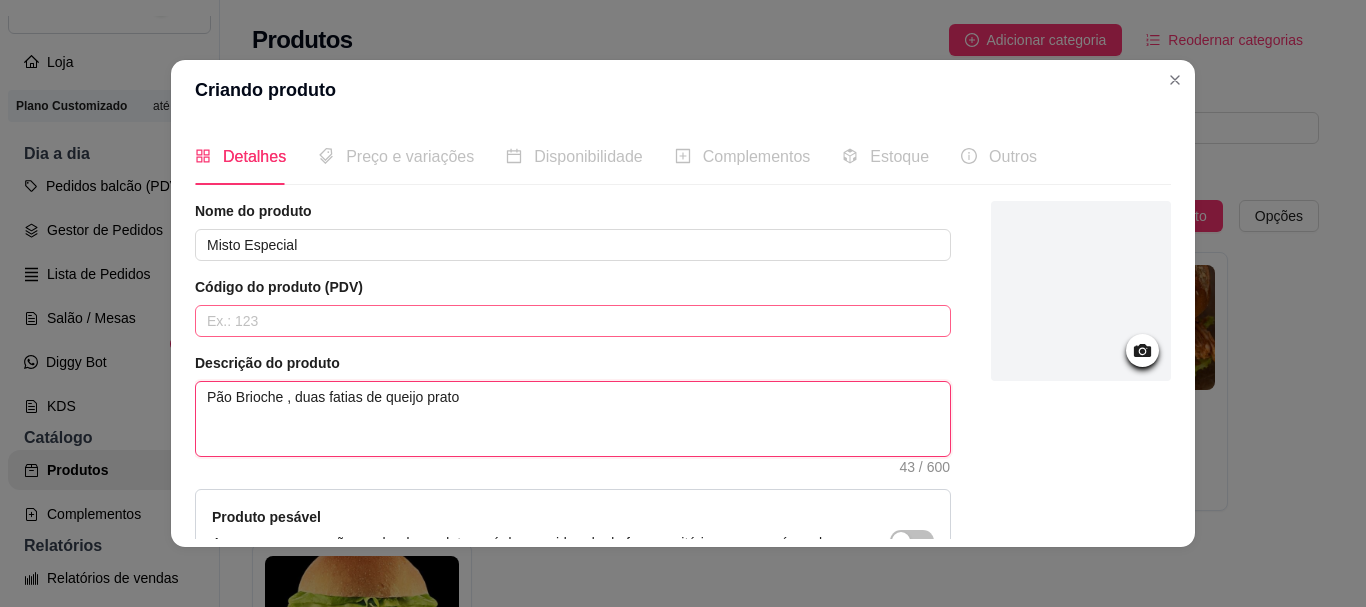 type 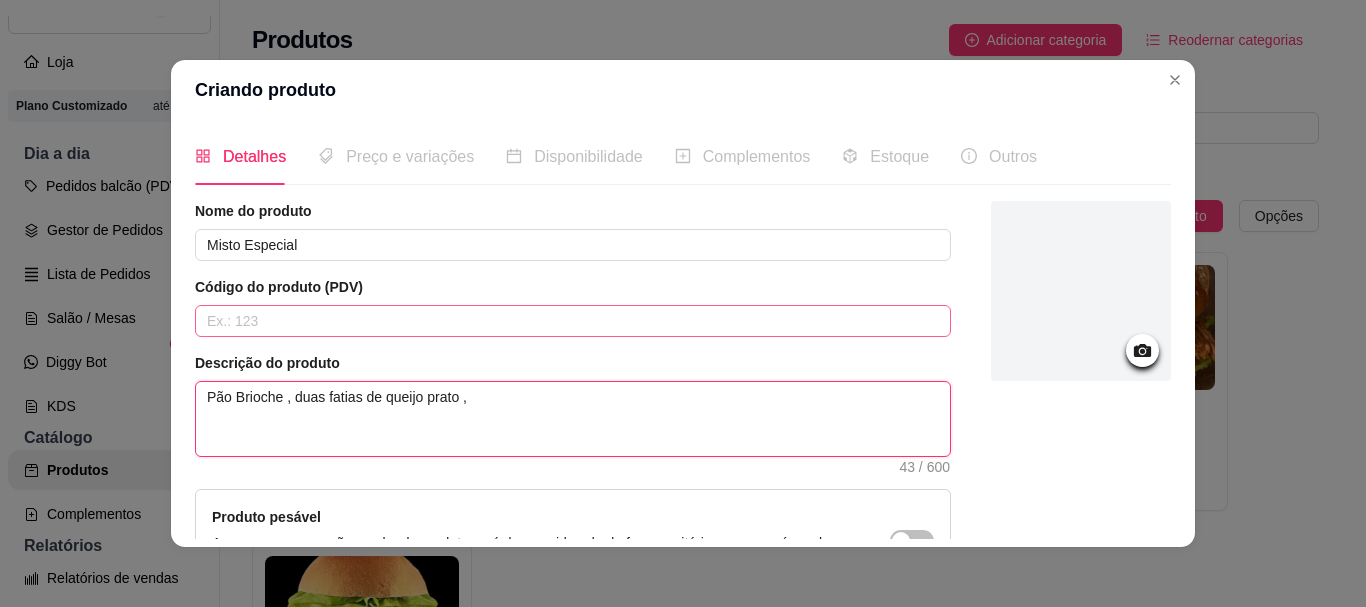 type 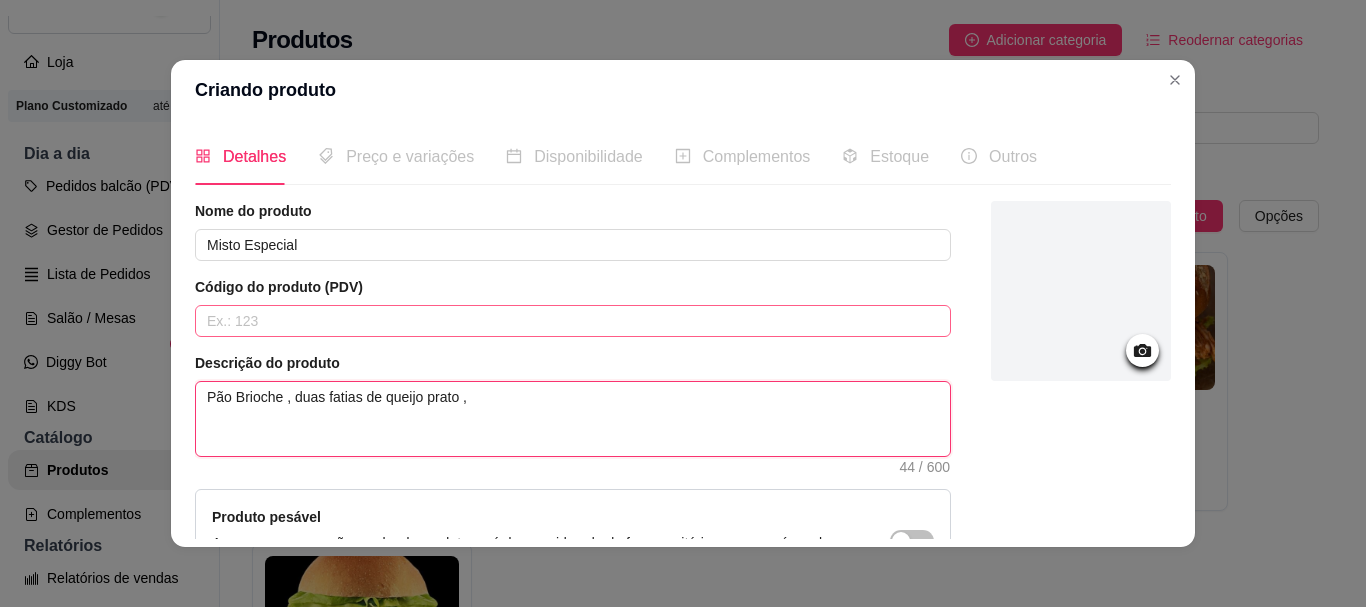 type 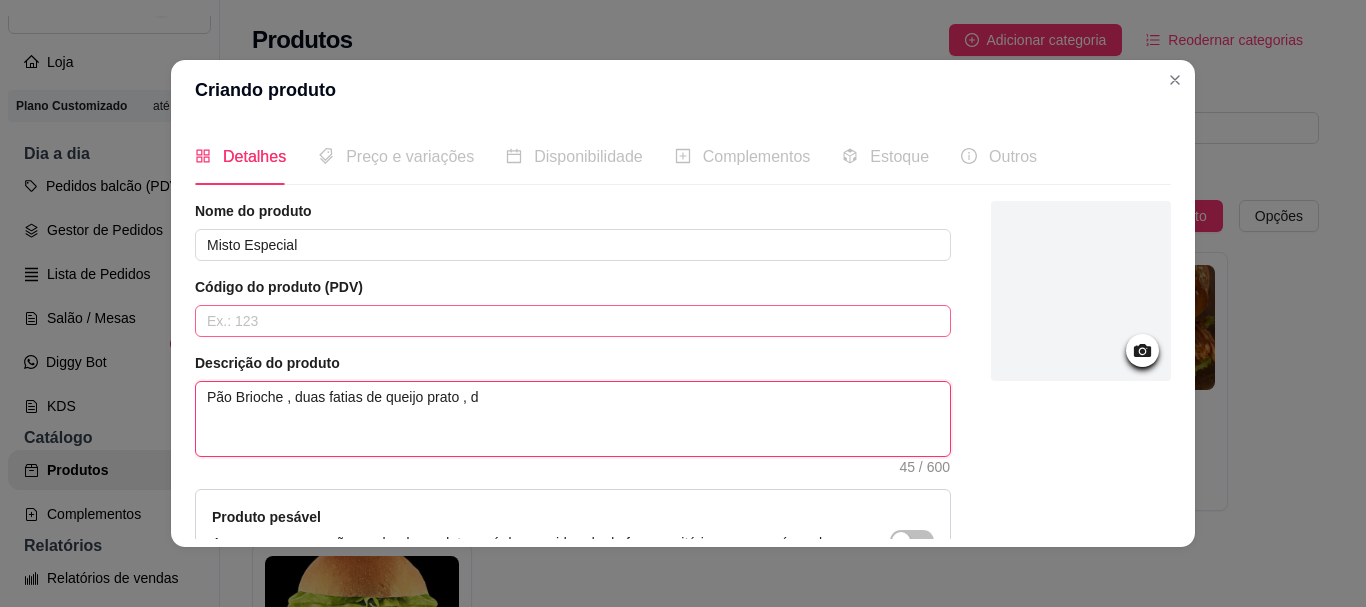 type 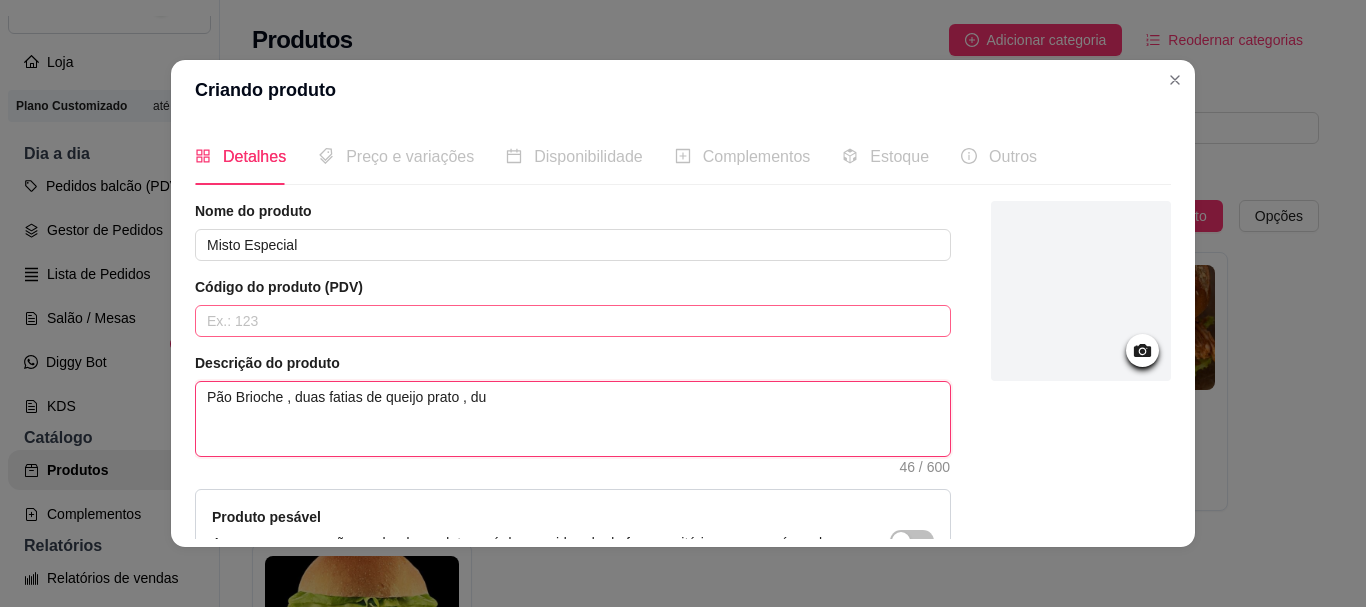 type 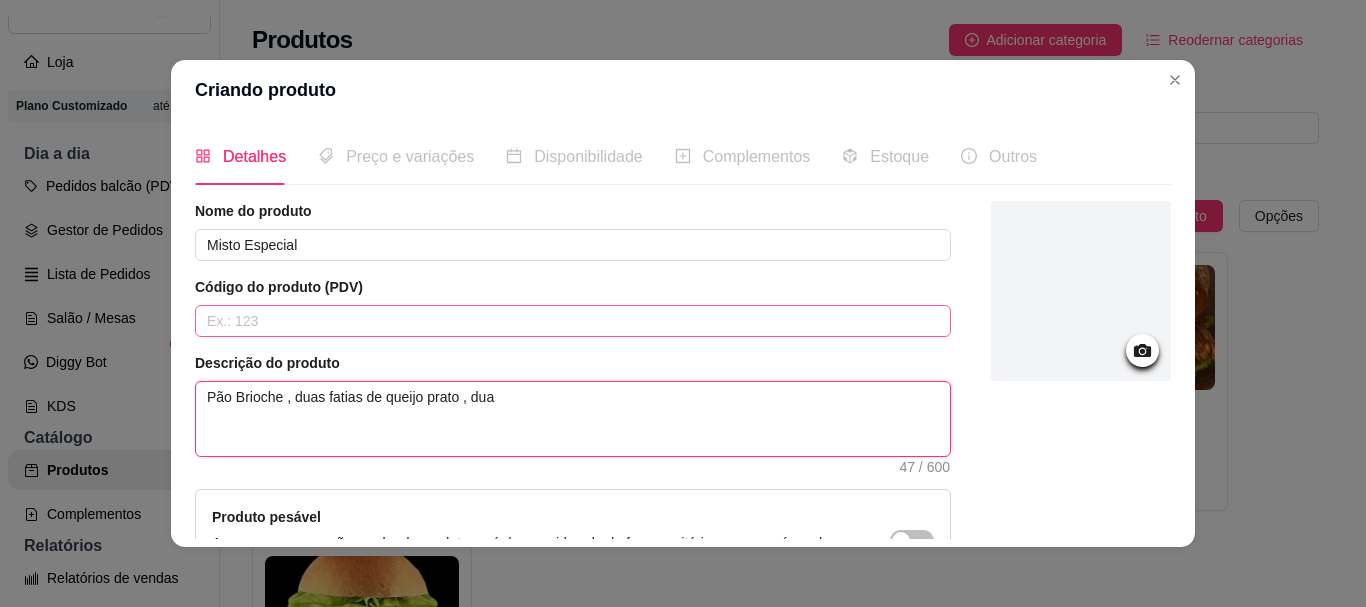type 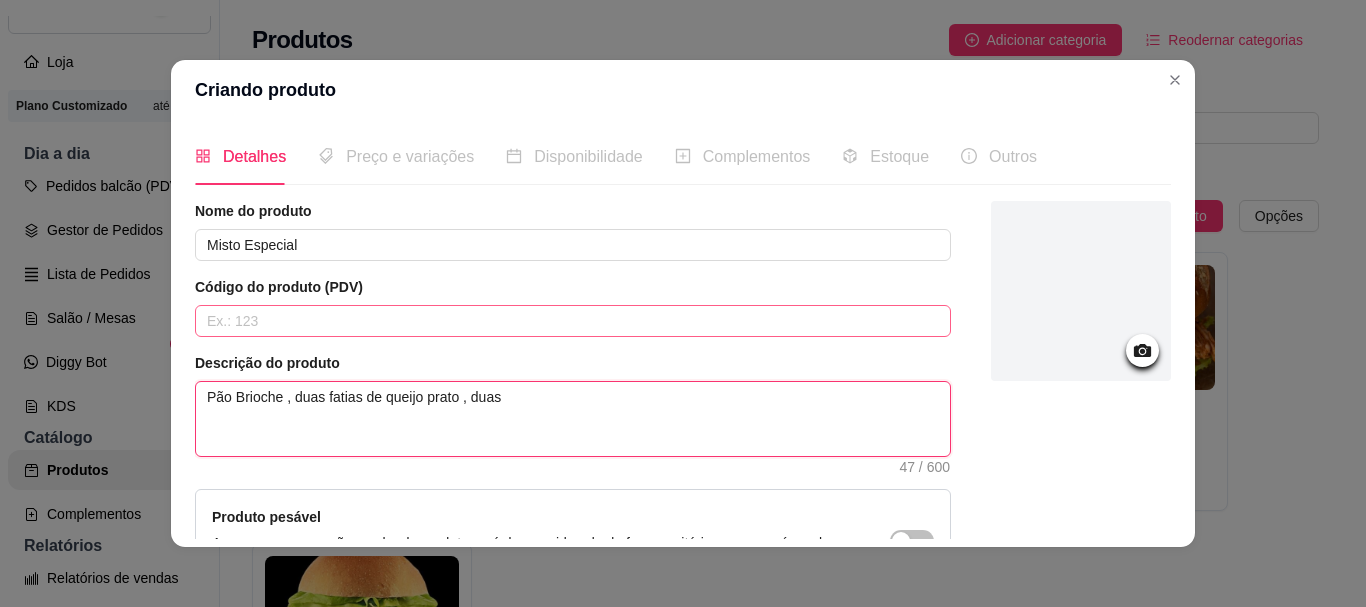 type 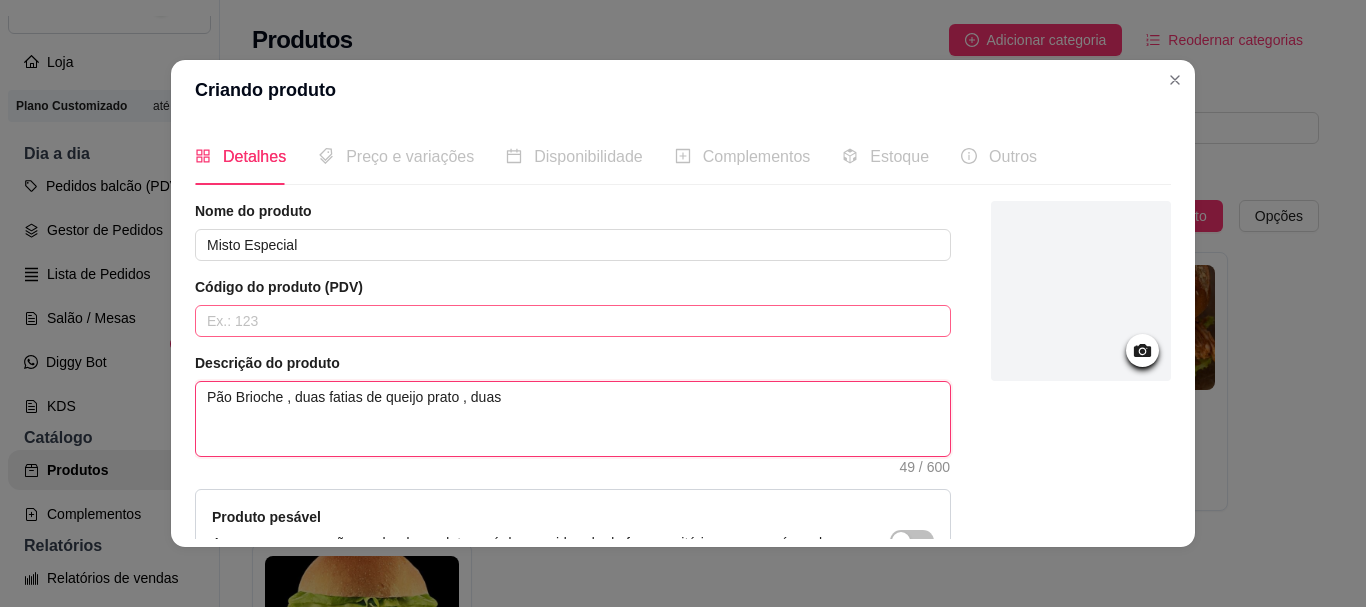 type 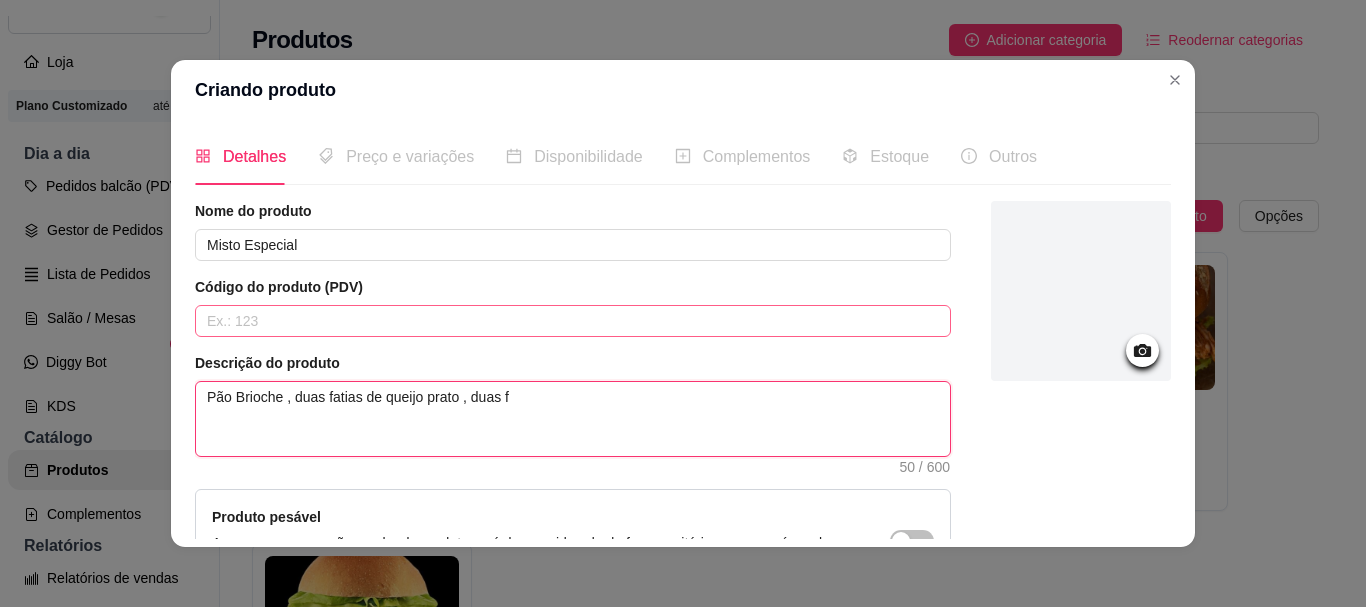 type 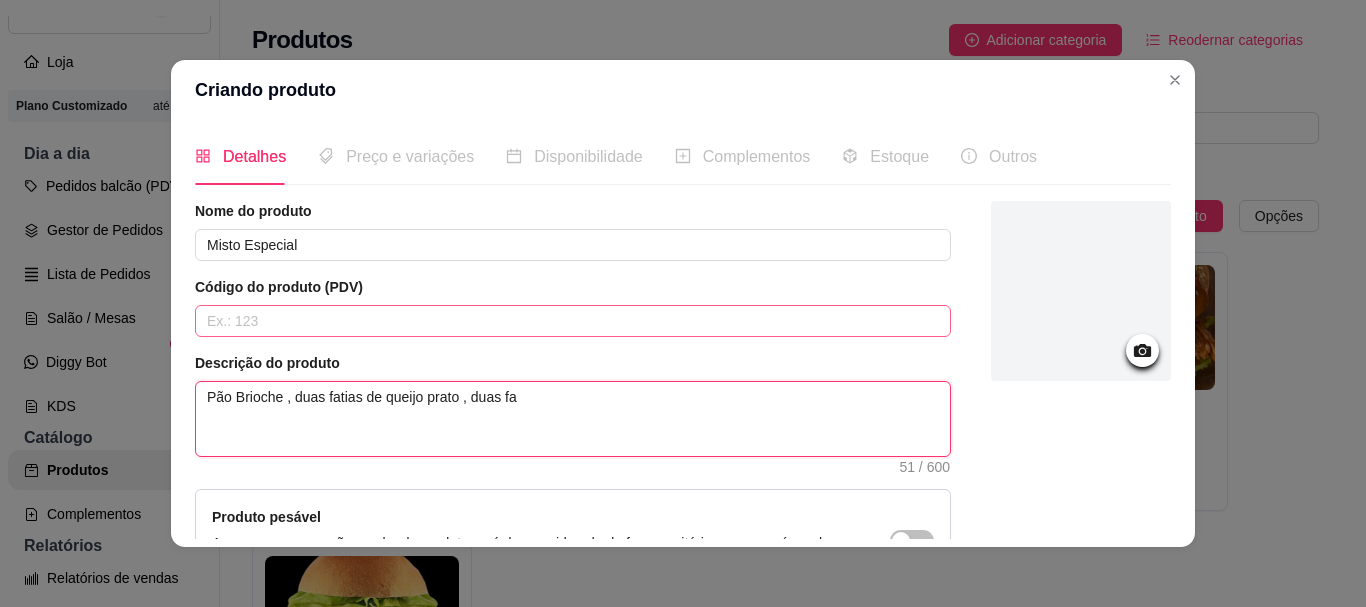 type 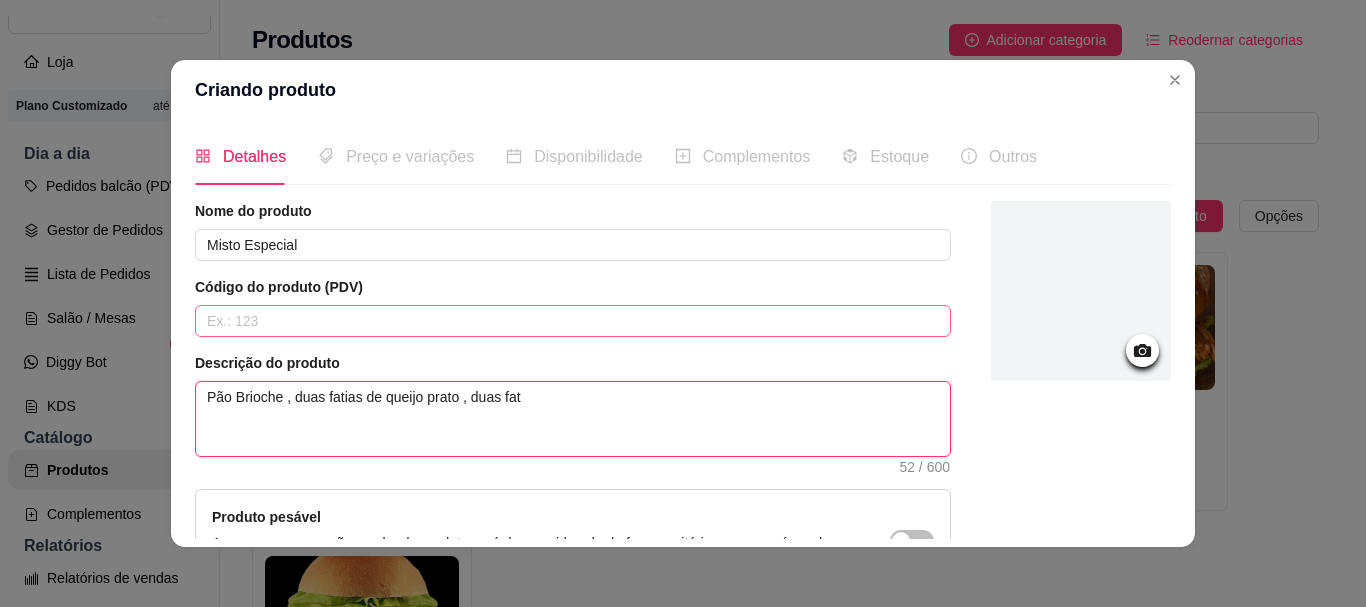 type 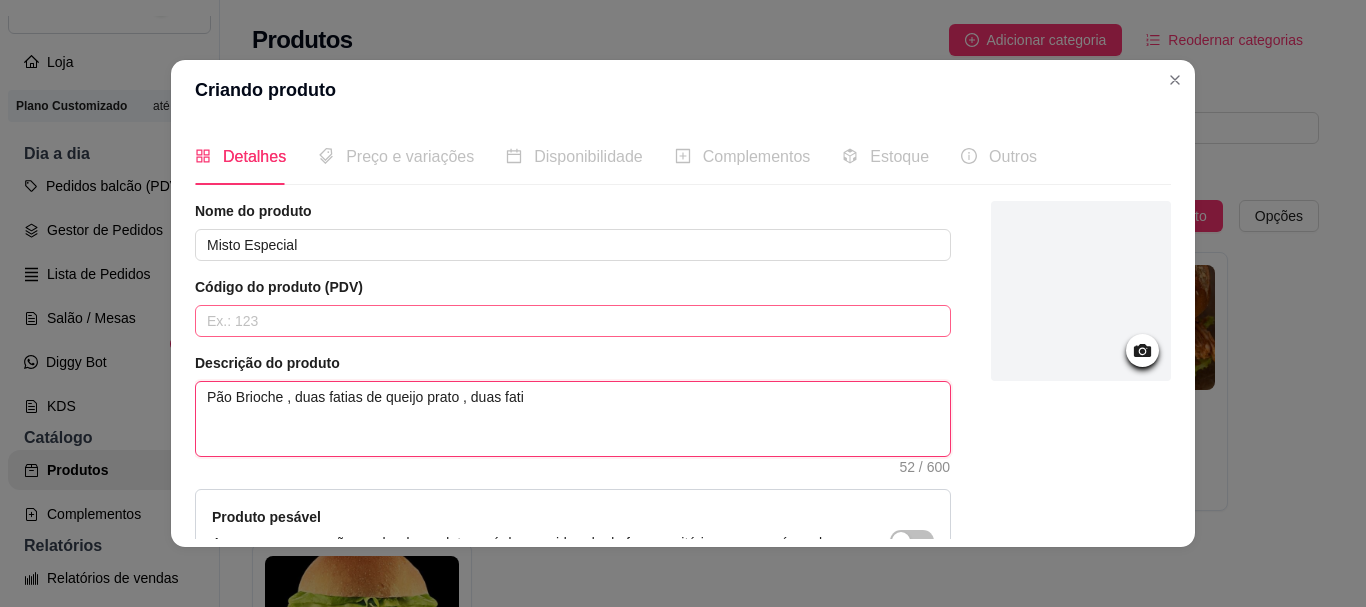 type 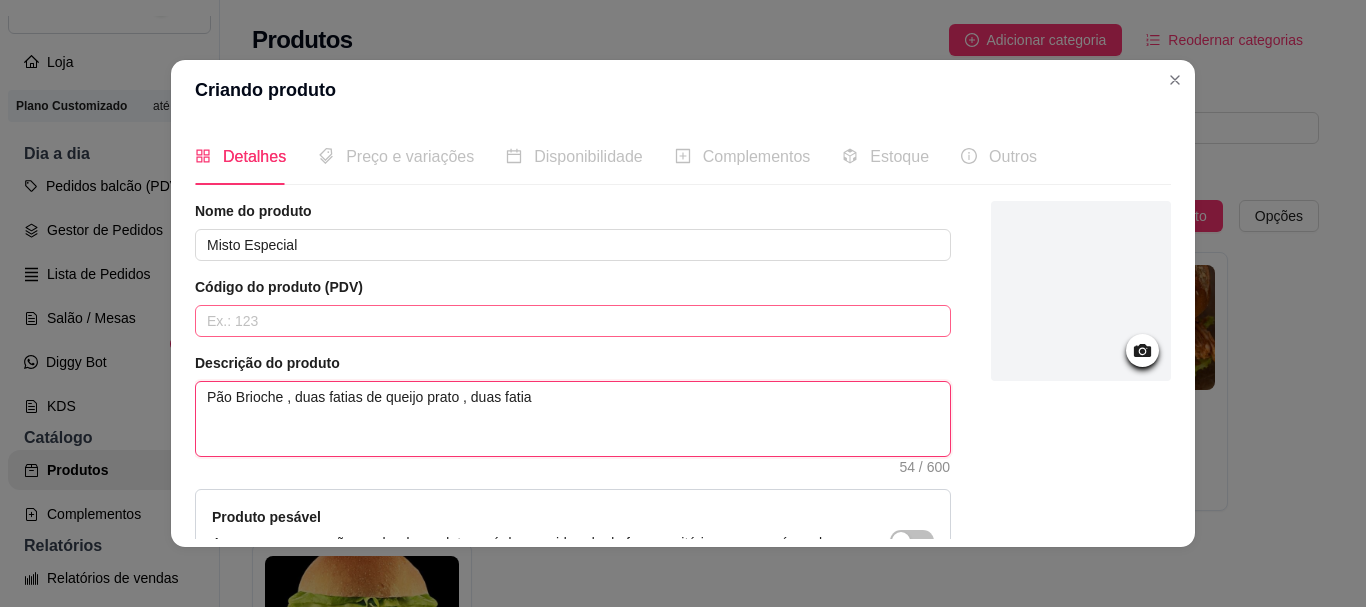 type 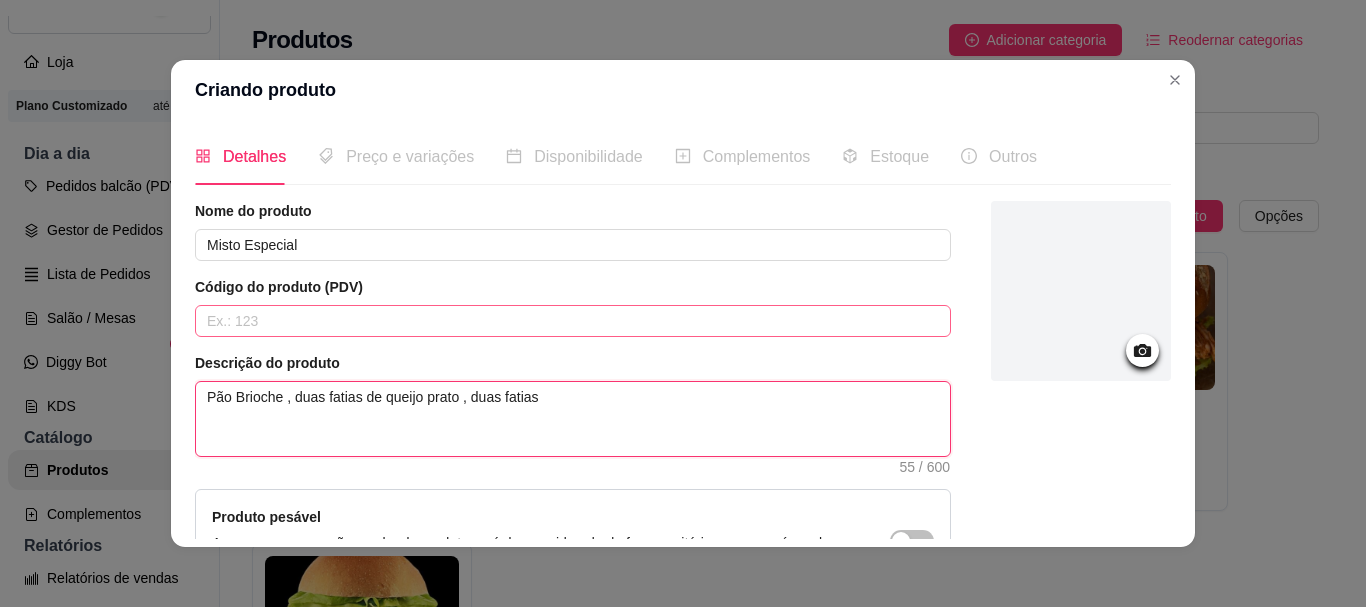 type 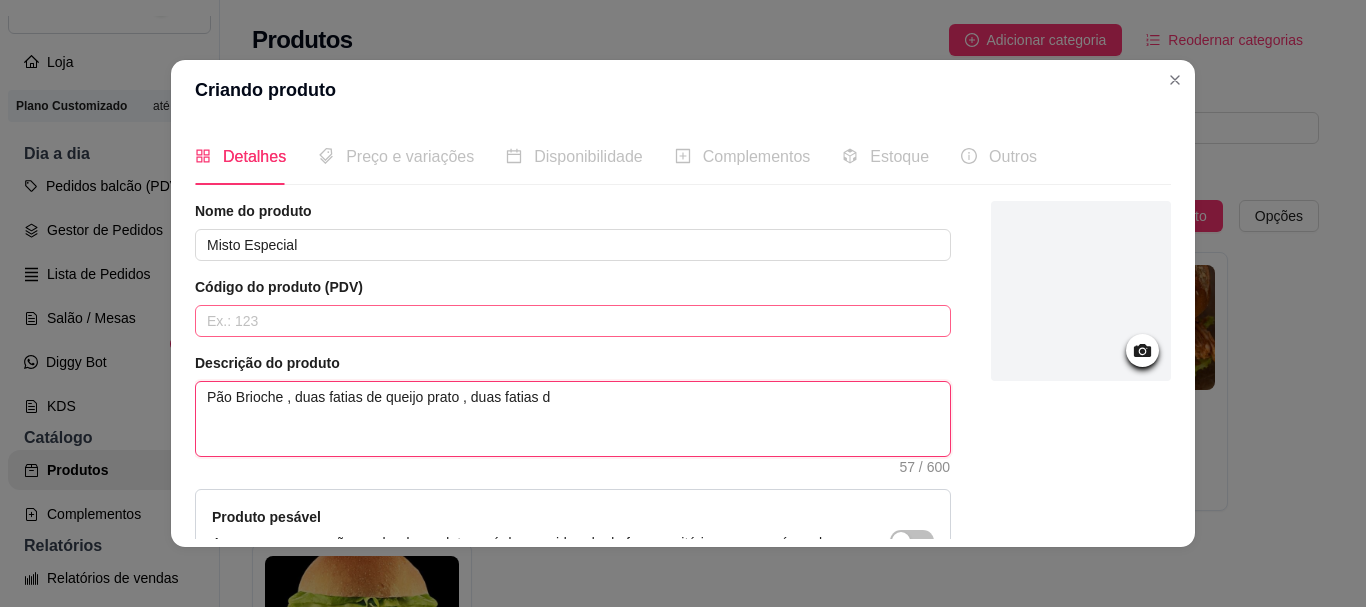 type 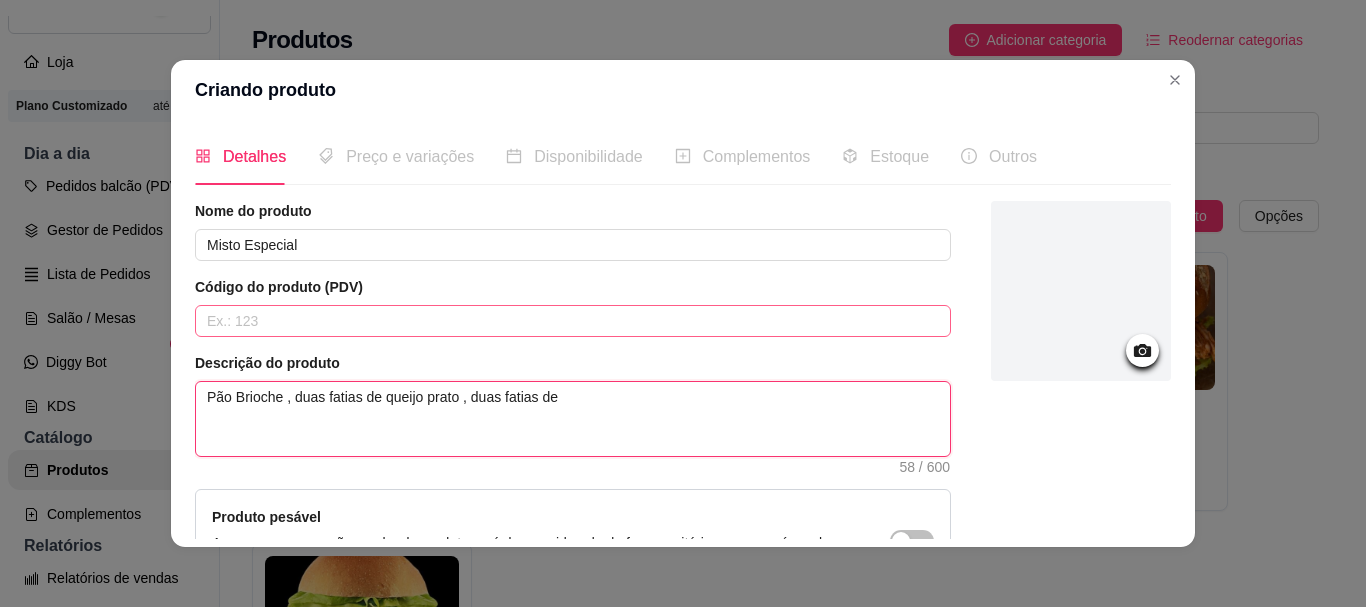 type 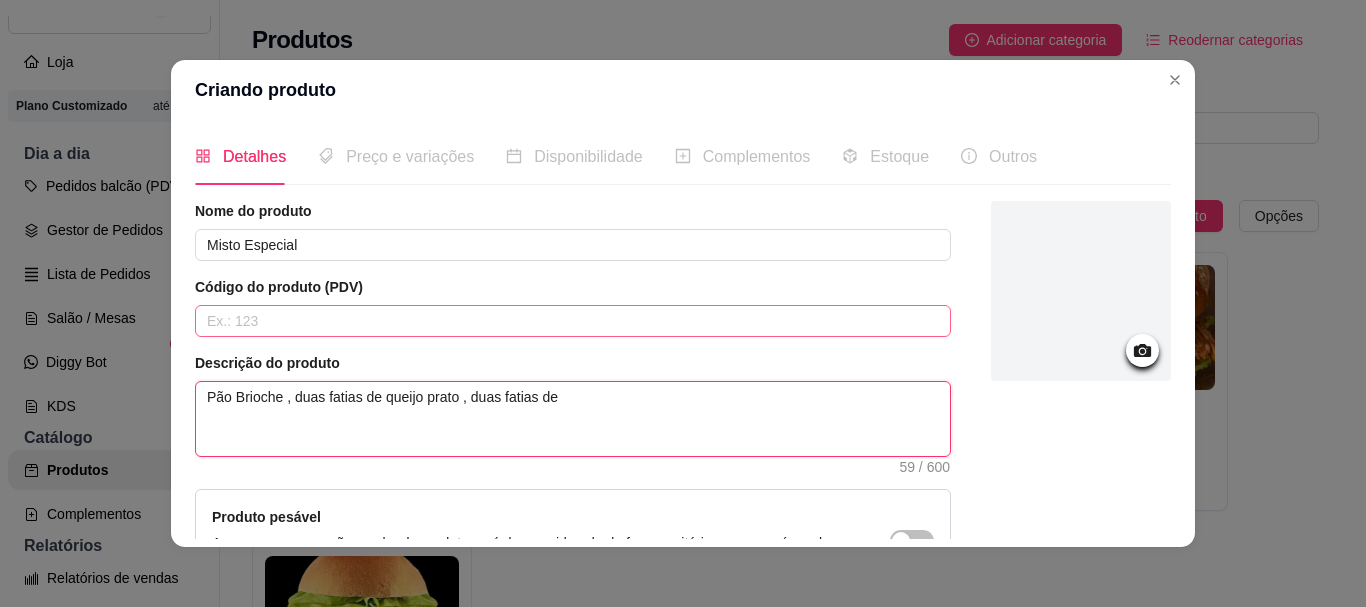 type 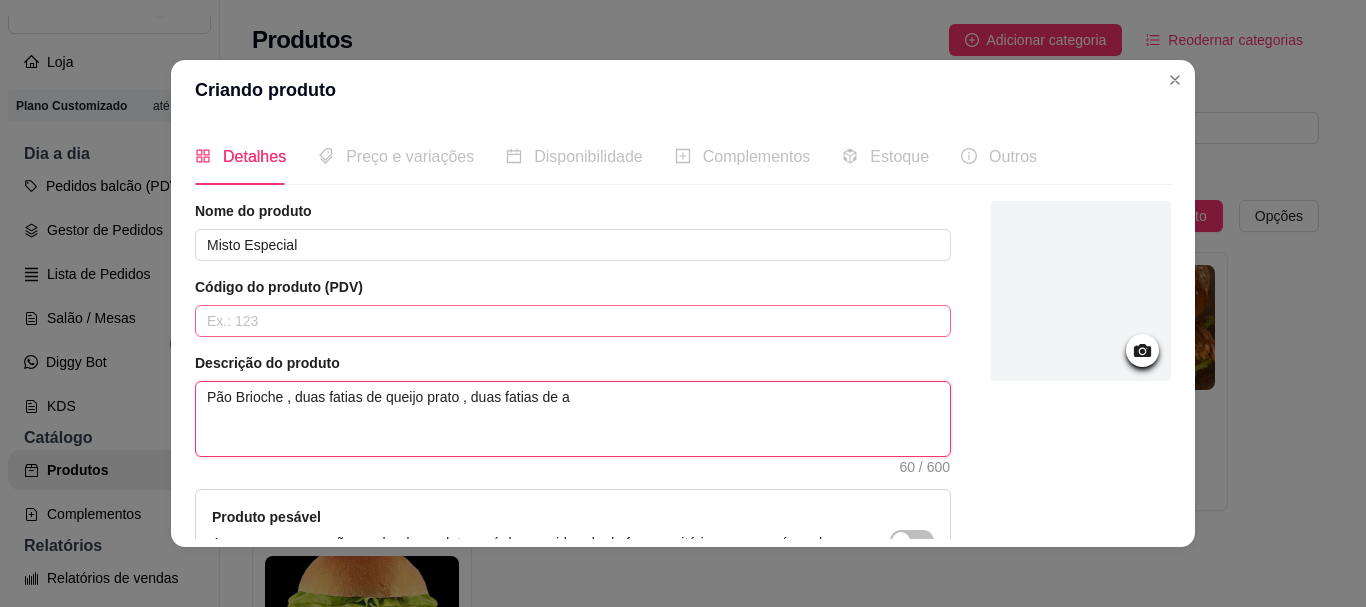 type 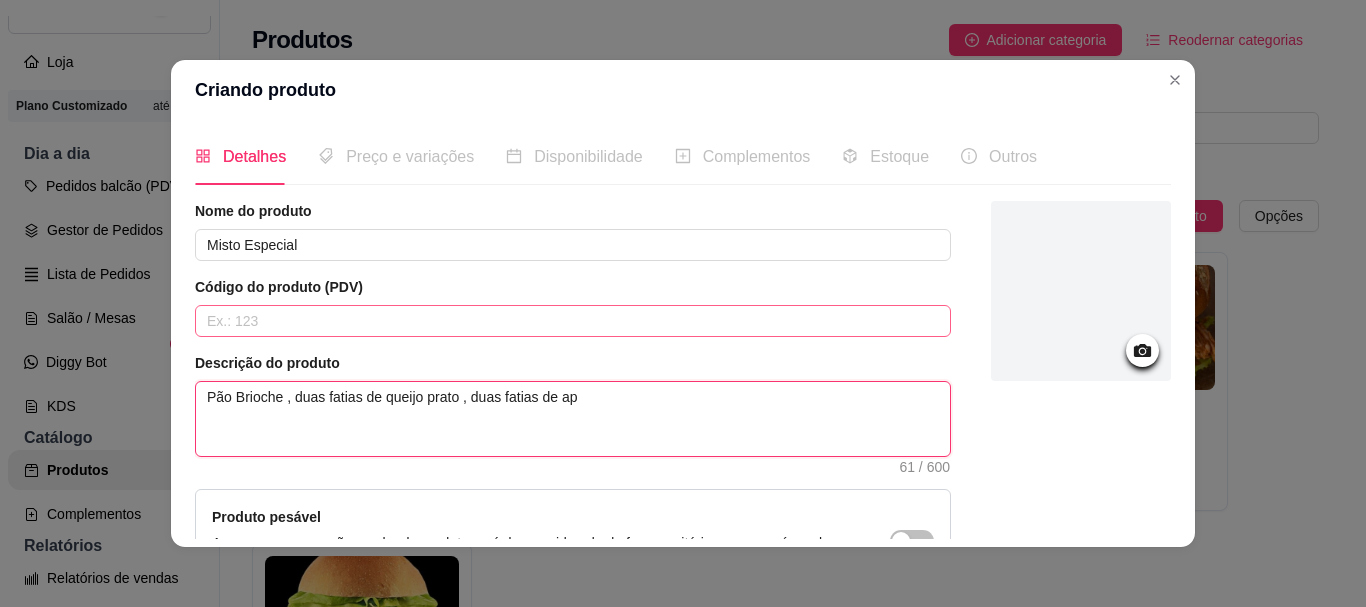 type 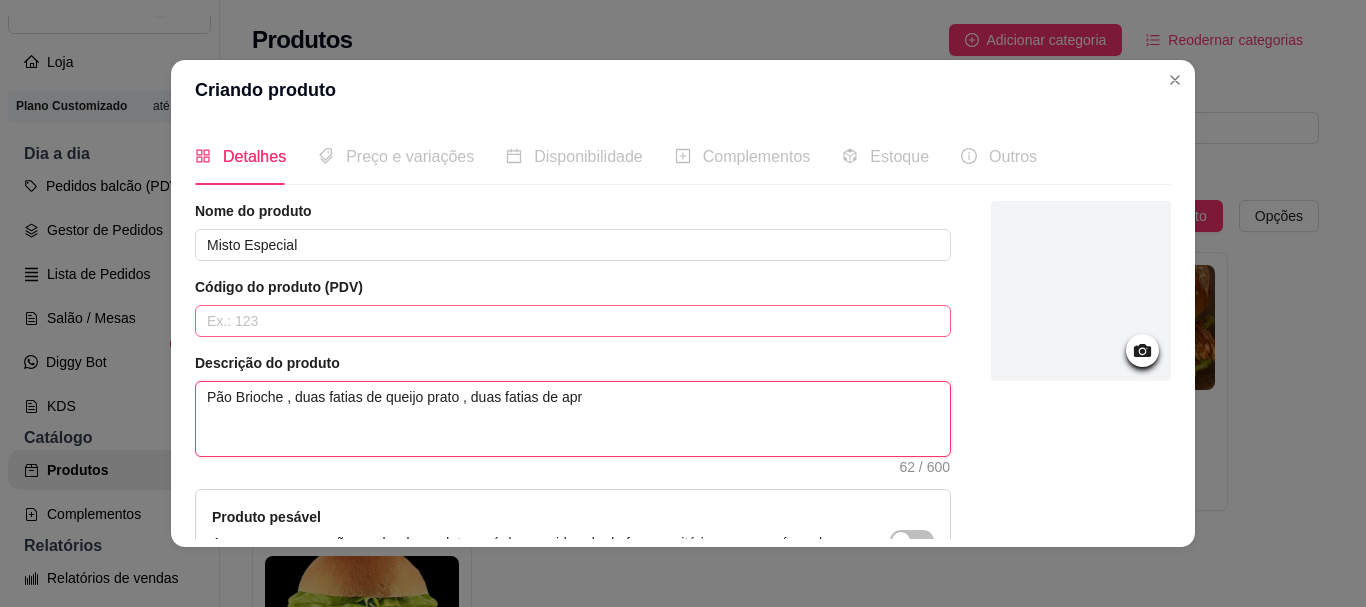 type 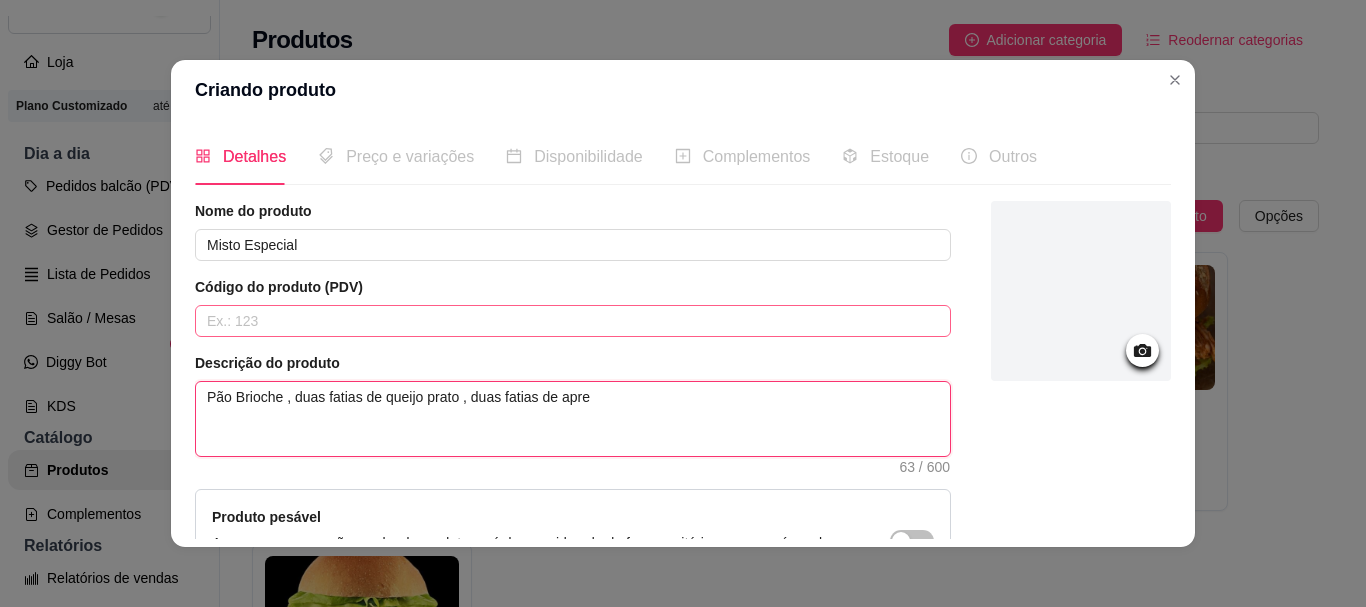 type 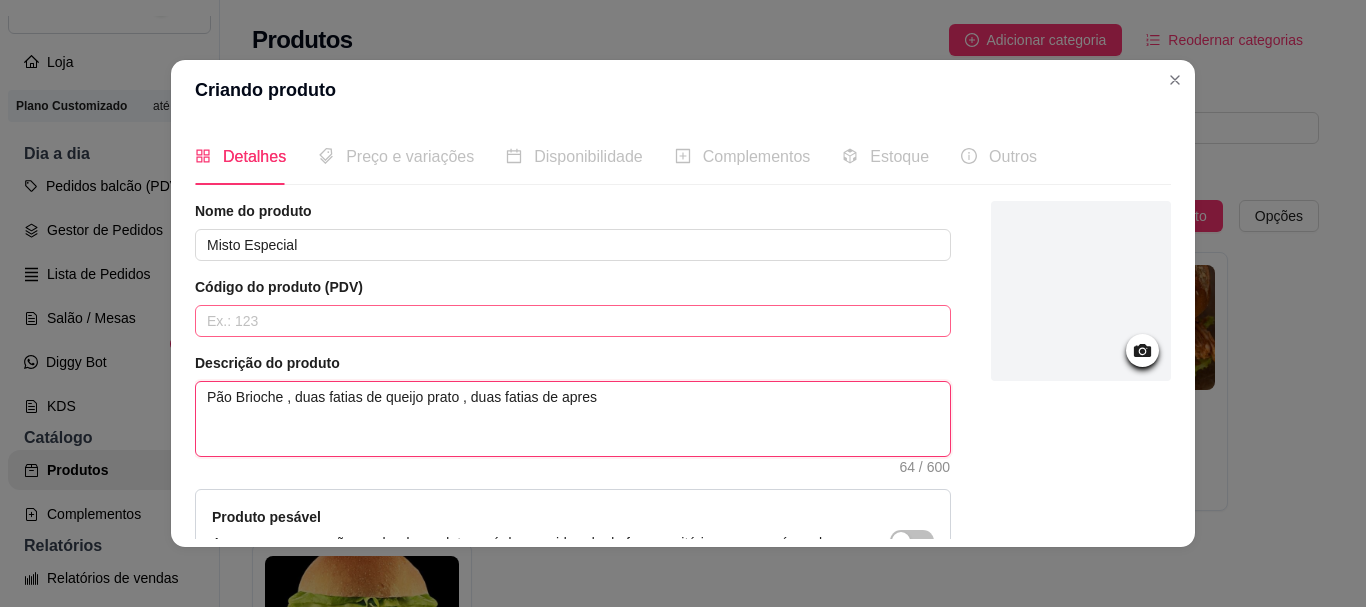 type 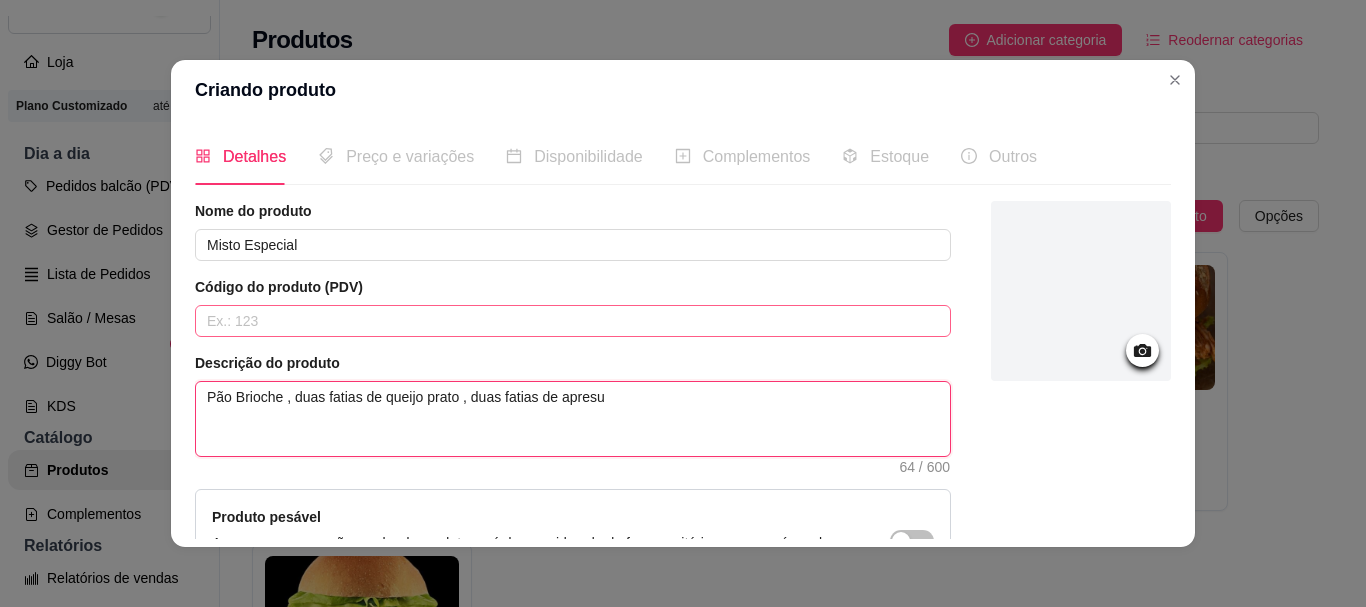 type 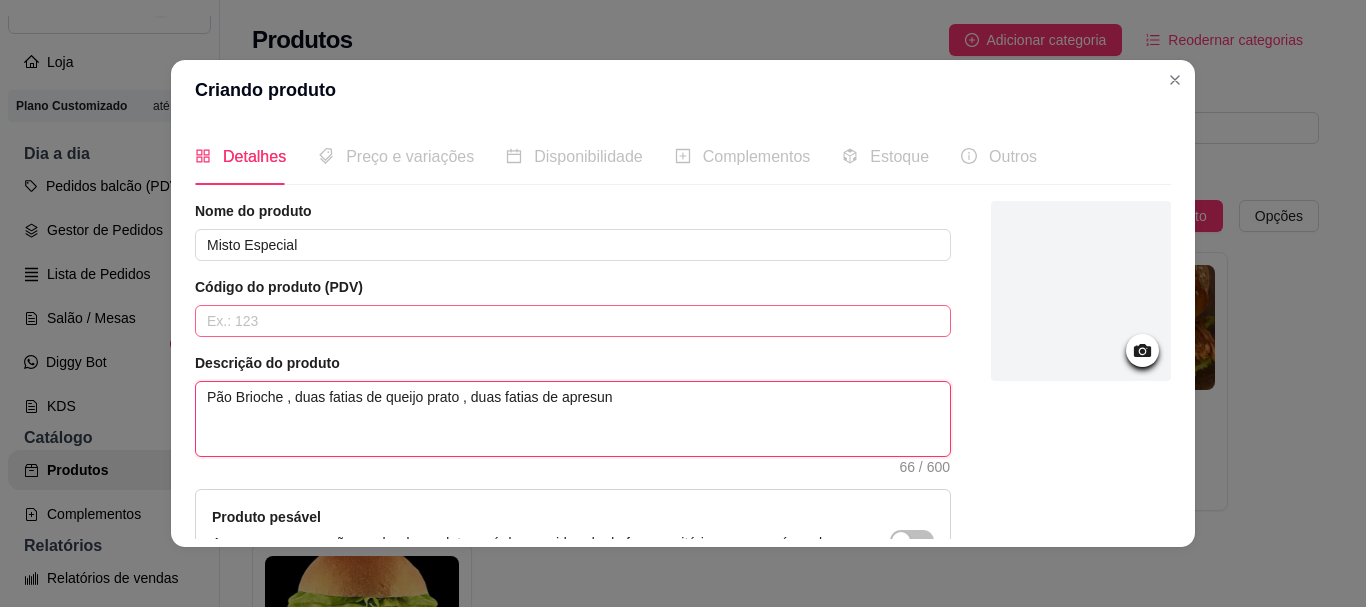 type 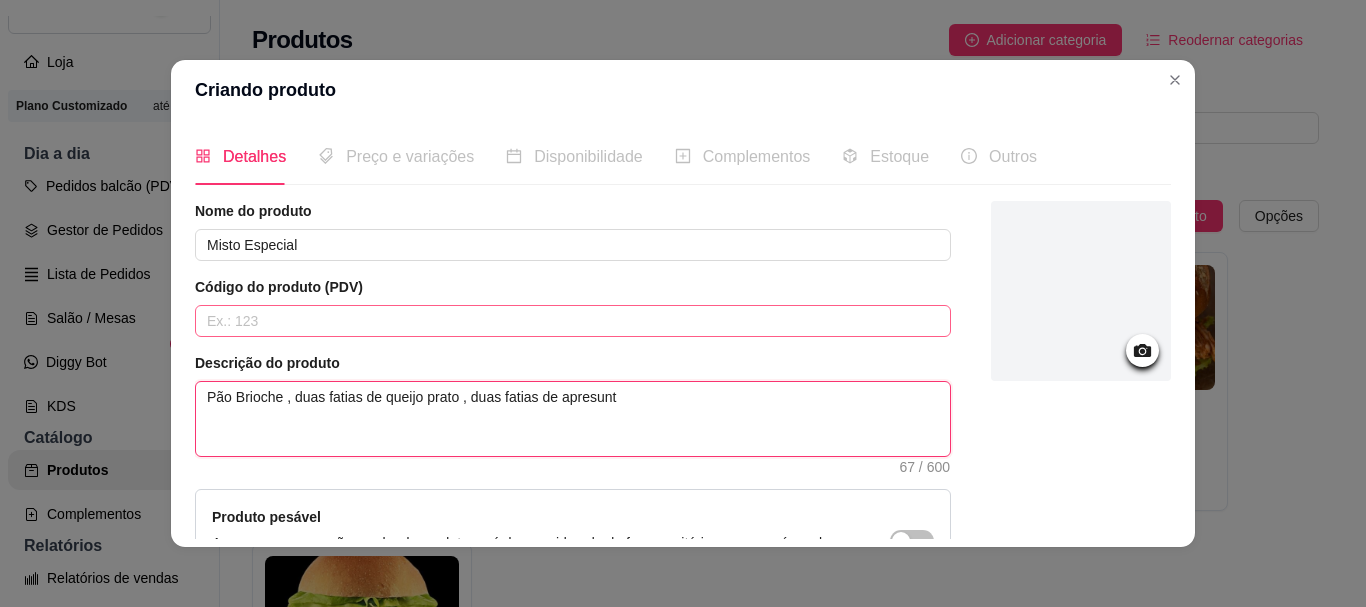 type 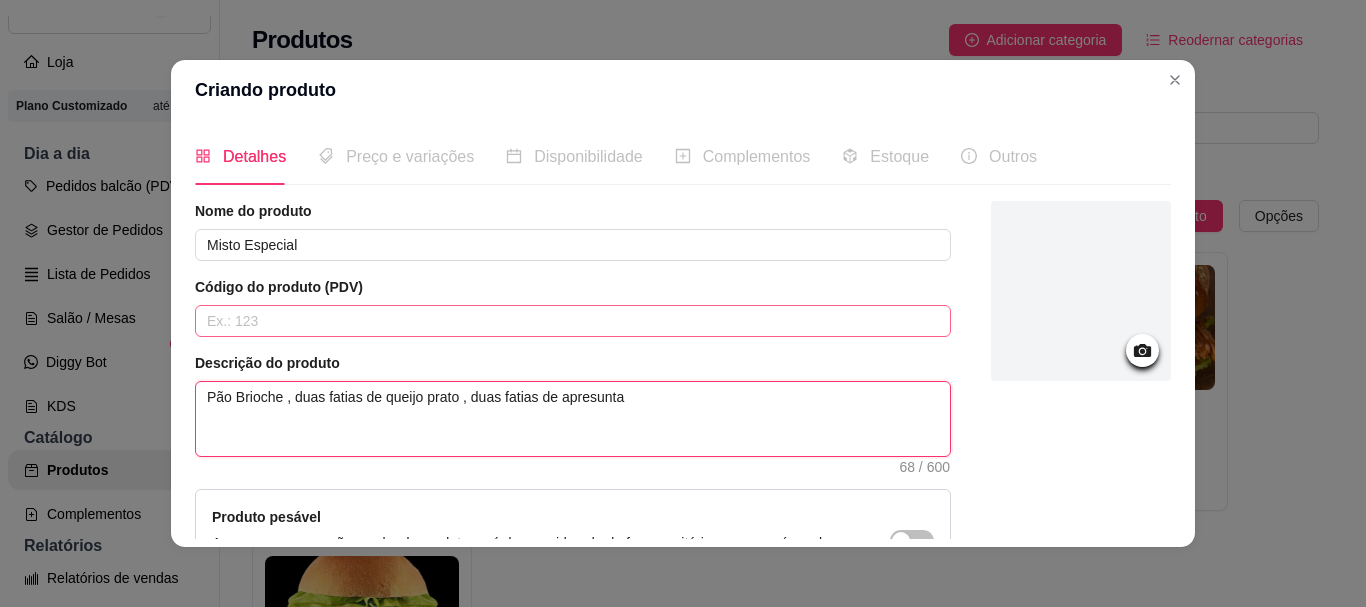 type 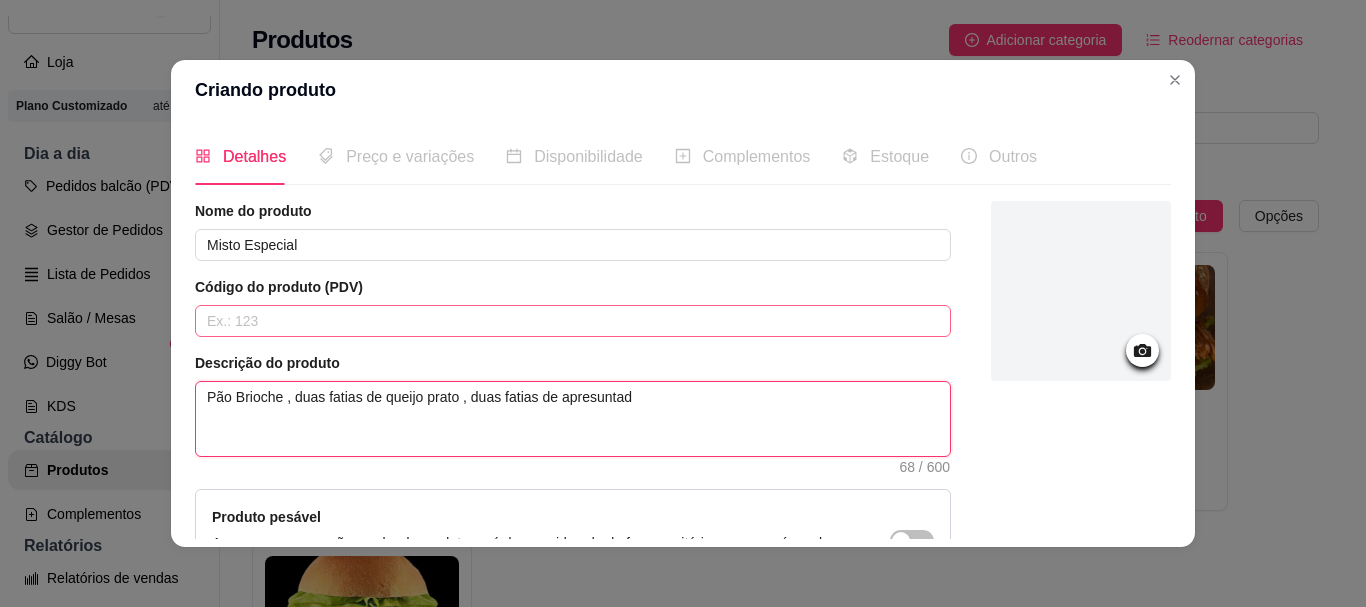 type 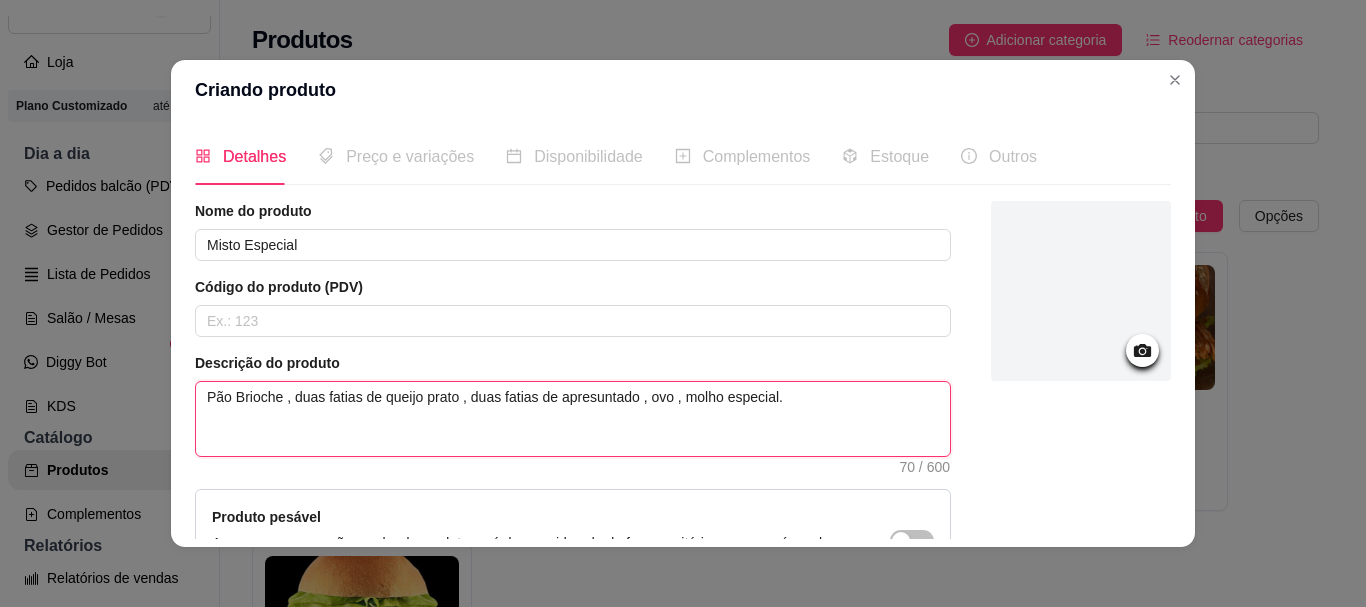 type 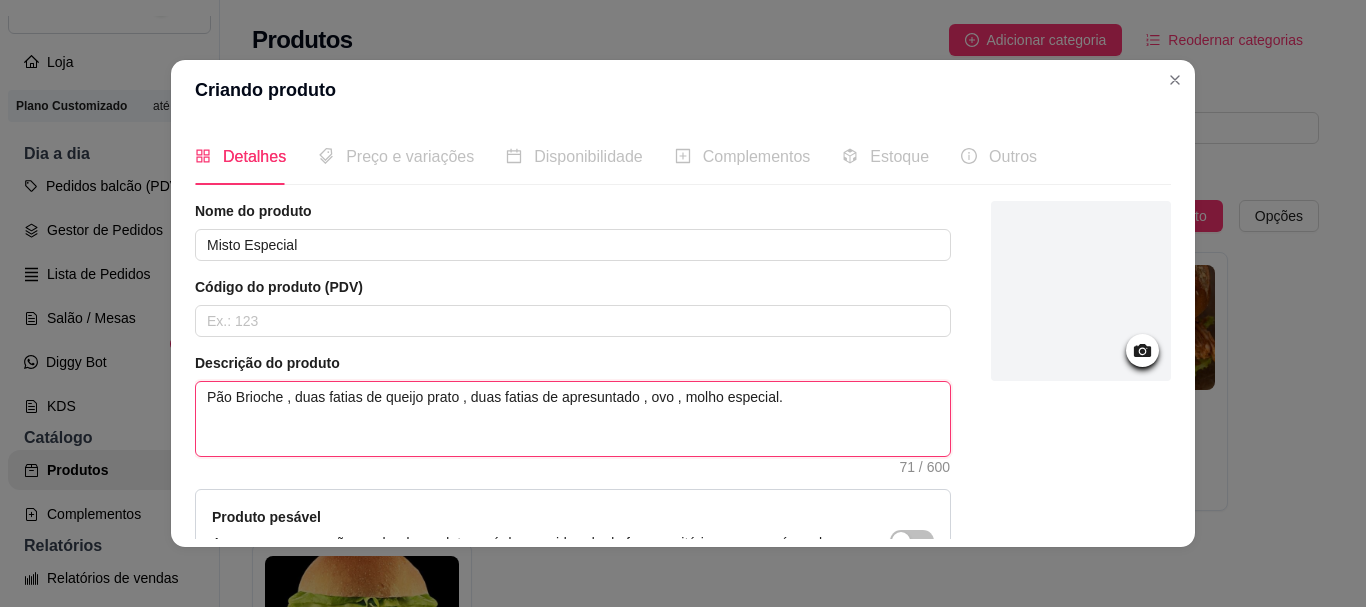 type 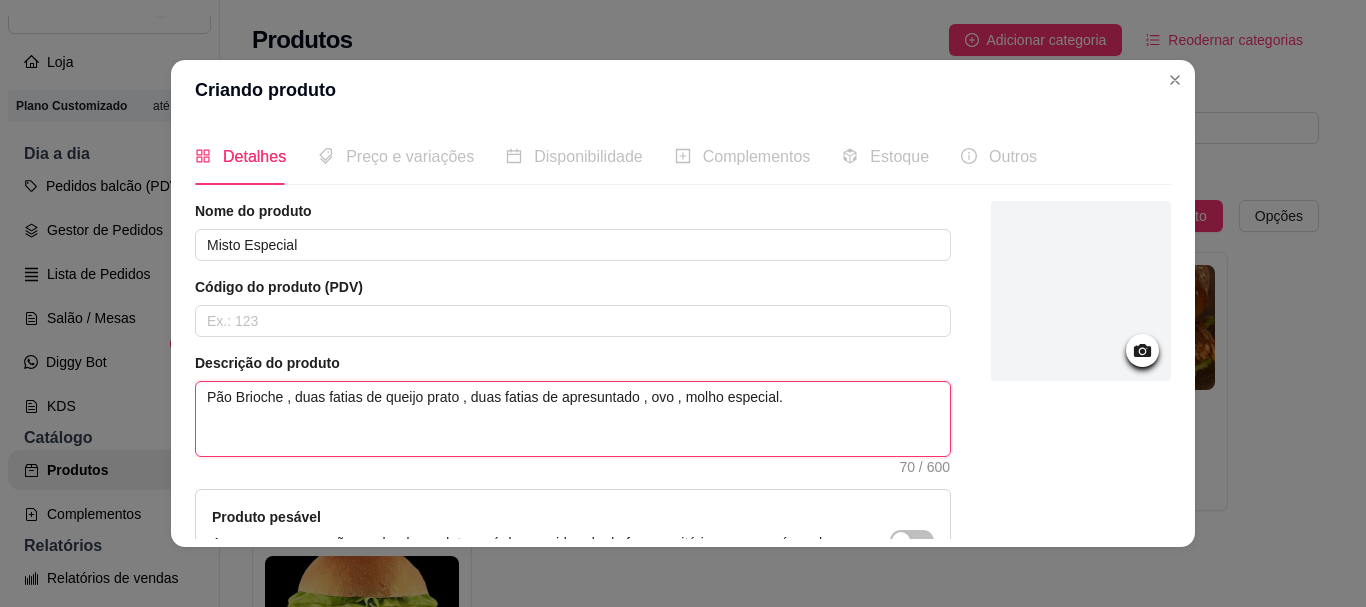 type 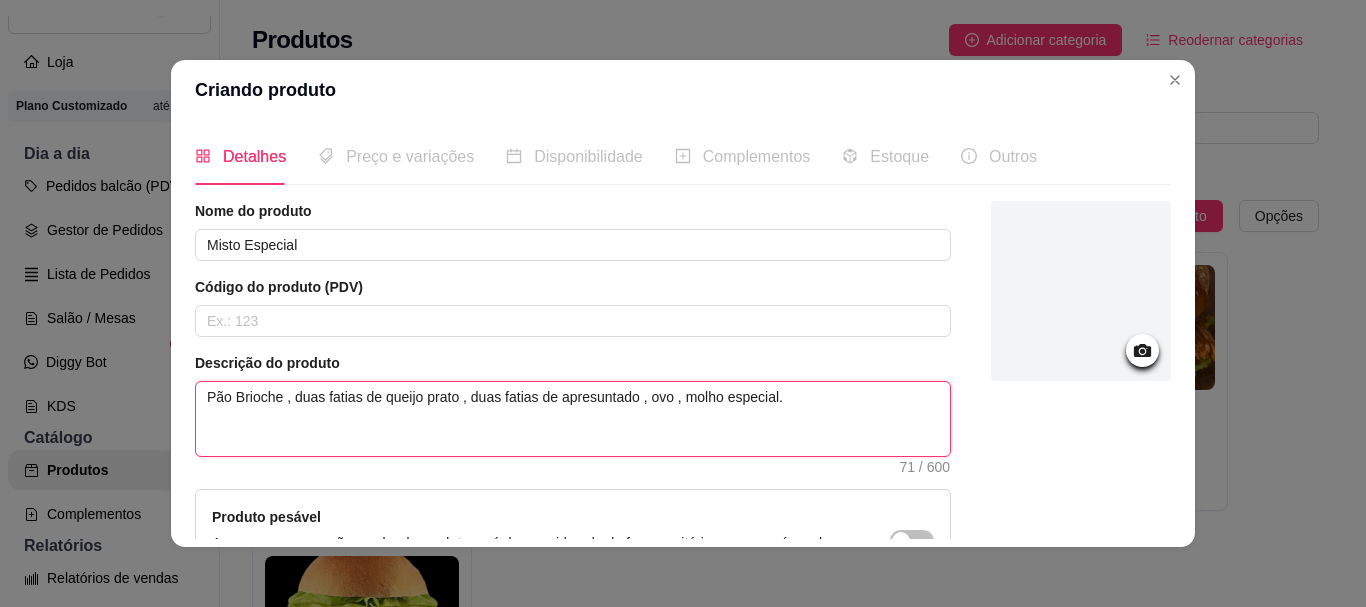 type 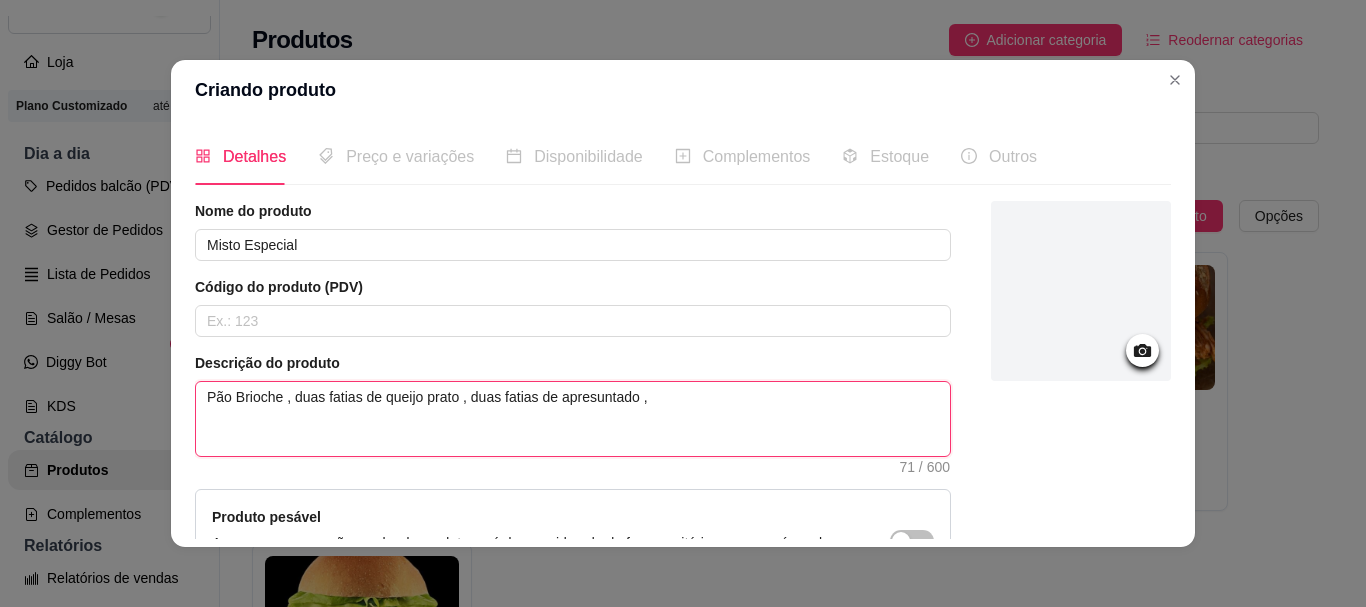 type 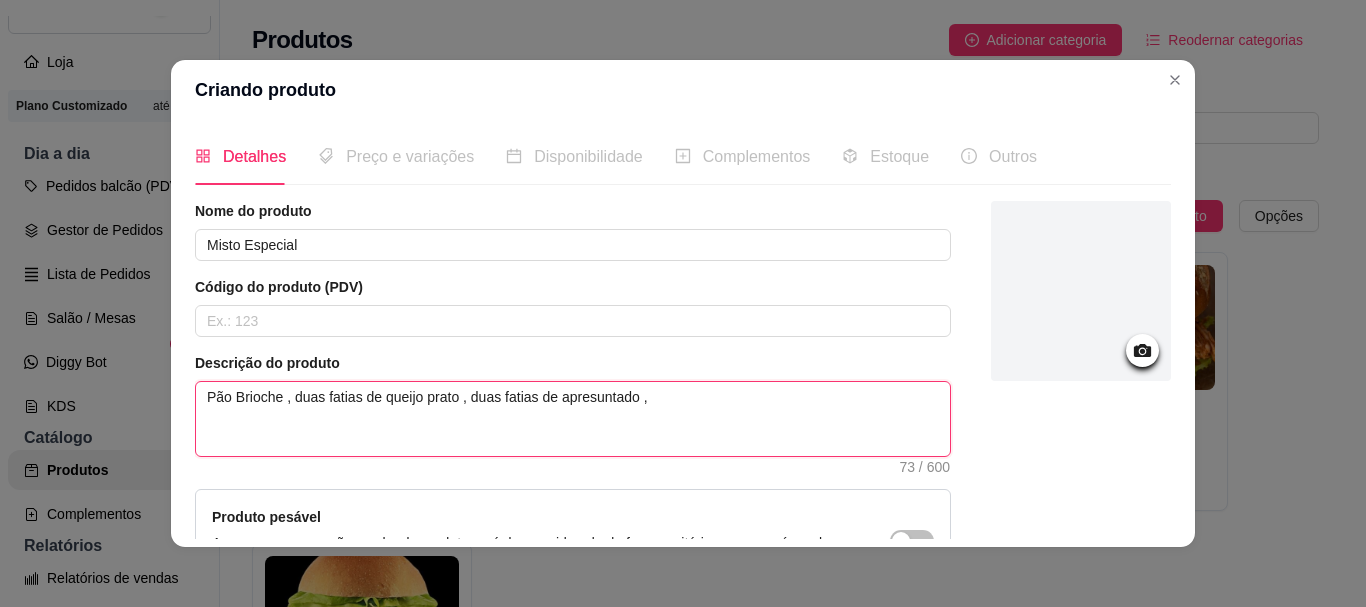 type on "Pão Brioche , duas fatias de queijo prato , duas fatias de apresuntado ," 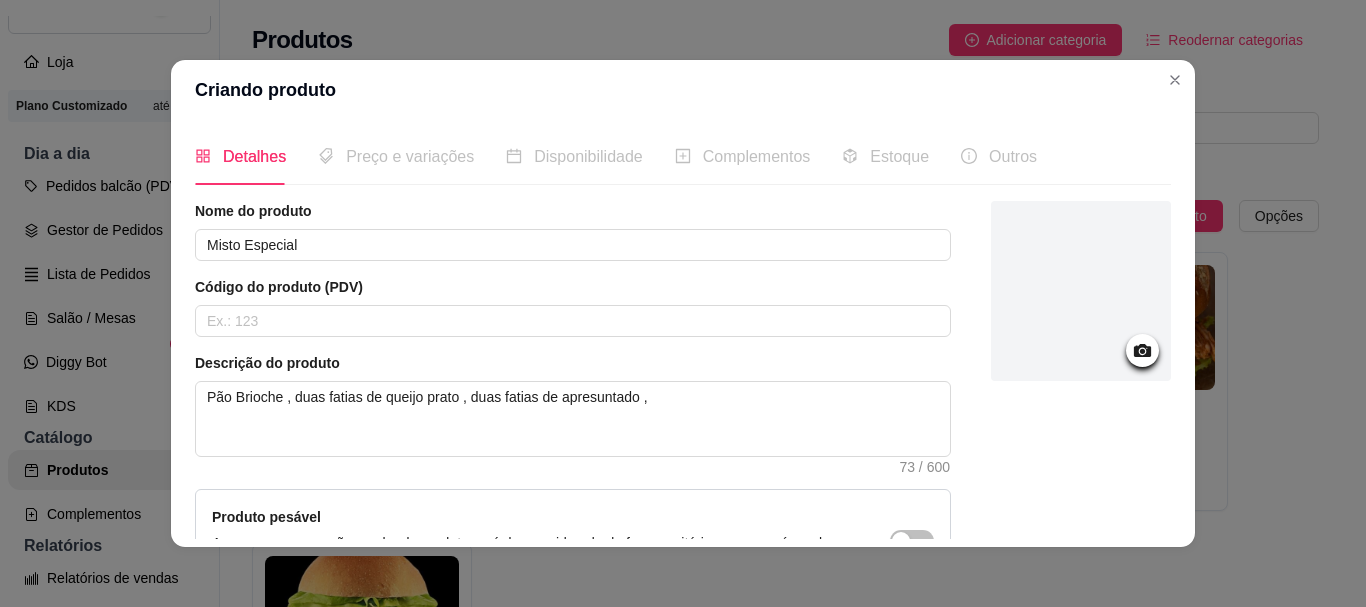 drag, startPoint x: 584, startPoint y: 397, endPoint x: 403, endPoint y: 72, distance: 372.0027 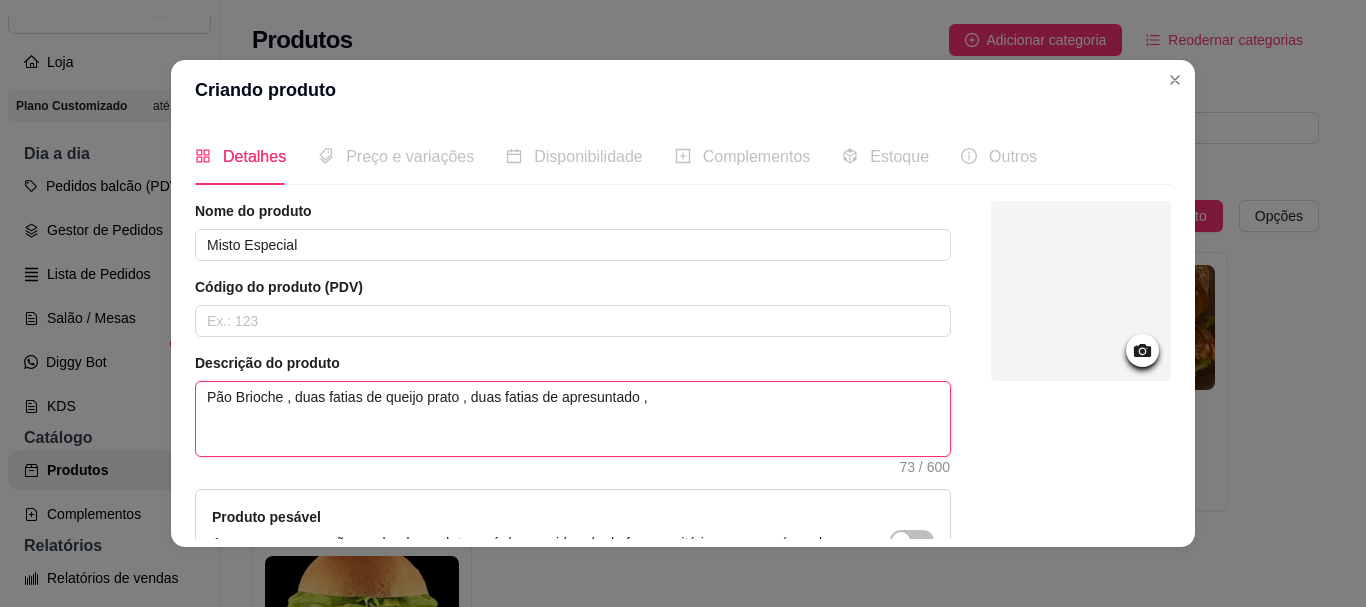 click on "Pão Brioche , duas fatias de queijo prato , duas fatias de apresuntado ," at bounding box center [573, 419] 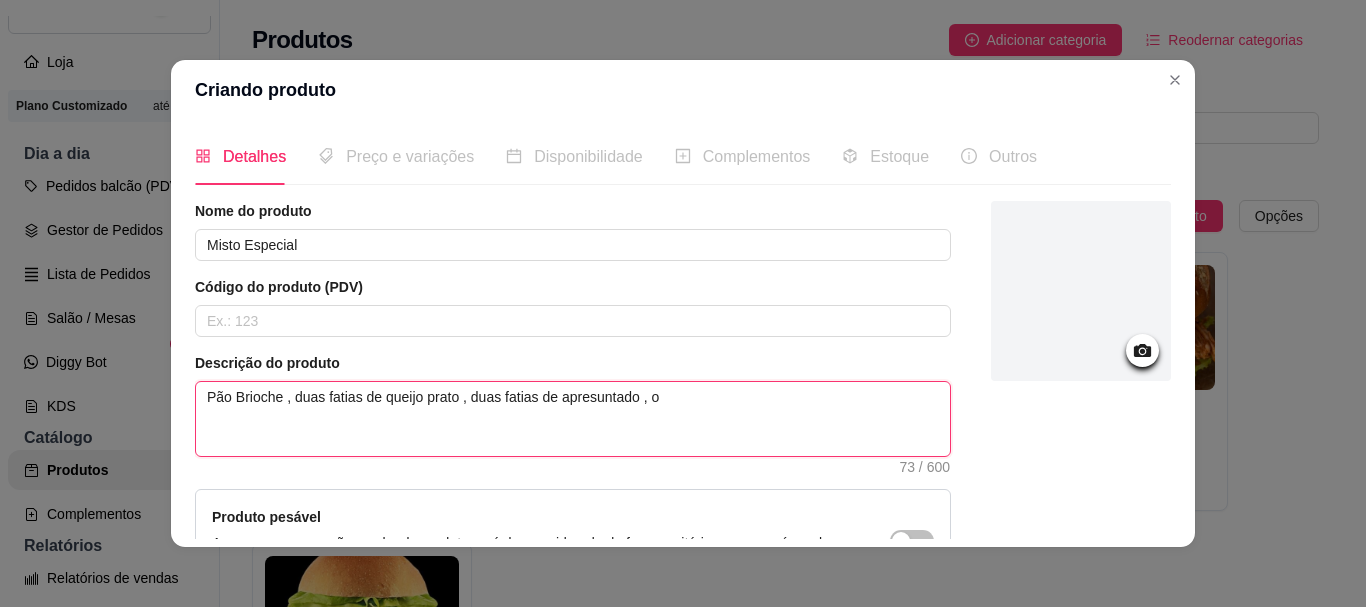 type 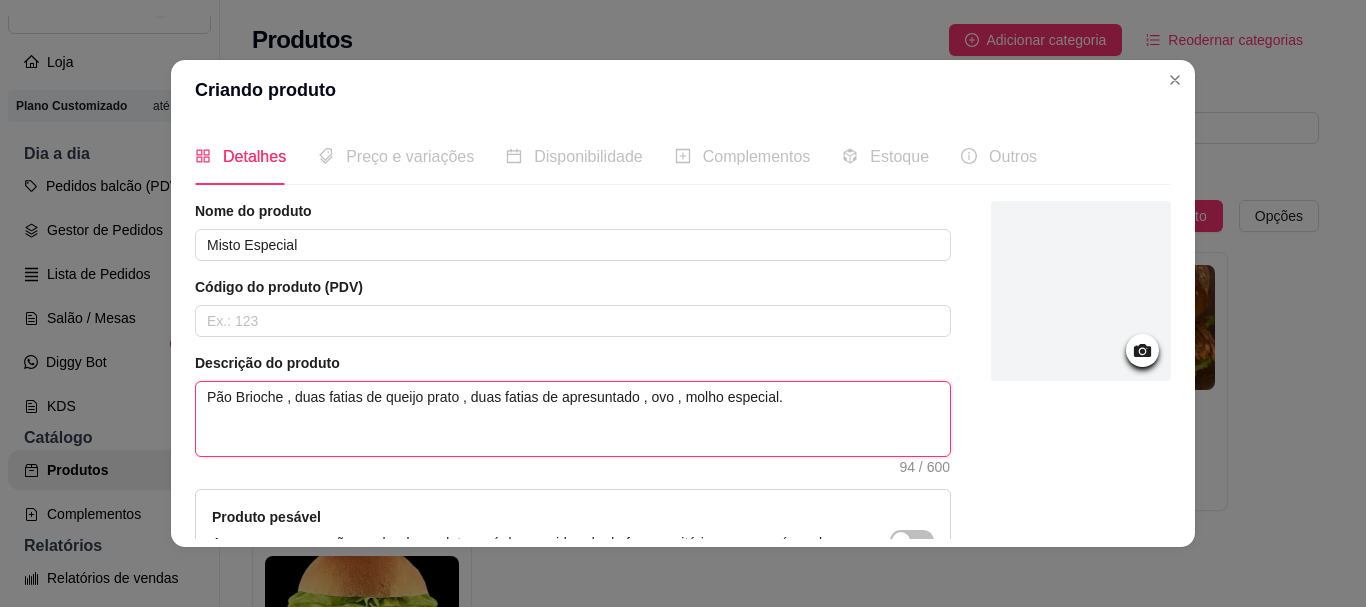 click on "Pão Brioche , duas fatias de queijo prato , duas fatias de apresuntado , ovo , molho especial." at bounding box center (573, 419) 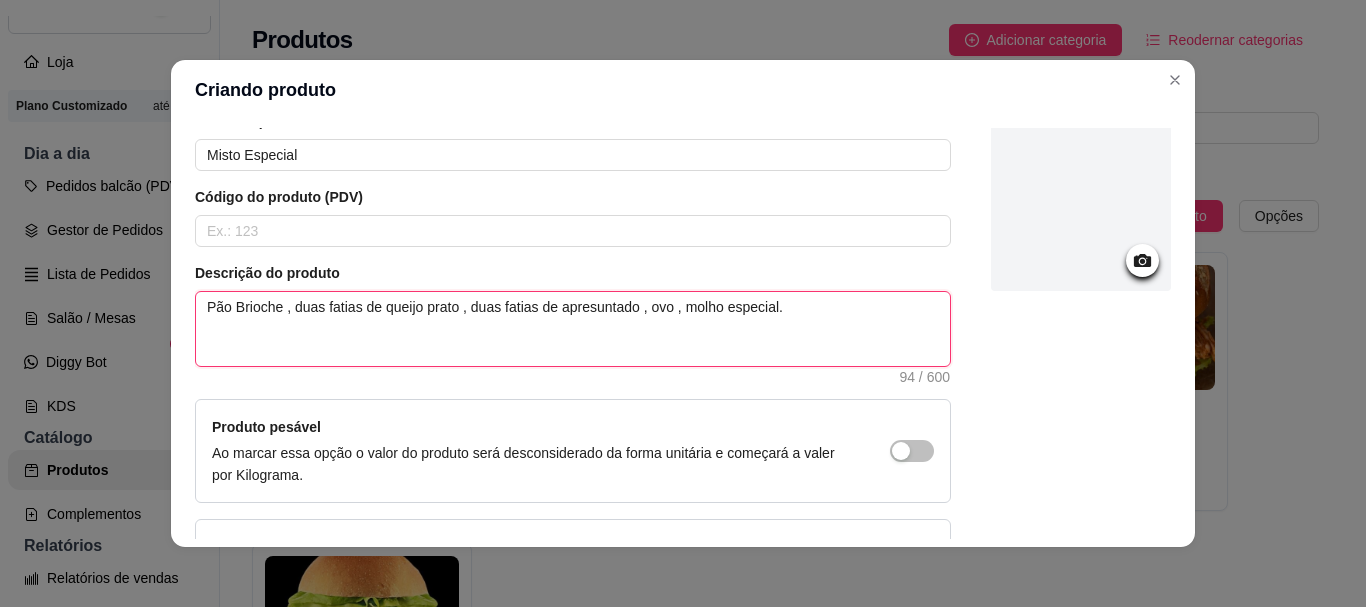 scroll, scrollTop: 0, scrollLeft: 0, axis: both 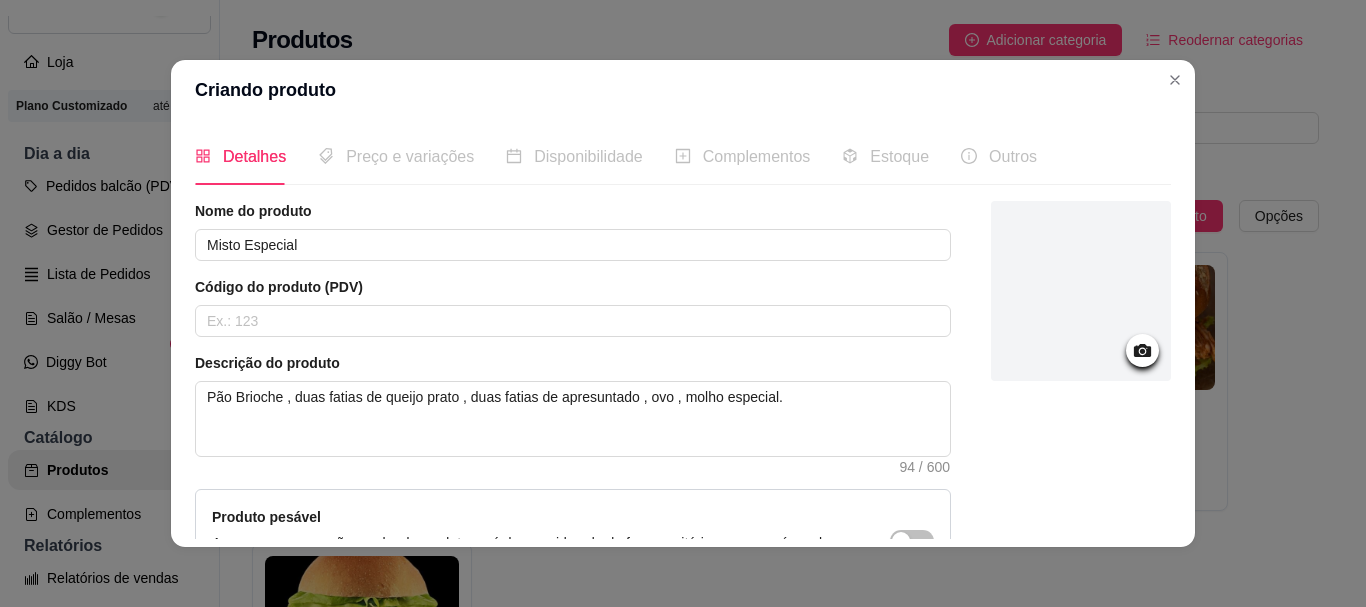 click 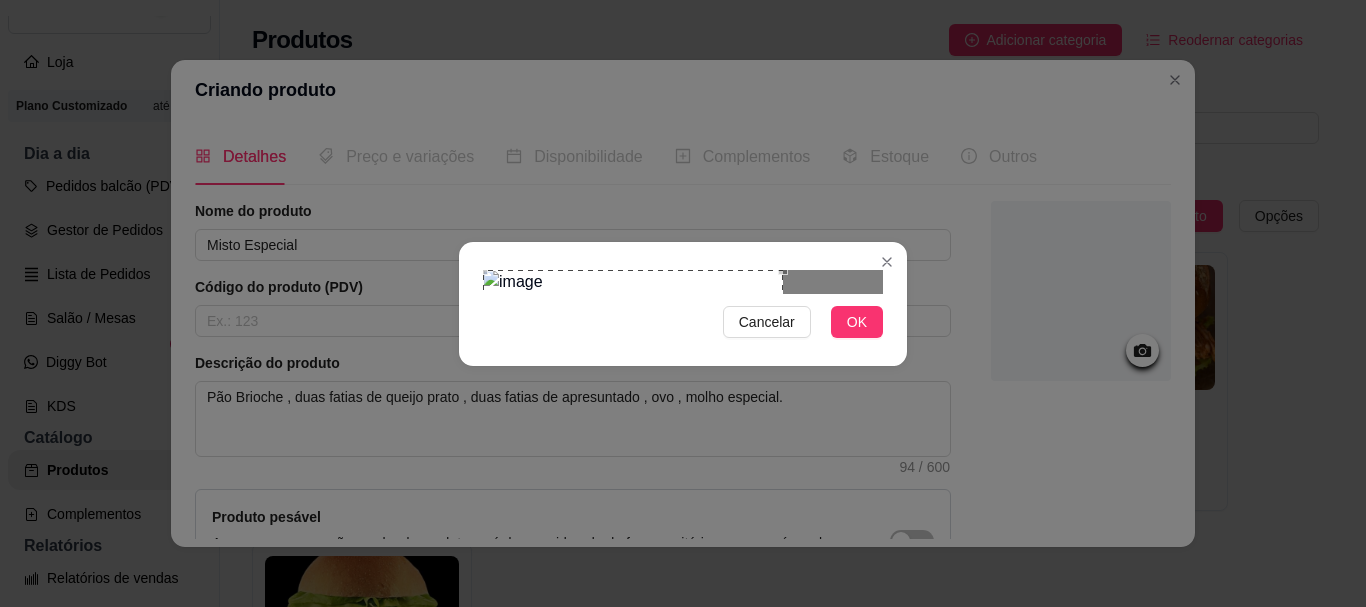 click at bounding box center [633, 367] 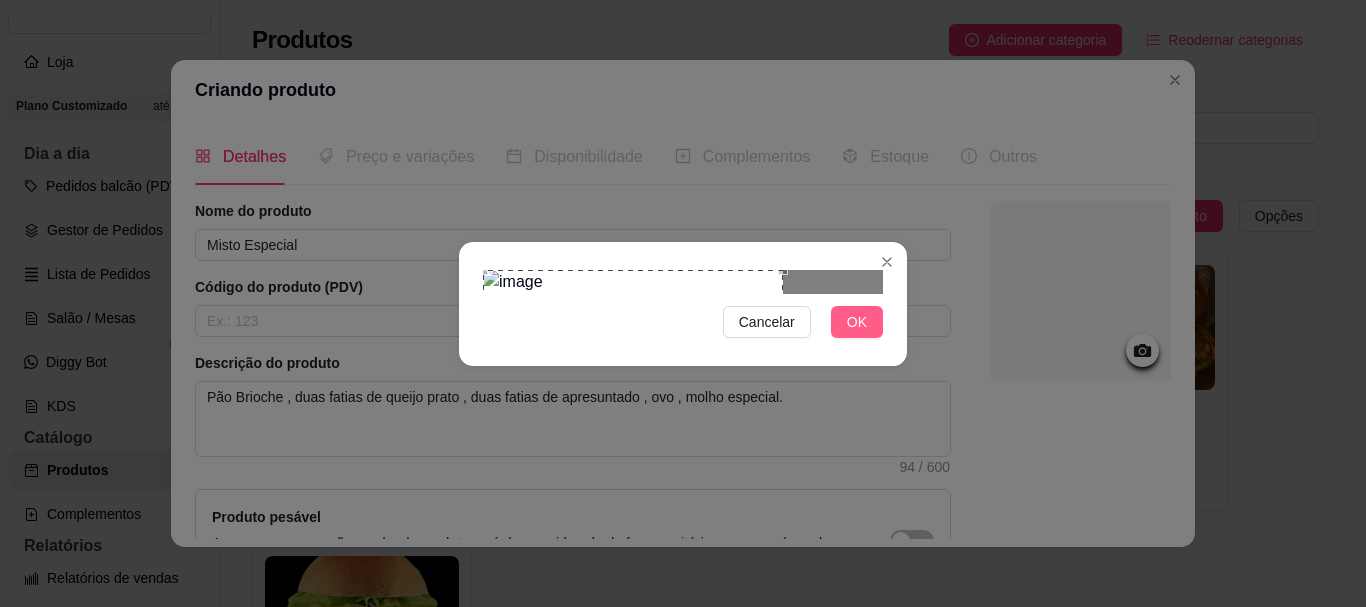 click on "OK" at bounding box center [857, 322] 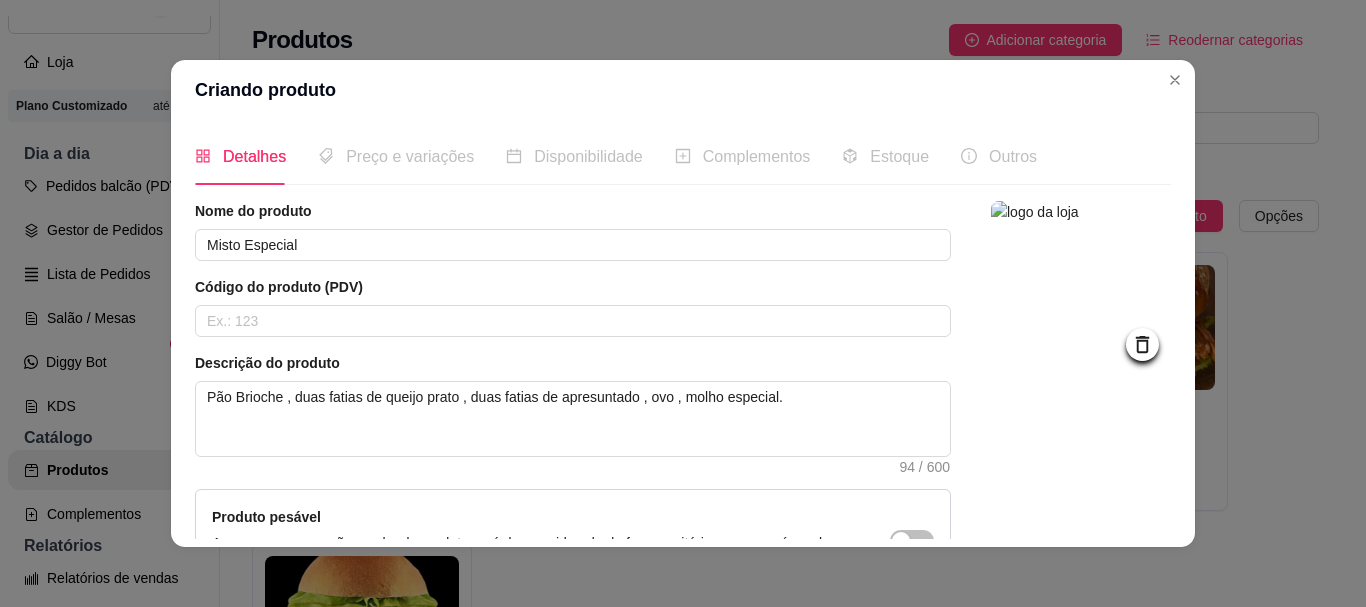 scroll, scrollTop: 4, scrollLeft: 0, axis: vertical 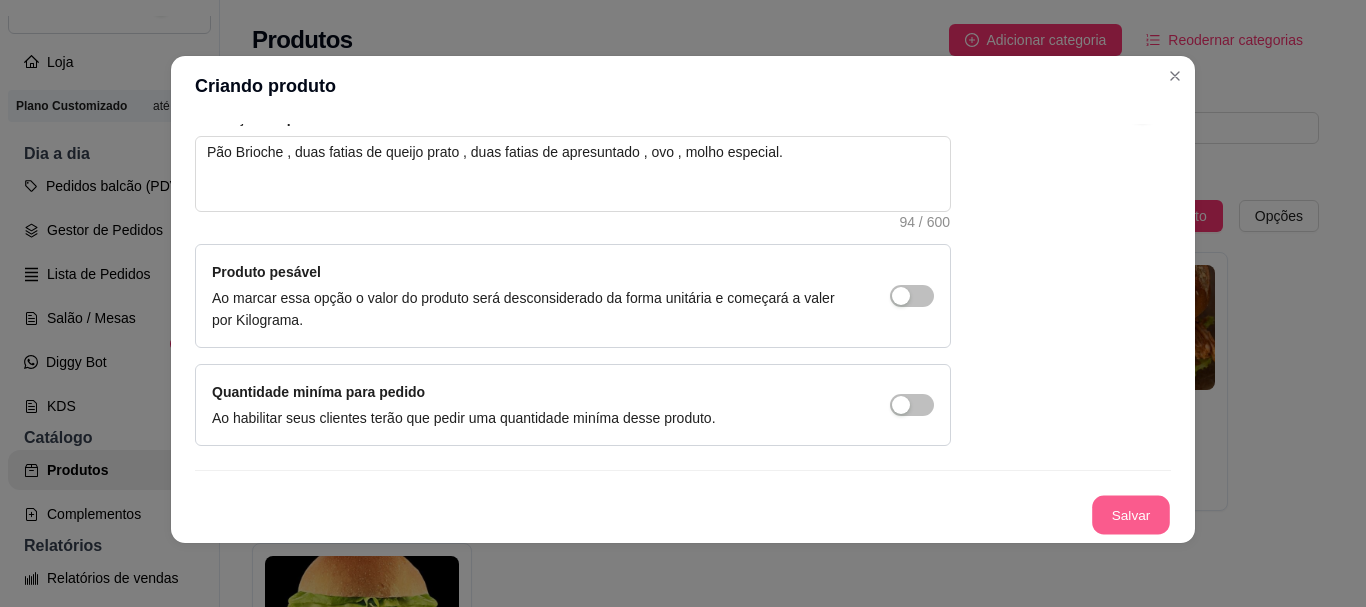 click on "Salvar" at bounding box center (1131, 515) 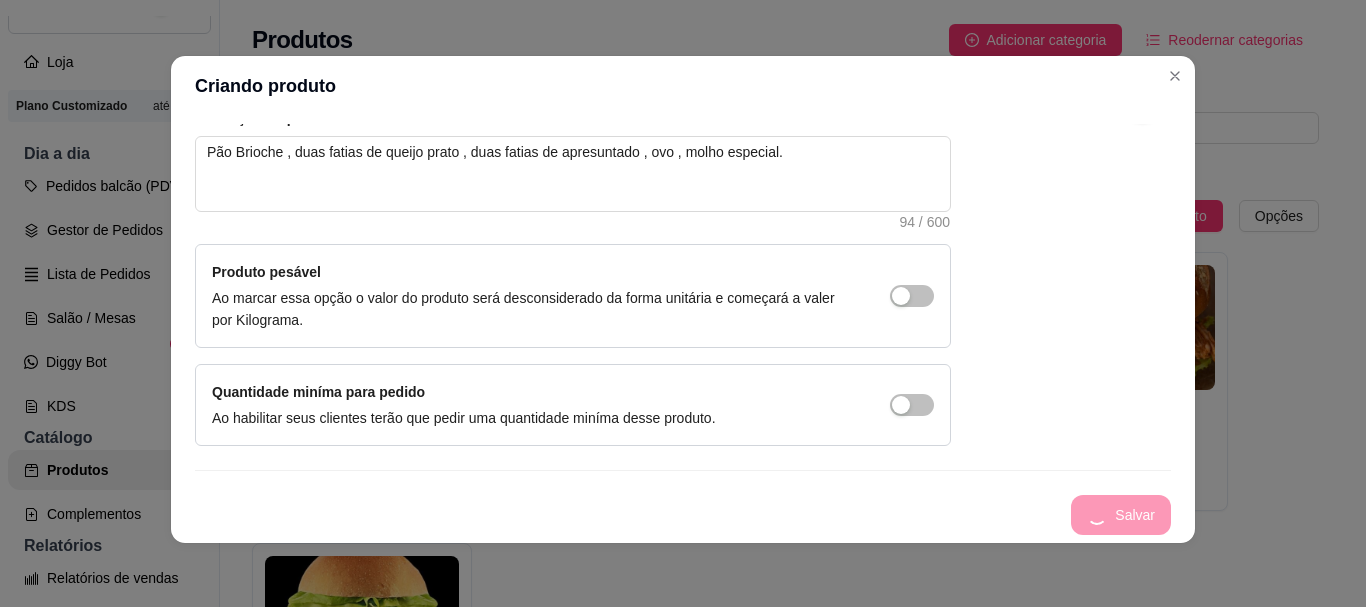 scroll, scrollTop: 0, scrollLeft: 0, axis: both 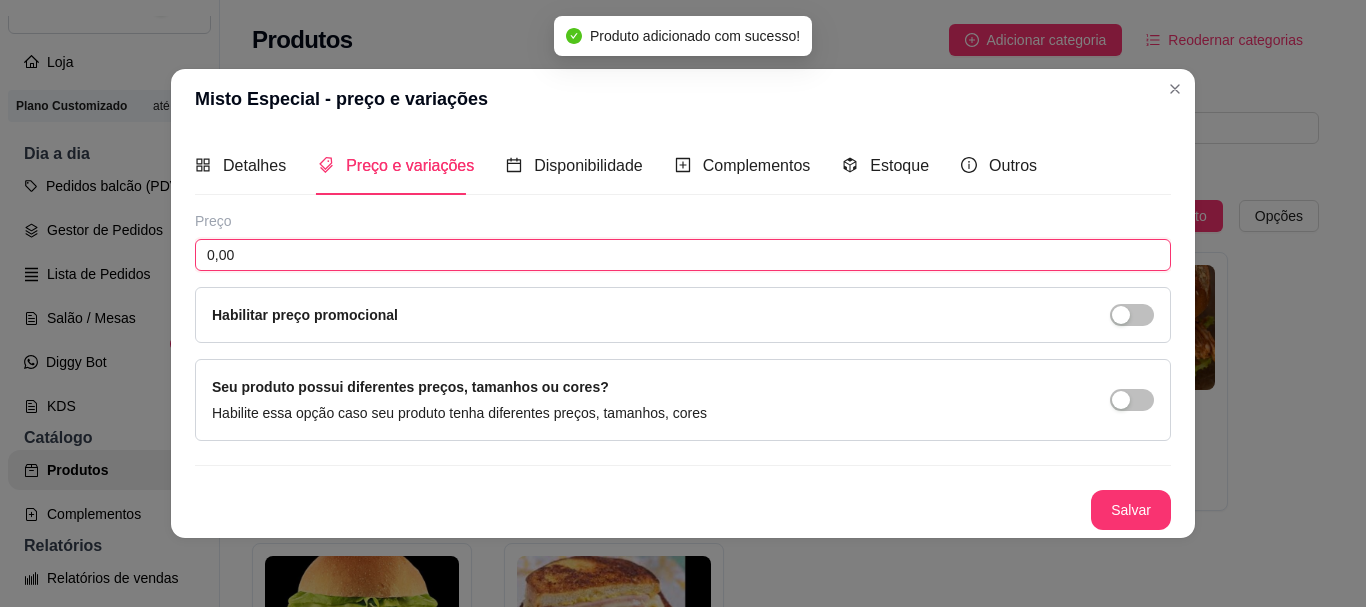 click on "0,00" at bounding box center (683, 255) 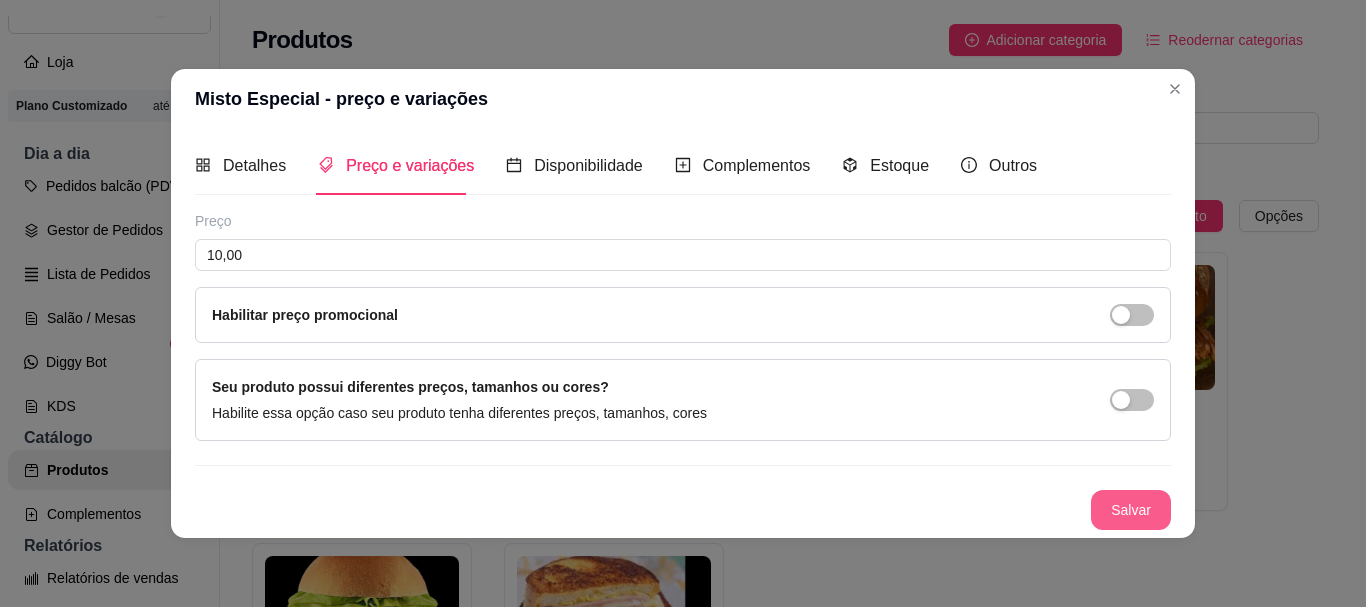 click on "Salvar" at bounding box center (1131, 510) 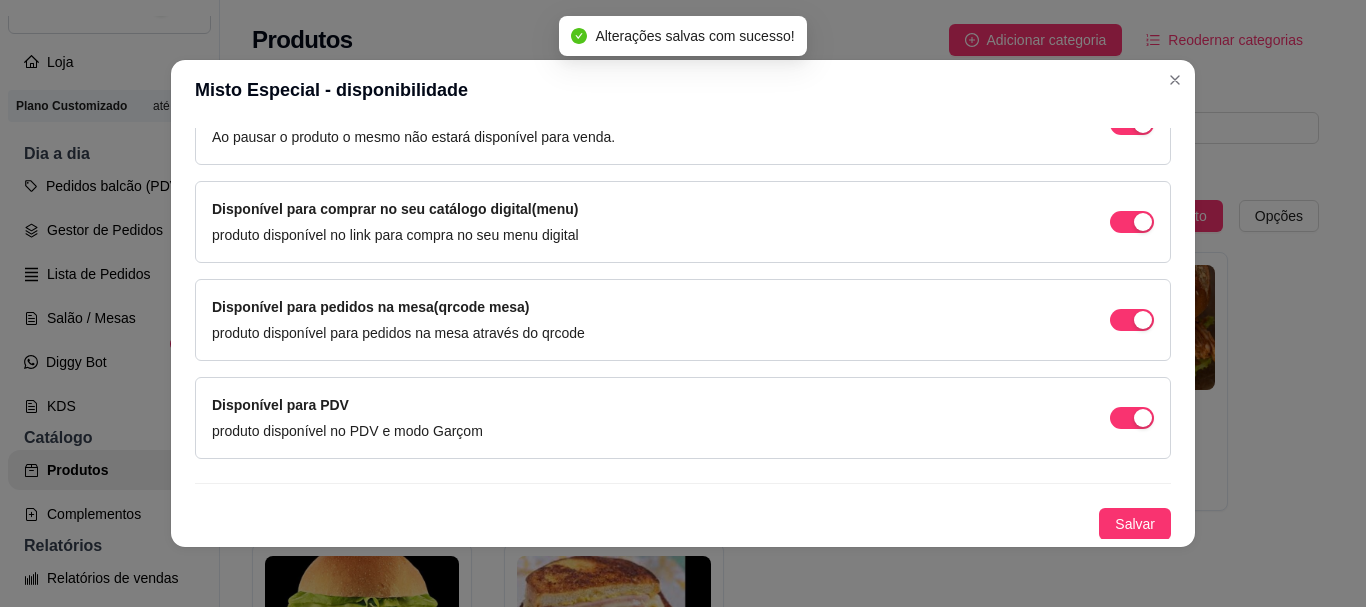 scroll, scrollTop: 239, scrollLeft: 0, axis: vertical 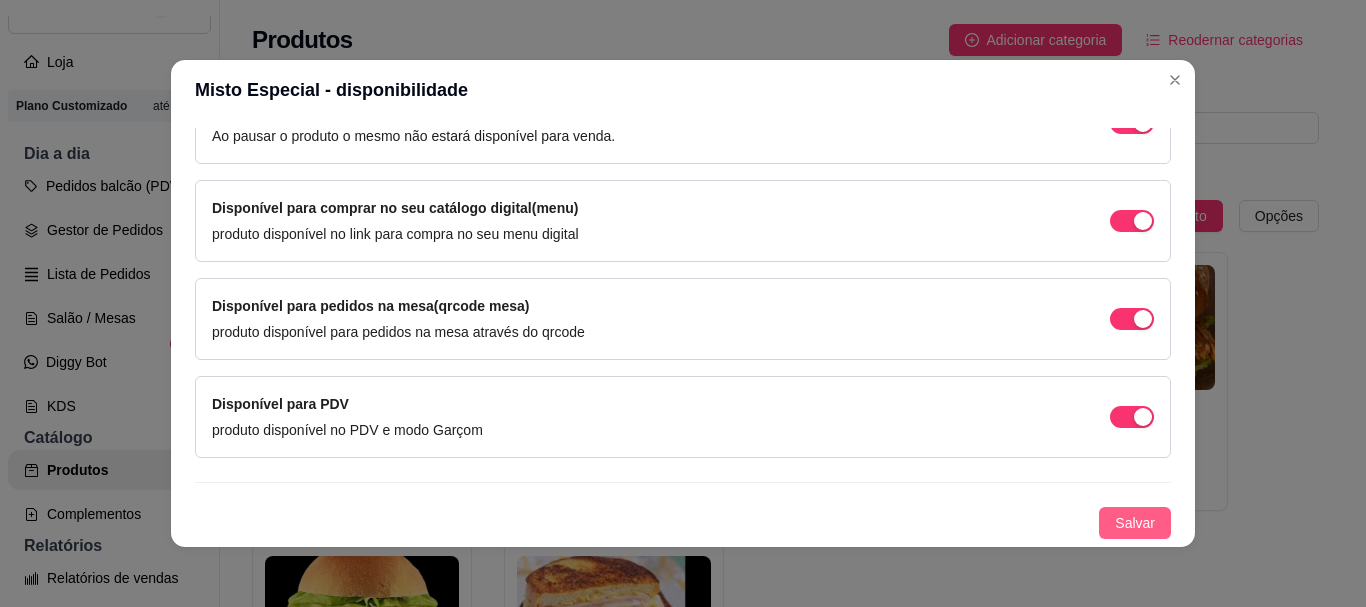 click on "Salvar" at bounding box center (1135, 523) 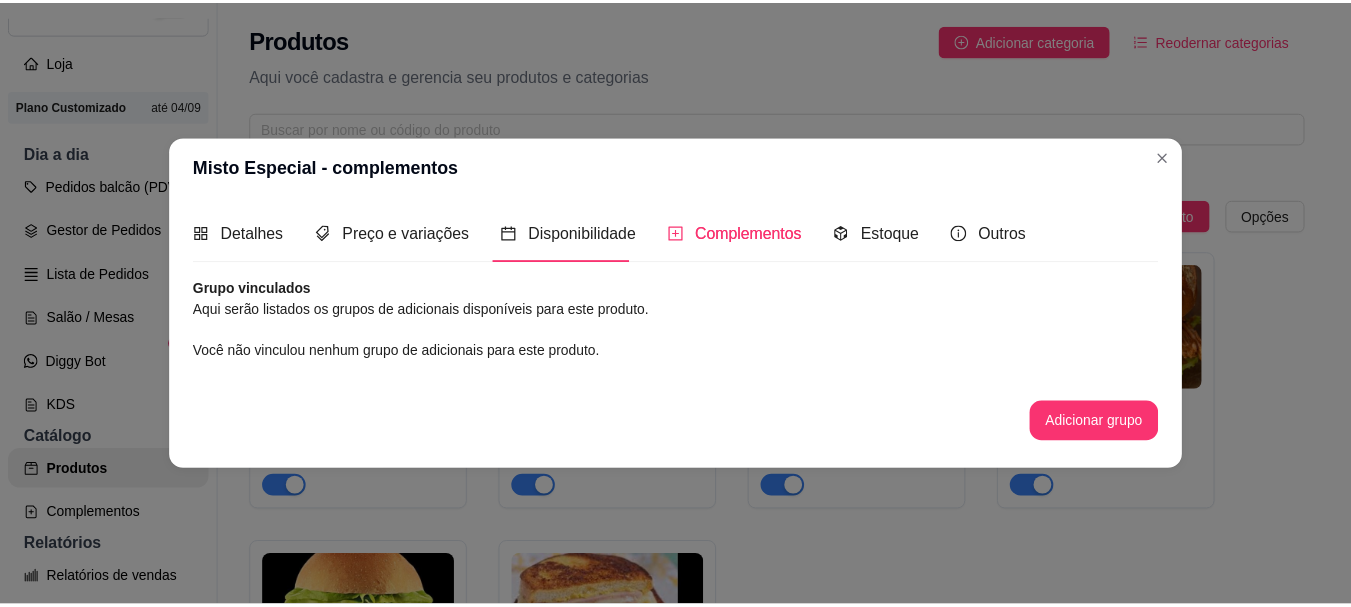 scroll, scrollTop: 0, scrollLeft: 0, axis: both 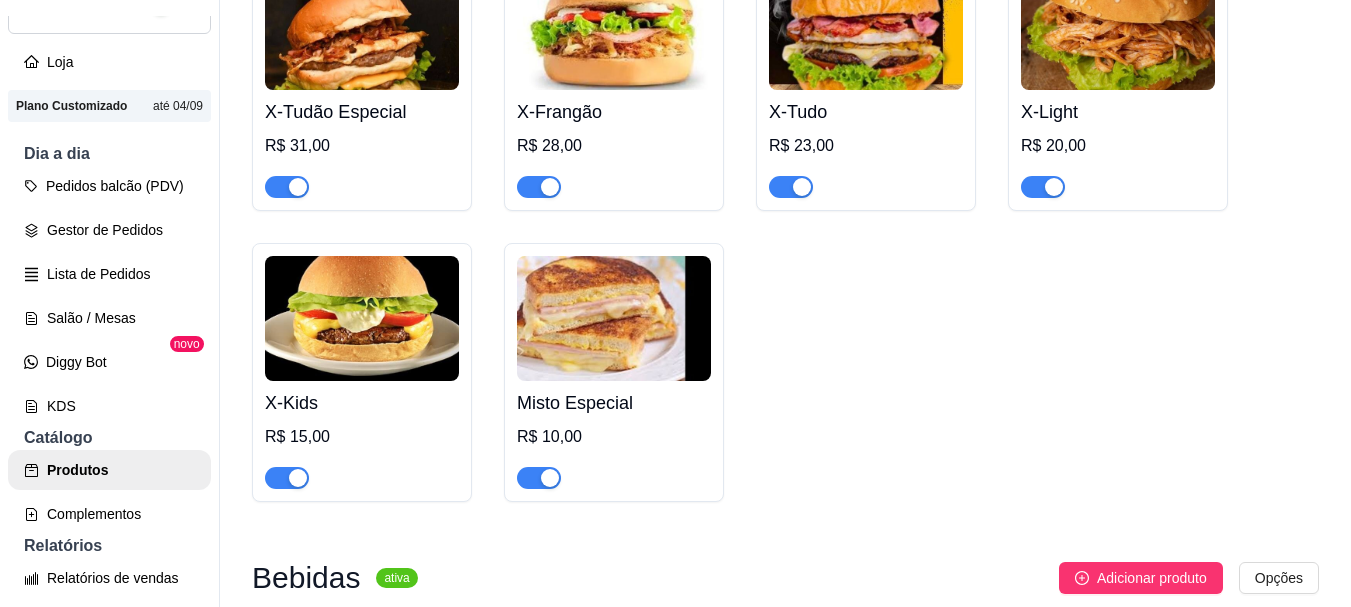 click on "X-Kids" at bounding box center (362, 403) 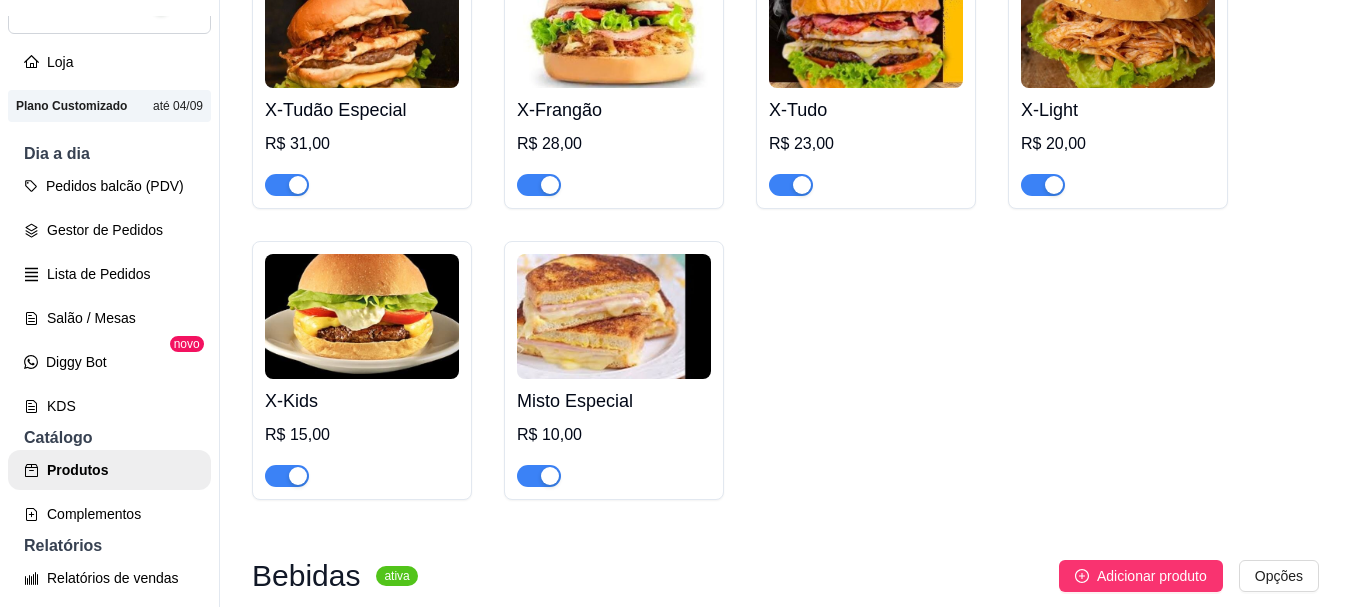scroll, scrollTop: 300, scrollLeft: 0, axis: vertical 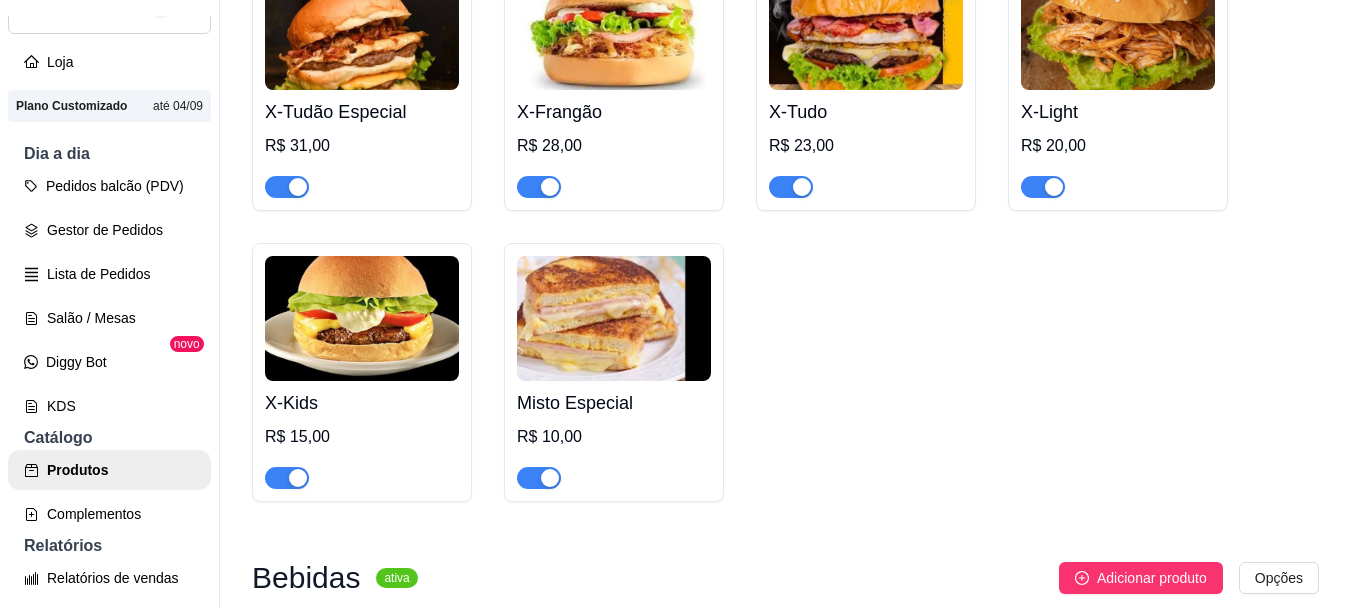 click at bounding box center [614, 318] 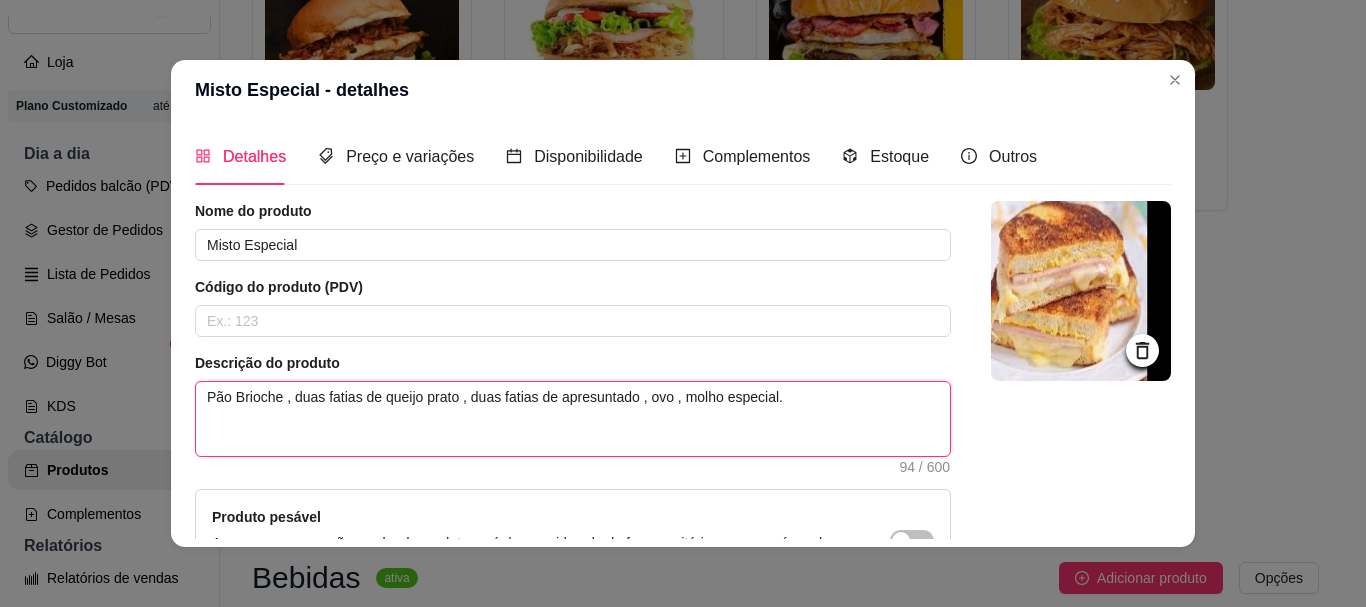 click on "Pão Brioche , duas fatias de queijo prato , duas fatias de apresuntado , ovo , molho especial." at bounding box center [573, 419] 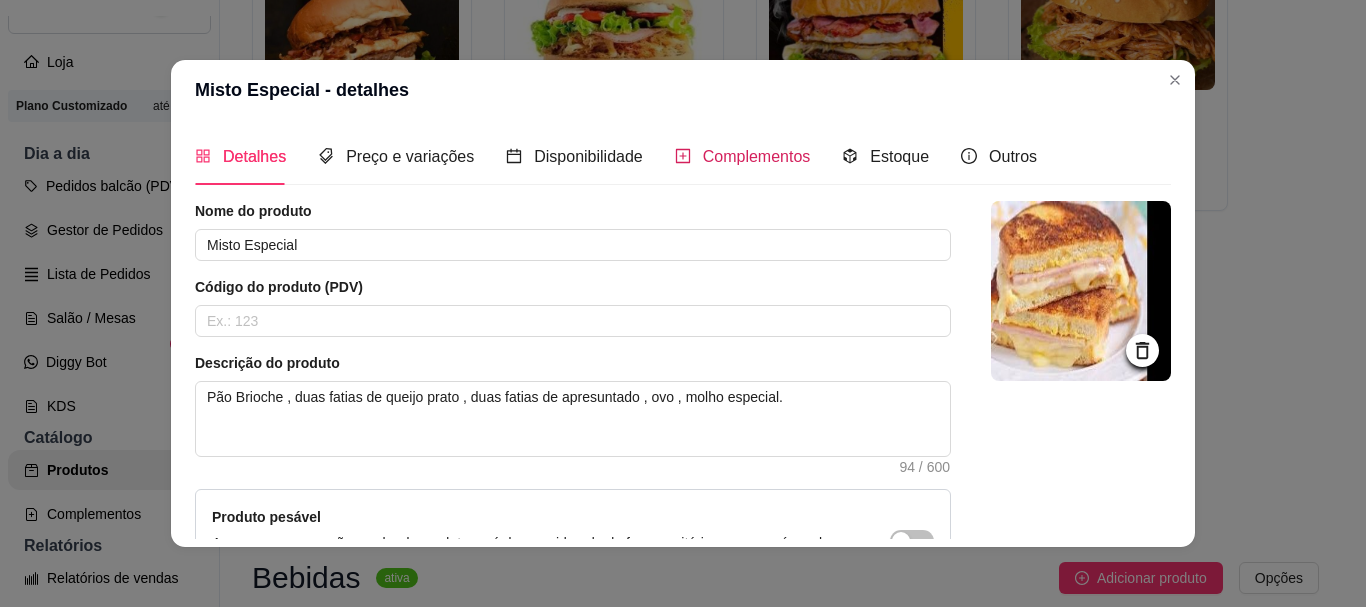 click on "Complementos" at bounding box center [757, 156] 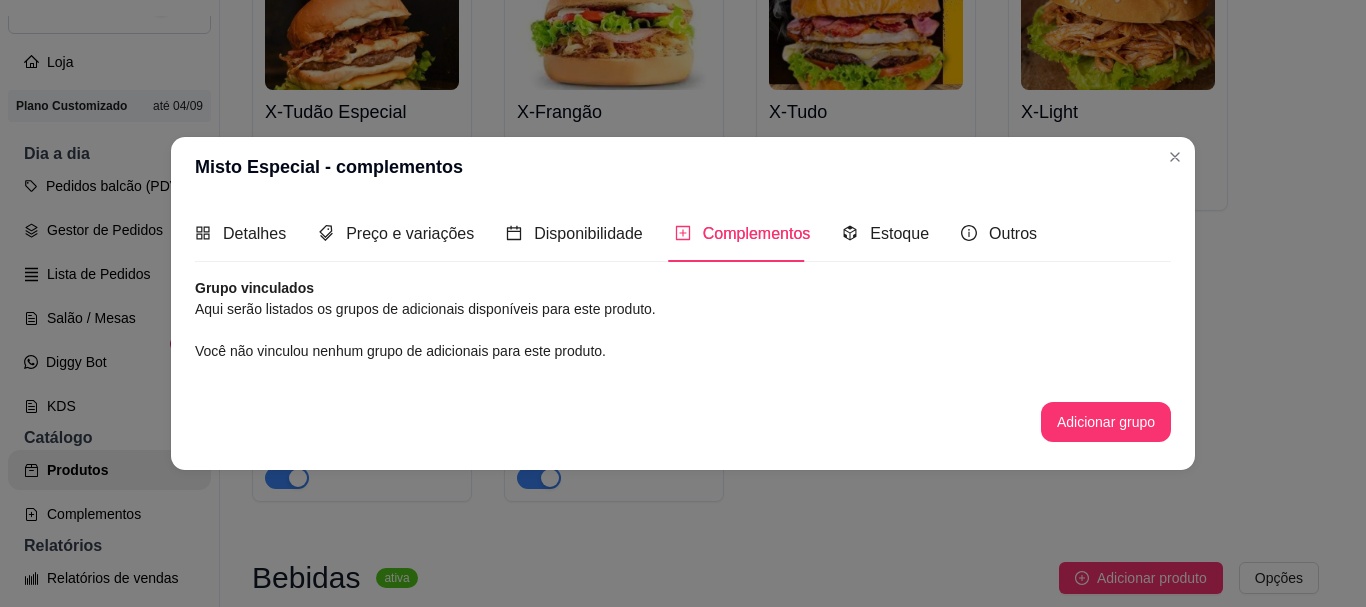 click on "Você não vinculou nenhum grupo de adicionais para este produto." at bounding box center (683, 351) 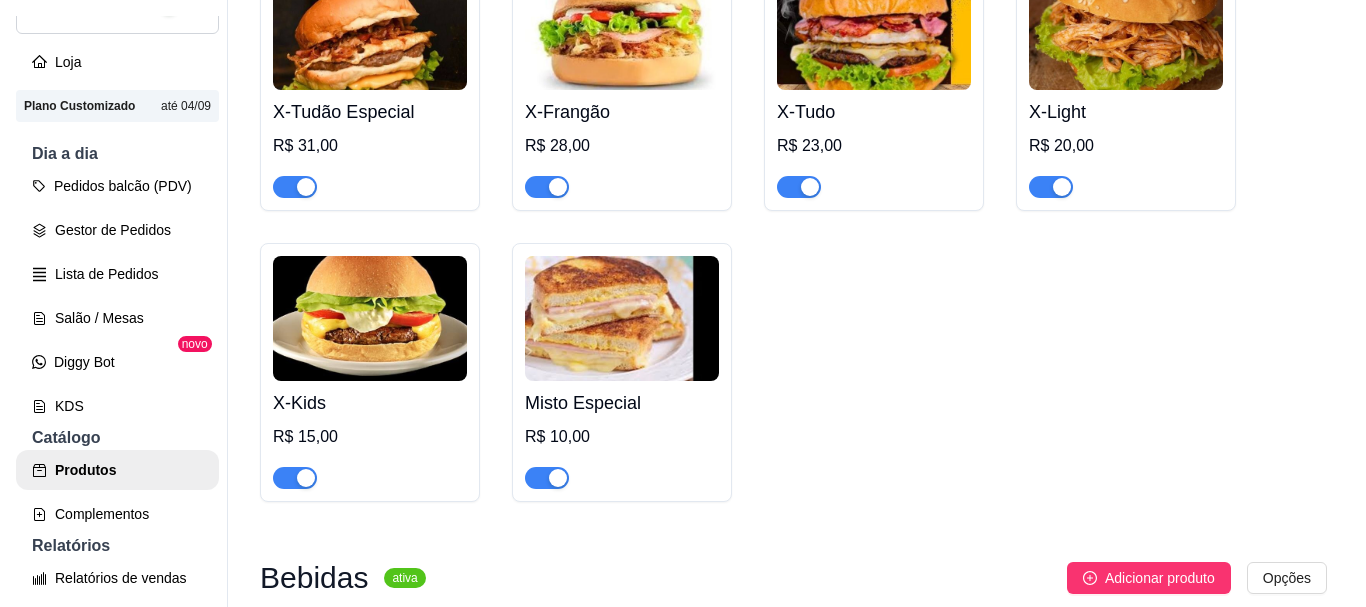 scroll, scrollTop: 200, scrollLeft: 0, axis: vertical 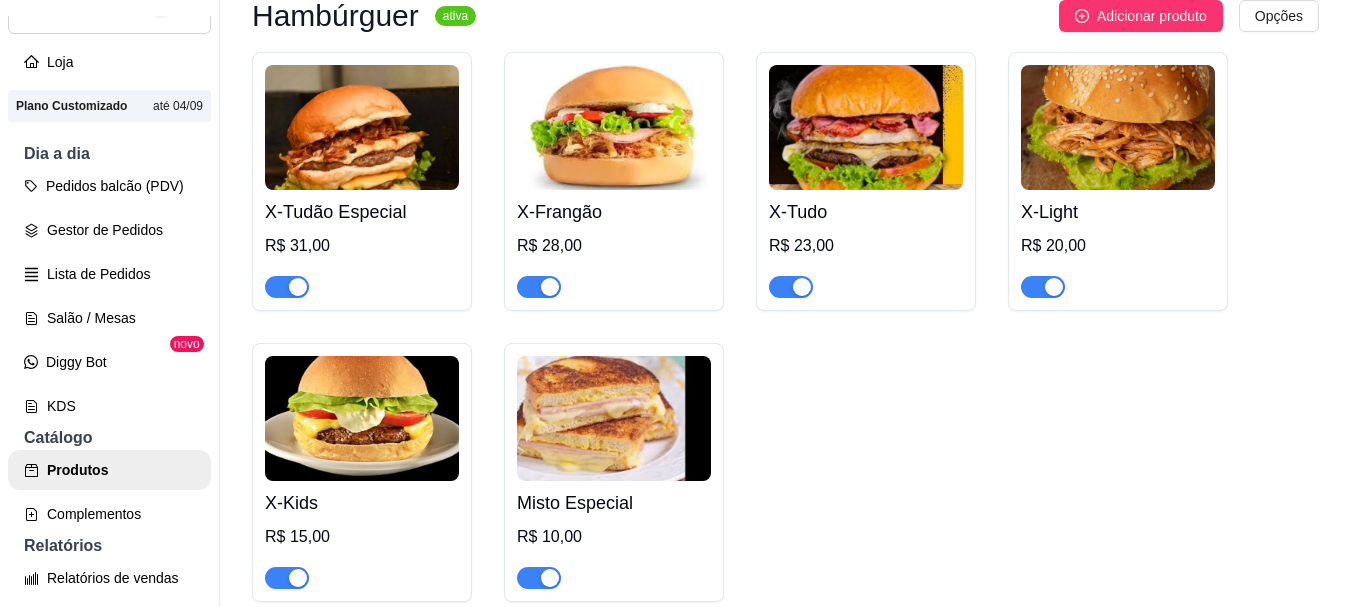 click on "X-Tudão Especial   R$ [PRICE]" at bounding box center [362, 244] 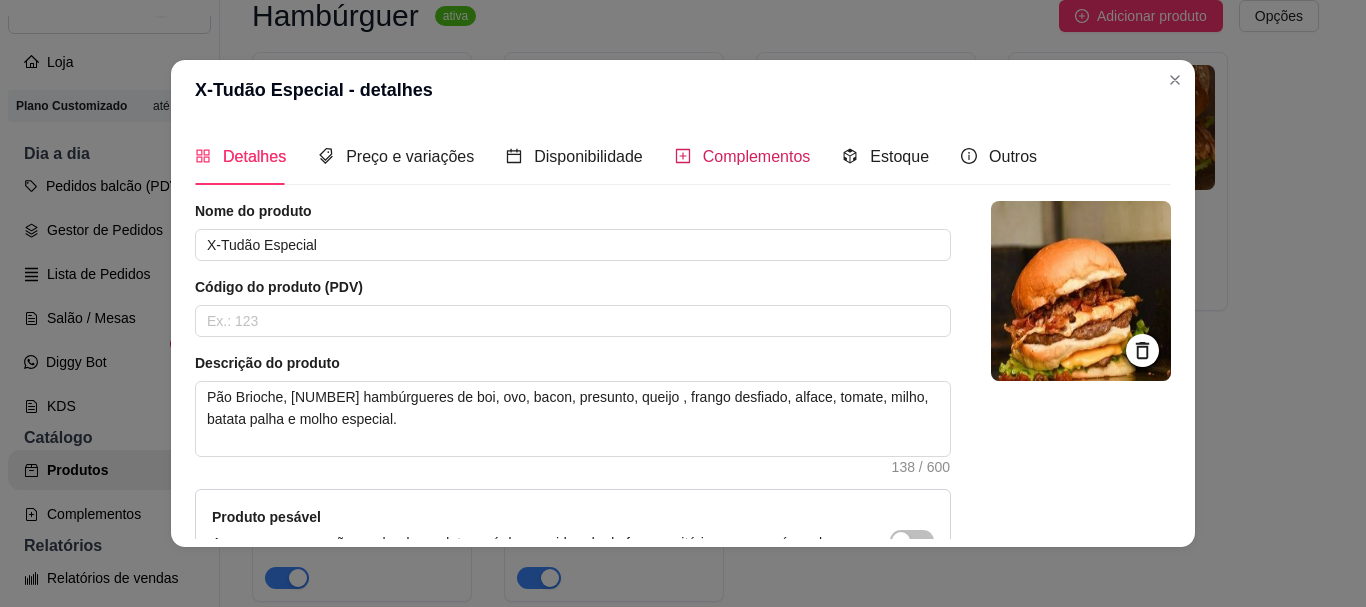 click on "Complementos" at bounding box center (757, 156) 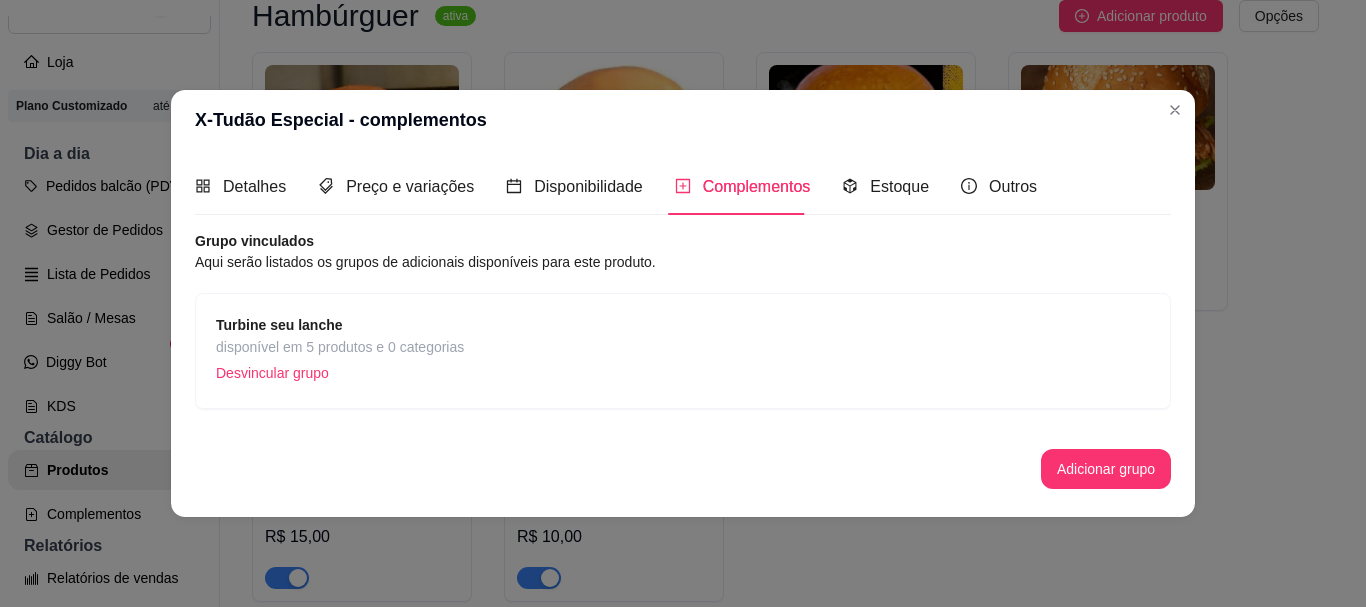 click on "disponível em 5 produtos e 0 categorias" at bounding box center (340, 347) 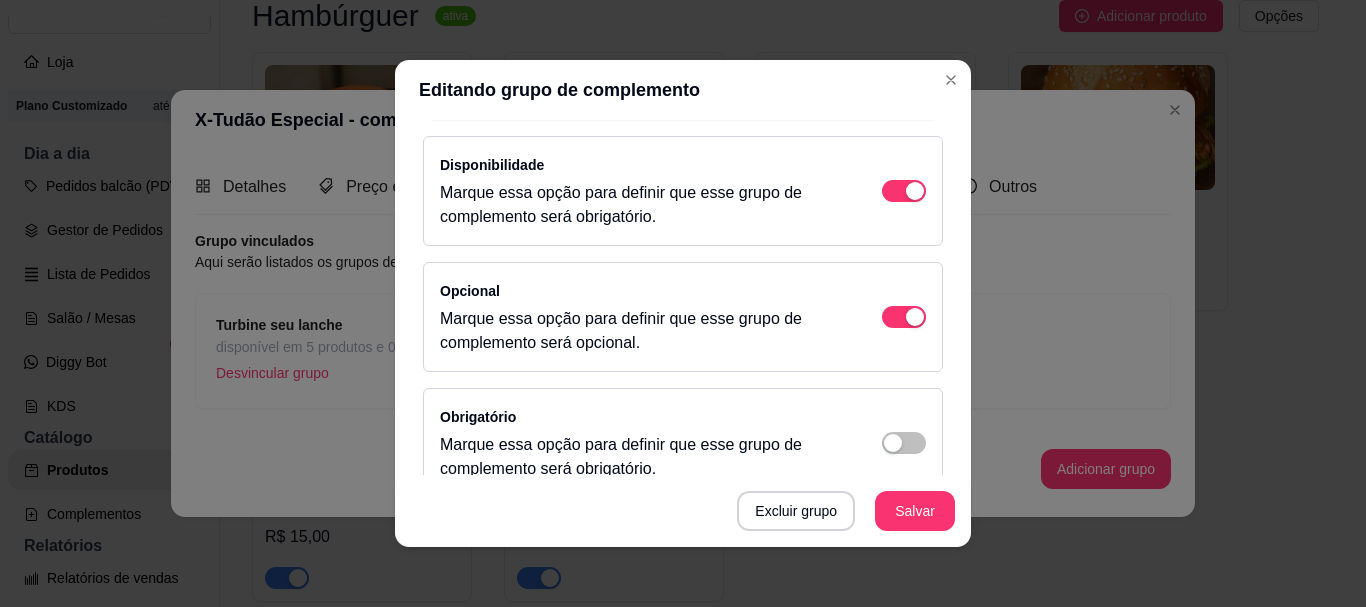 scroll, scrollTop: 0, scrollLeft: 0, axis: both 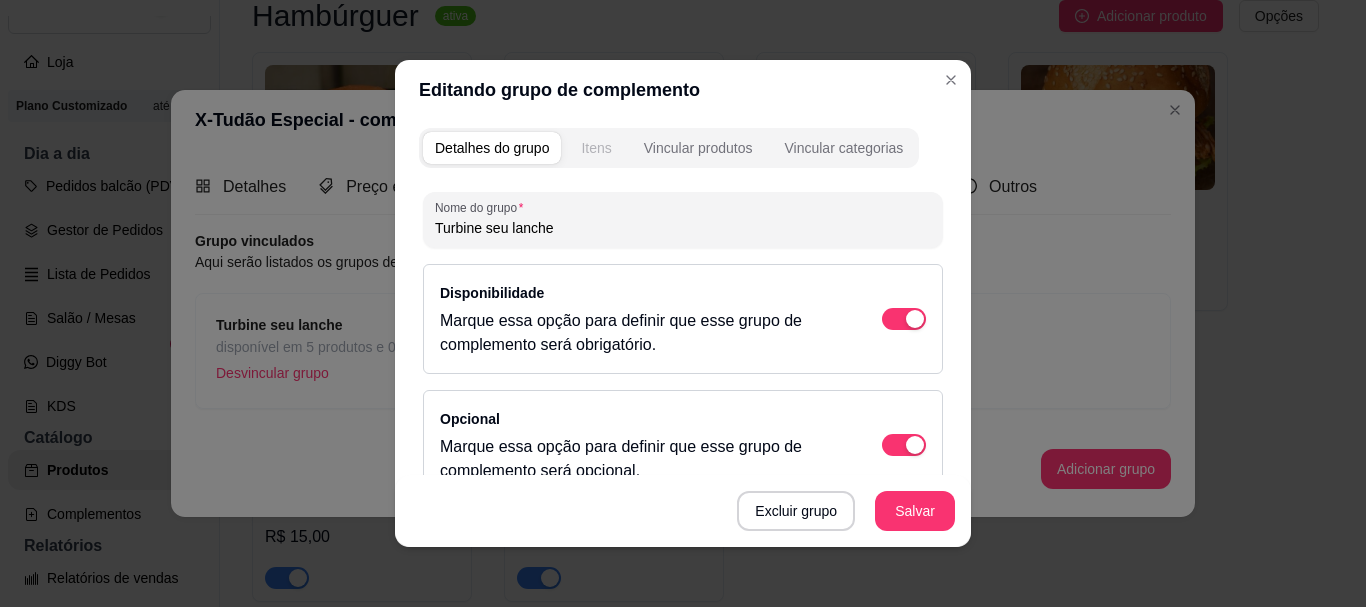click on "Itens" at bounding box center (596, 148) 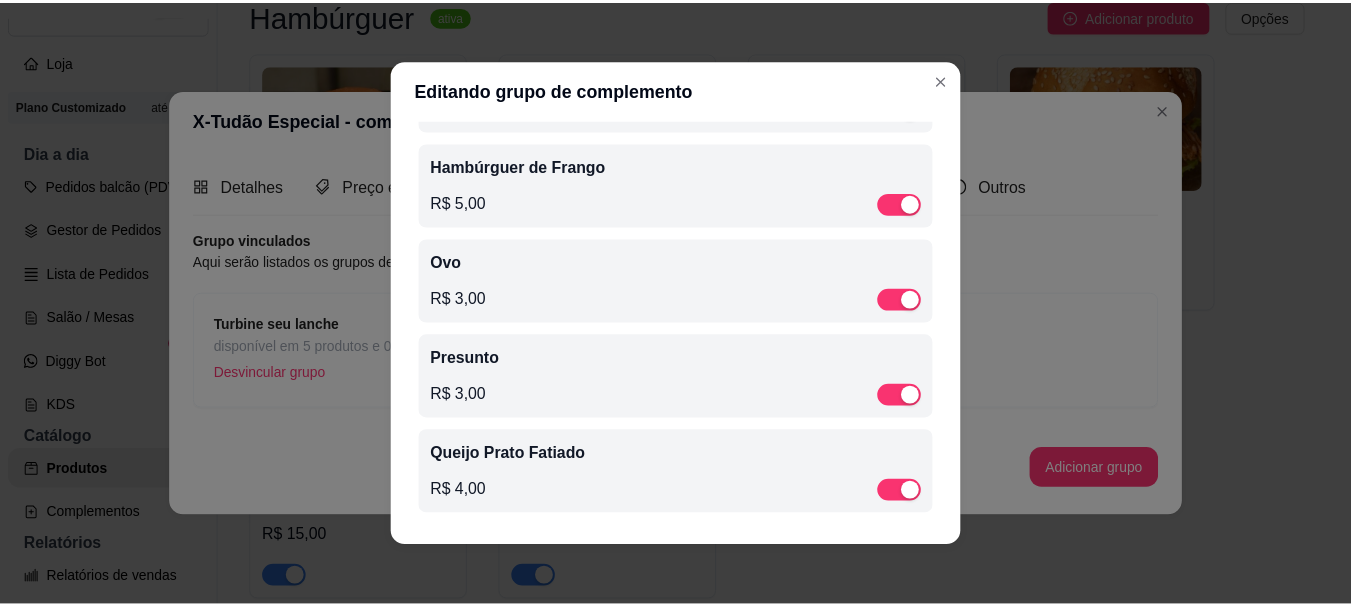 scroll, scrollTop: 497, scrollLeft: 0, axis: vertical 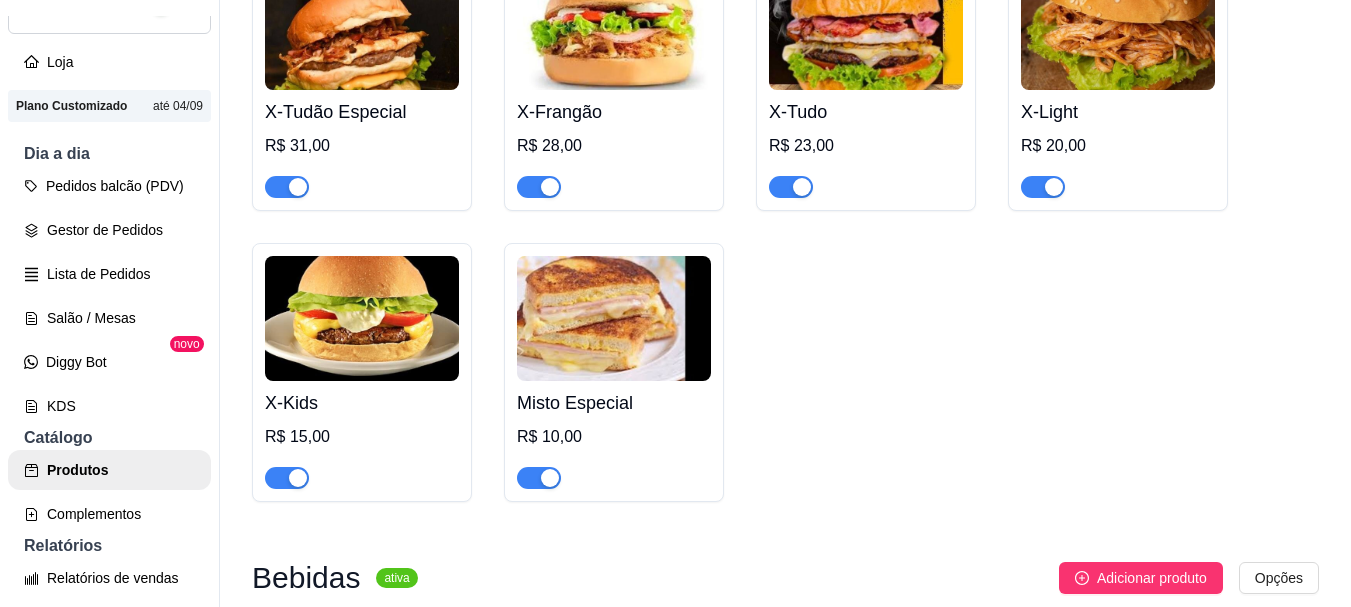 click on "Misto Especial" at bounding box center (614, 403) 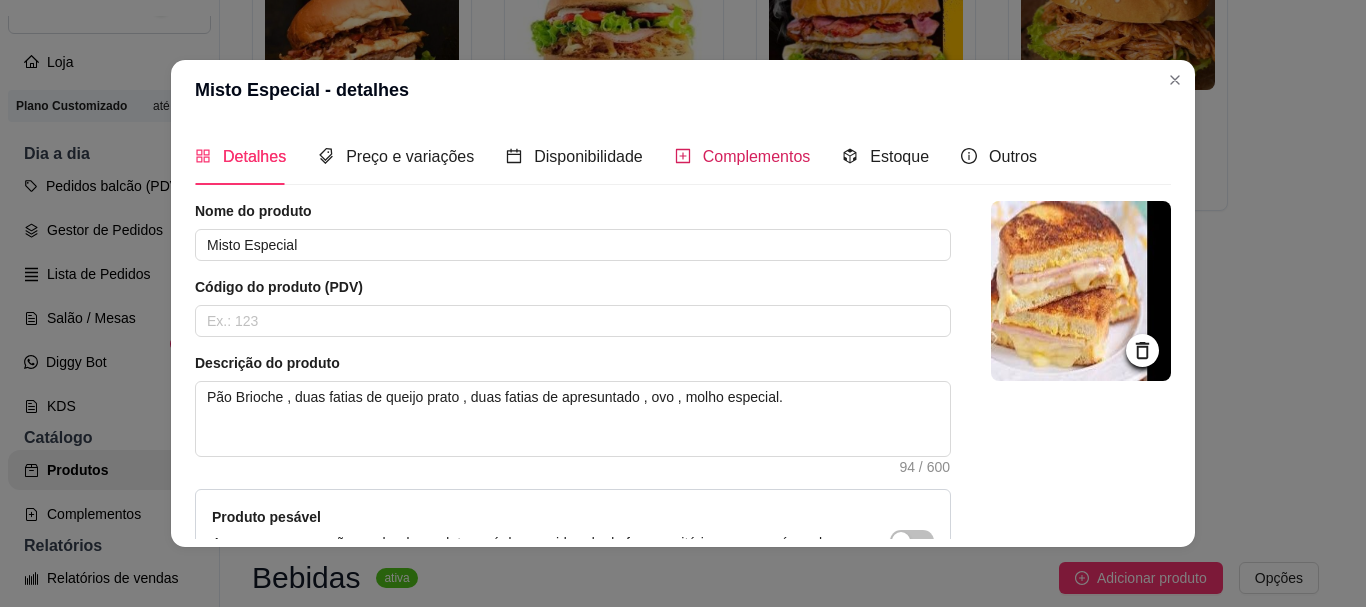 click on "Complementos" at bounding box center (757, 156) 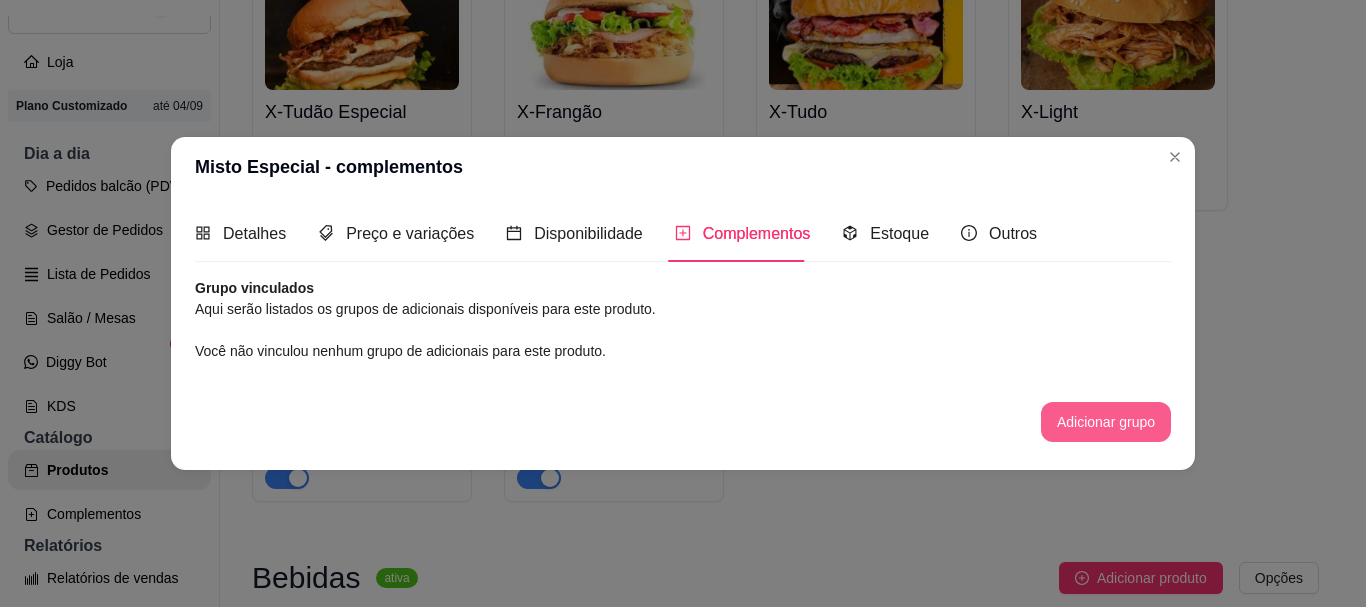 click on "Adicionar grupo" at bounding box center [1106, 422] 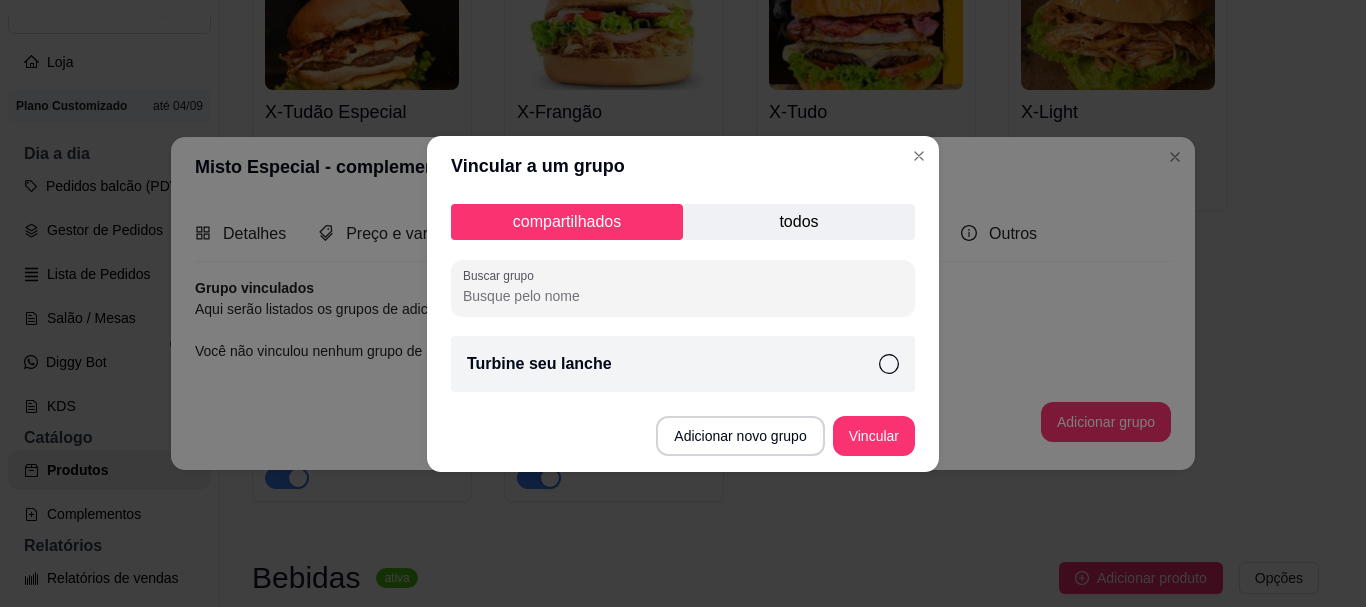 click 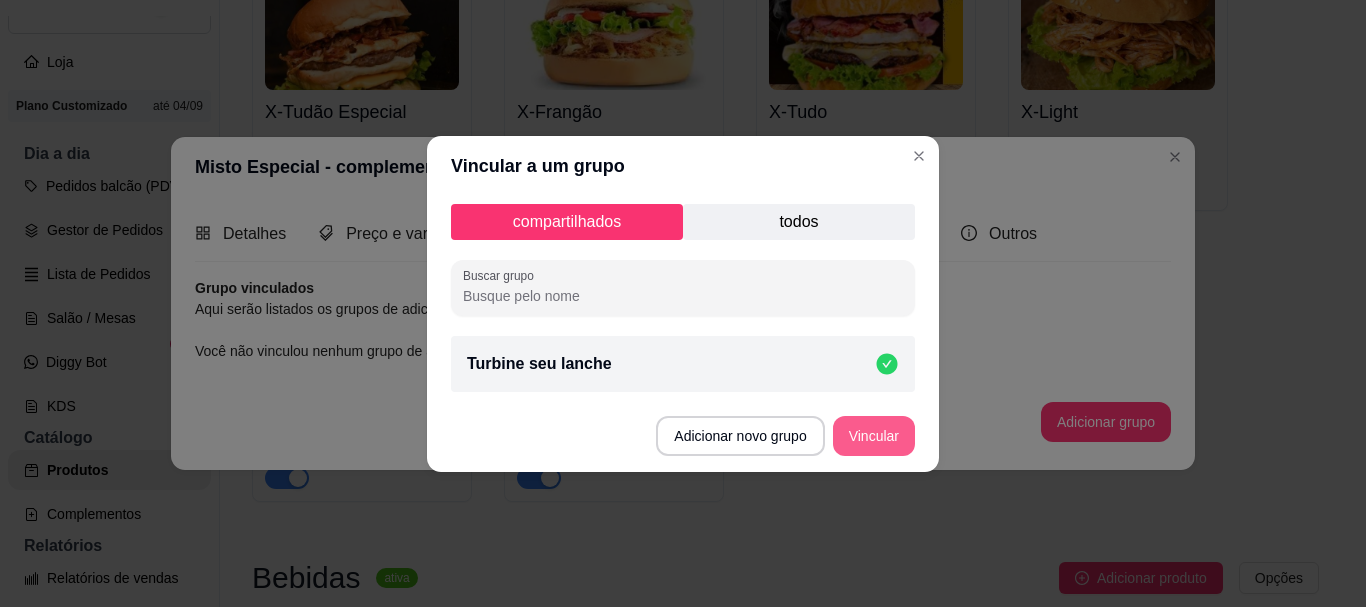 click on "Vincular" at bounding box center (874, 436) 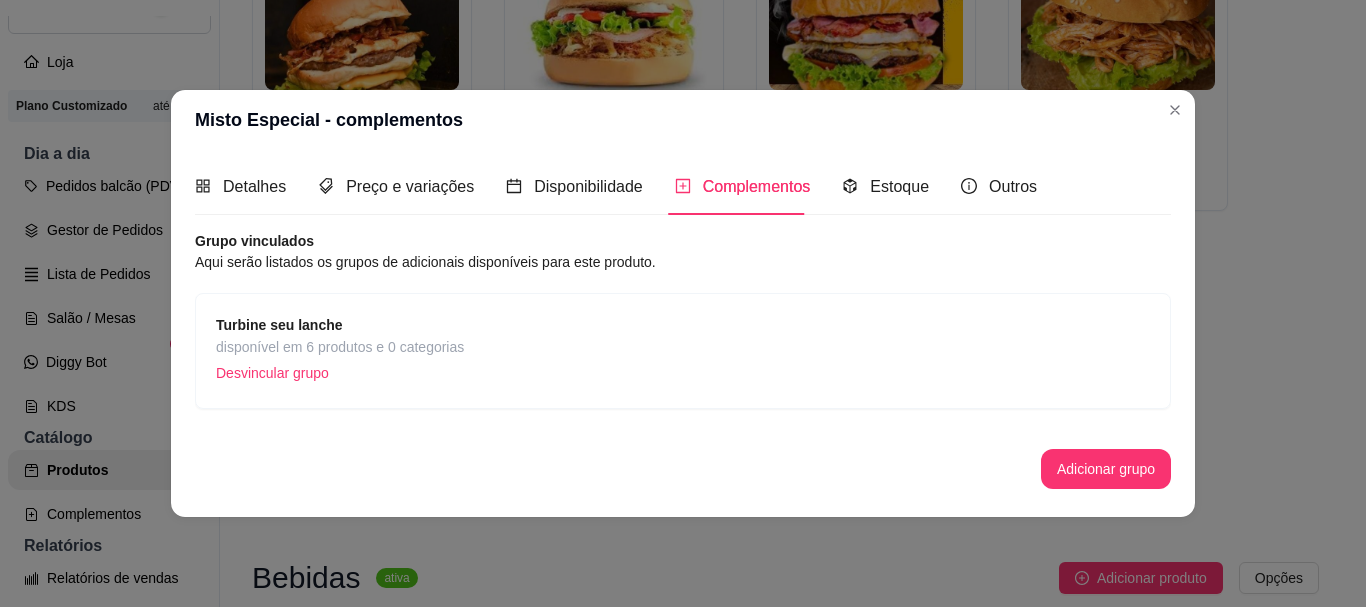 click on "Detalhes Preço e variações Disponibilidade Complementos Estoque Outros Nome do produto Misto Especial Código do produto (PDV) Descrição do produto Pão Brioche , duas fatias de queijo prato , duas fatias de apresuntado , ovo , molho especial. 94 / 600 Produto pesável Ao marcar essa opção o valor do produto será desconsiderado da forma unitária e começará a valer por Kilograma. Quantidade miníma para pedido Ao habilitar seus clientes terão que pedir uma quantidade miníma desse produto. Copiar link do produto Deletar produto Salvar Grupo vinculados Aqui serão listados os grupos de adicionais disponíveis para este produto. Turbine seu lanche disponível em 6 produtos e 0 categorias  Desvincular grupo Adicionar grupo" at bounding box center [683, 333] 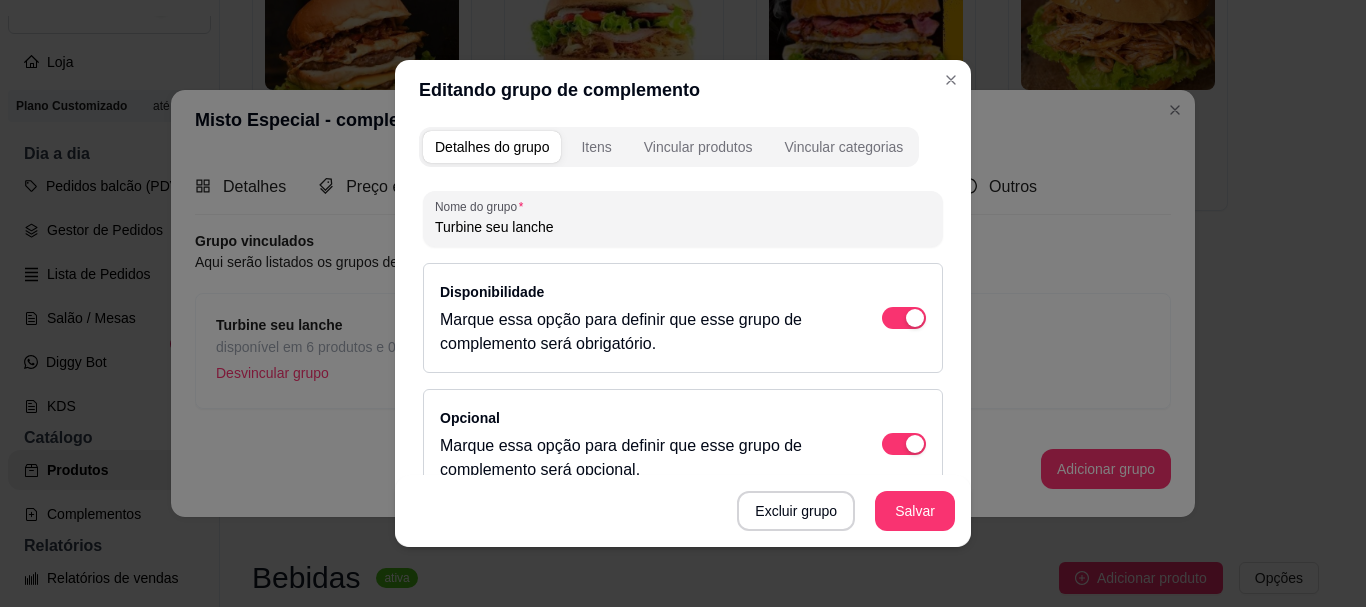 scroll, scrollTop: 0, scrollLeft: 0, axis: both 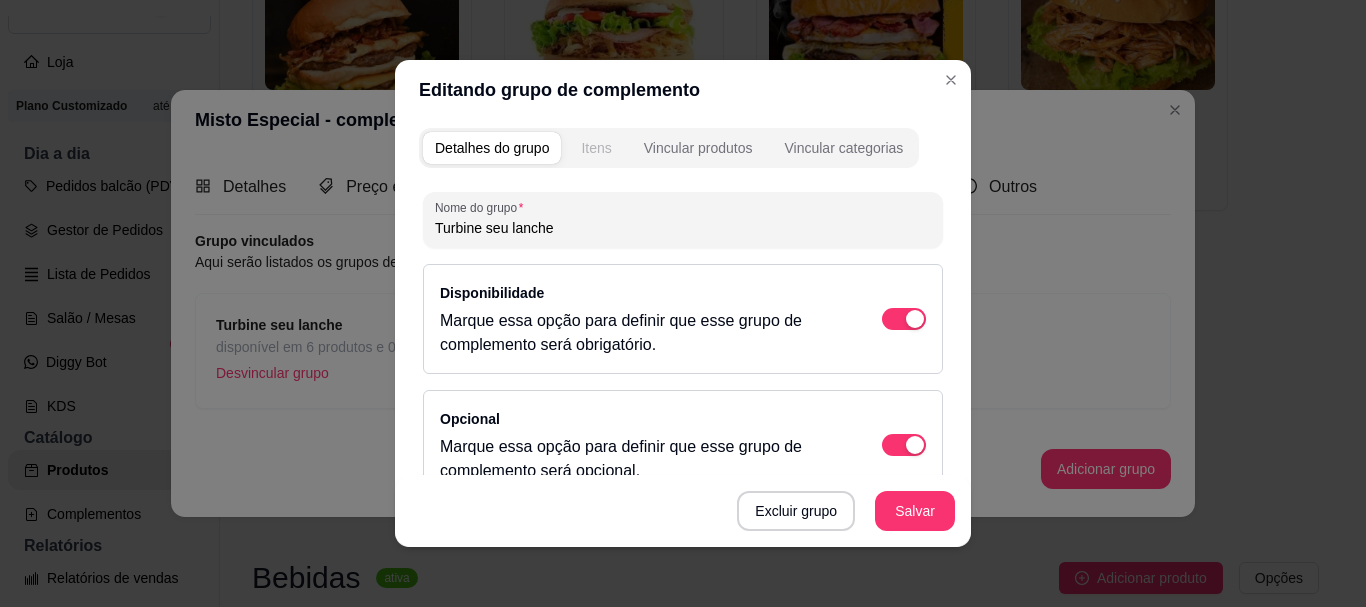 click on "Itens" at bounding box center [596, 148] 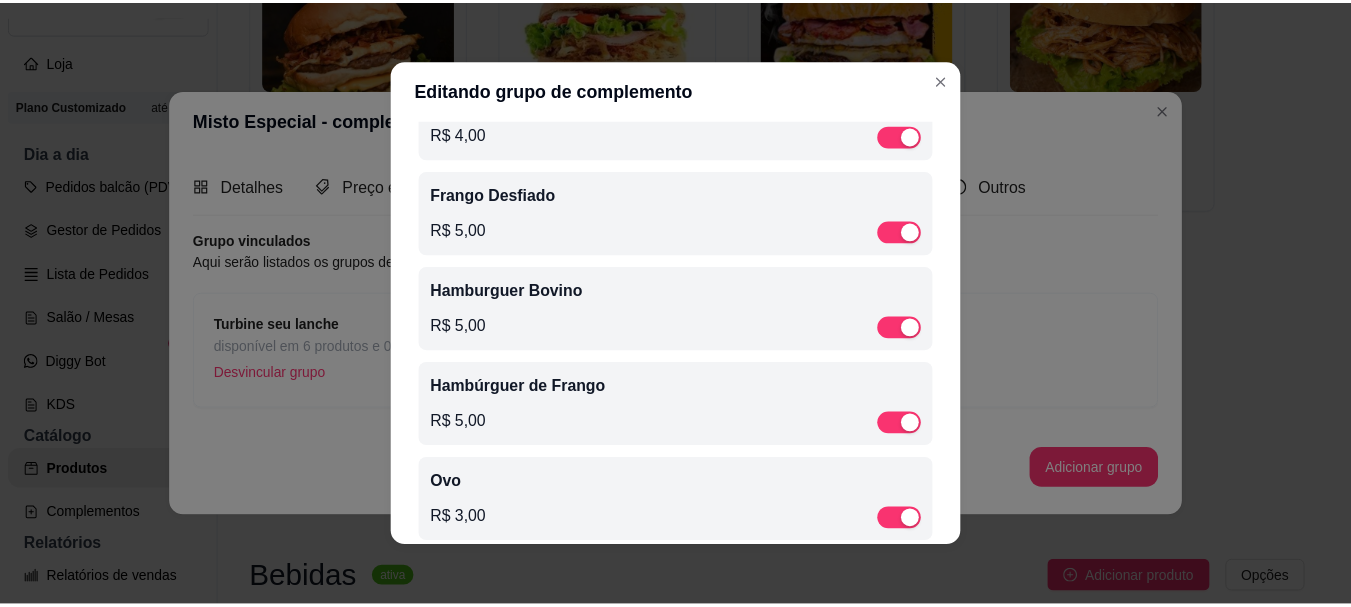 scroll, scrollTop: 0, scrollLeft: 0, axis: both 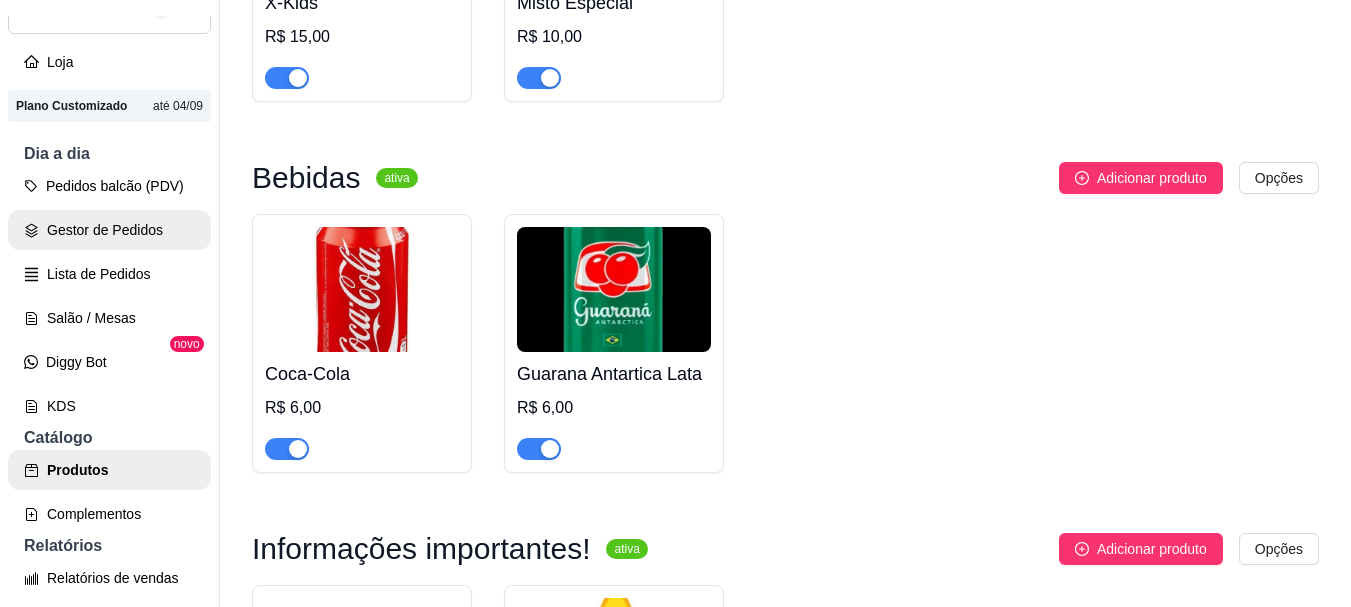 click on "Gestor de Pedidos" at bounding box center [109, 230] 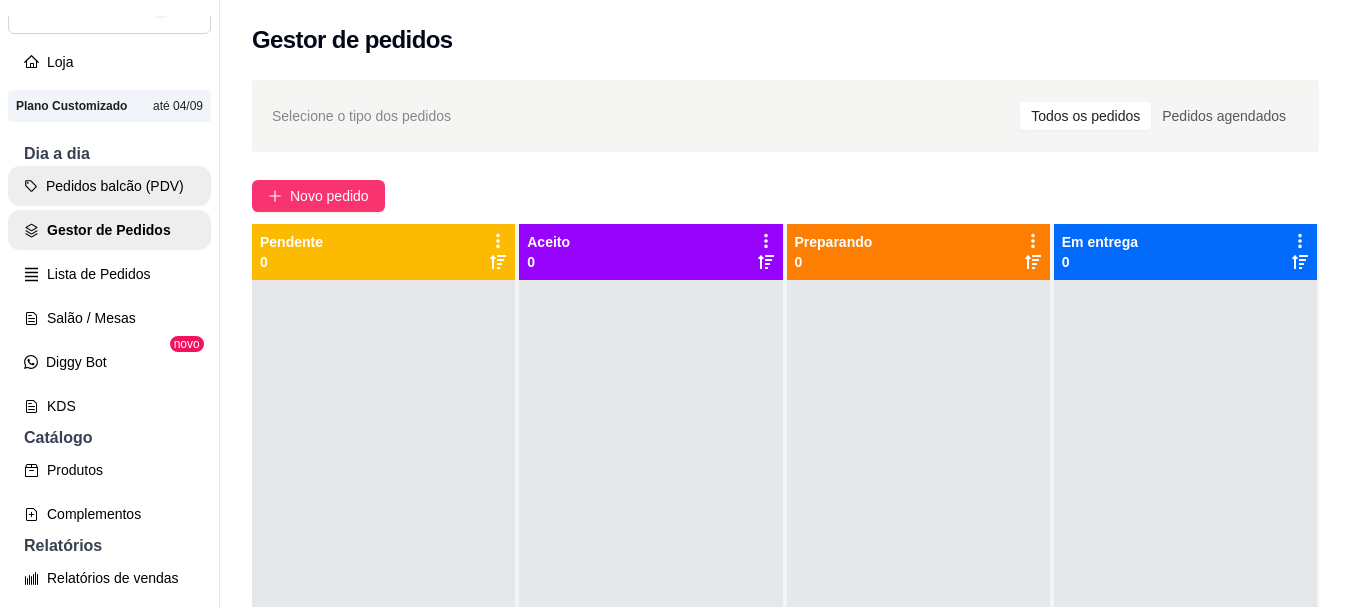 scroll, scrollTop: 0, scrollLeft: 0, axis: both 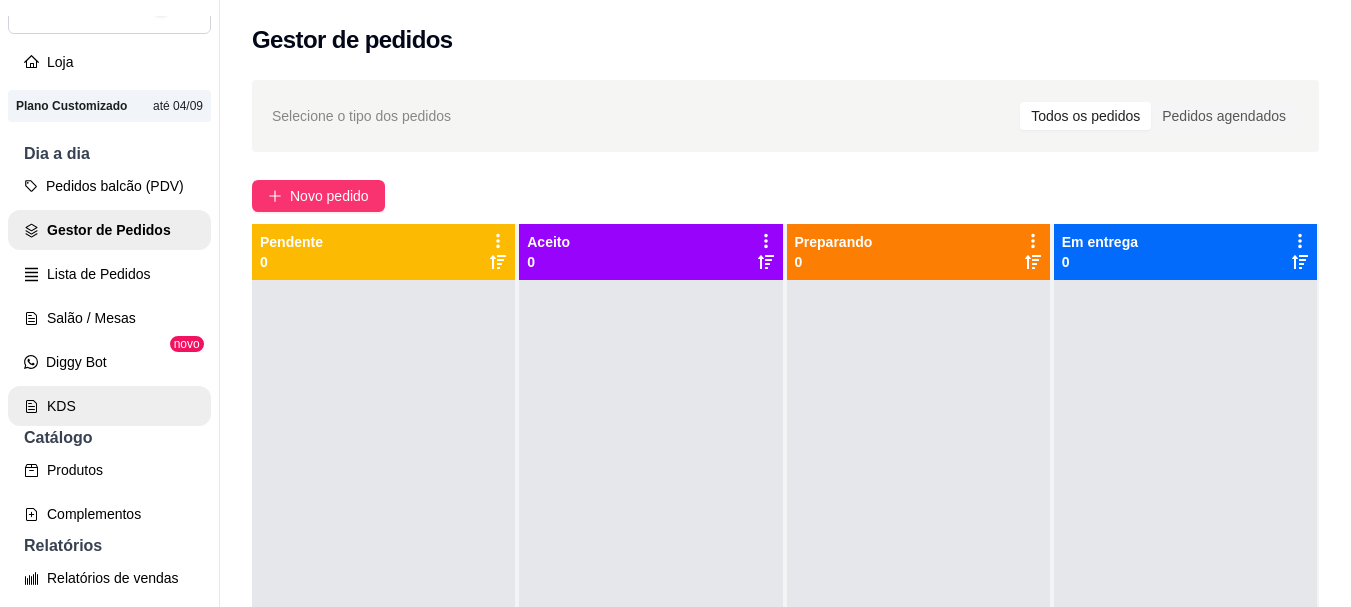 click on "KDS" at bounding box center (109, 406) 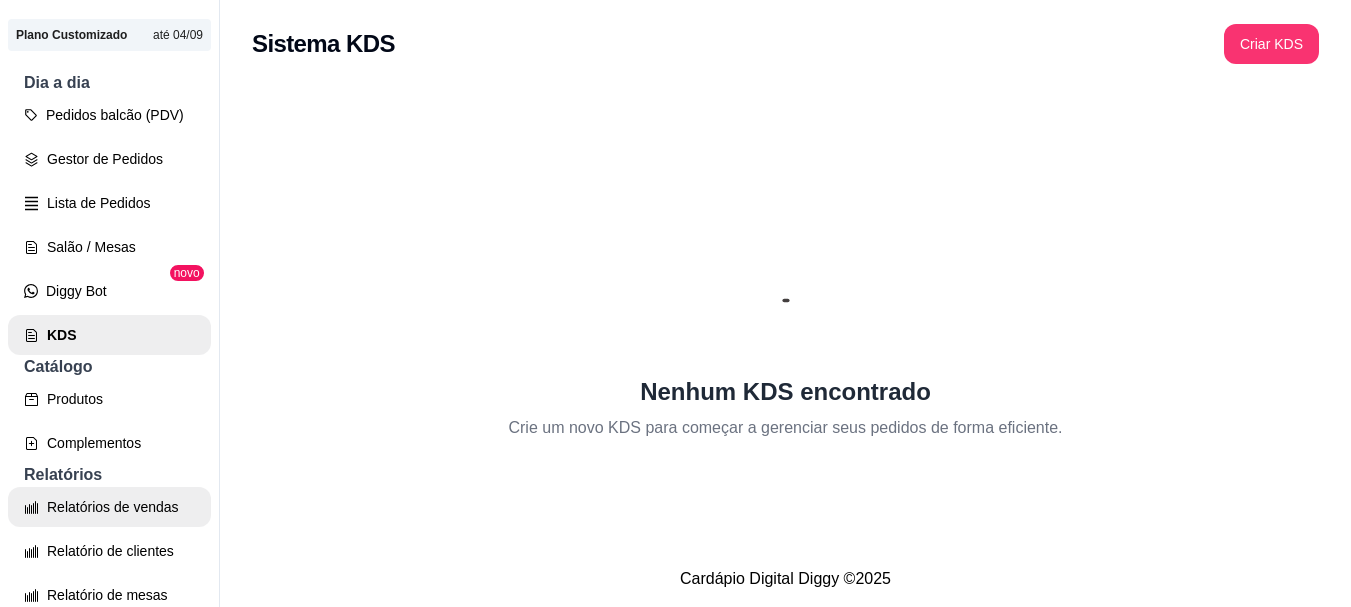 scroll, scrollTop: 300, scrollLeft: 0, axis: vertical 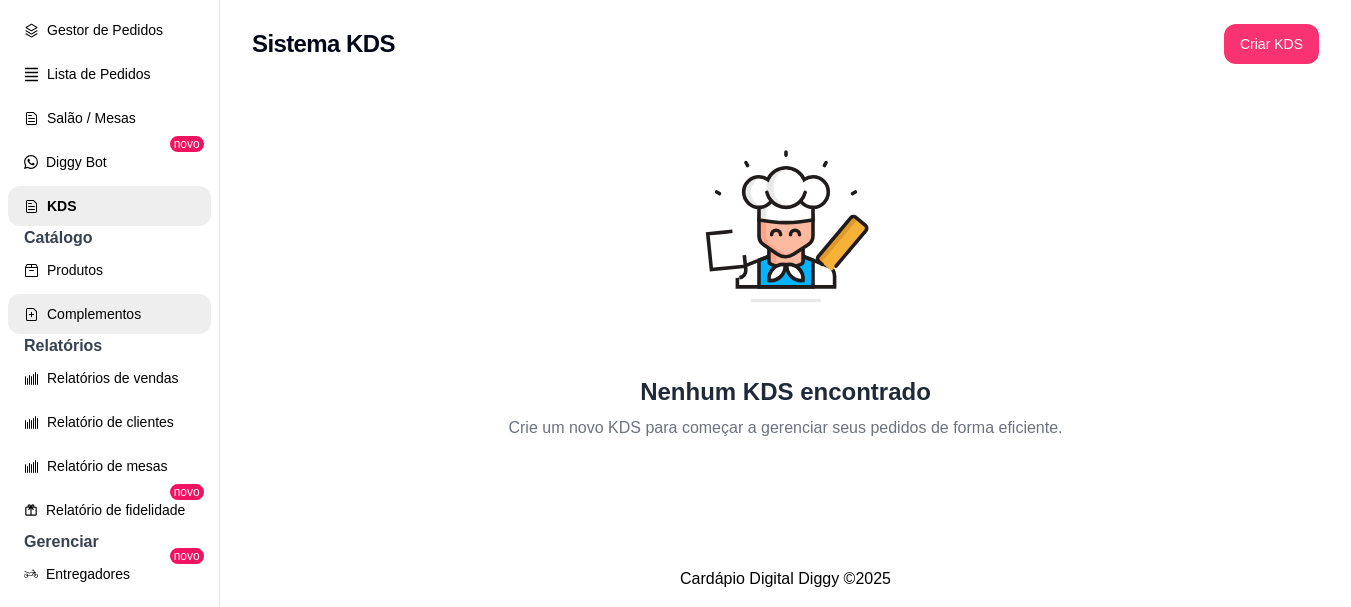 click on "Complementos" at bounding box center (109, 314) 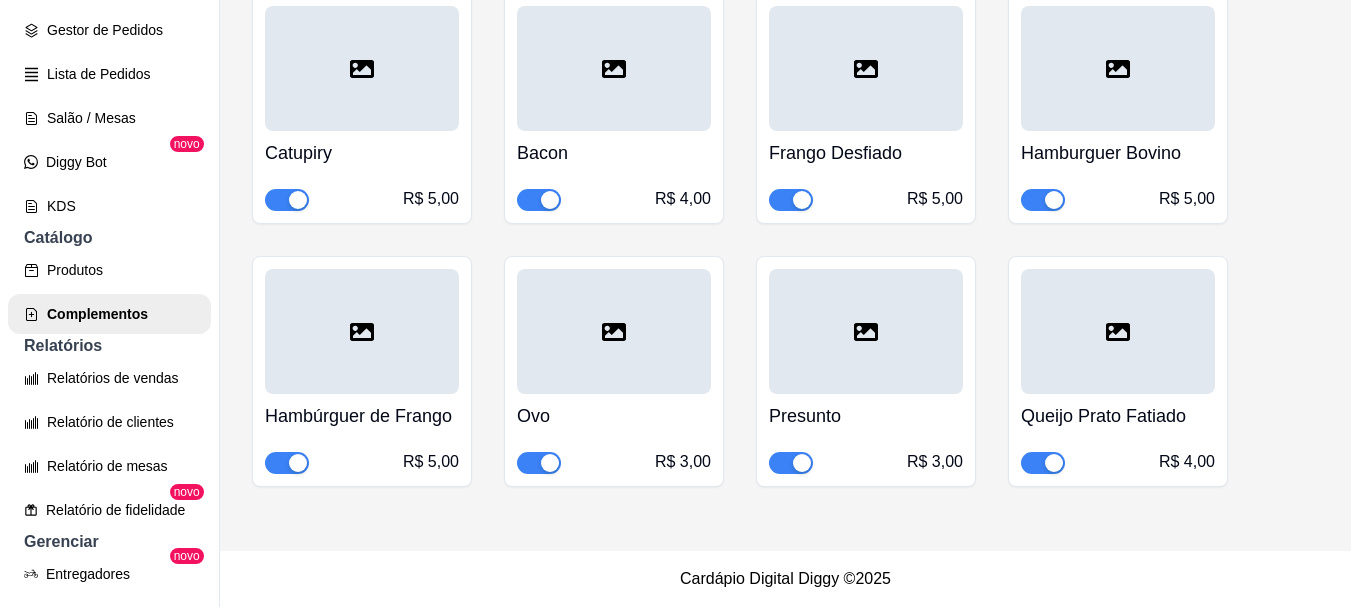 scroll, scrollTop: 412, scrollLeft: 0, axis: vertical 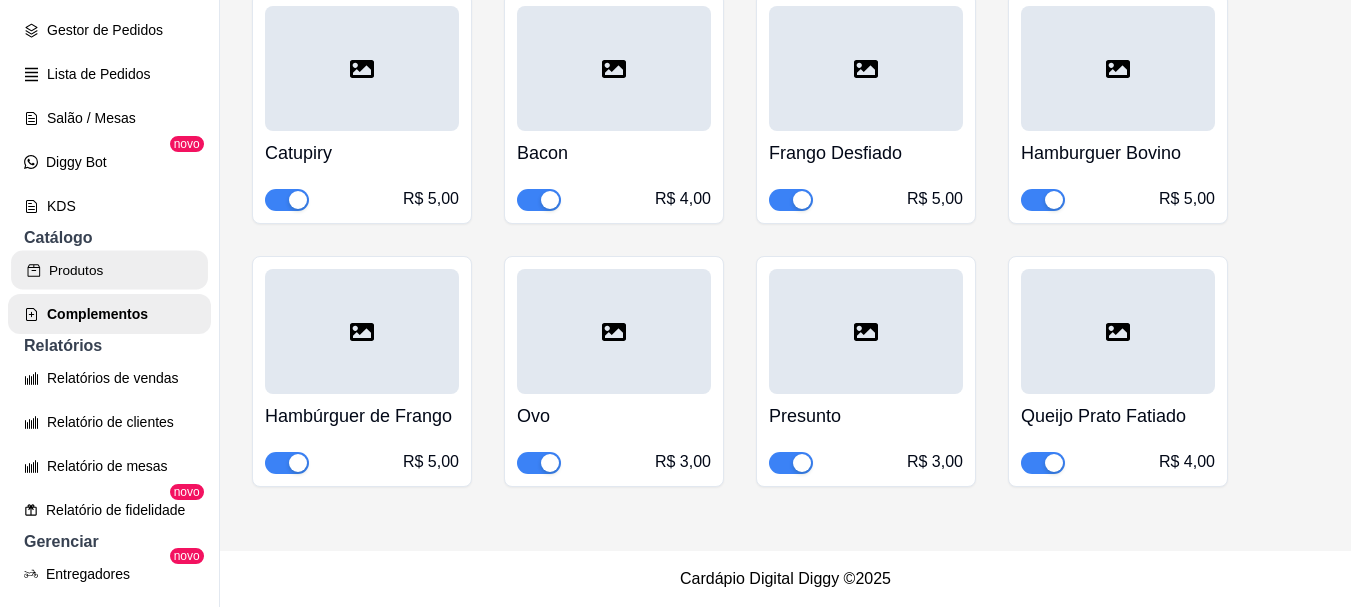 click on "Produtos" at bounding box center (109, 270) 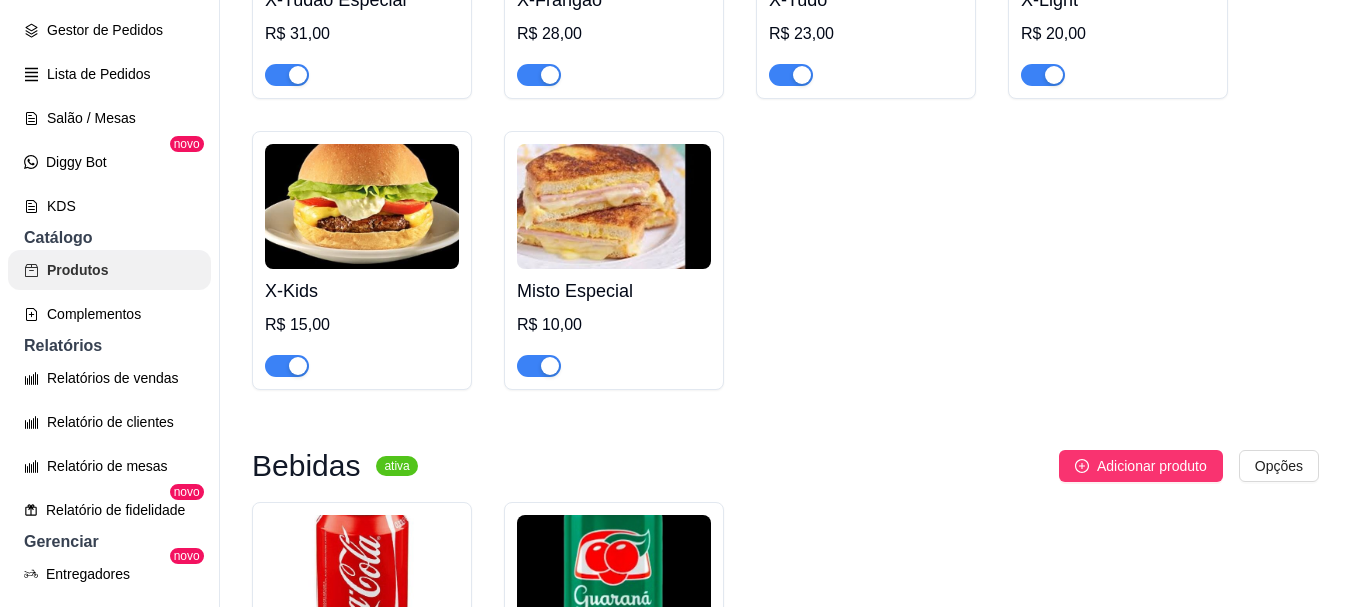 scroll, scrollTop: 0, scrollLeft: 0, axis: both 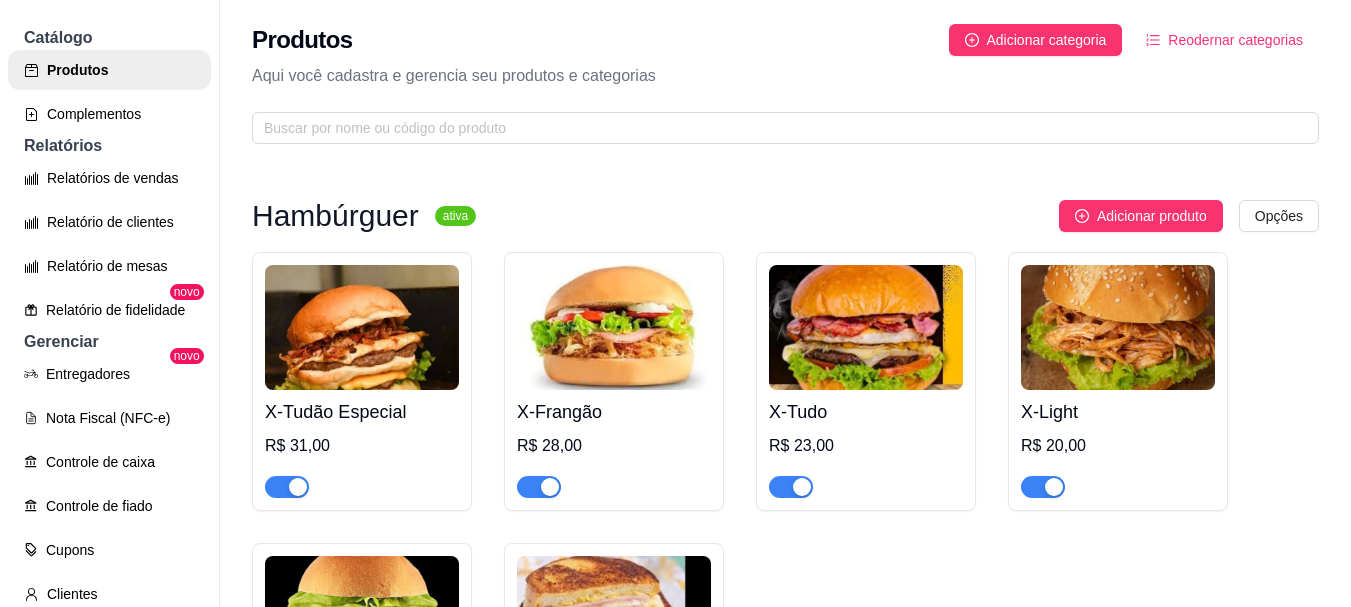 click on "X-Tudão Especial" at bounding box center [362, 412] 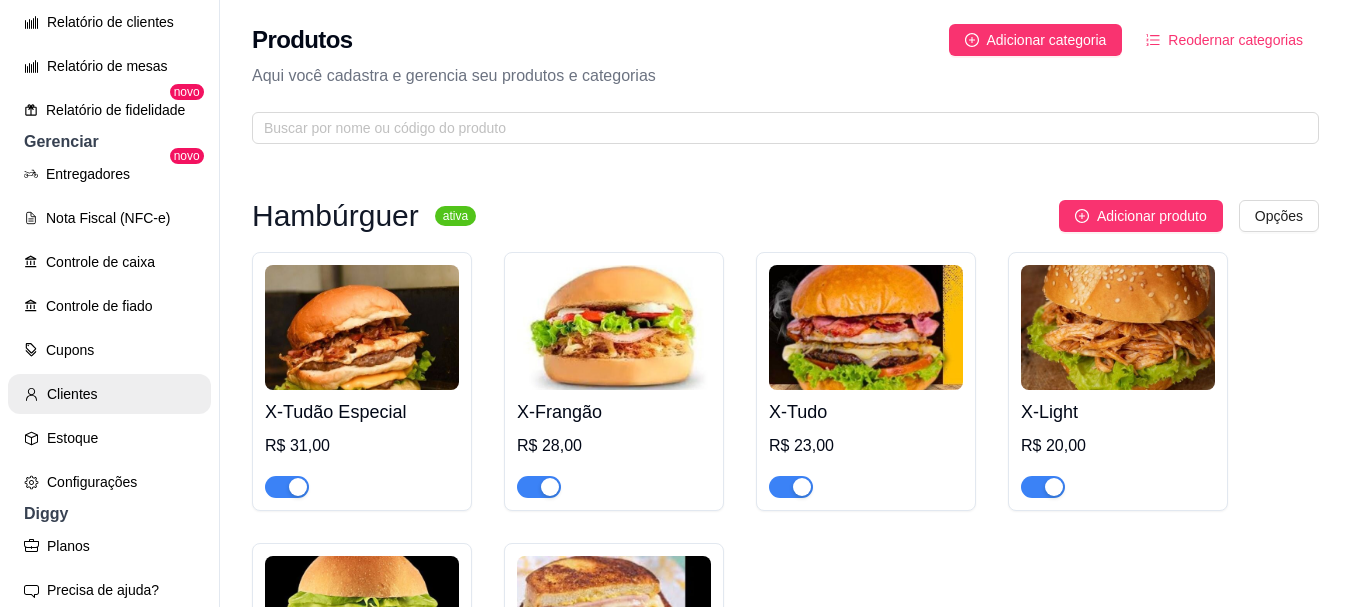 scroll, scrollTop: 807, scrollLeft: 0, axis: vertical 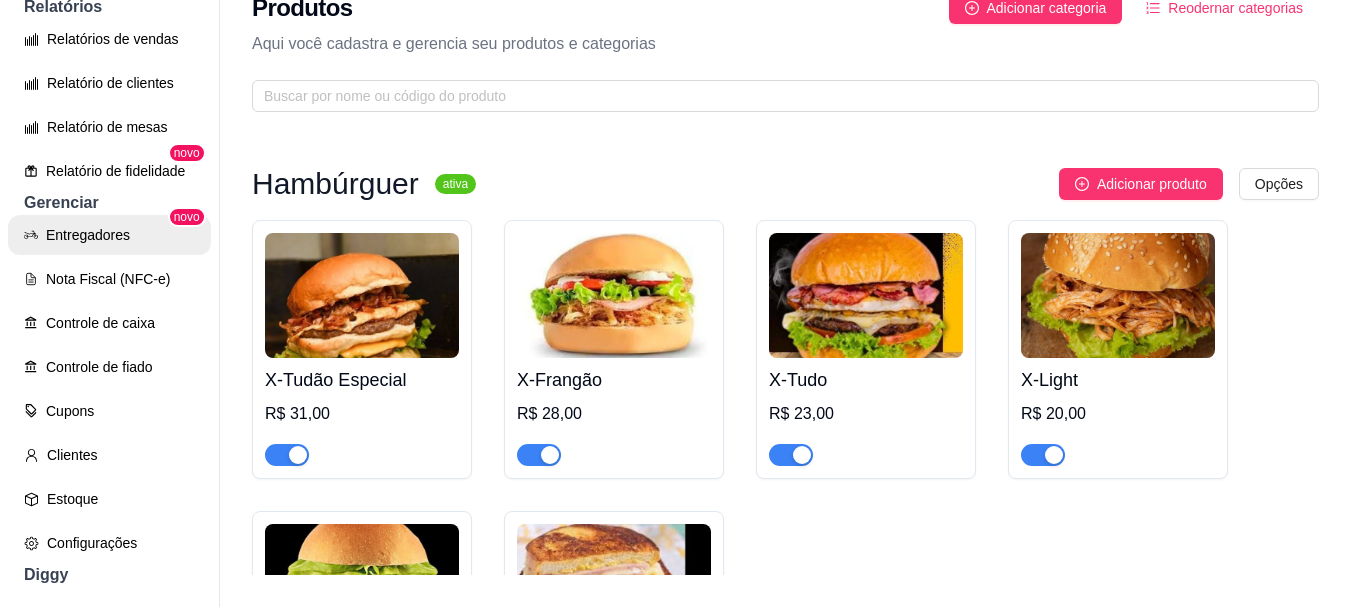 click on "Entregadores" at bounding box center (109, 235) 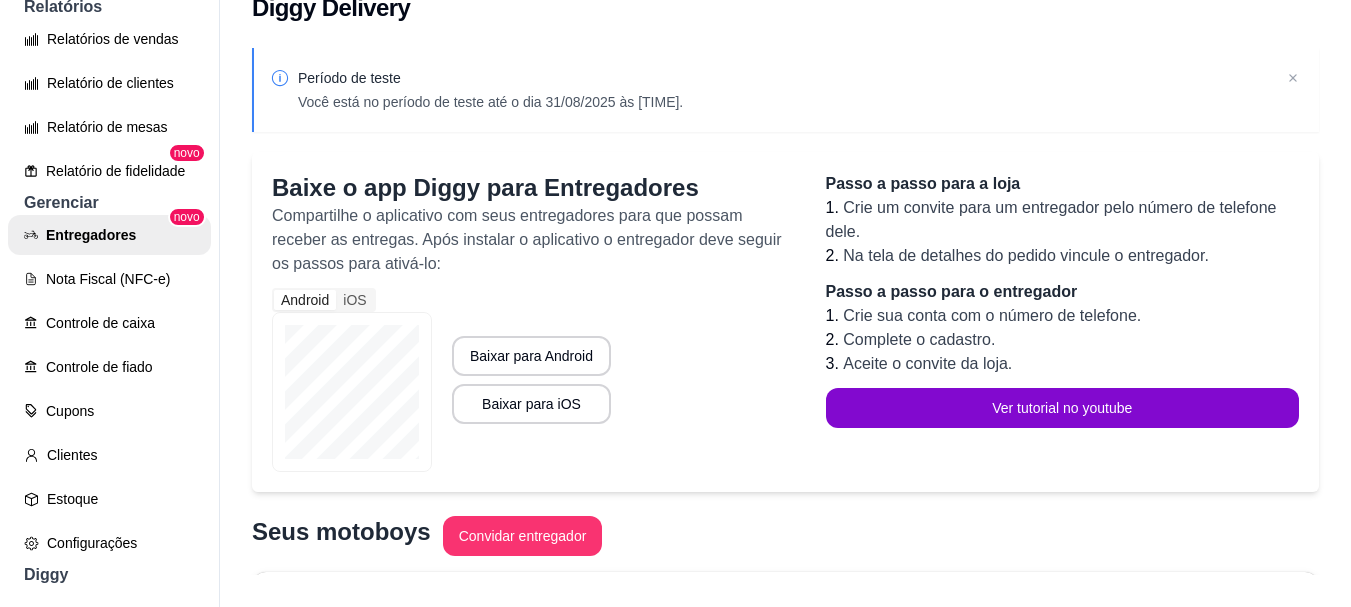 scroll, scrollTop: 0, scrollLeft: 0, axis: both 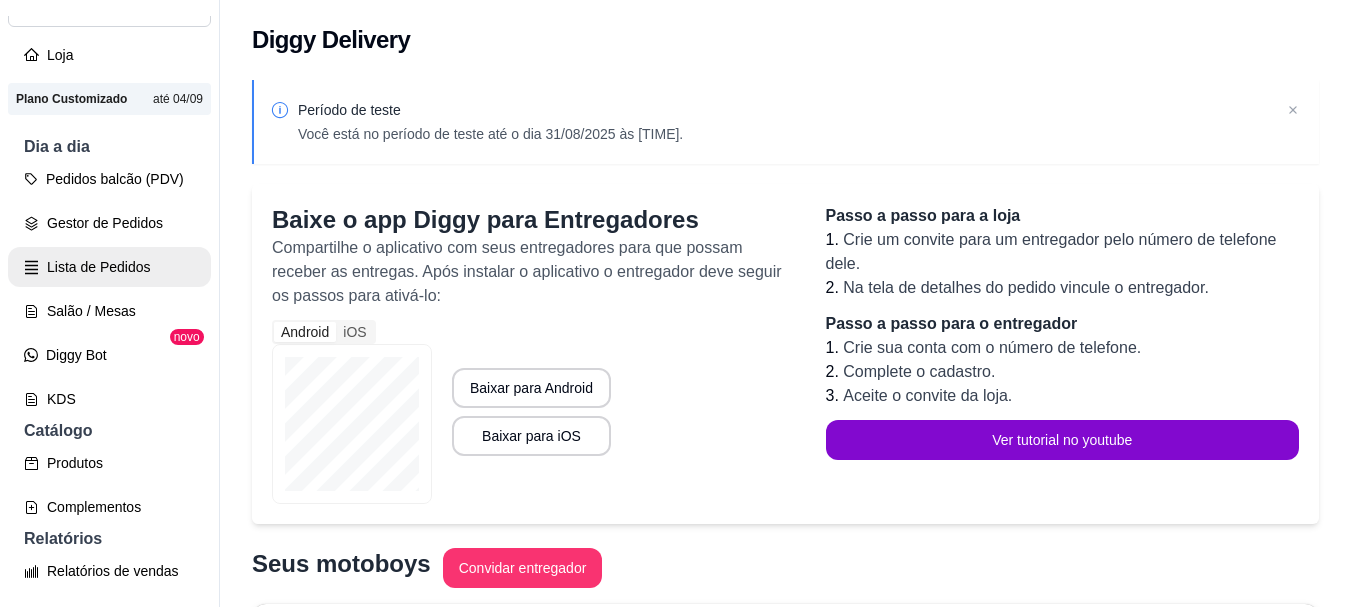 click on "Lista de Pedidos" at bounding box center [109, 267] 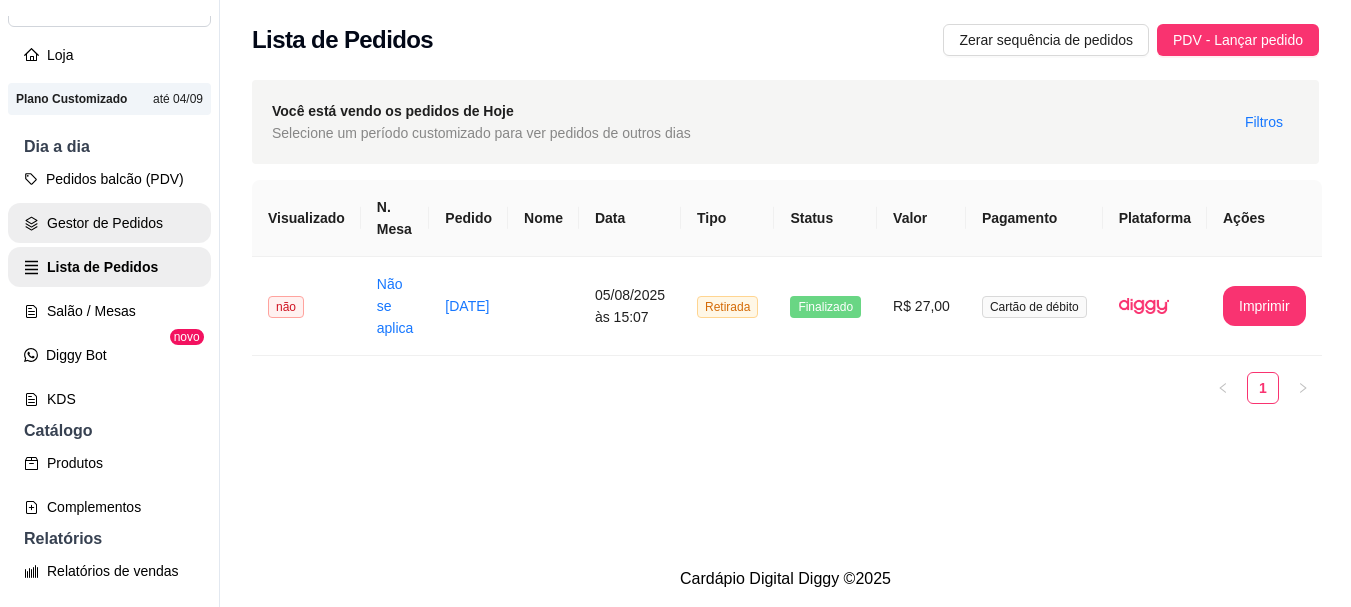 click on "Gestor de Pedidos" at bounding box center (109, 223) 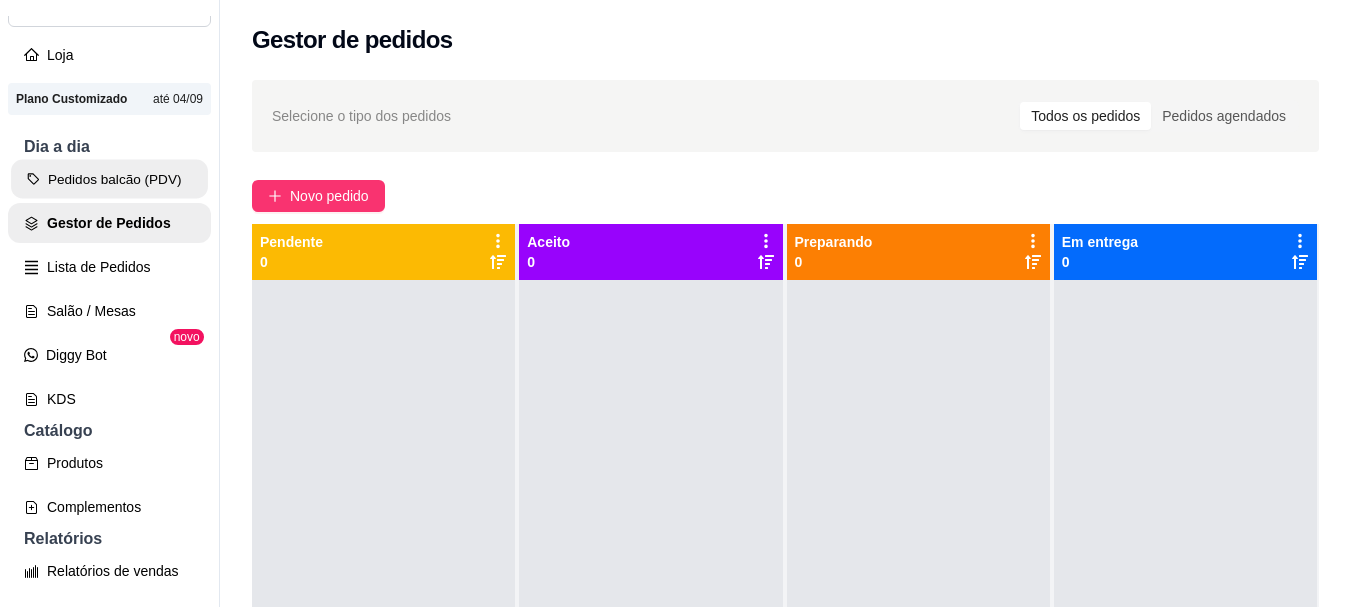 click on "Pedidos balcão (PDV)" at bounding box center (109, 179) 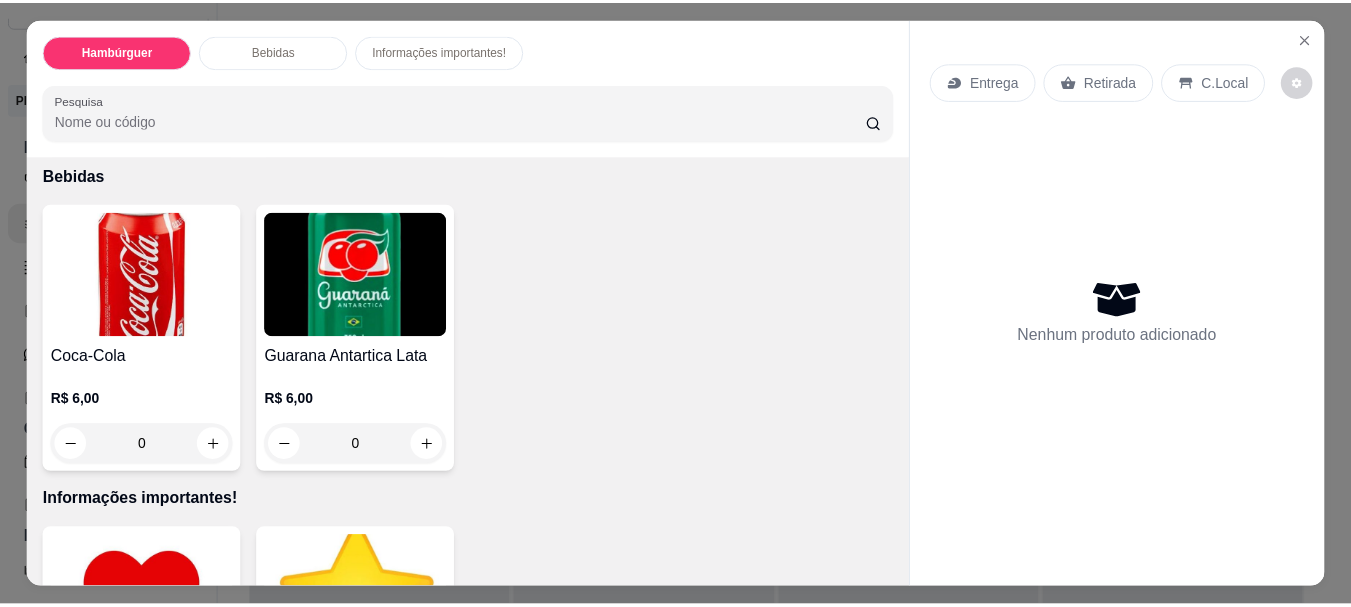 scroll, scrollTop: 800, scrollLeft: 0, axis: vertical 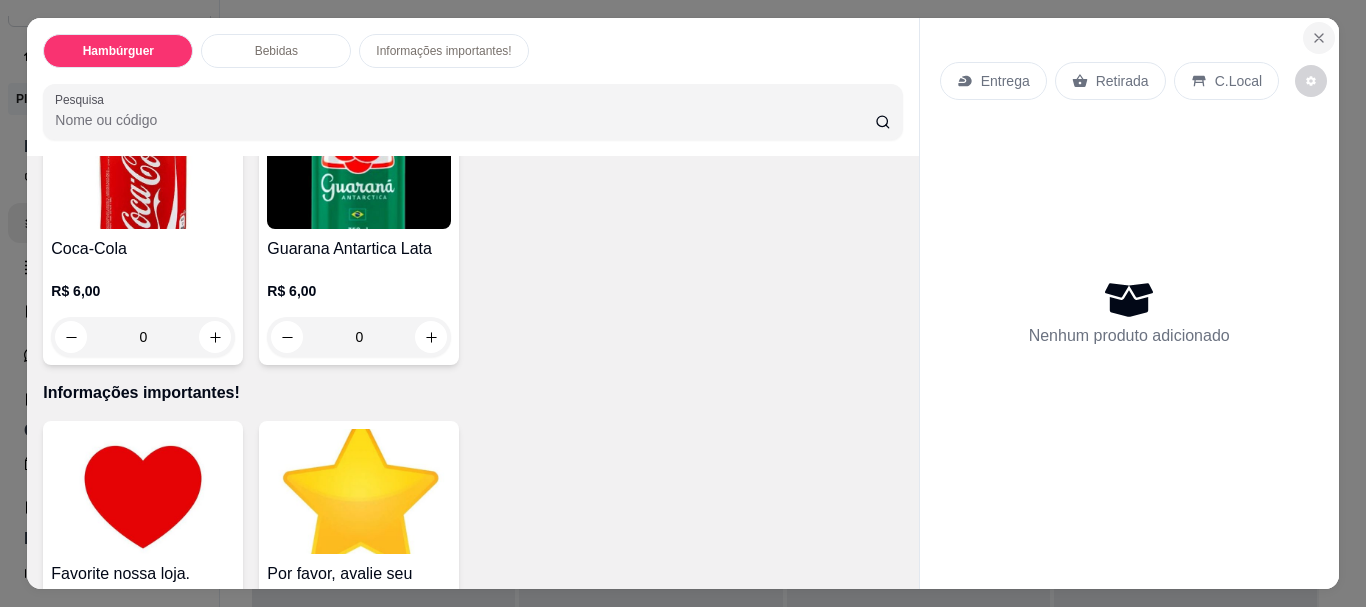 click 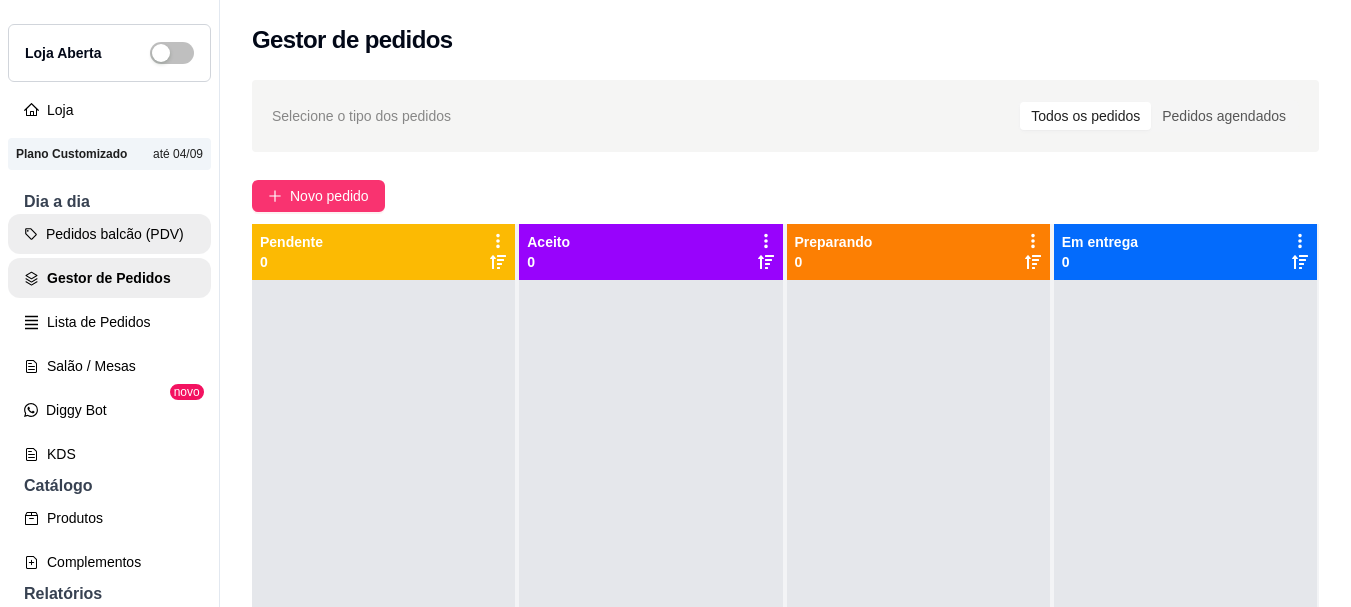 scroll, scrollTop: 0, scrollLeft: 0, axis: both 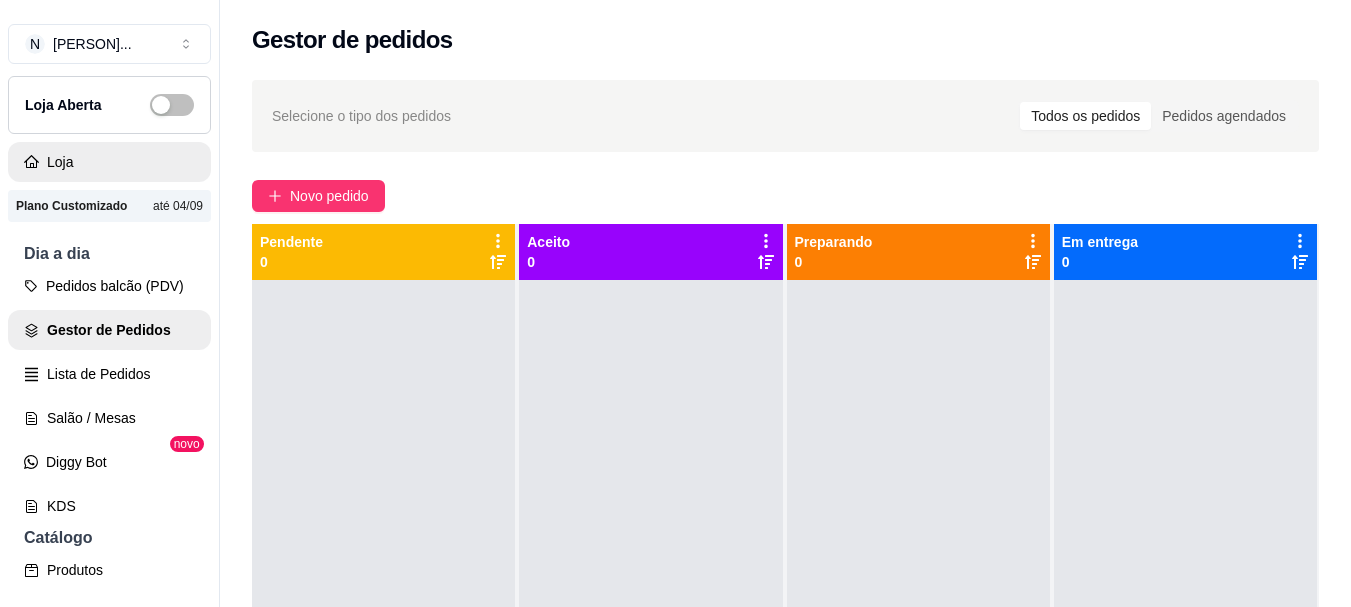 click on "Loja" at bounding box center [109, 162] 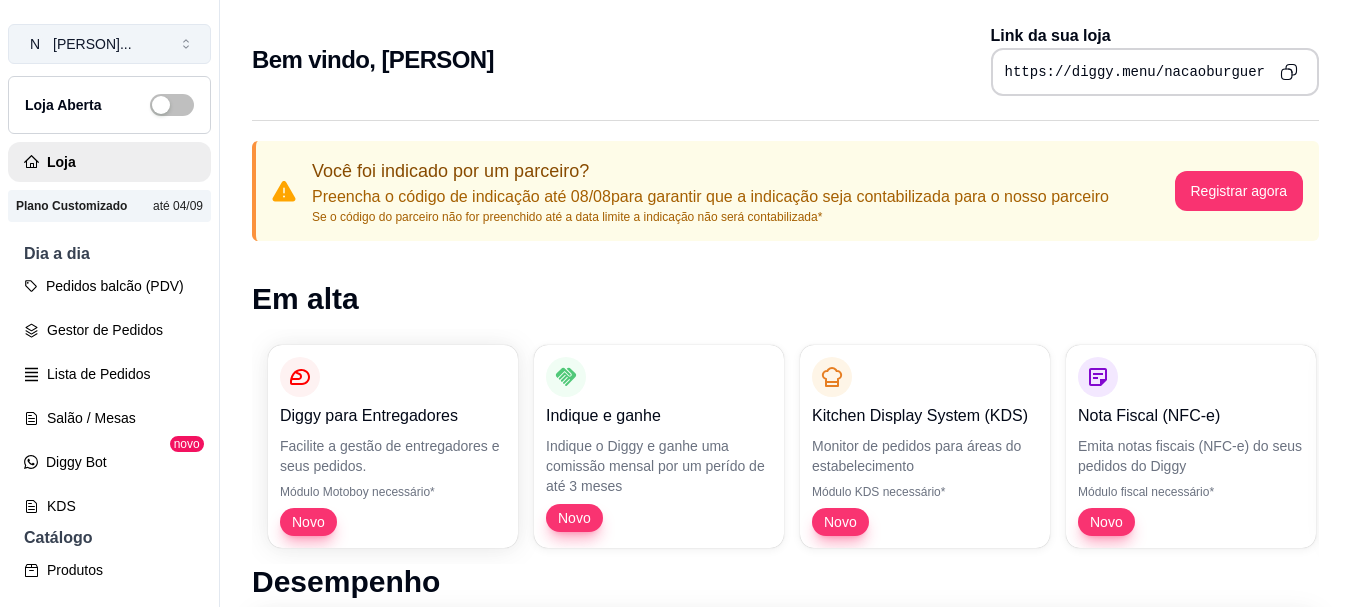 click 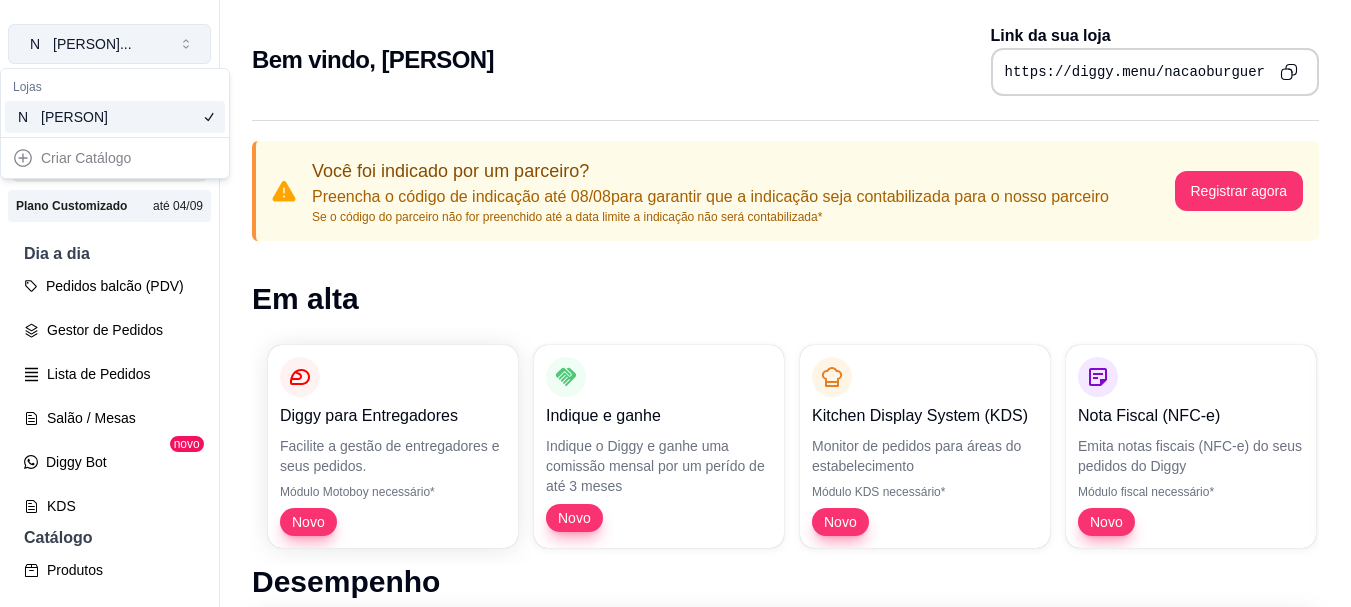 click 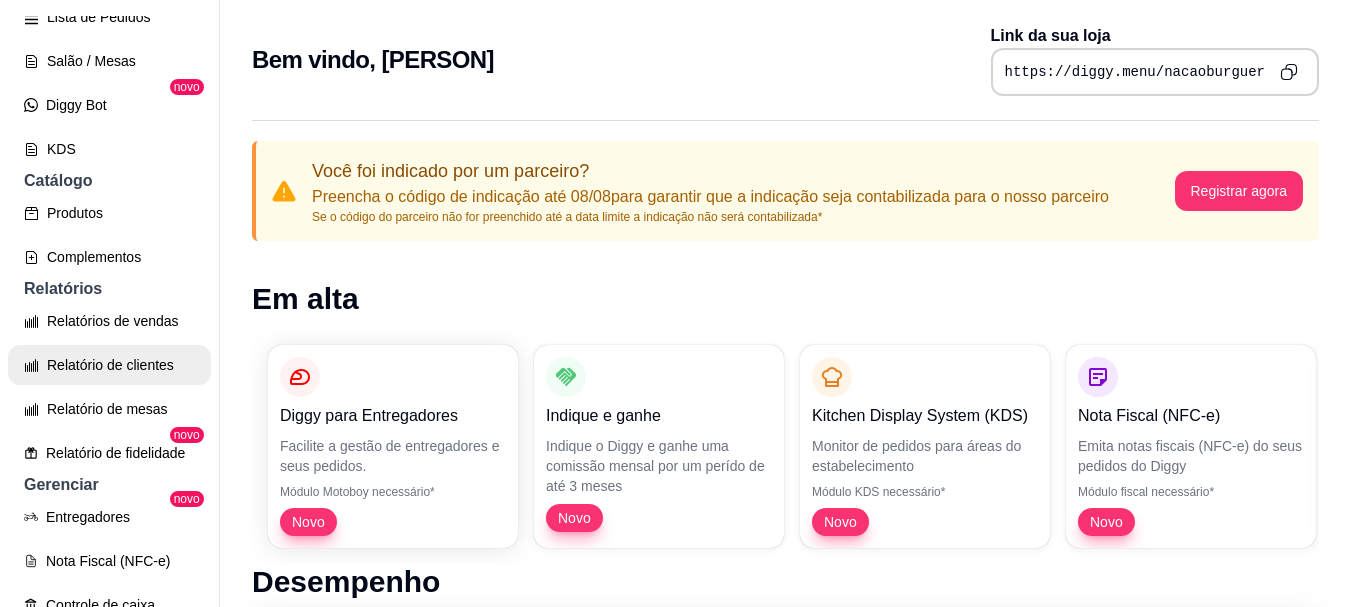 scroll, scrollTop: 400, scrollLeft: 0, axis: vertical 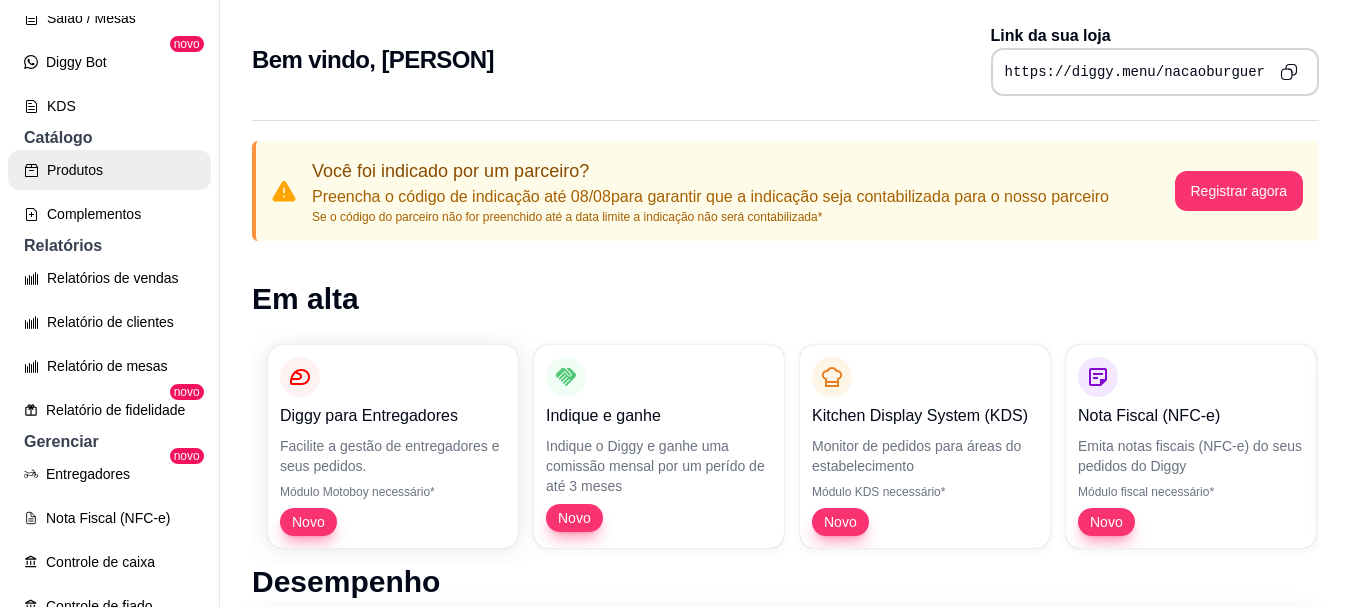 click on "Produtos" at bounding box center (109, 170) 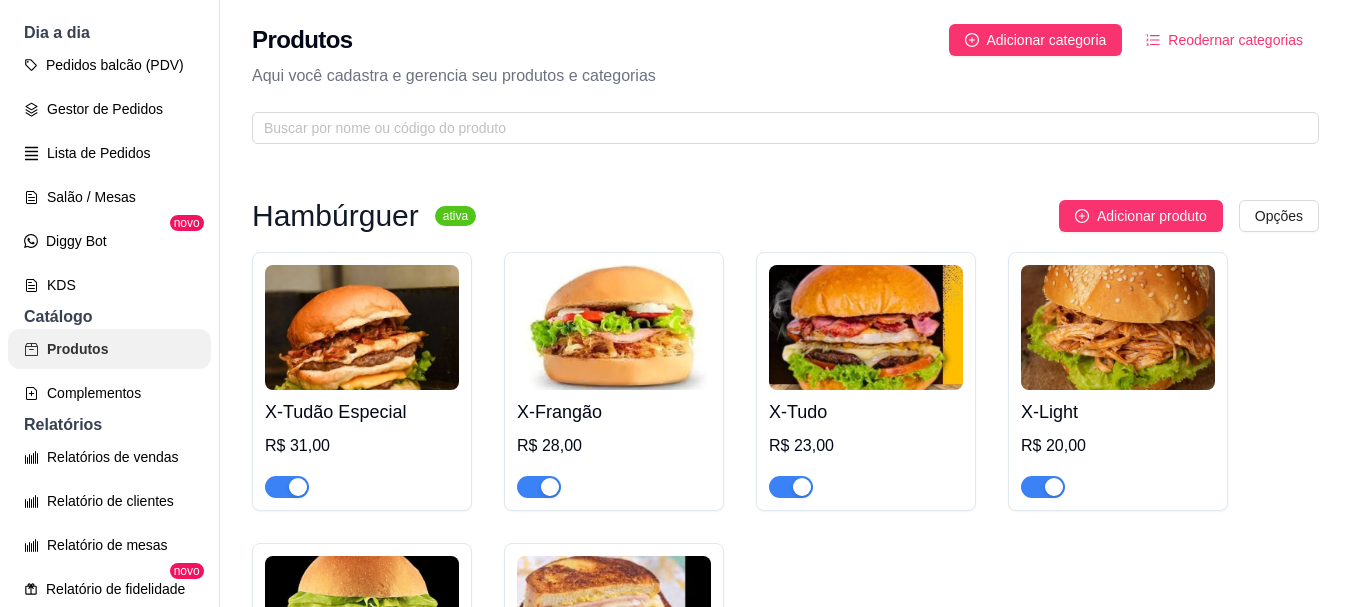 scroll, scrollTop: 0, scrollLeft: 0, axis: both 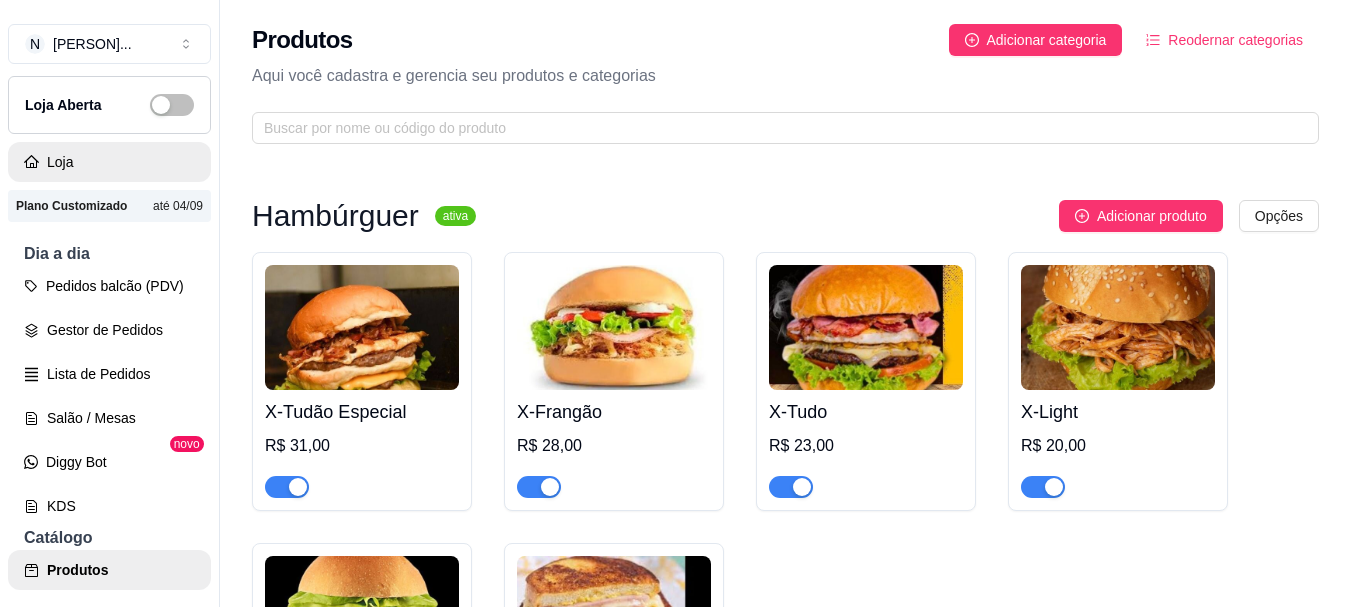 click on "Loja" at bounding box center (109, 162) 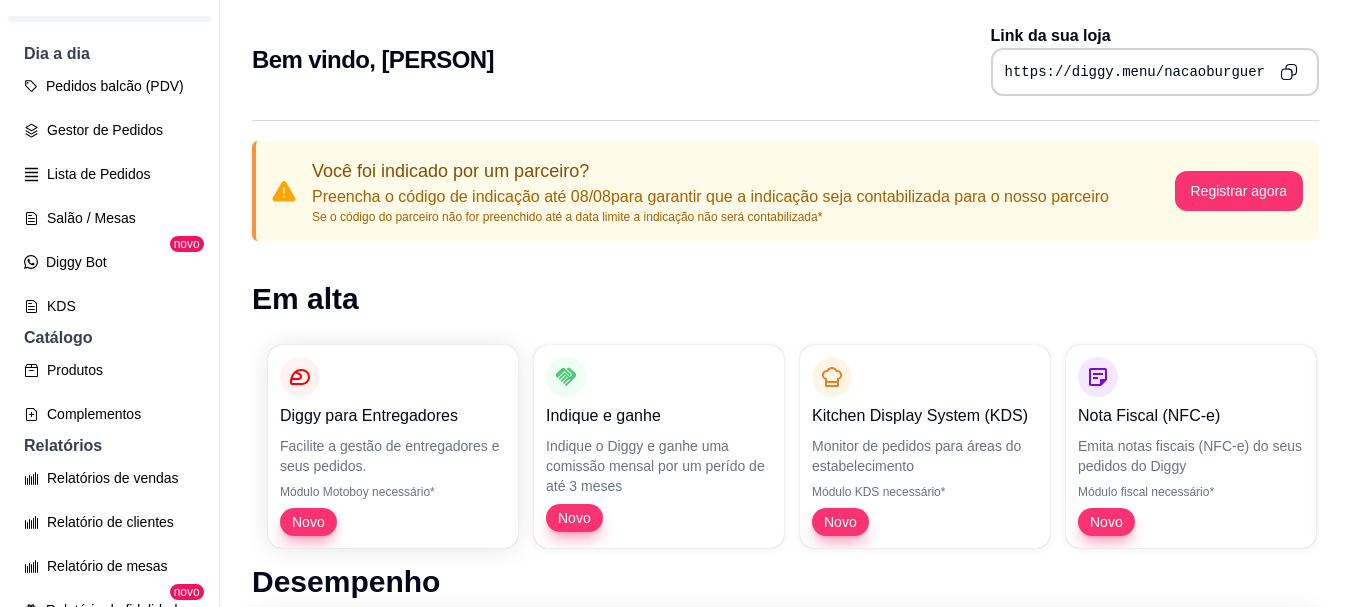 scroll, scrollTop: 300, scrollLeft: 0, axis: vertical 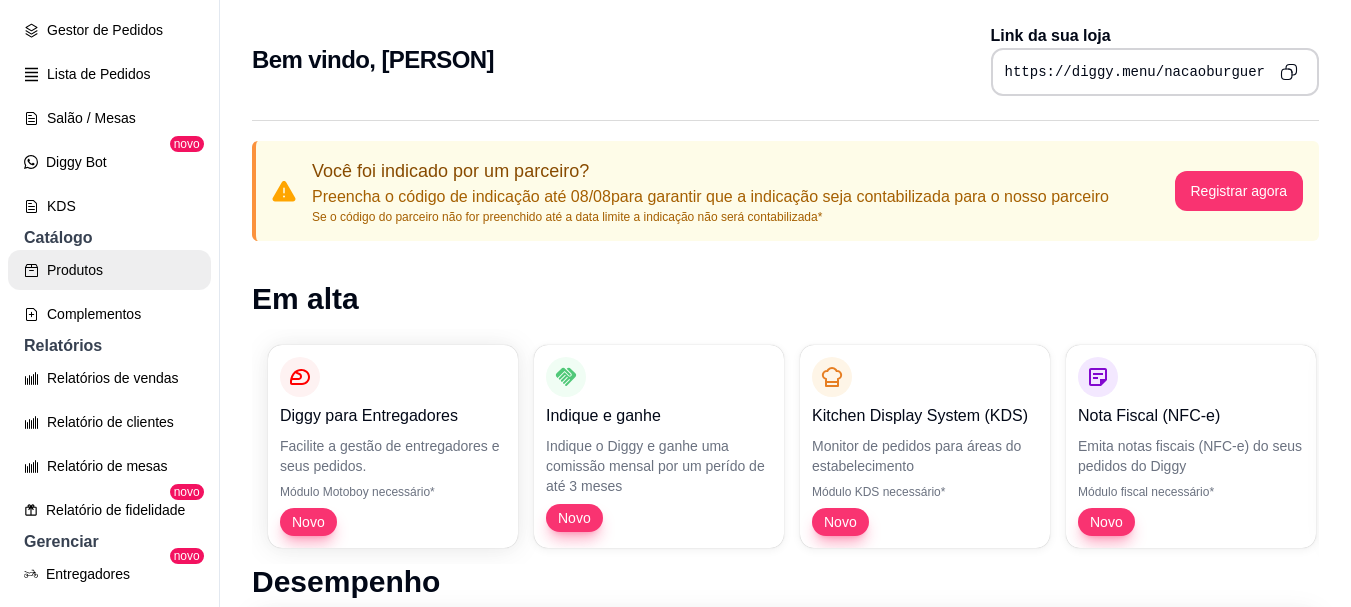 click on "Produtos" at bounding box center (109, 270) 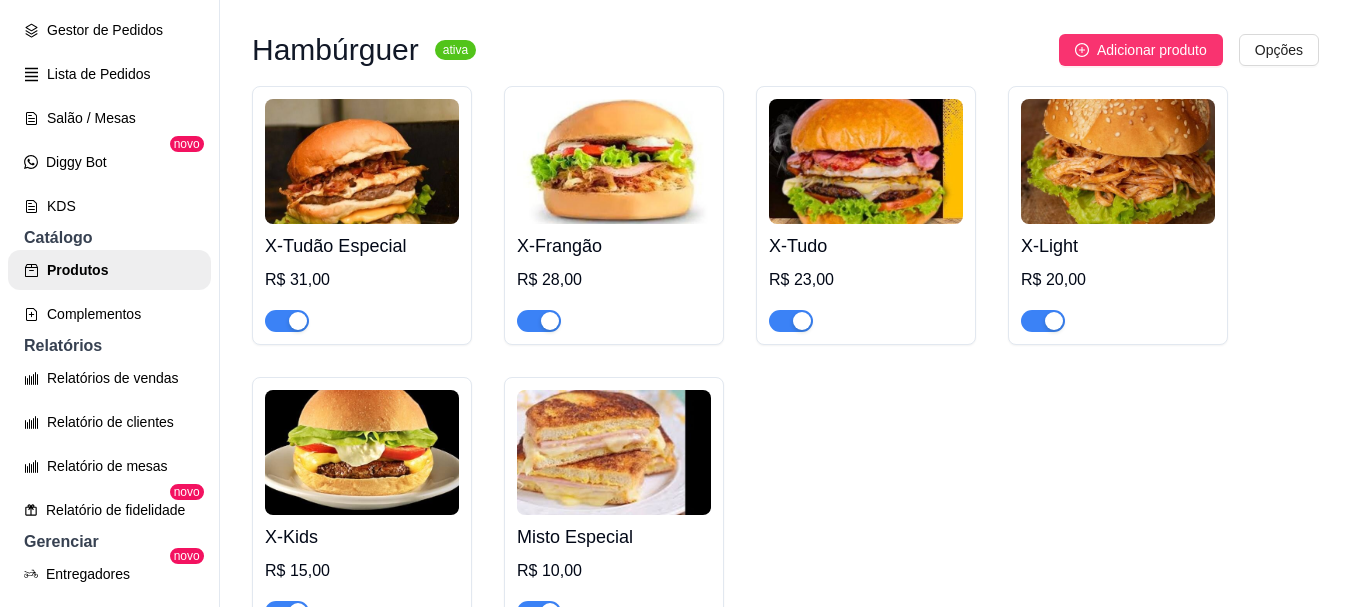 scroll, scrollTop: 200, scrollLeft: 0, axis: vertical 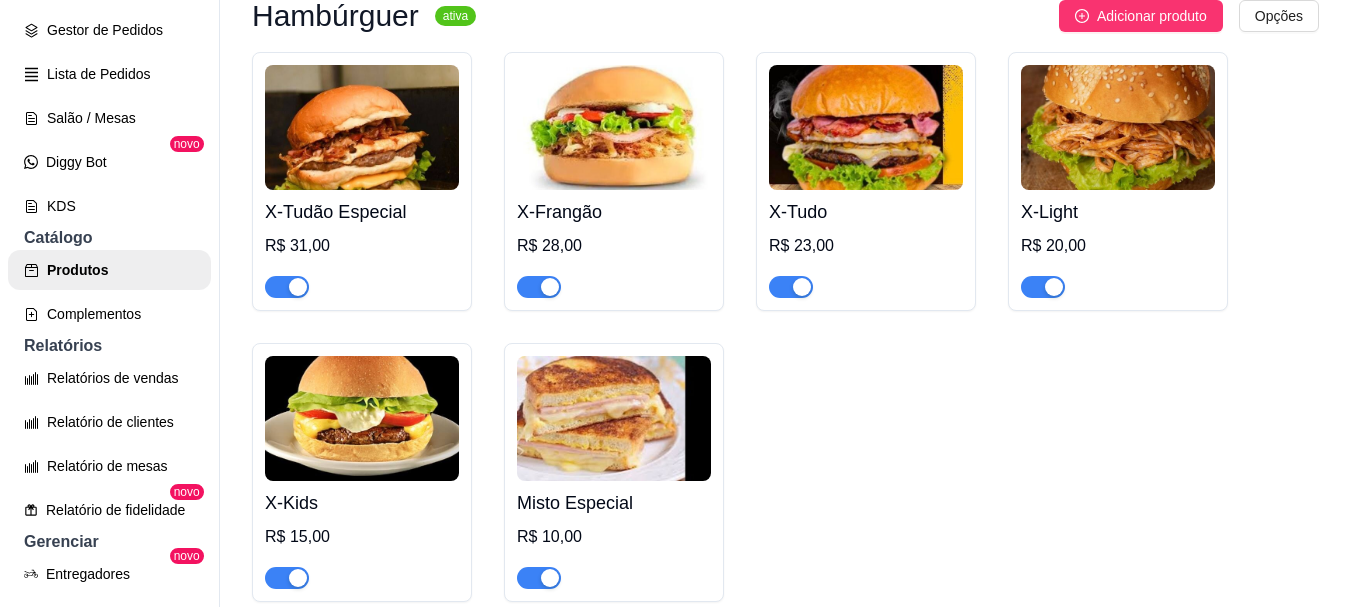 click on "X-Tudo   R$ [PRICE]" at bounding box center (866, 244) 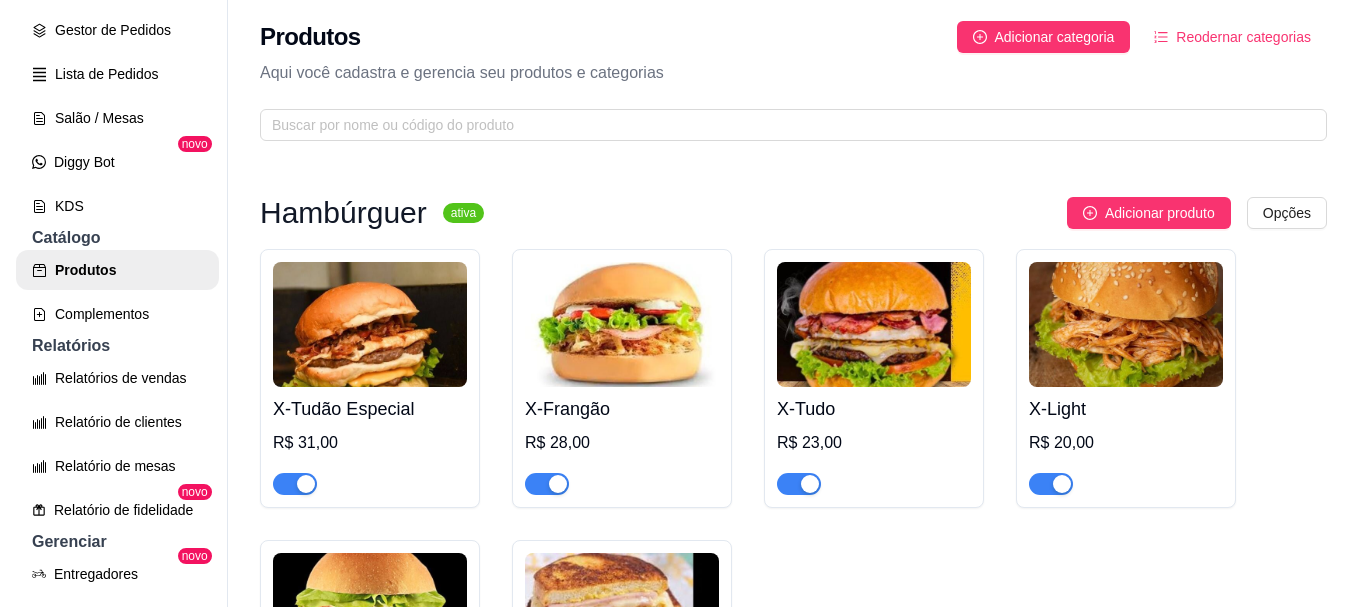 scroll, scrollTop: 0, scrollLeft: 0, axis: both 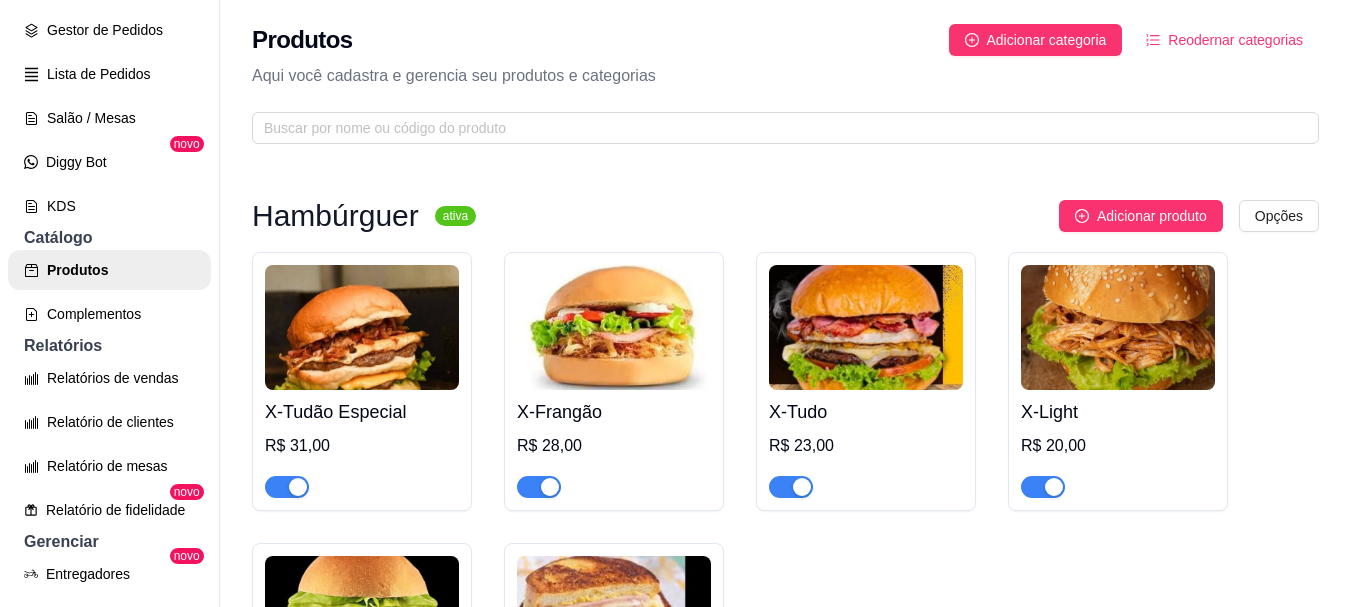 click on "X-Tudão Especial" at bounding box center (362, 412) 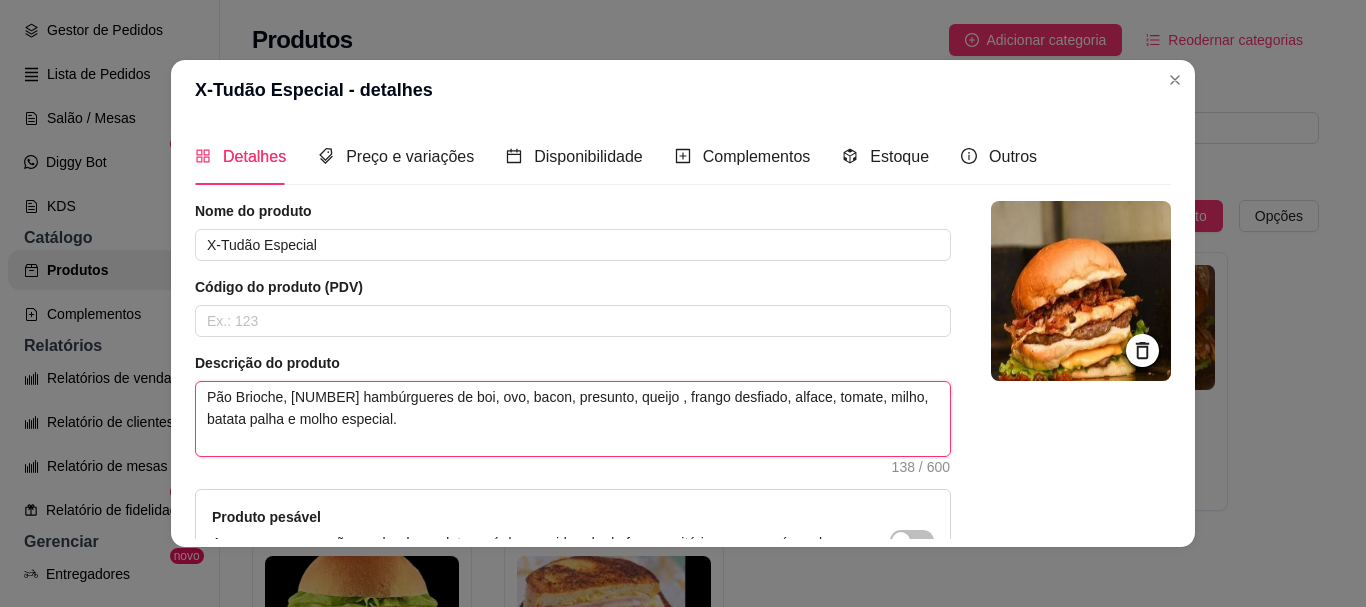 click on "Pão Brioche, [NUMBER] hambúrgueres de boi, ovo, bacon, presunto, queijo , frango desfiado, alface, tomate, milho, batata palha e molho especial." at bounding box center [573, 419] 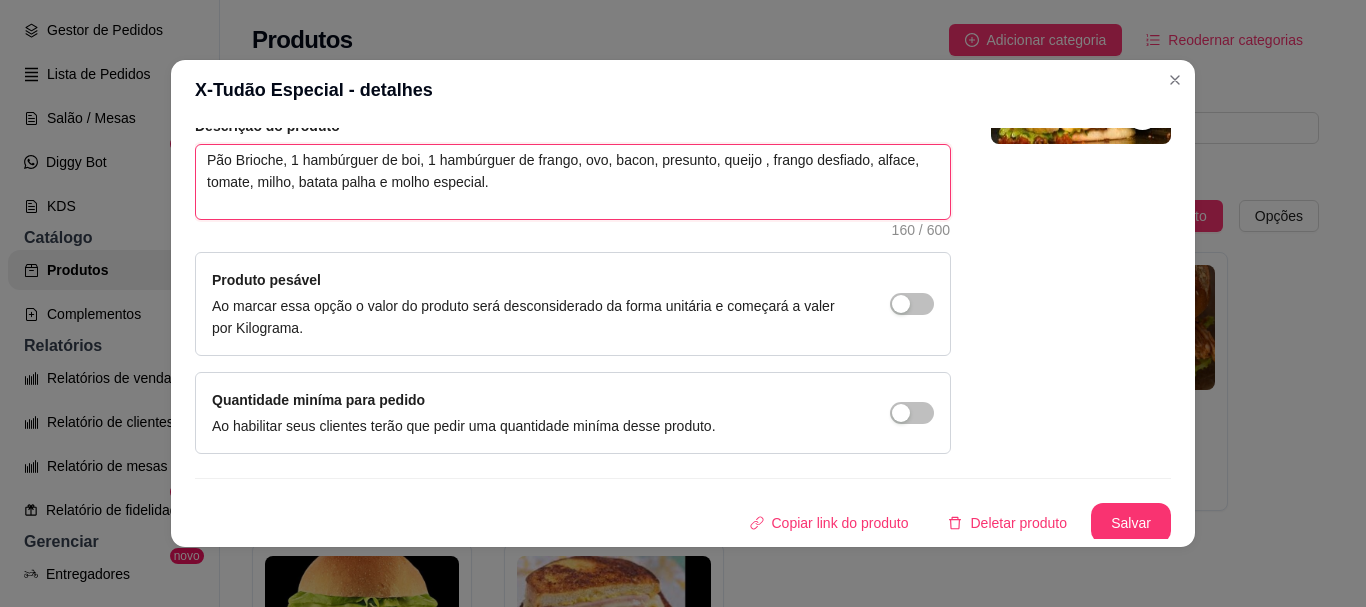 scroll, scrollTop: 241, scrollLeft: 0, axis: vertical 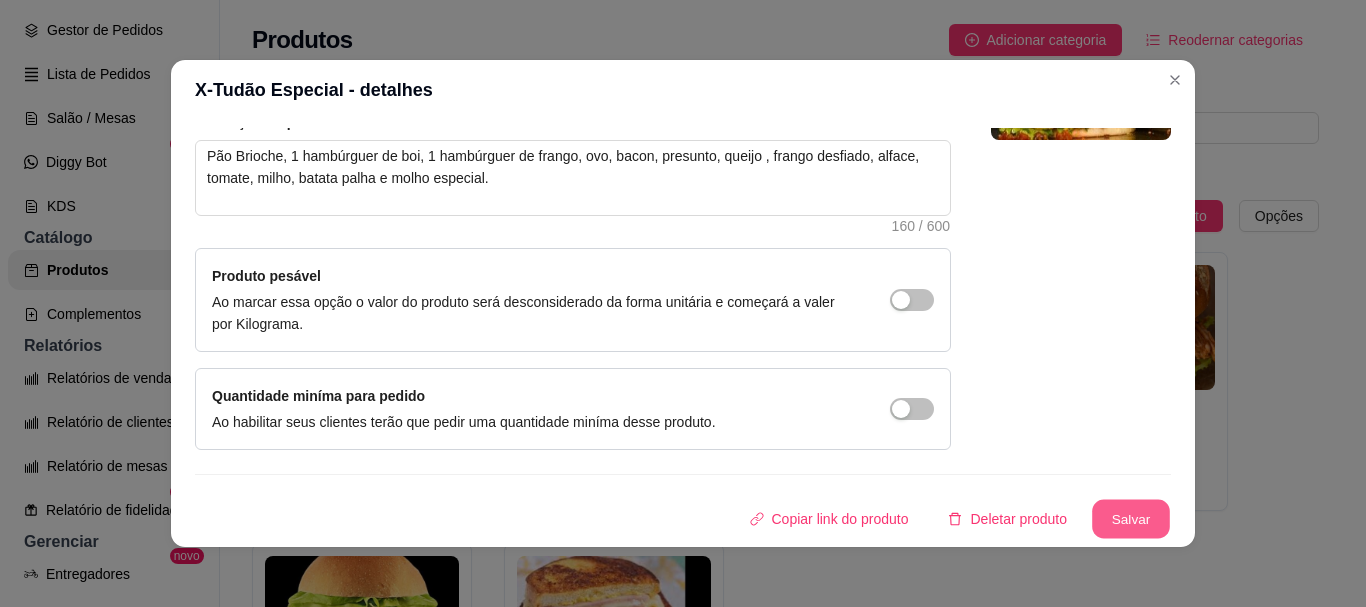 click on "Salvar" at bounding box center (1131, 519) 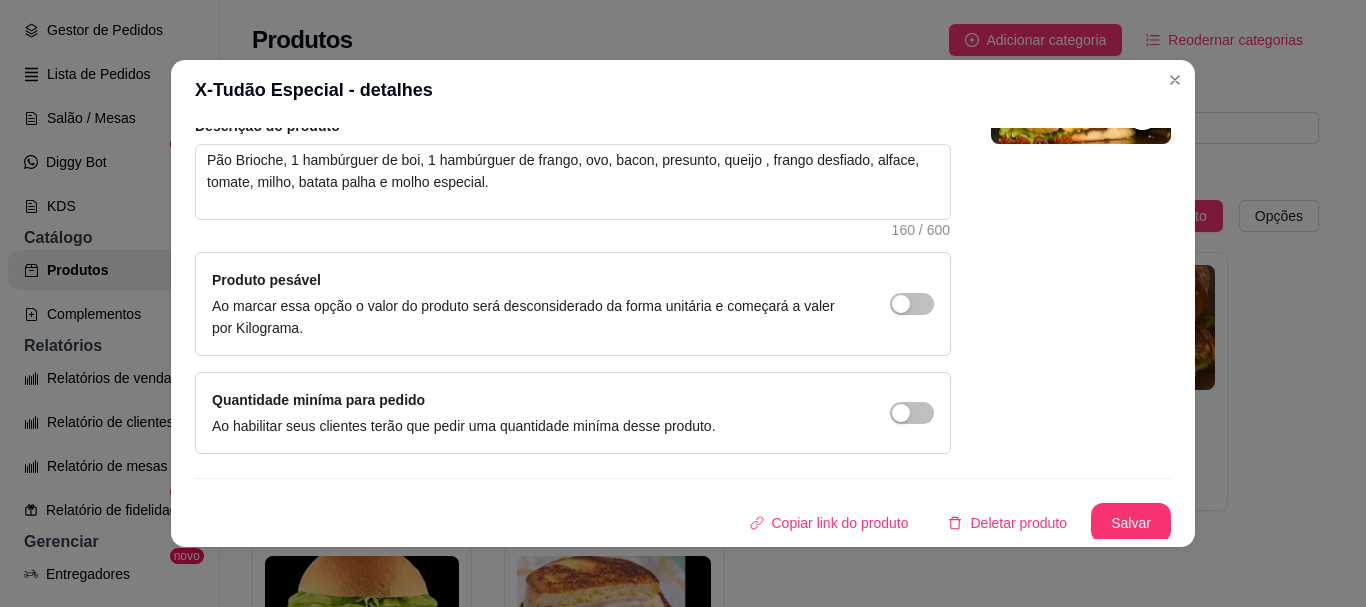 scroll, scrollTop: 241, scrollLeft: 0, axis: vertical 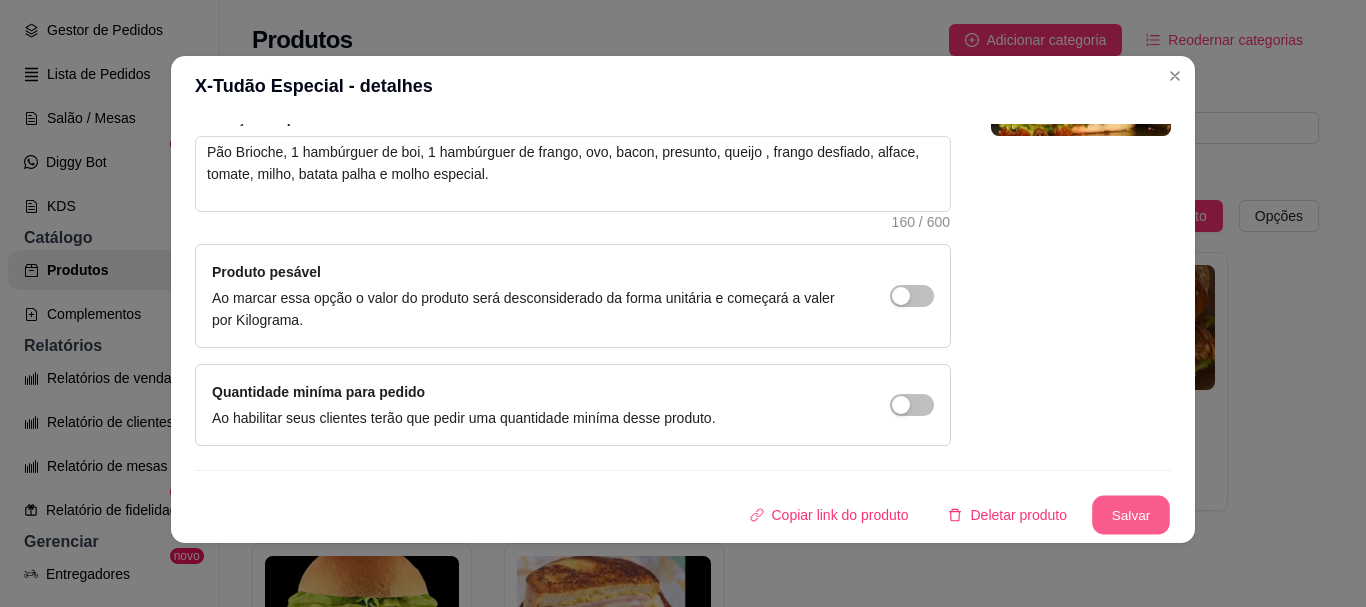 click on "Salvar" at bounding box center [1131, 515] 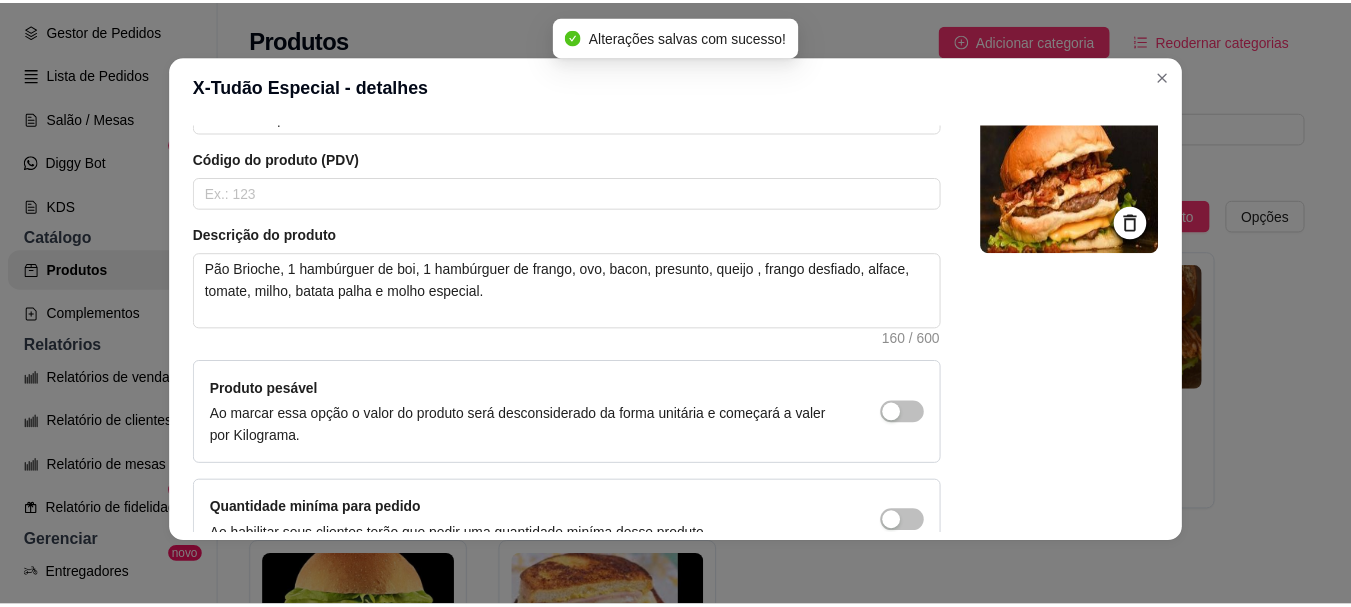 scroll, scrollTop: 0, scrollLeft: 0, axis: both 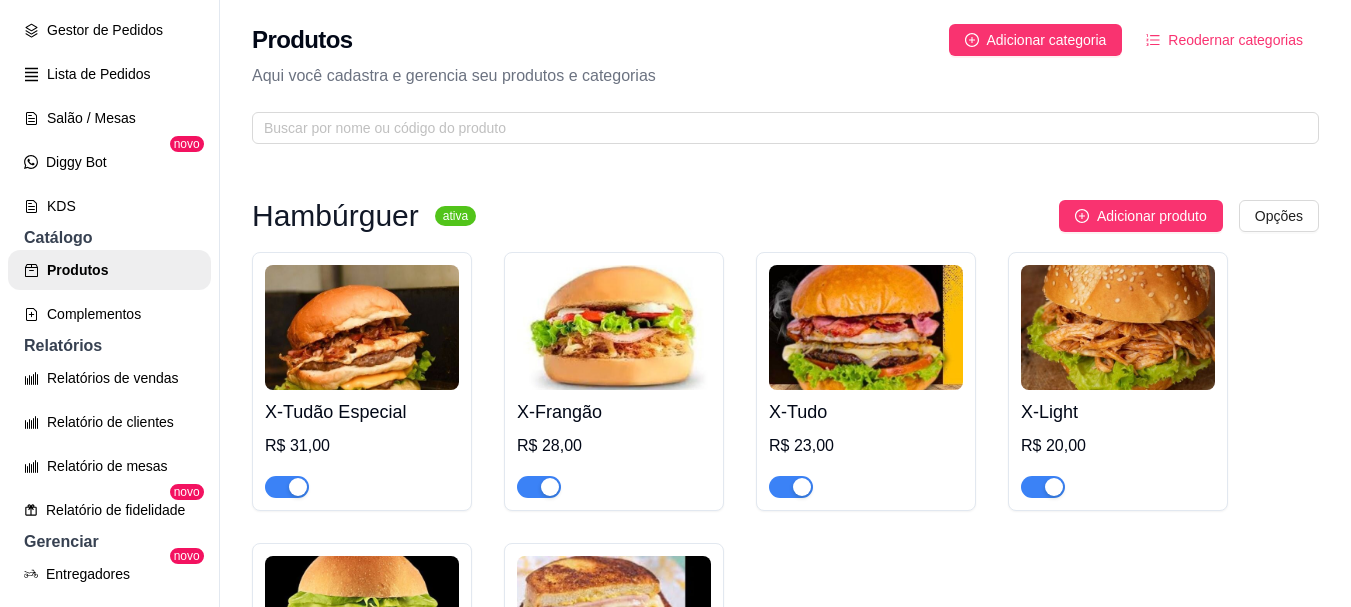 click on "X-Tudão Especial" at bounding box center [362, 412] 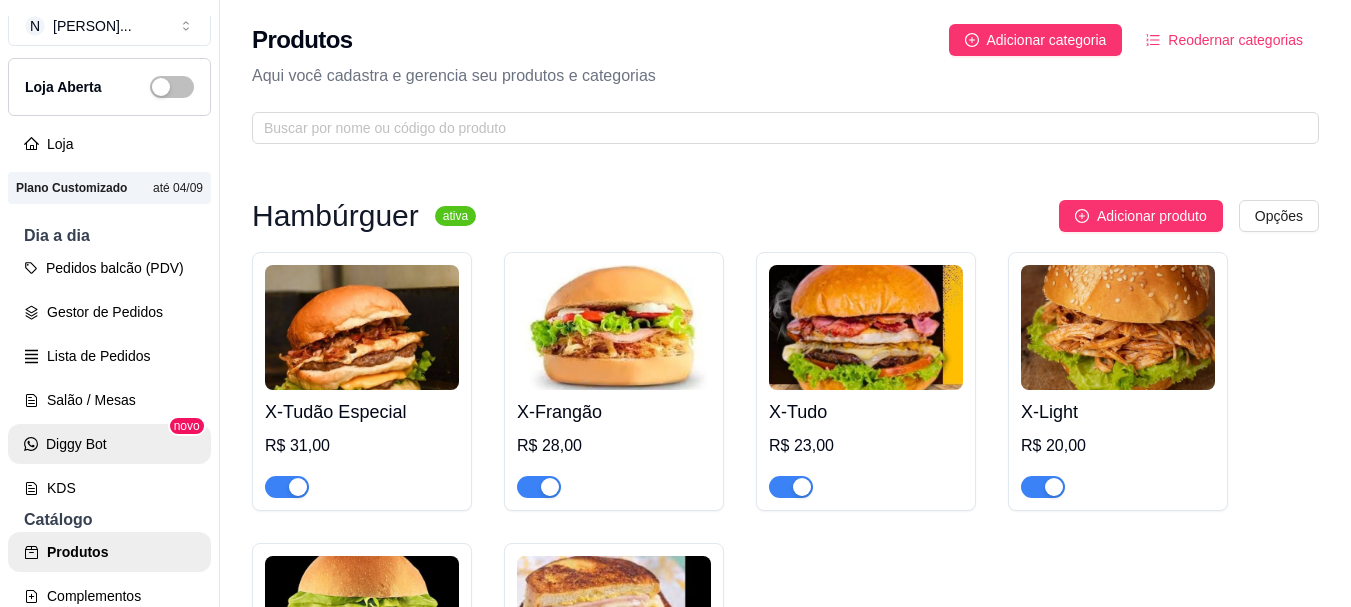 scroll, scrollTop: 0, scrollLeft: 0, axis: both 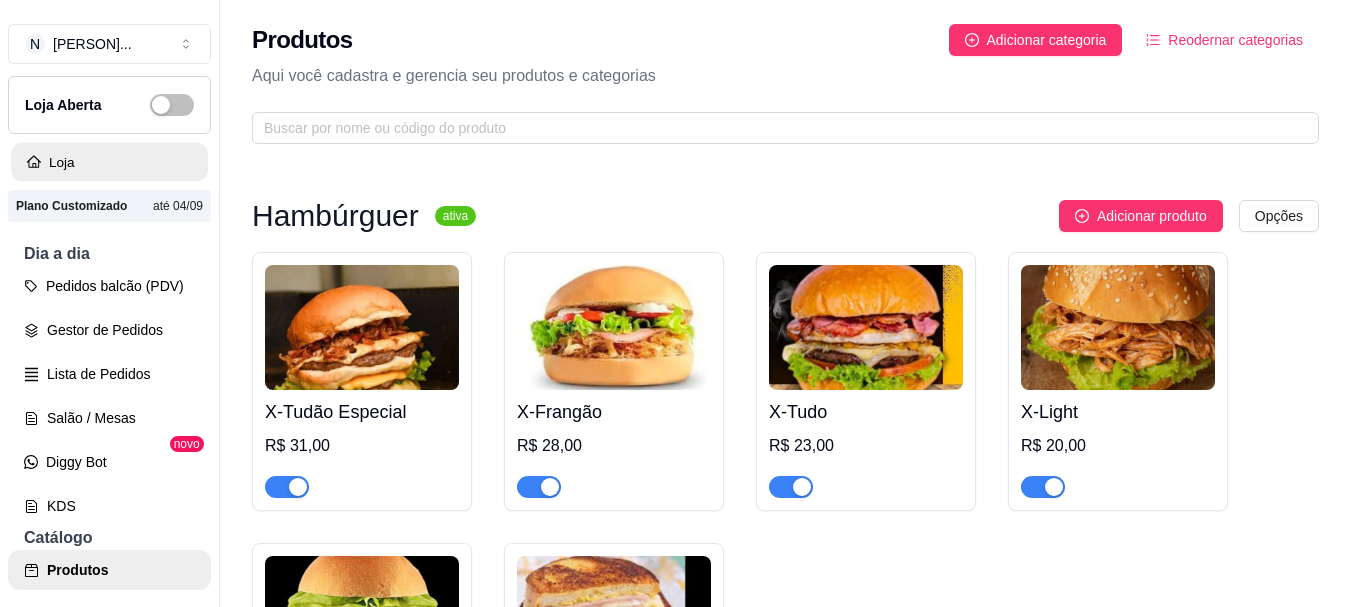 click on "Loja" at bounding box center (109, 162) 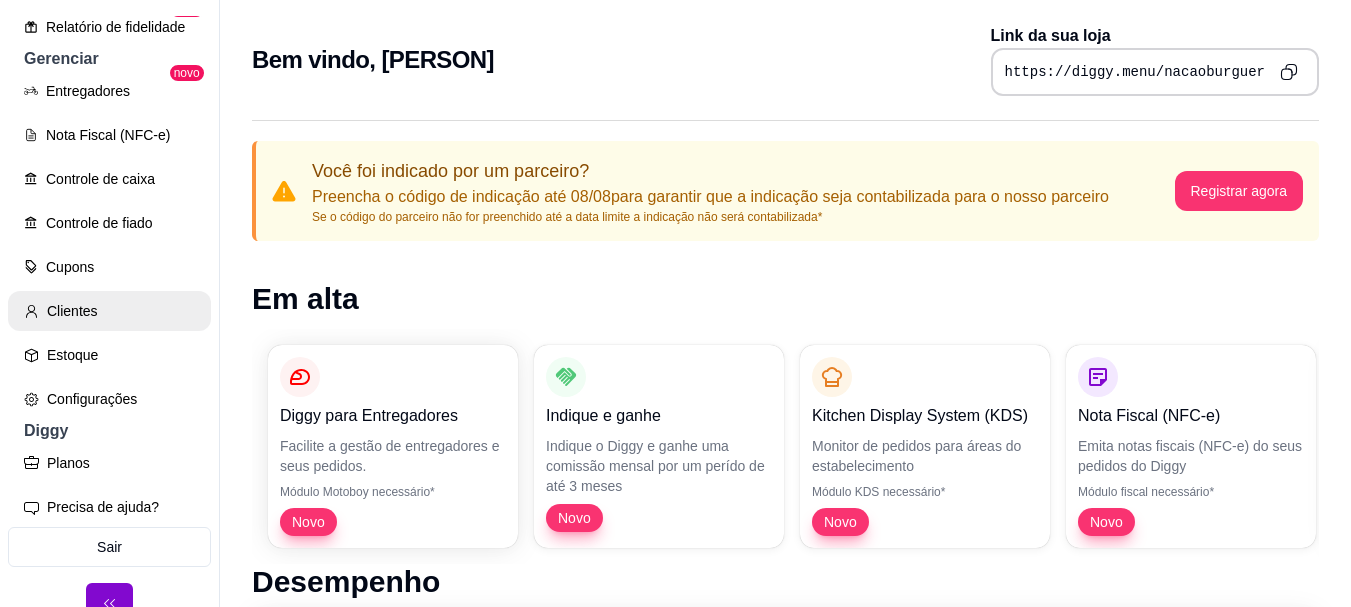 scroll, scrollTop: 807, scrollLeft: 0, axis: vertical 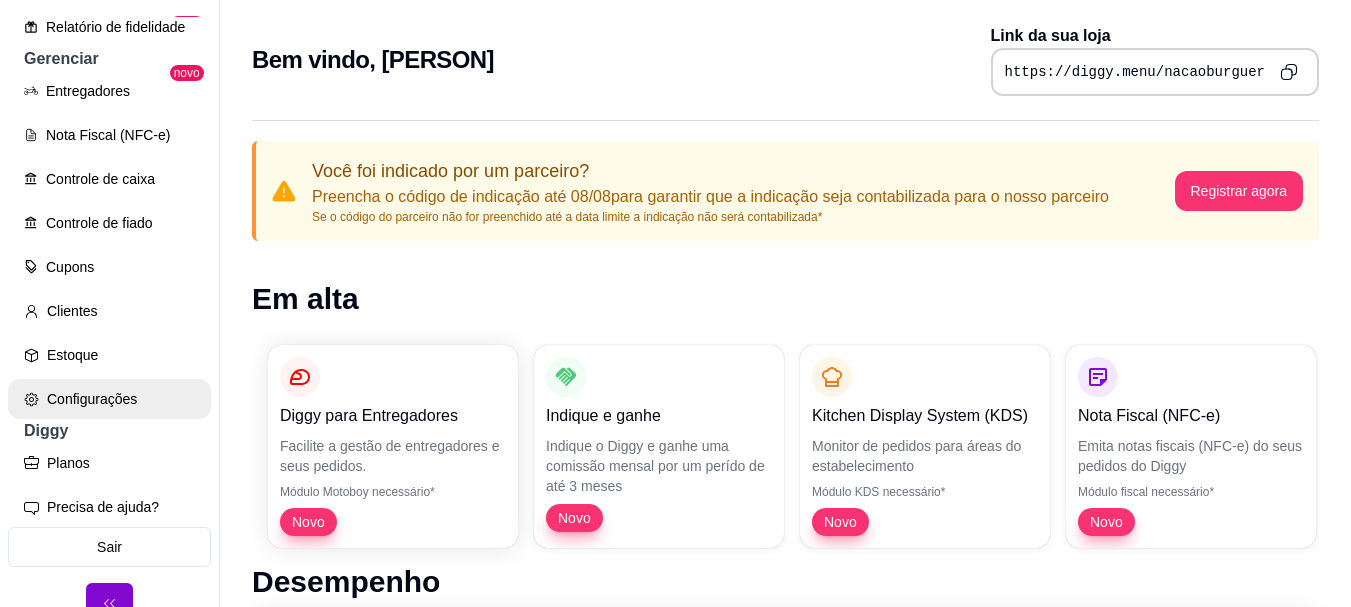 click on "Configurações" at bounding box center [109, 399] 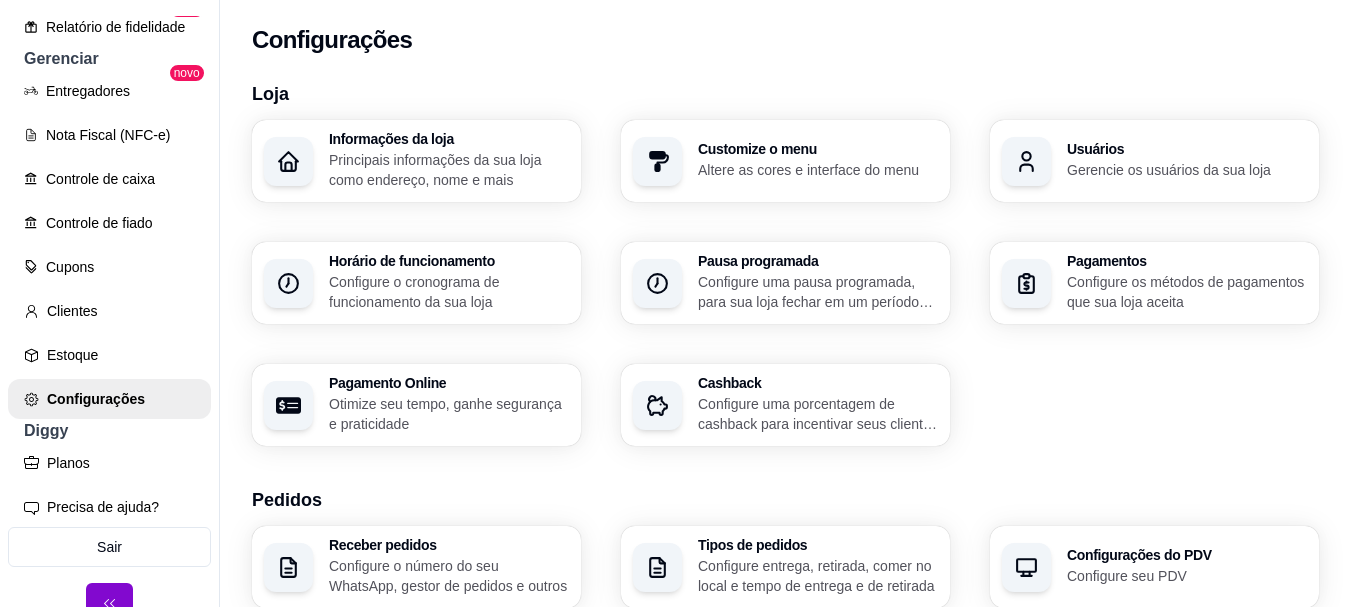 click on "Configure uma pausa programada, para sua loja fechar em um período específico" at bounding box center (818, 292) 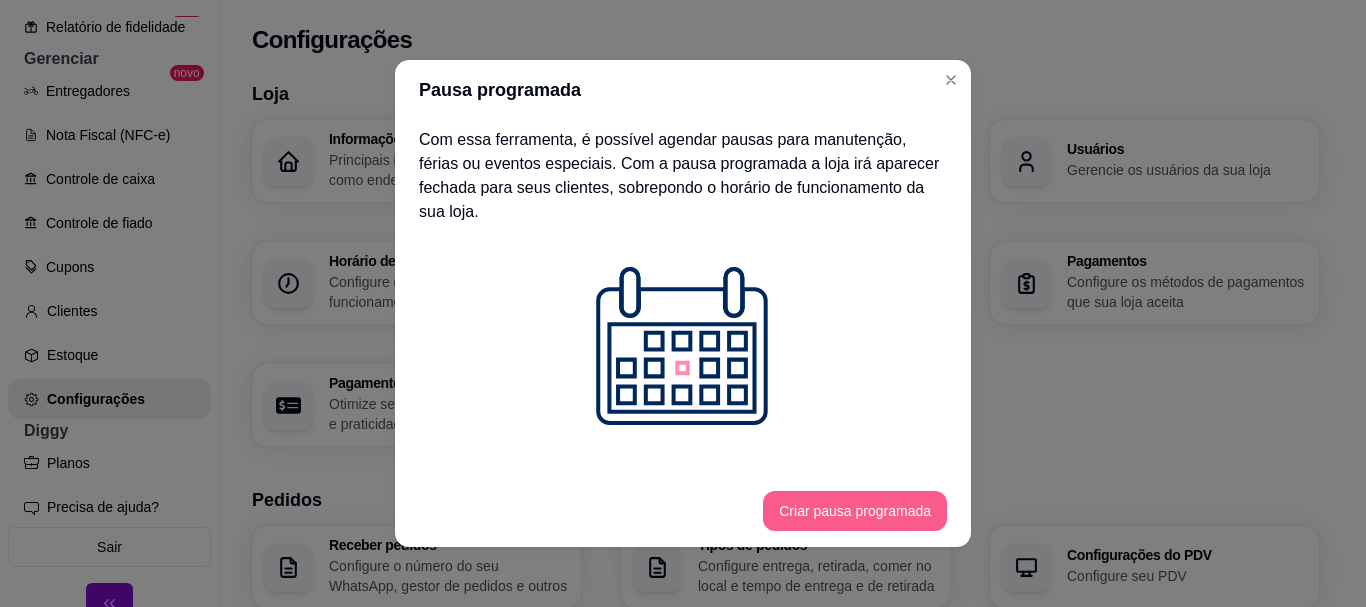 click on "Criar pausa programada" at bounding box center [855, 511] 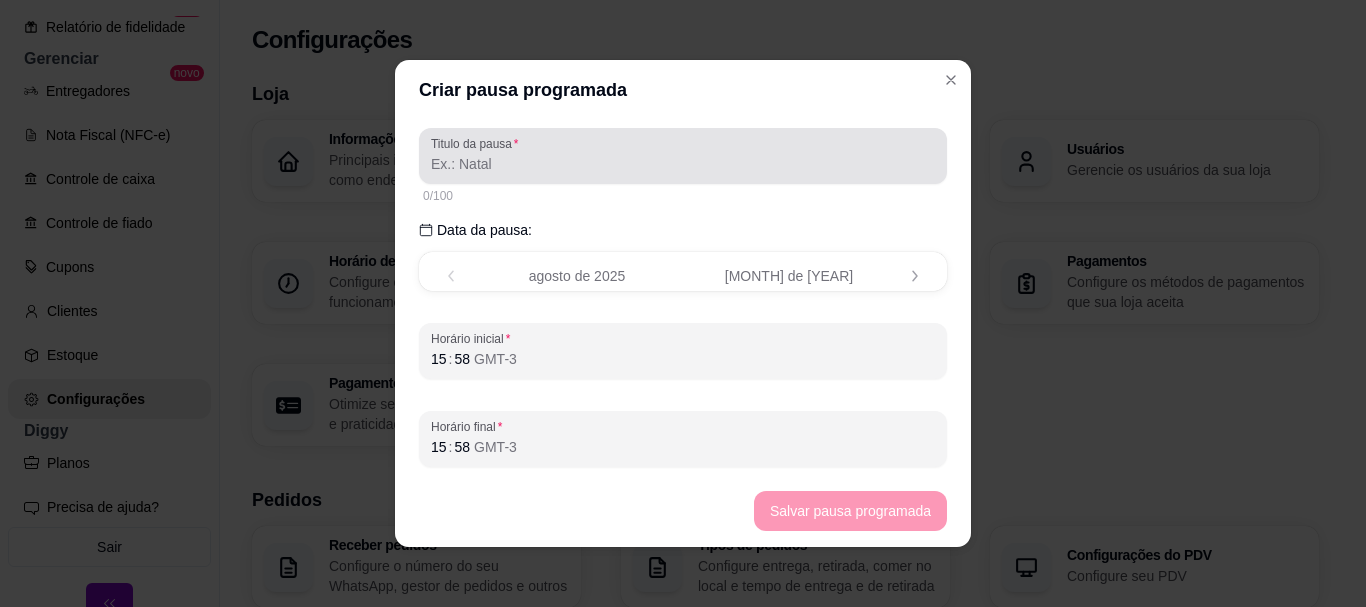 click on "Titulo da pausa" at bounding box center [683, 164] 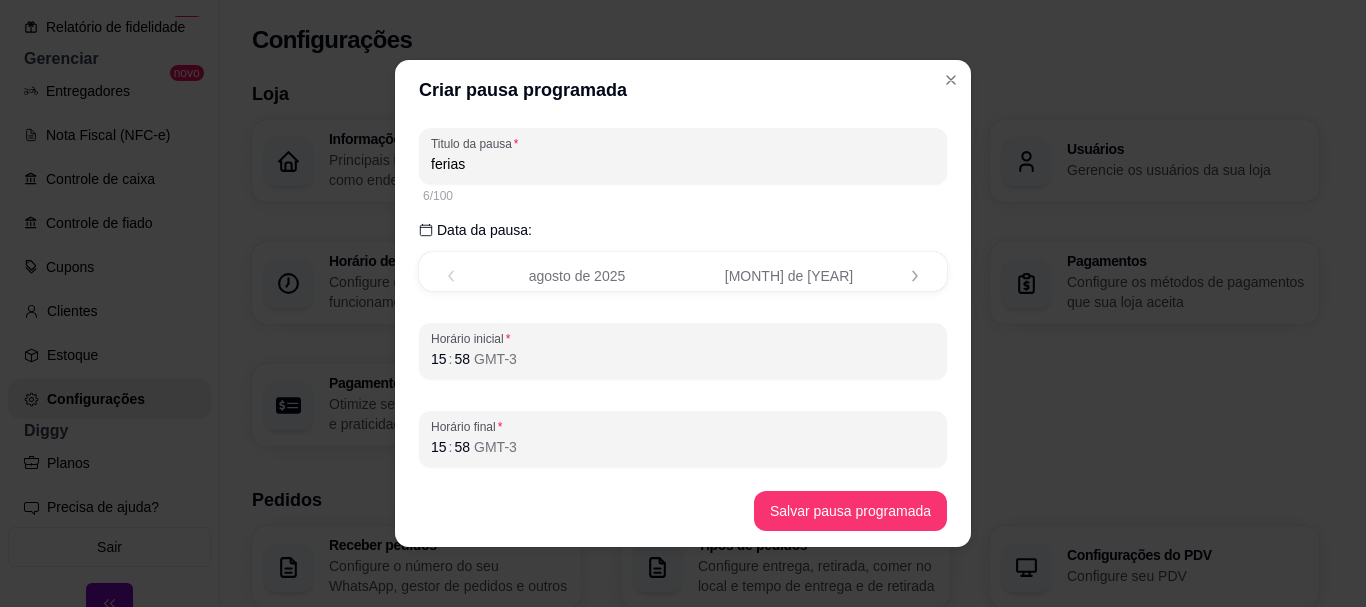 click on "agosto de 2025" at bounding box center [577, 276] 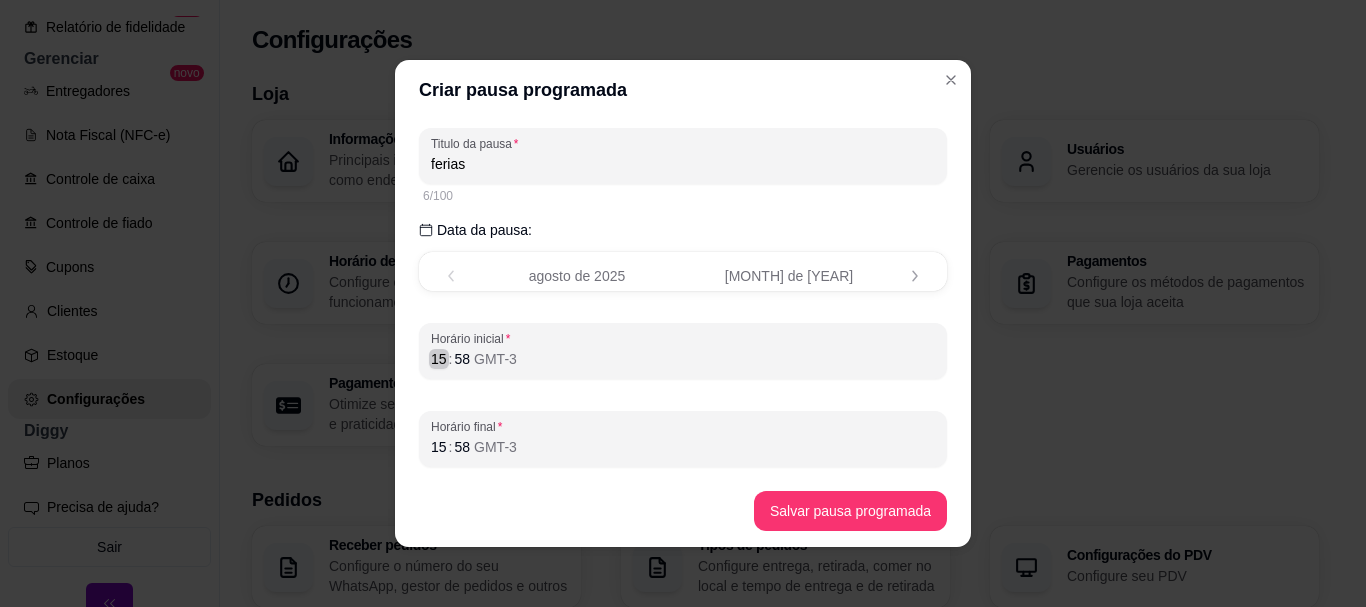 click on ":" at bounding box center (451, 359) 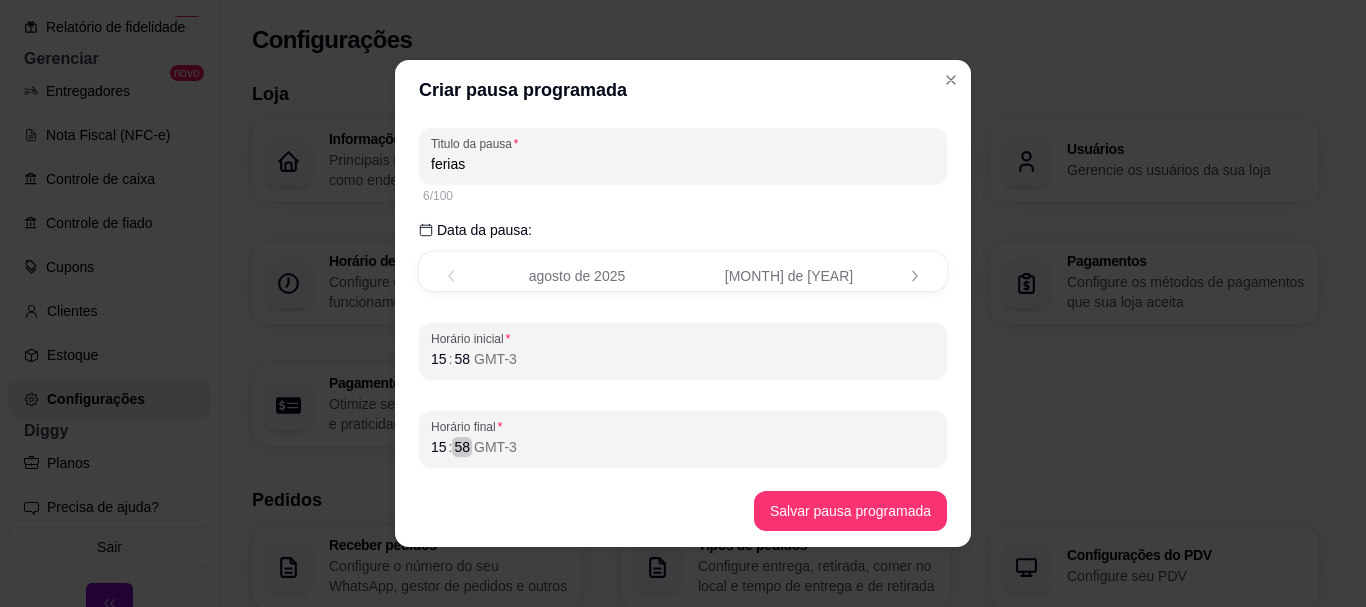 click on "58" at bounding box center (462, 447) 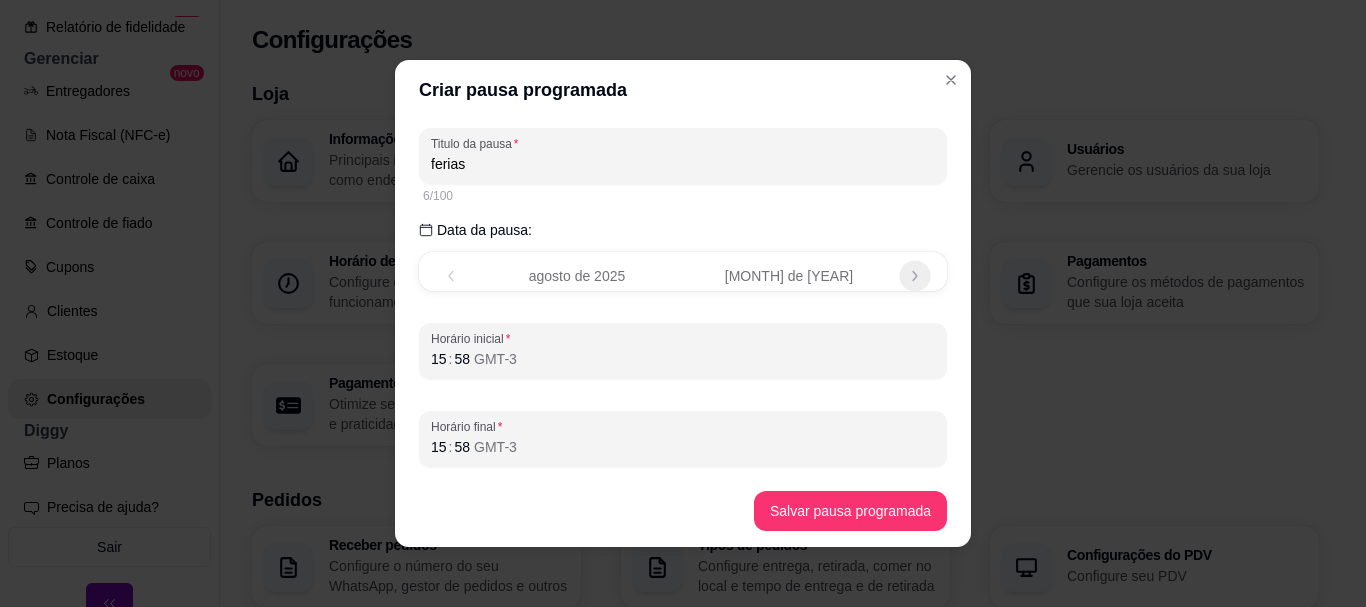 click 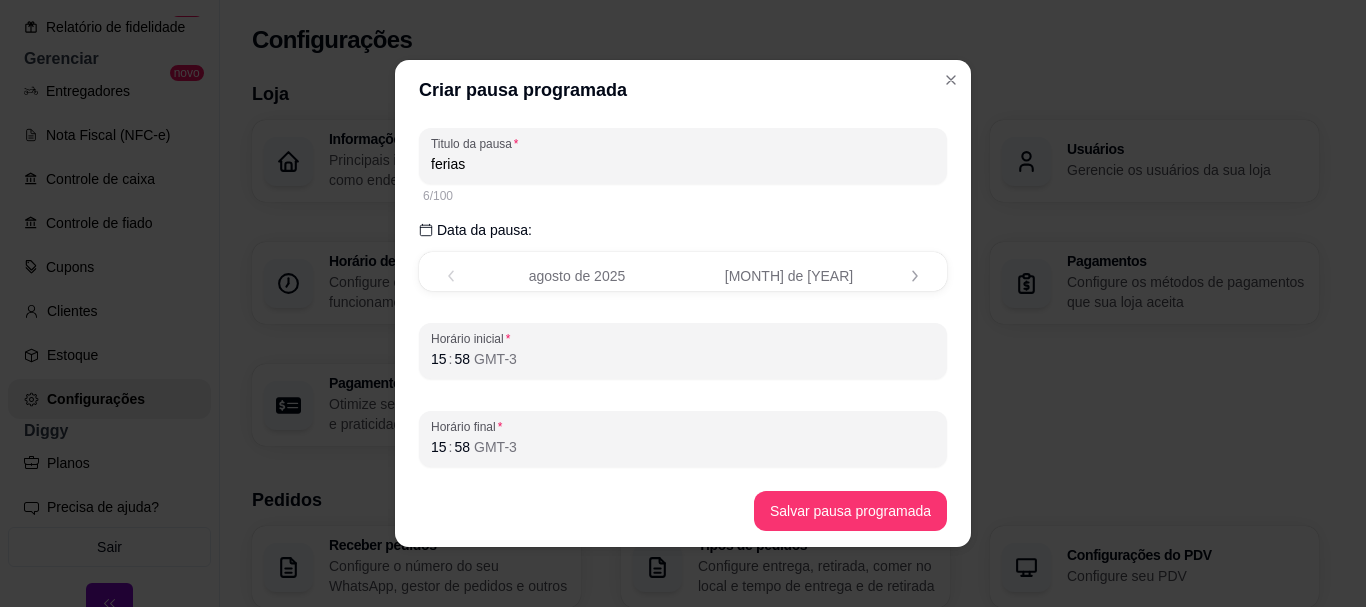 click on "agosto de 2025" at bounding box center [577, 276] 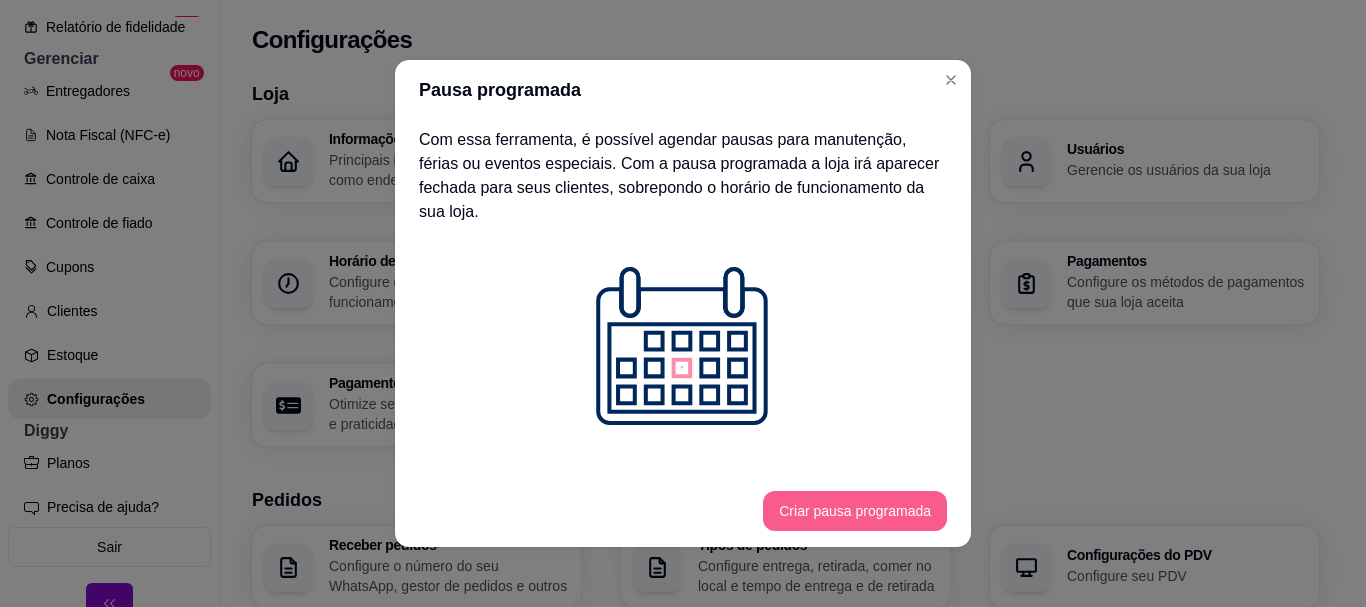 click on "Criar pausa programada" at bounding box center (855, 511) 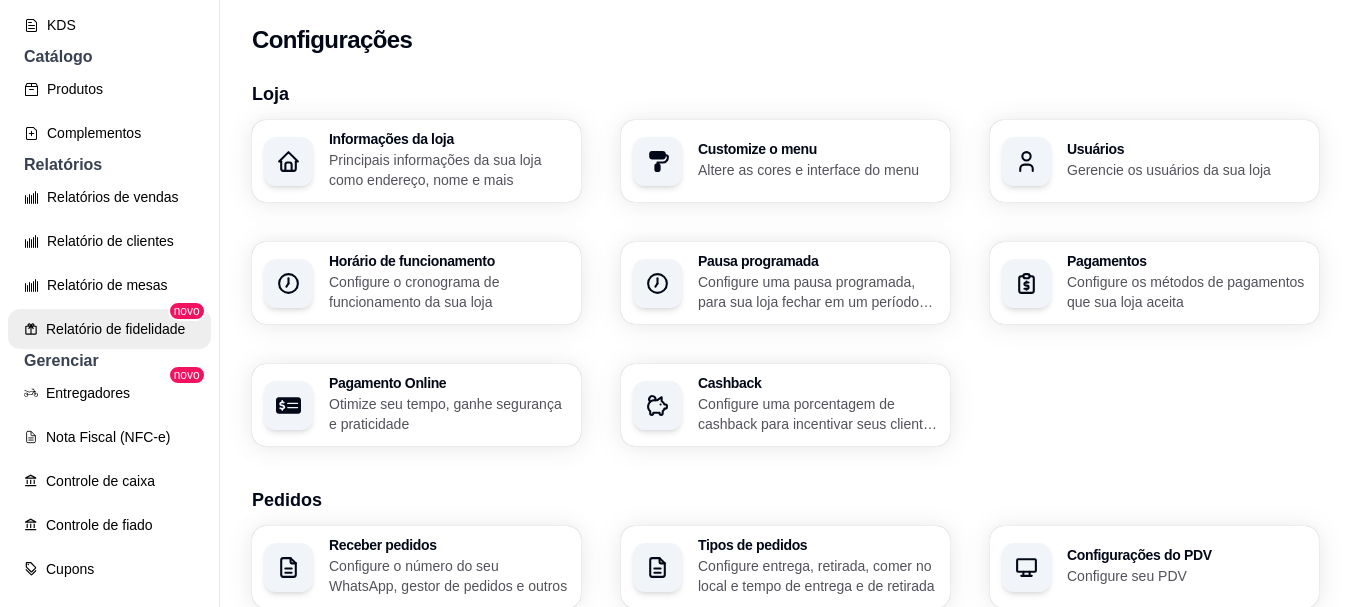 scroll, scrollTop: 407, scrollLeft: 0, axis: vertical 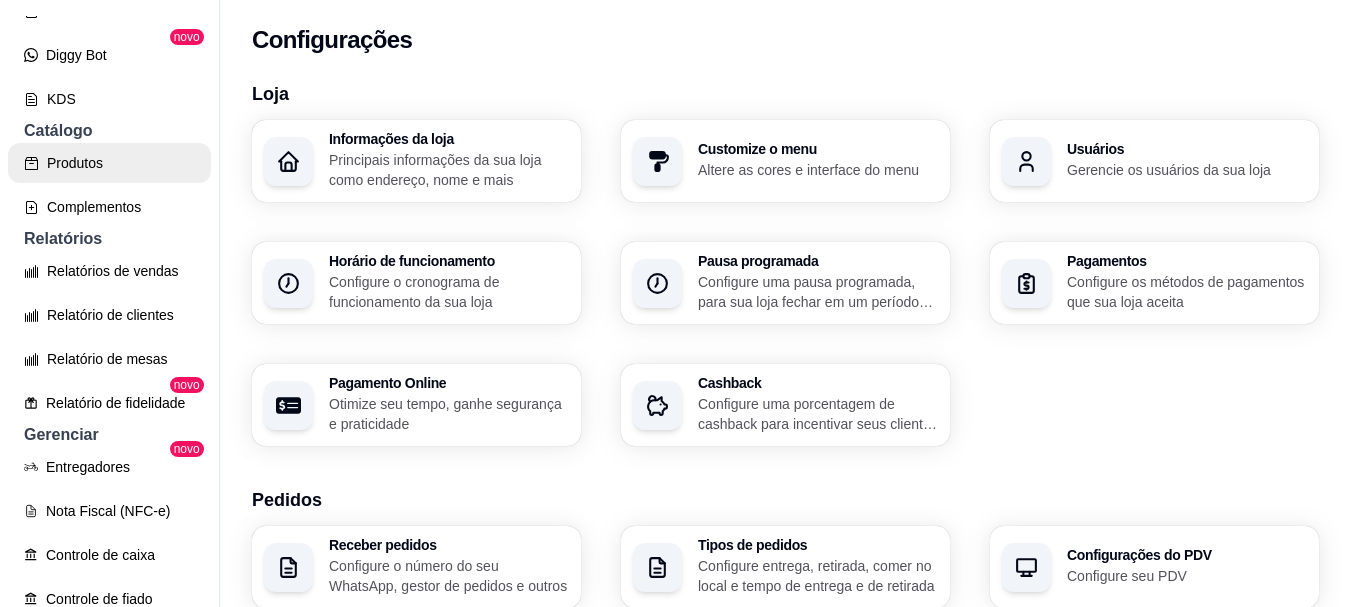click on "Produtos" at bounding box center (109, 163) 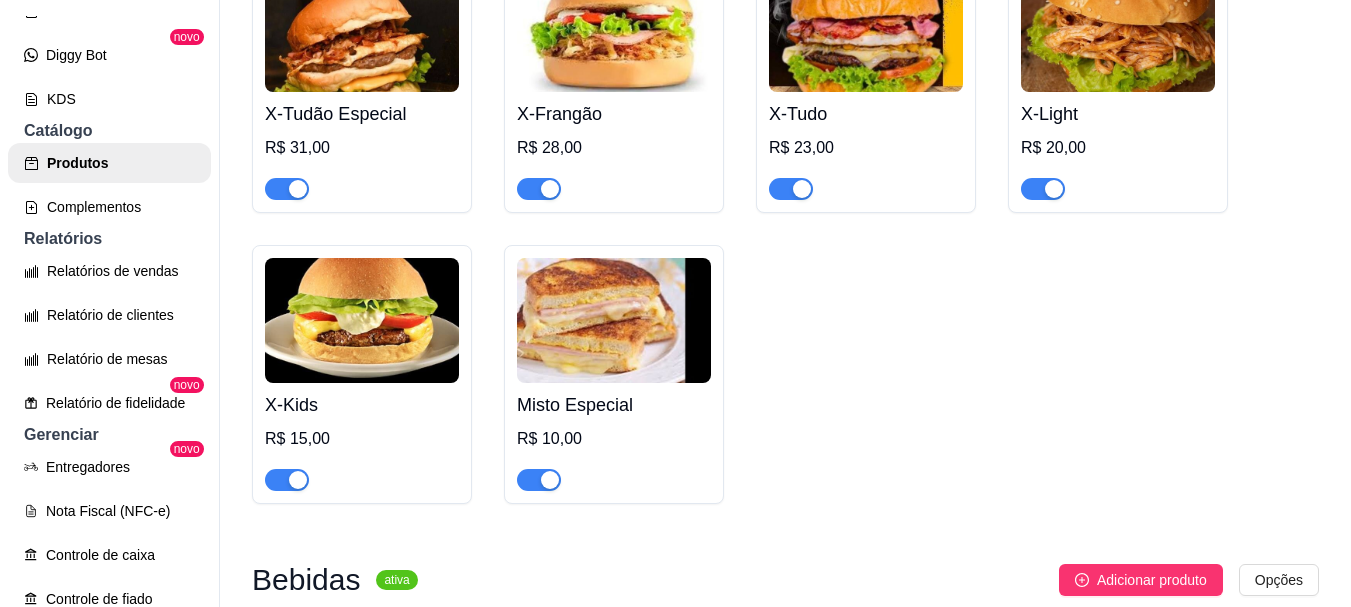 scroll, scrollTop: 300, scrollLeft: 0, axis: vertical 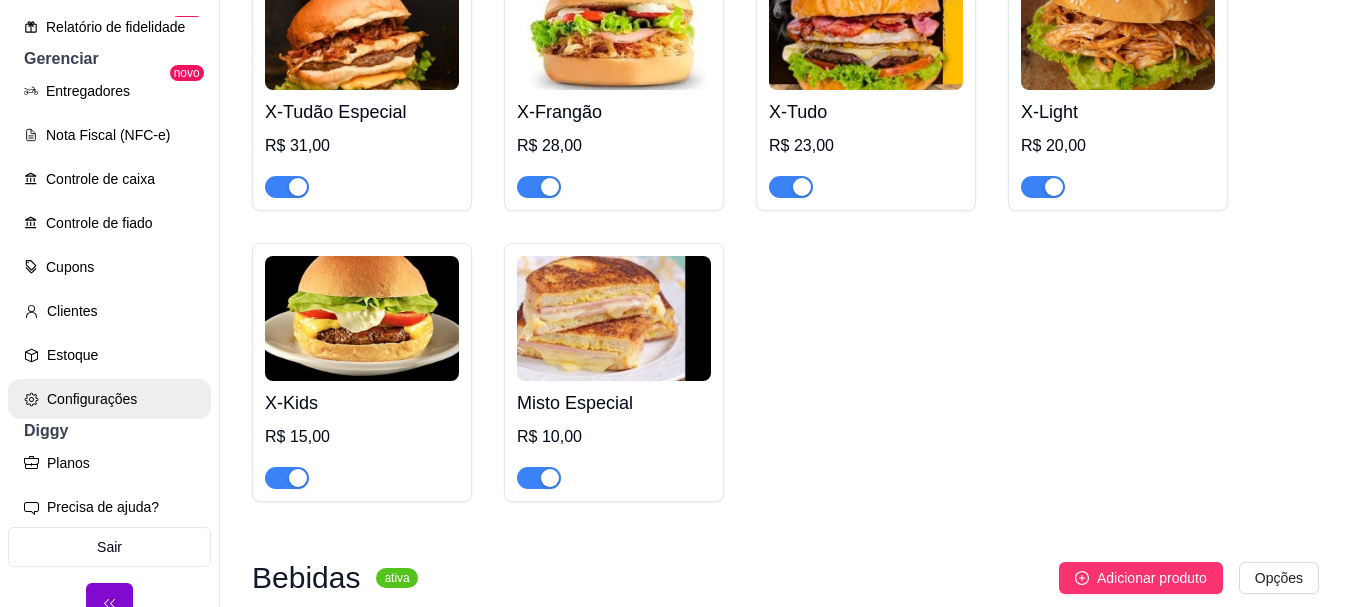 click on "Configurações" at bounding box center [109, 399] 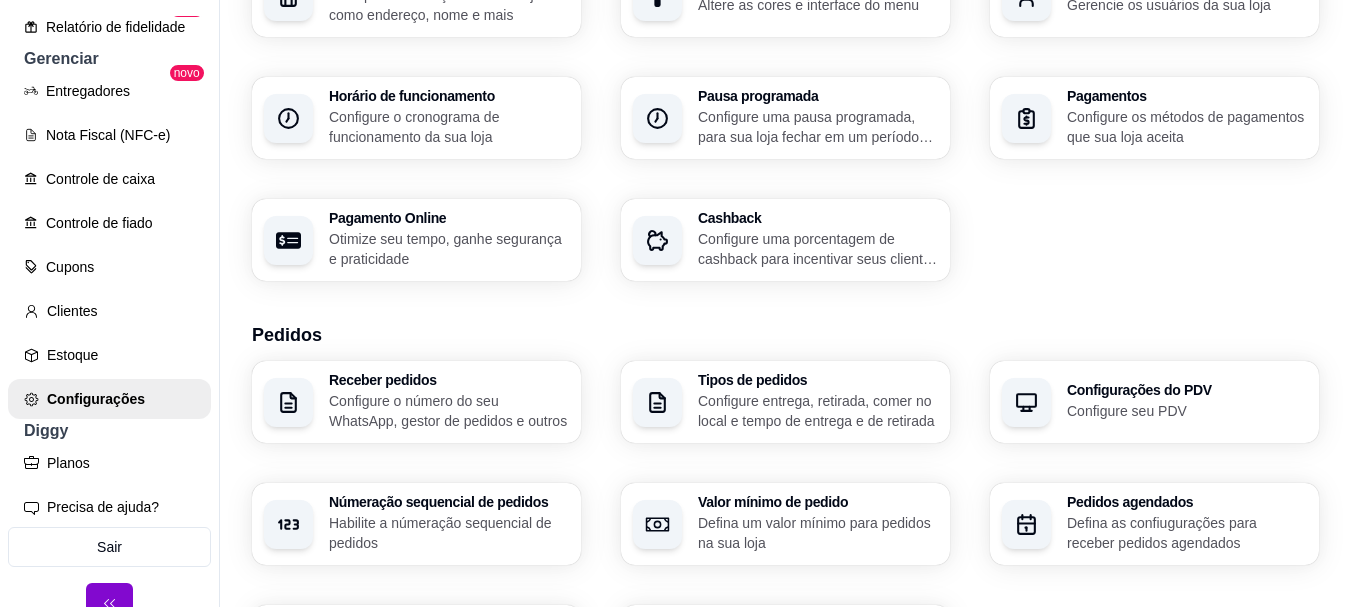 scroll, scrollTop: 200, scrollLeft: 0, axis: vertical 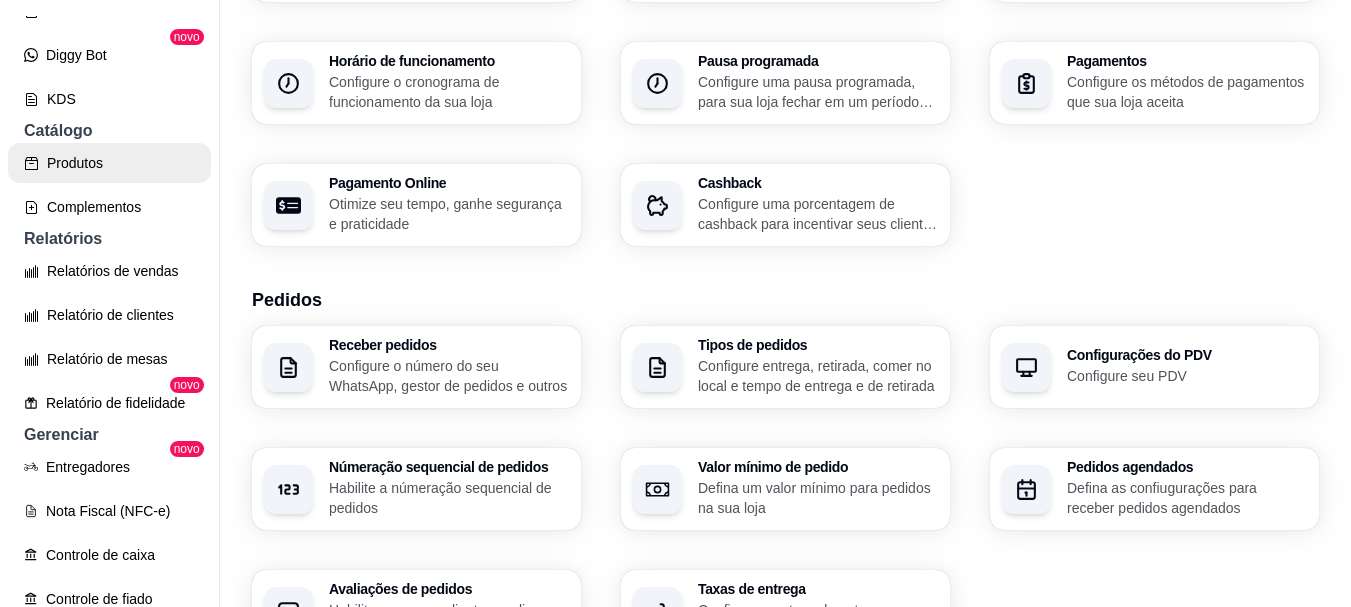 click on "Produtos" at bounding box center (109, 163) 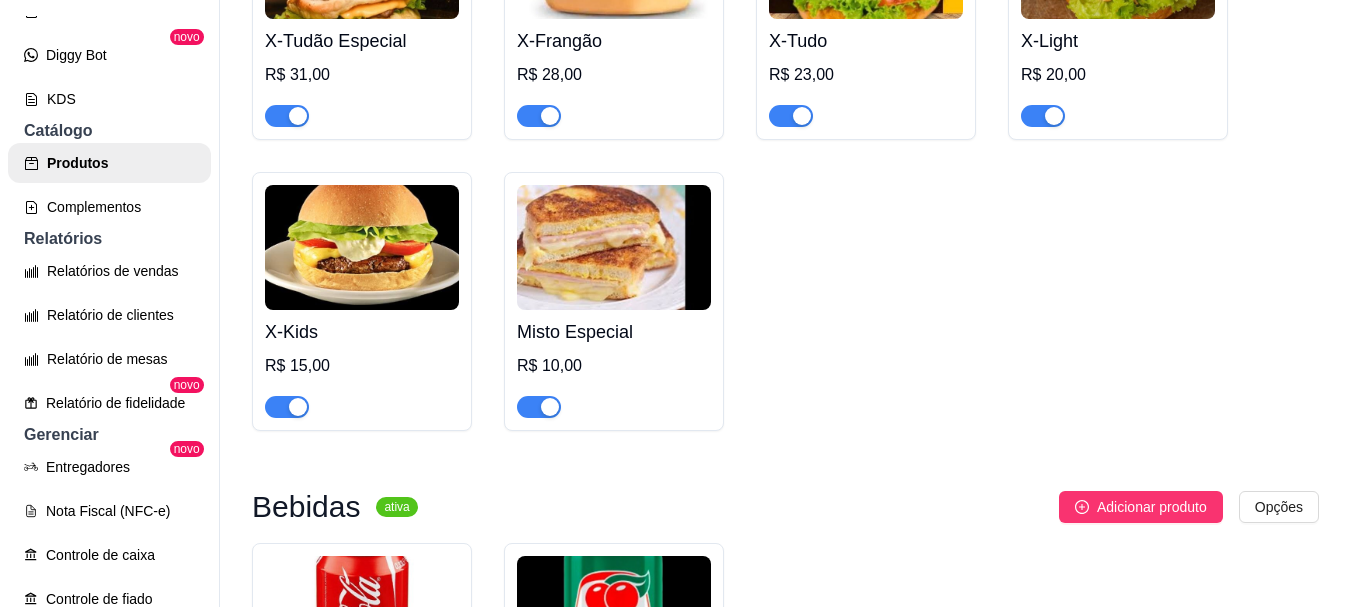 scroll, scrollTop: 100, scrollLeft: 0, axis: vertical 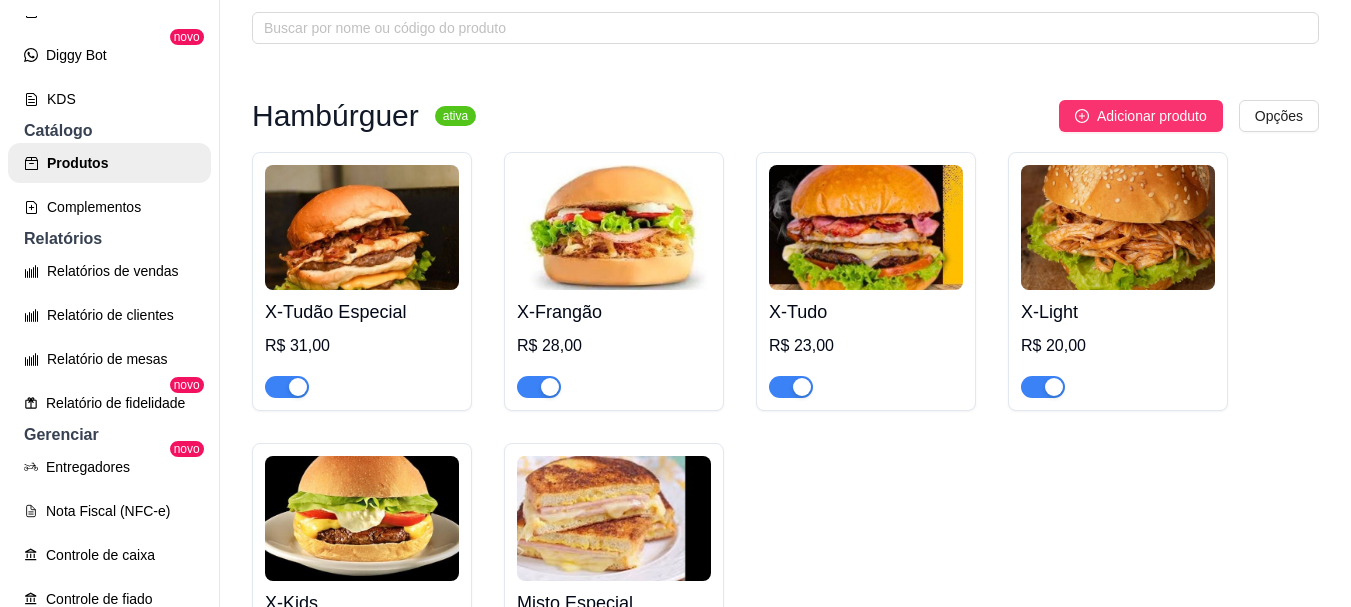 click on "X-Tudão Especial   R$ [PRICE]" at bounding box center [362, 344] 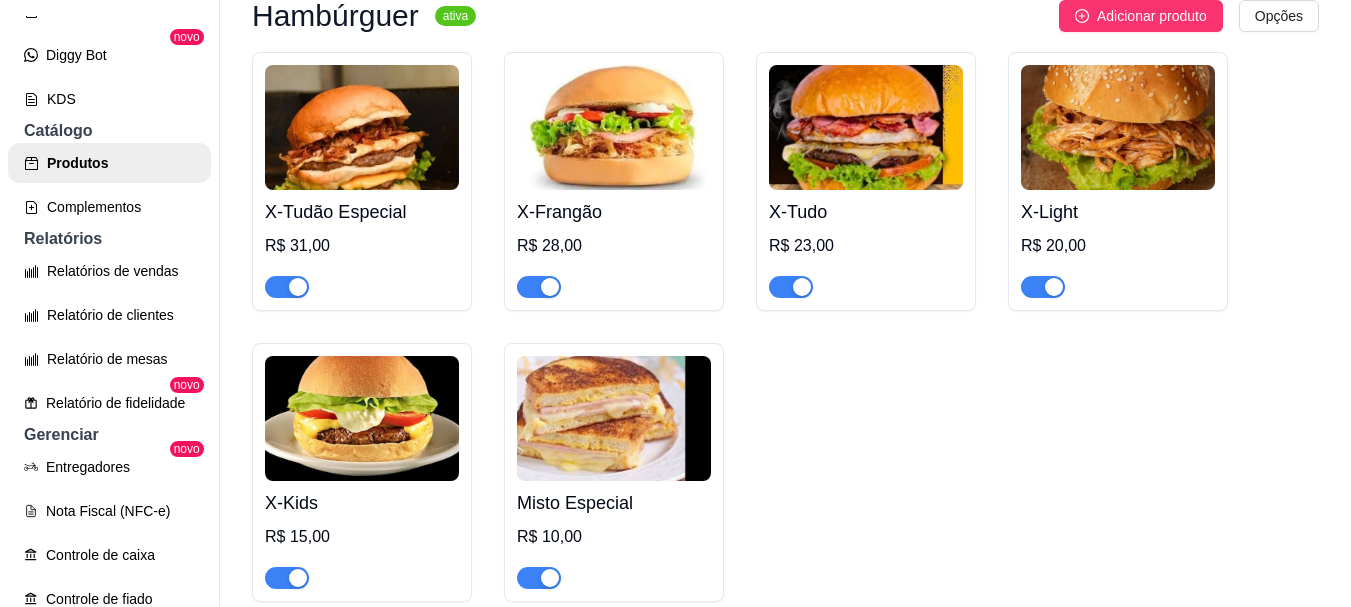 scroll, scrollTop: 300, scrollLeft: 0, axis: vertical 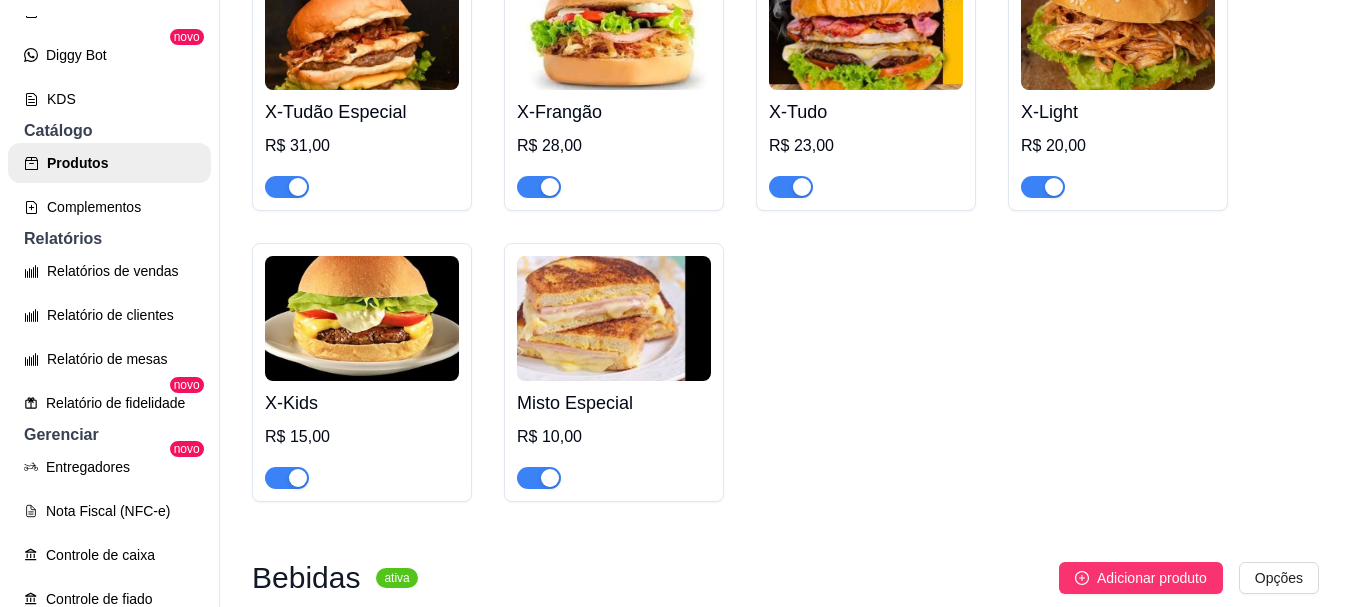 click at bounding box center (614, 318) 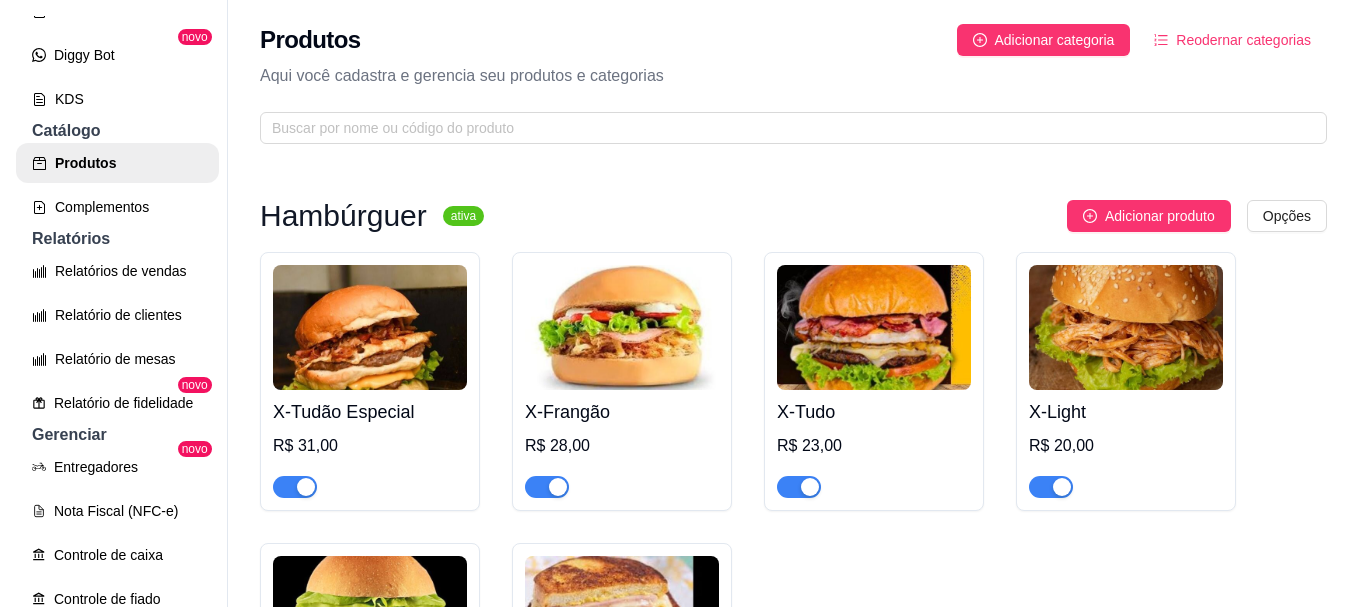 scroll, scrollTop: 100, scrollLeft: 0, axis: vertical 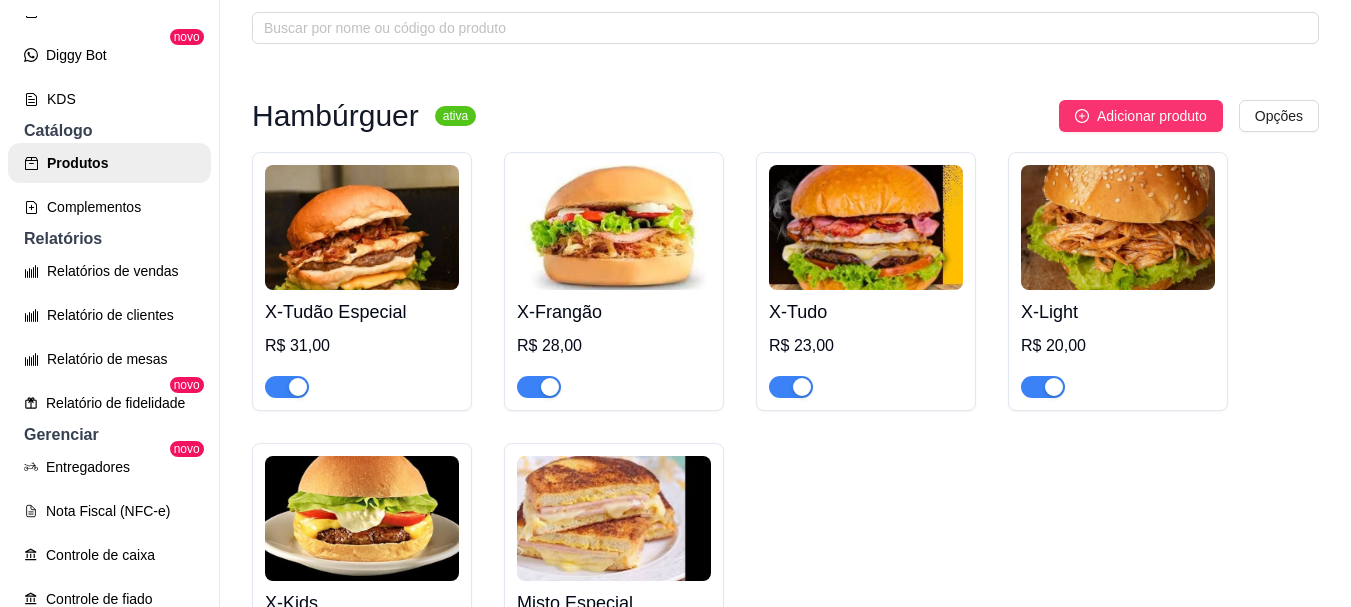 click at bounding box center (614, 227) 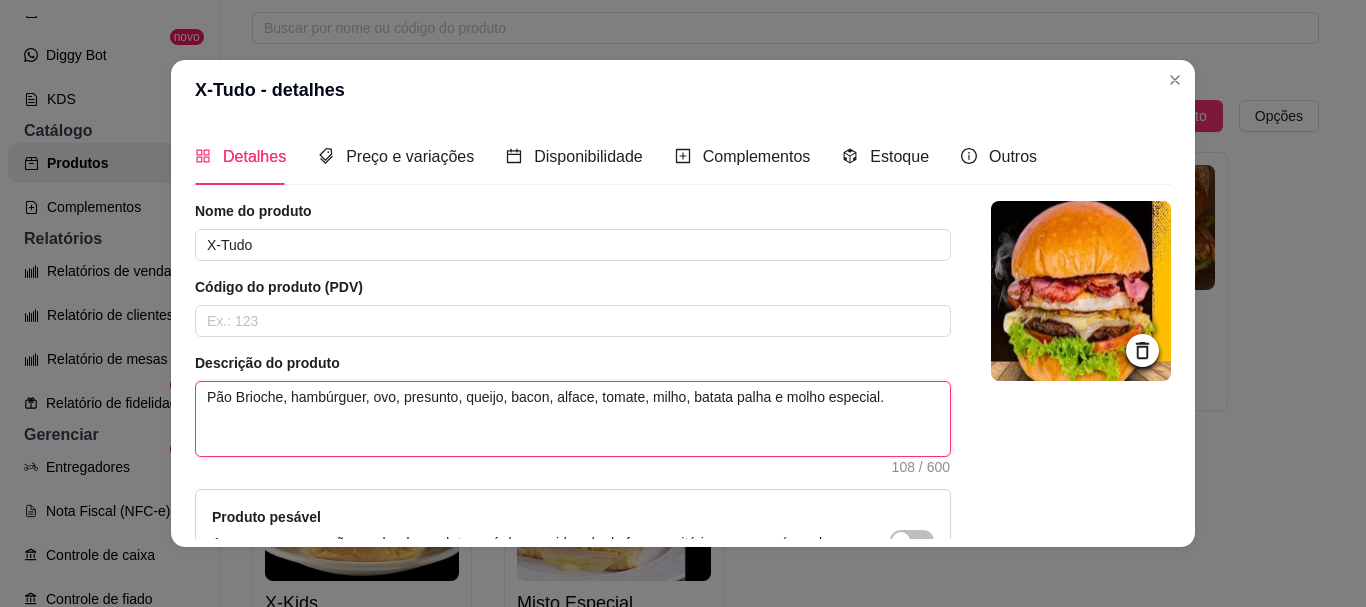 click on "Pão Brioche, hambúrguer, ovo, presunto, queijo, bacon, alface, tomate, milho, batata palha e molho especial." at bounding box center [573, 419] 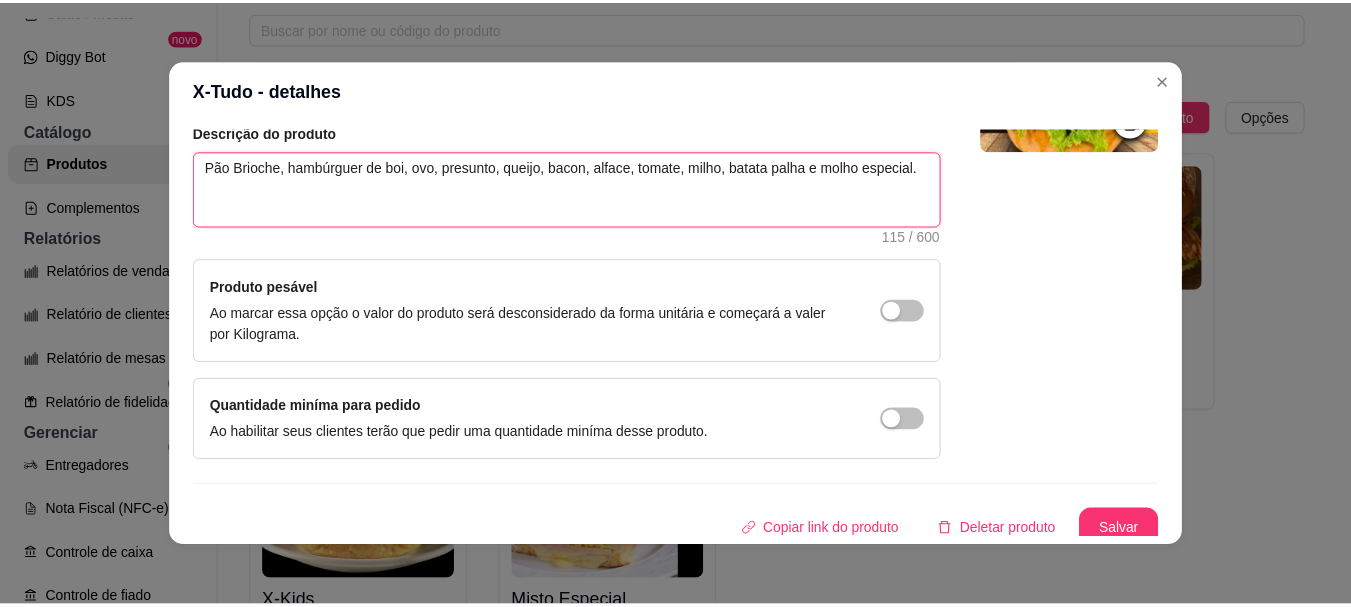scroll, scrollTop: 241, scrollLeft: 0, axis: vertical 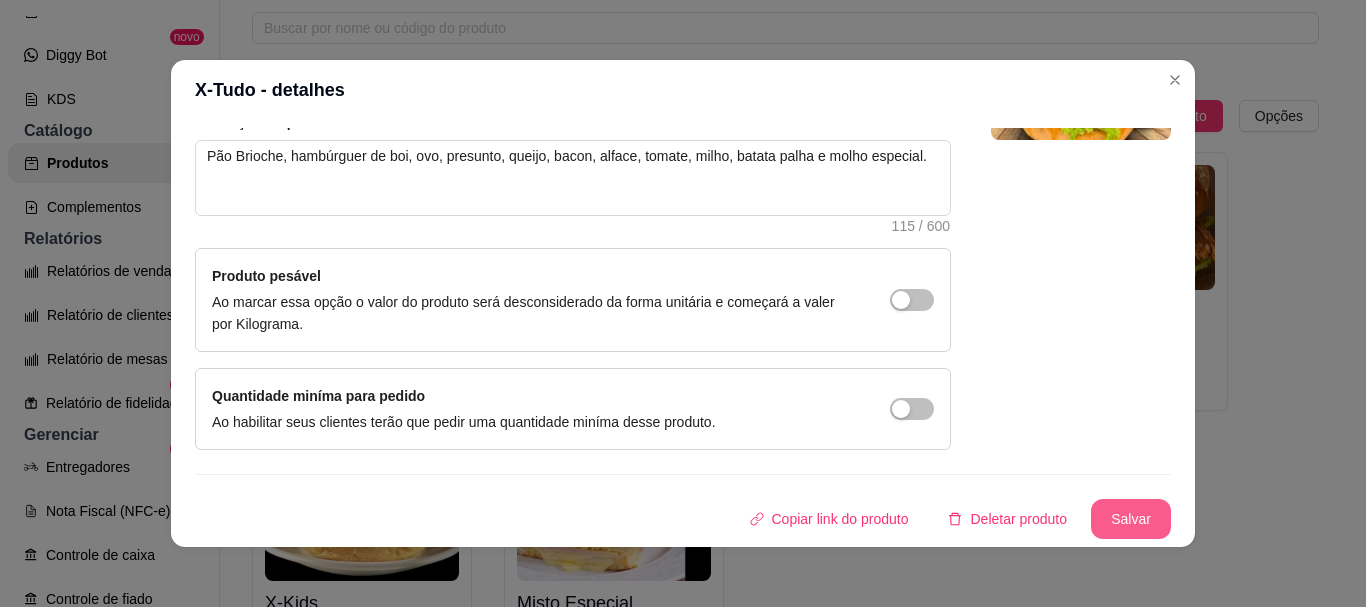 click on "Salvar" at bounding box center (1131, 519) 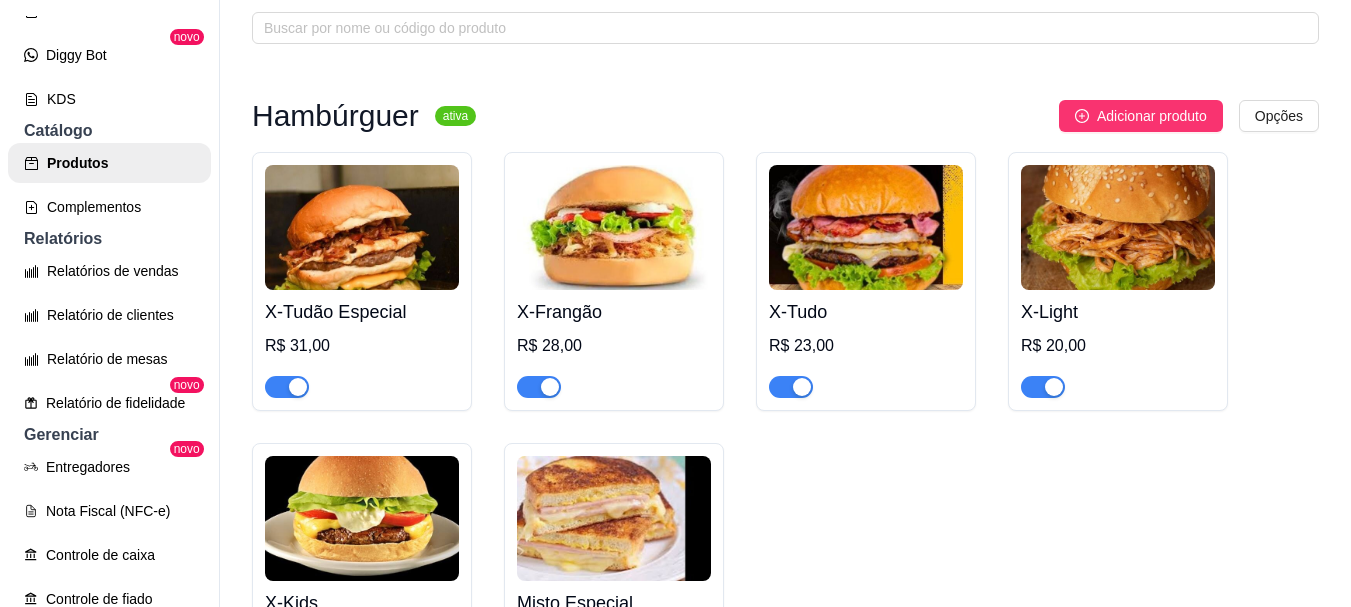click on "X-Tudo" at bounding box center (866, 312) 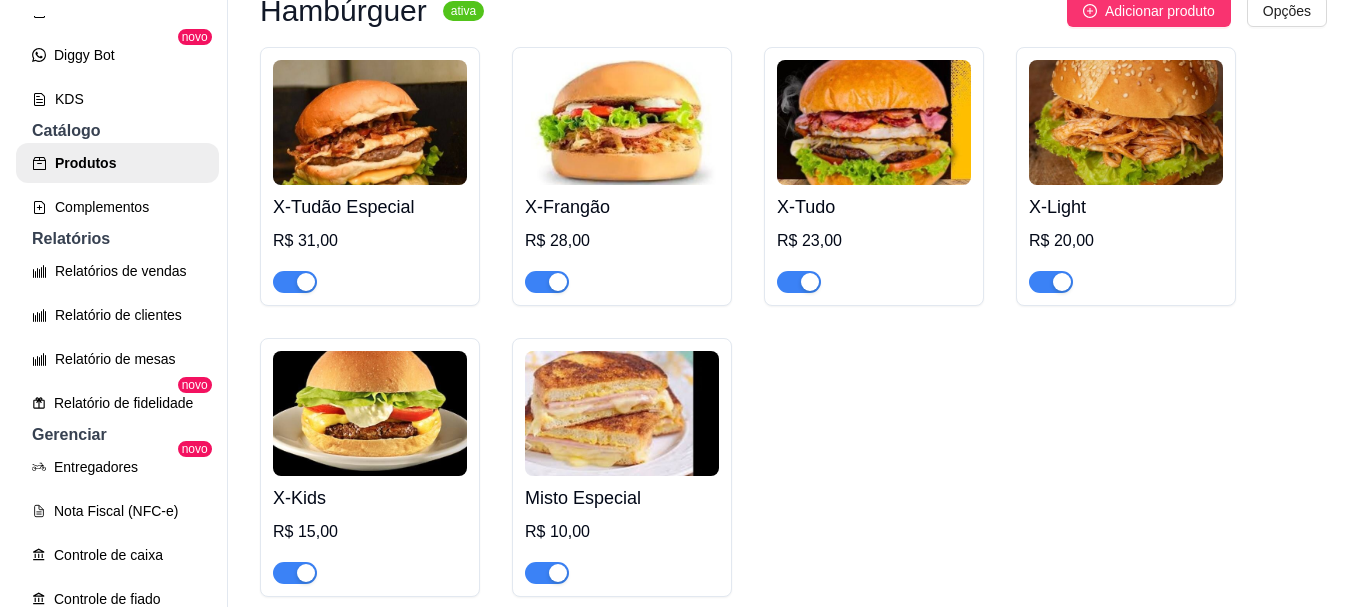 scroll, scrollTop: 300, scrollLeft: 0, axis: vertical 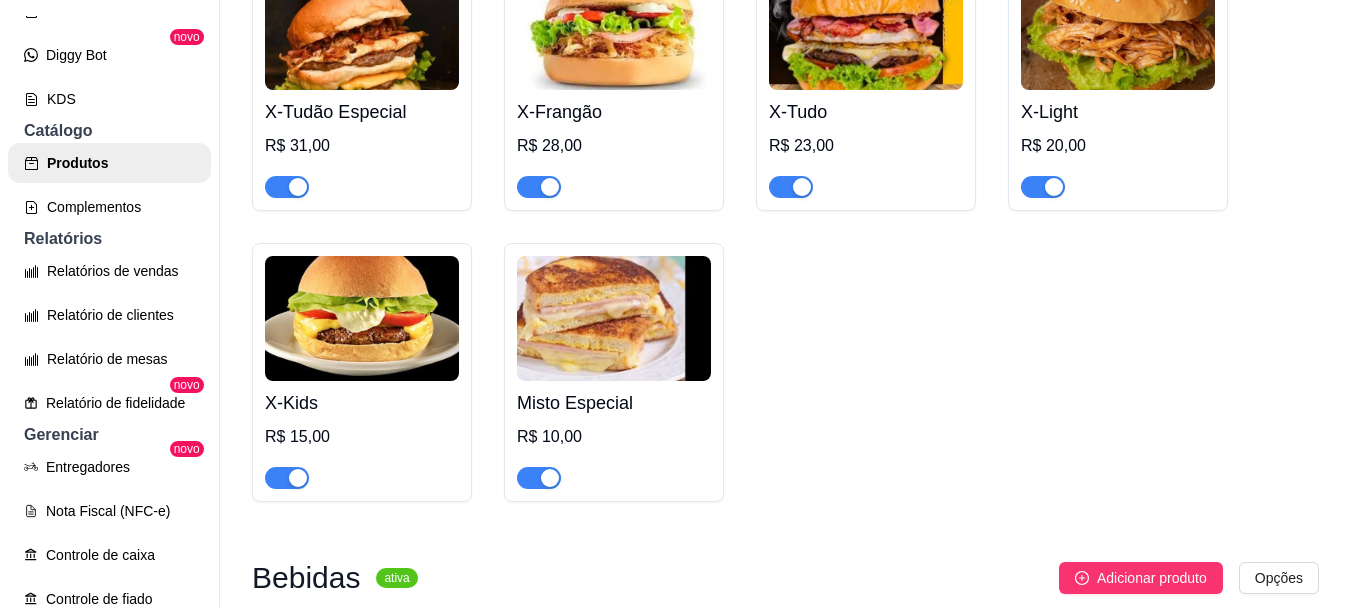 click at bounding box center [362, 318] 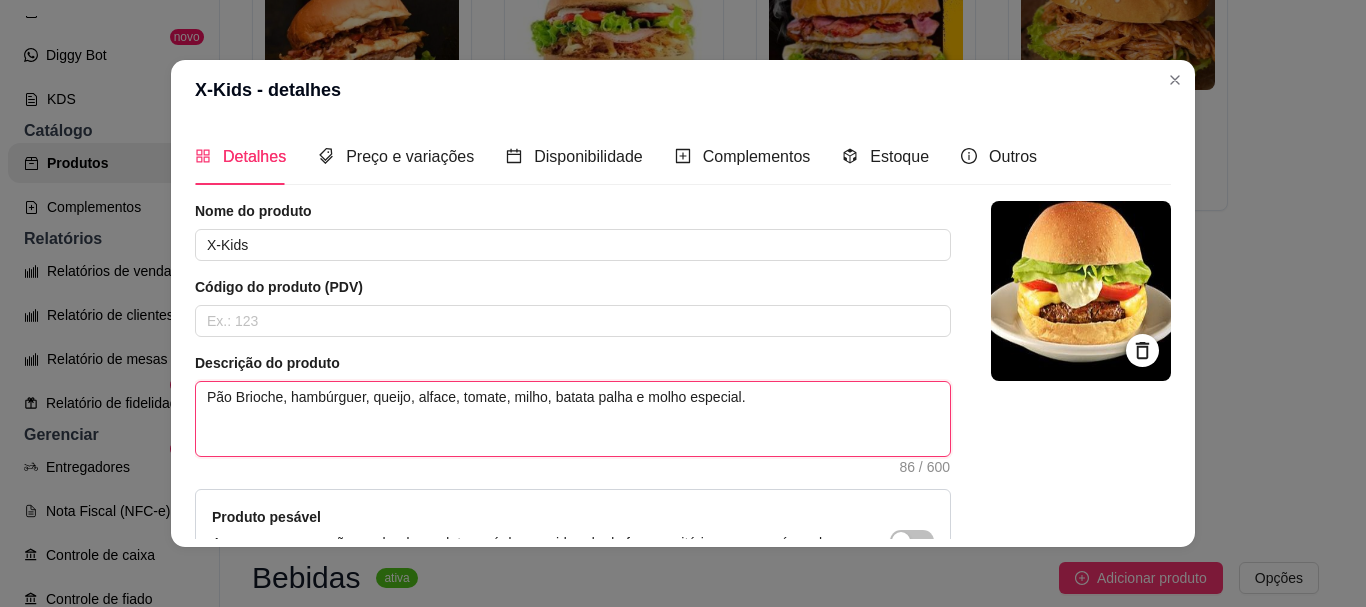 click on "Pão Brioche, hambúrguer, queijo, alface, tomate, milho, batata palha e molho especial." at bounding box center [573, 419] 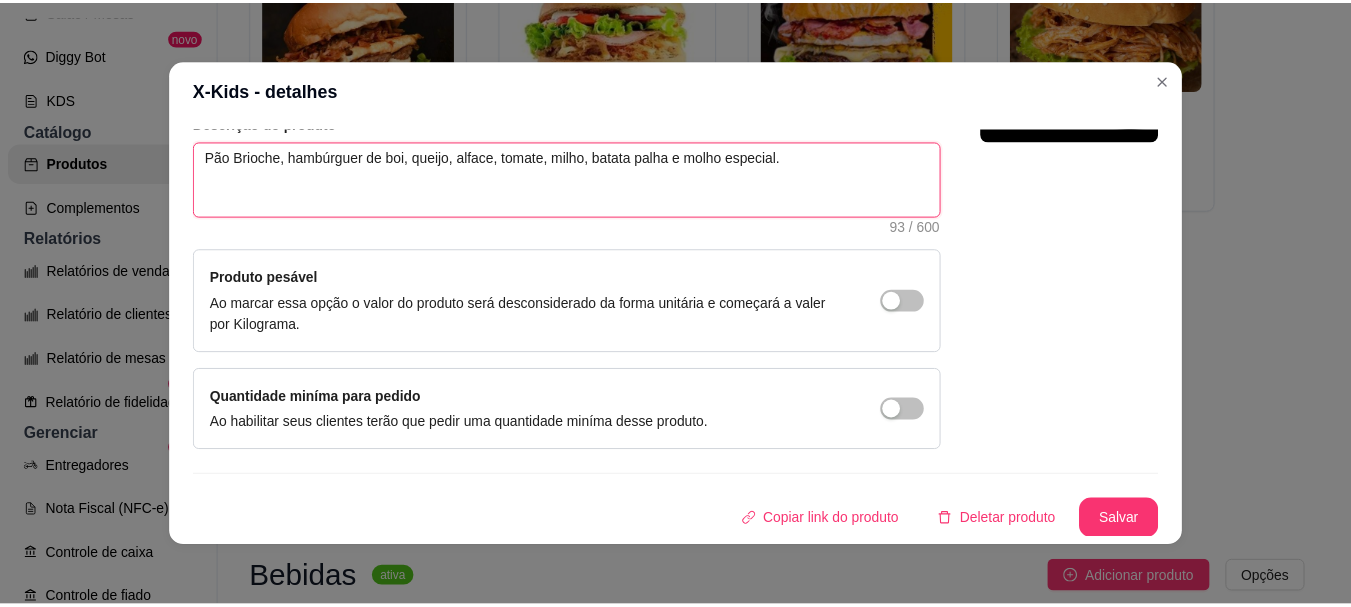 scroll, scrollTop: 241, scrollLeft: 0, axis: vertical 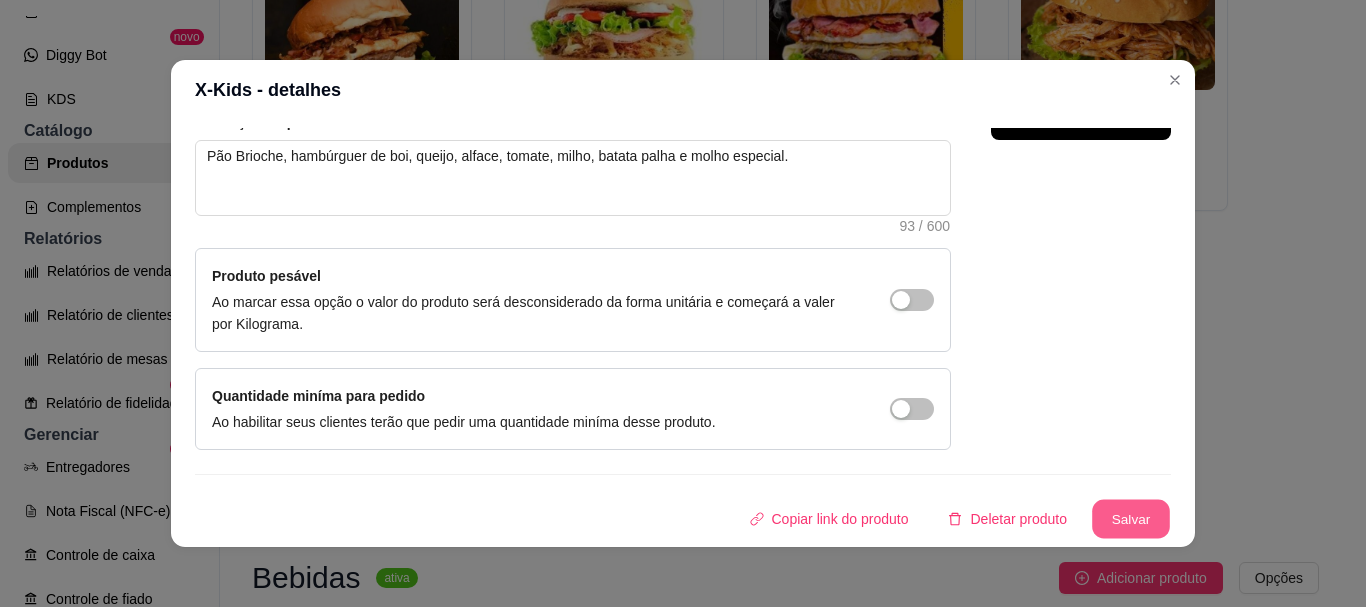 click on "Salvar" at bounding box center [1131, 519] 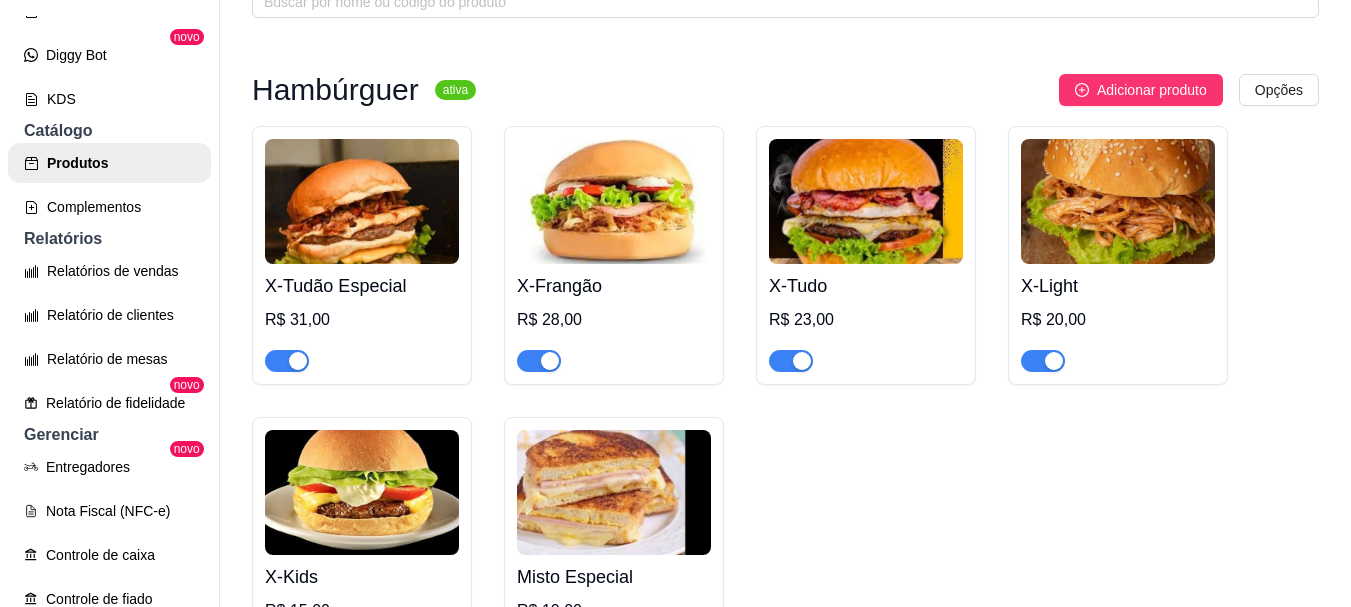 scroll, scrollTop: 100, scrollLeft: 0, axis: vertical 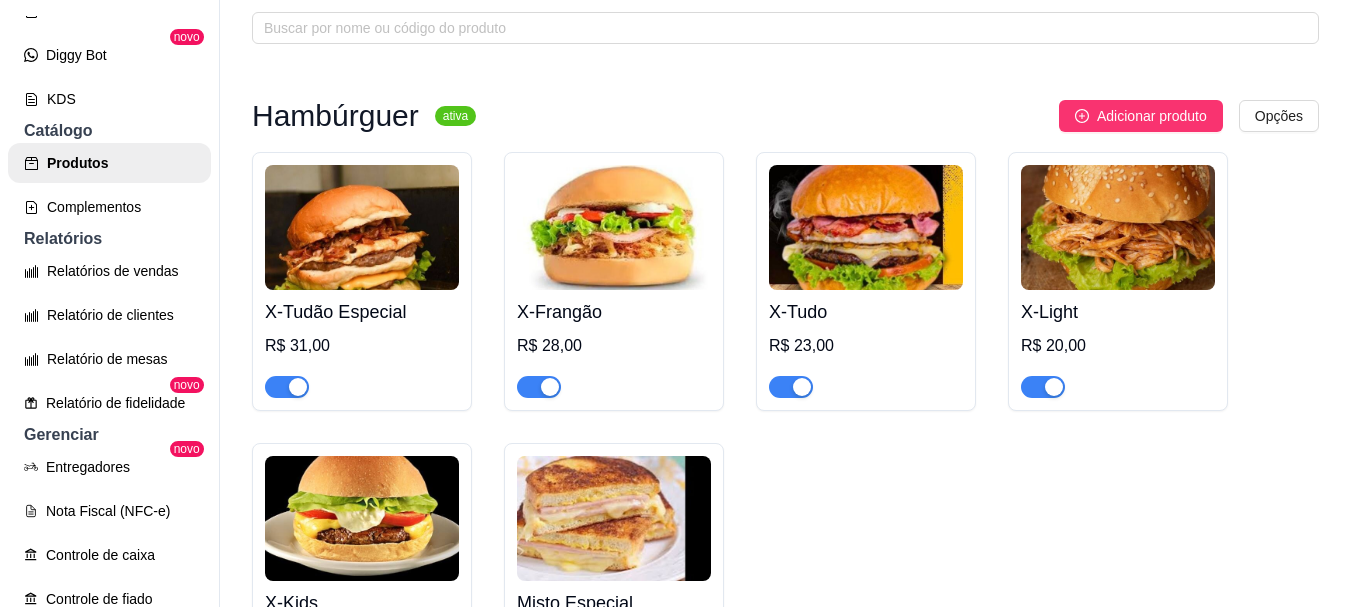 click at bounding box center [362, 227] 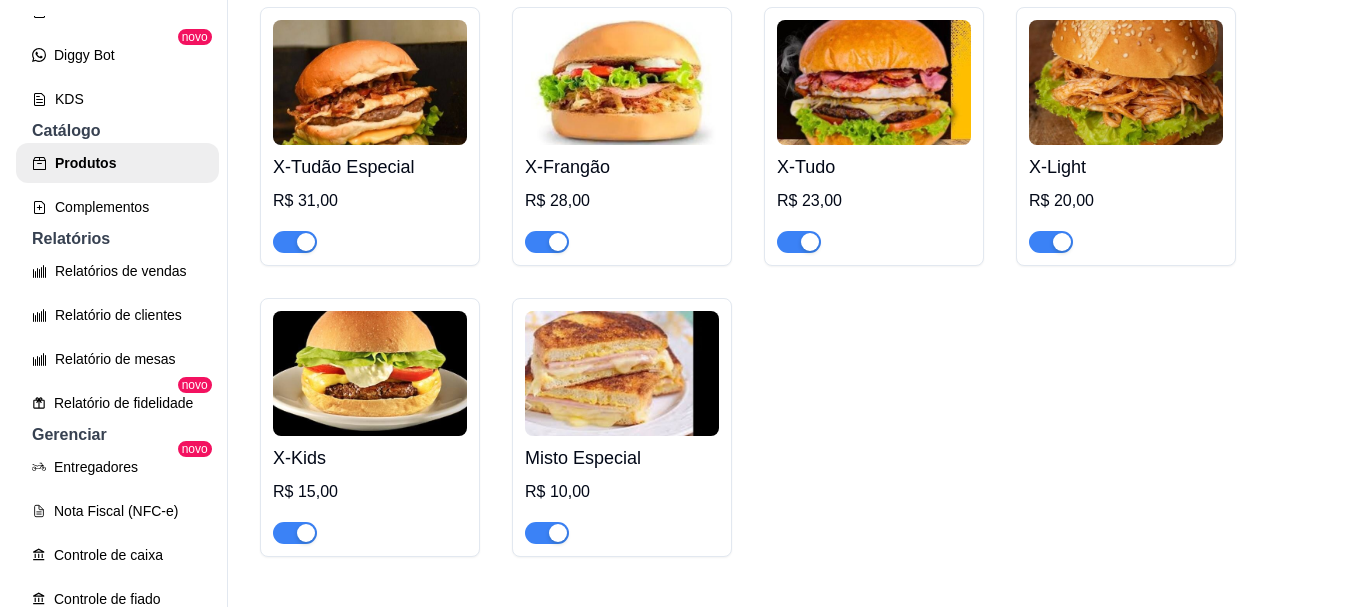 scroll, scrollTop: 300, scrollLeft: 0, axis: vertical 